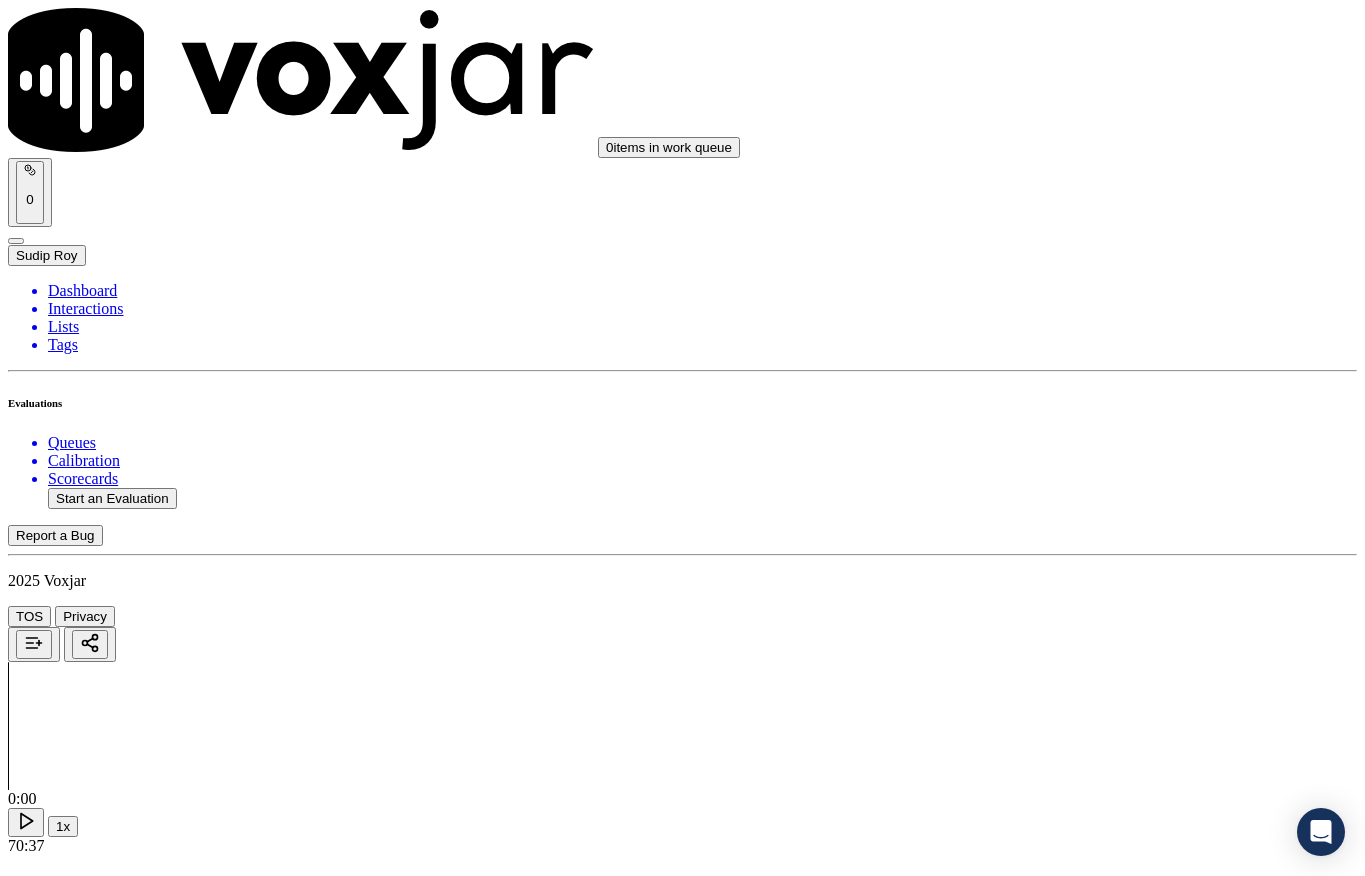 scroll, scrollTop: 0, scrollLeft: 0, axis: both 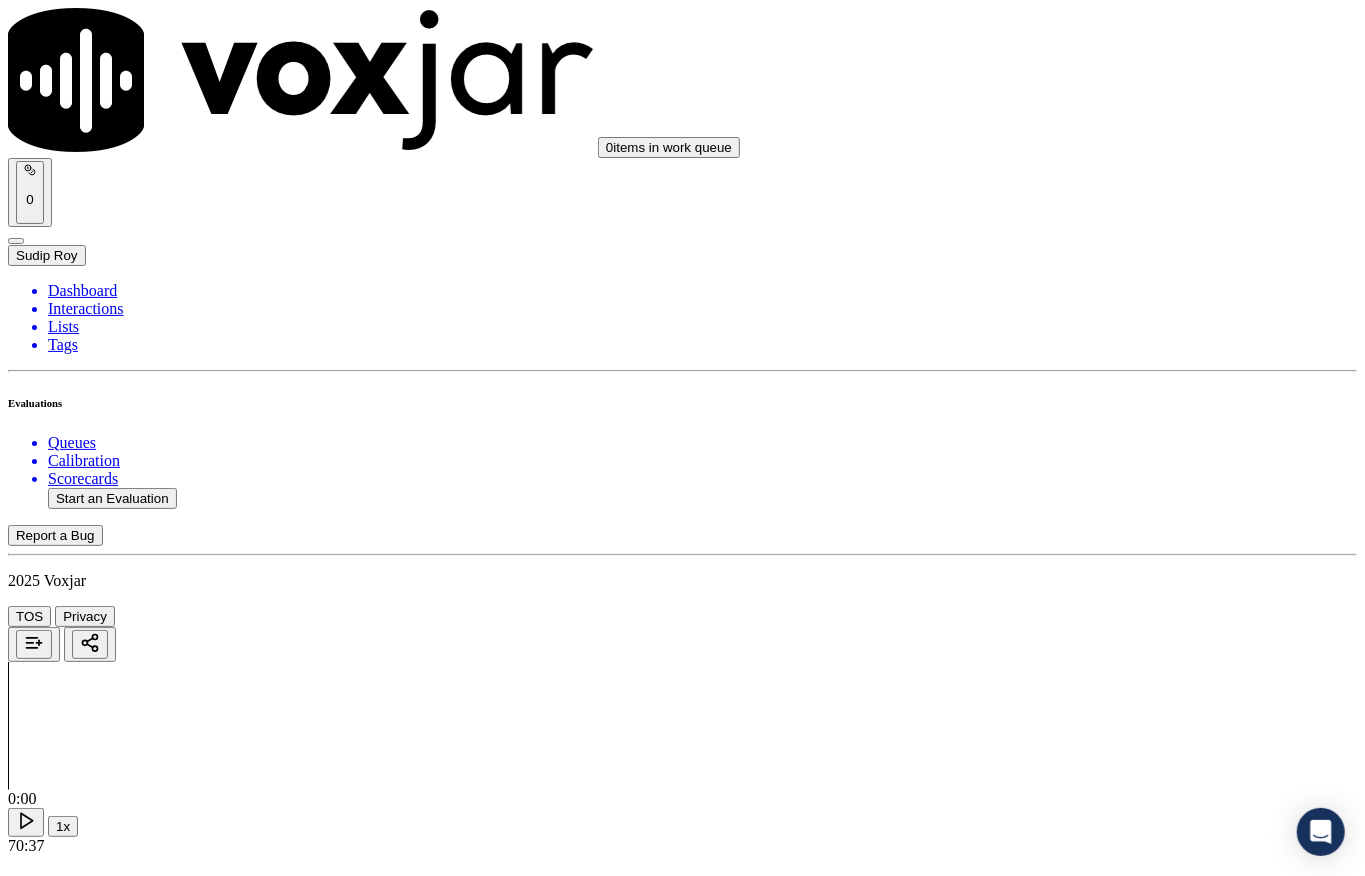 click 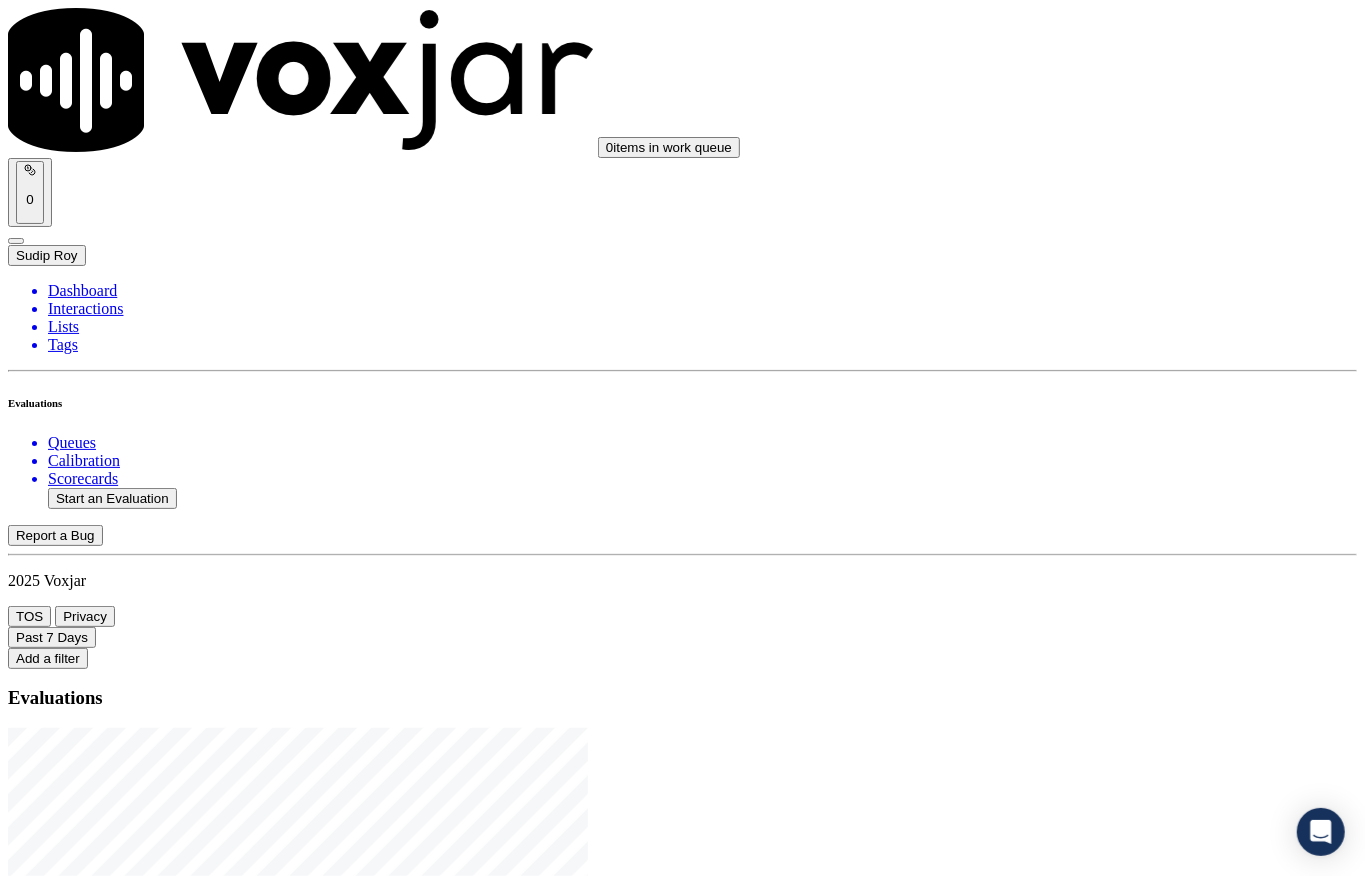 click on "Queues   Calibration   Scorecards   Start an Evaluation" 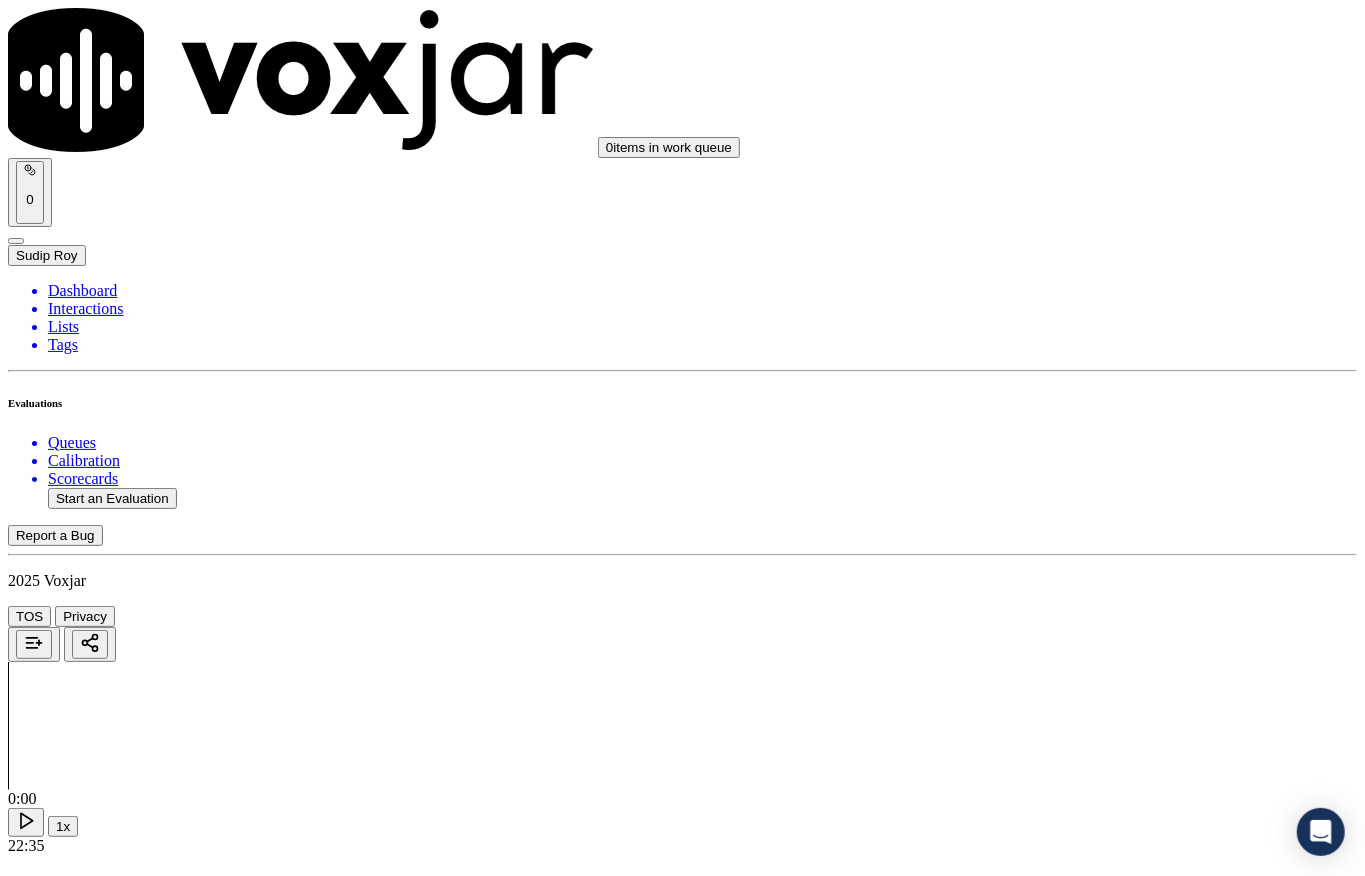 click 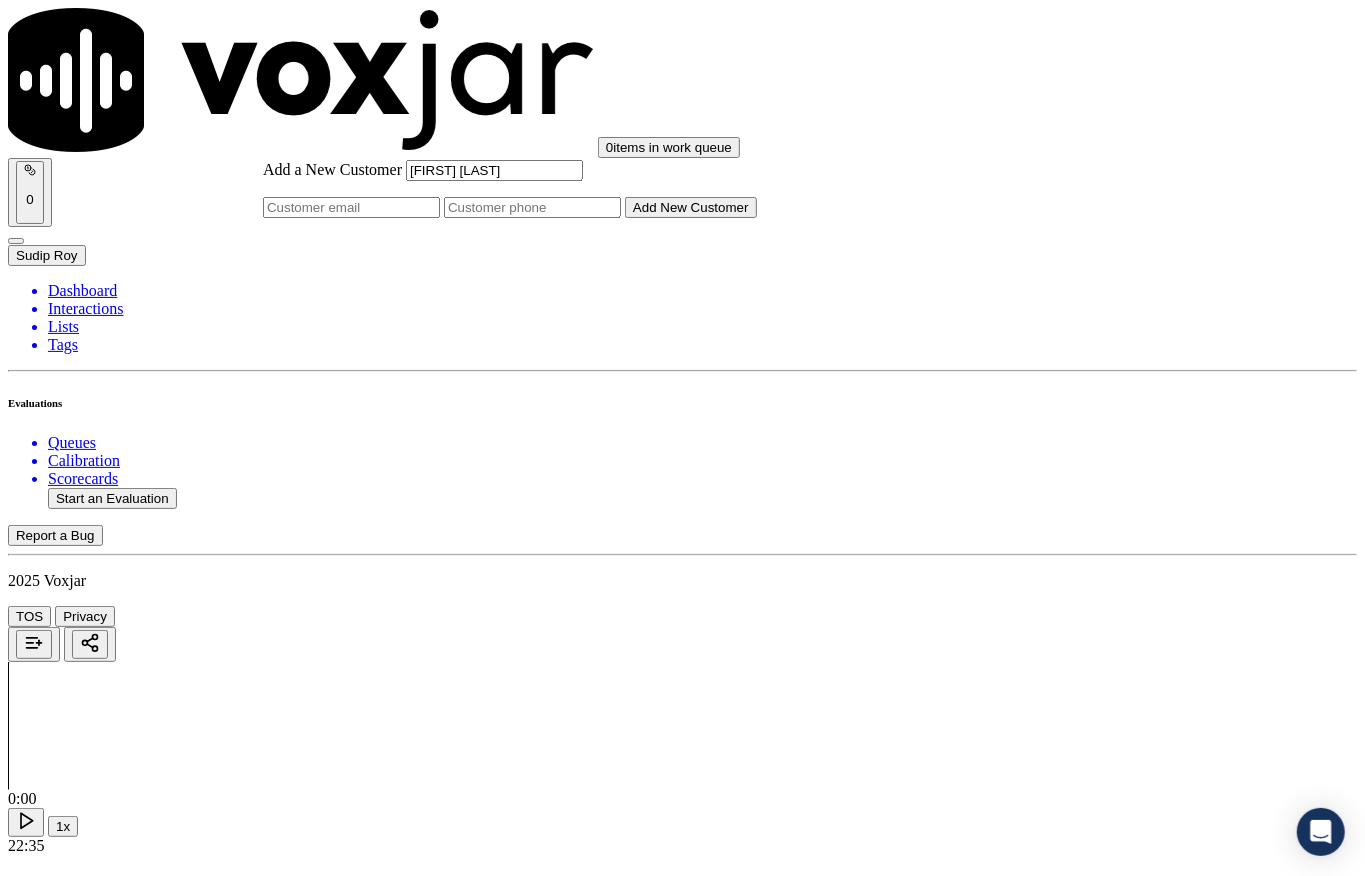 type on "[FIRST] [LAST]" 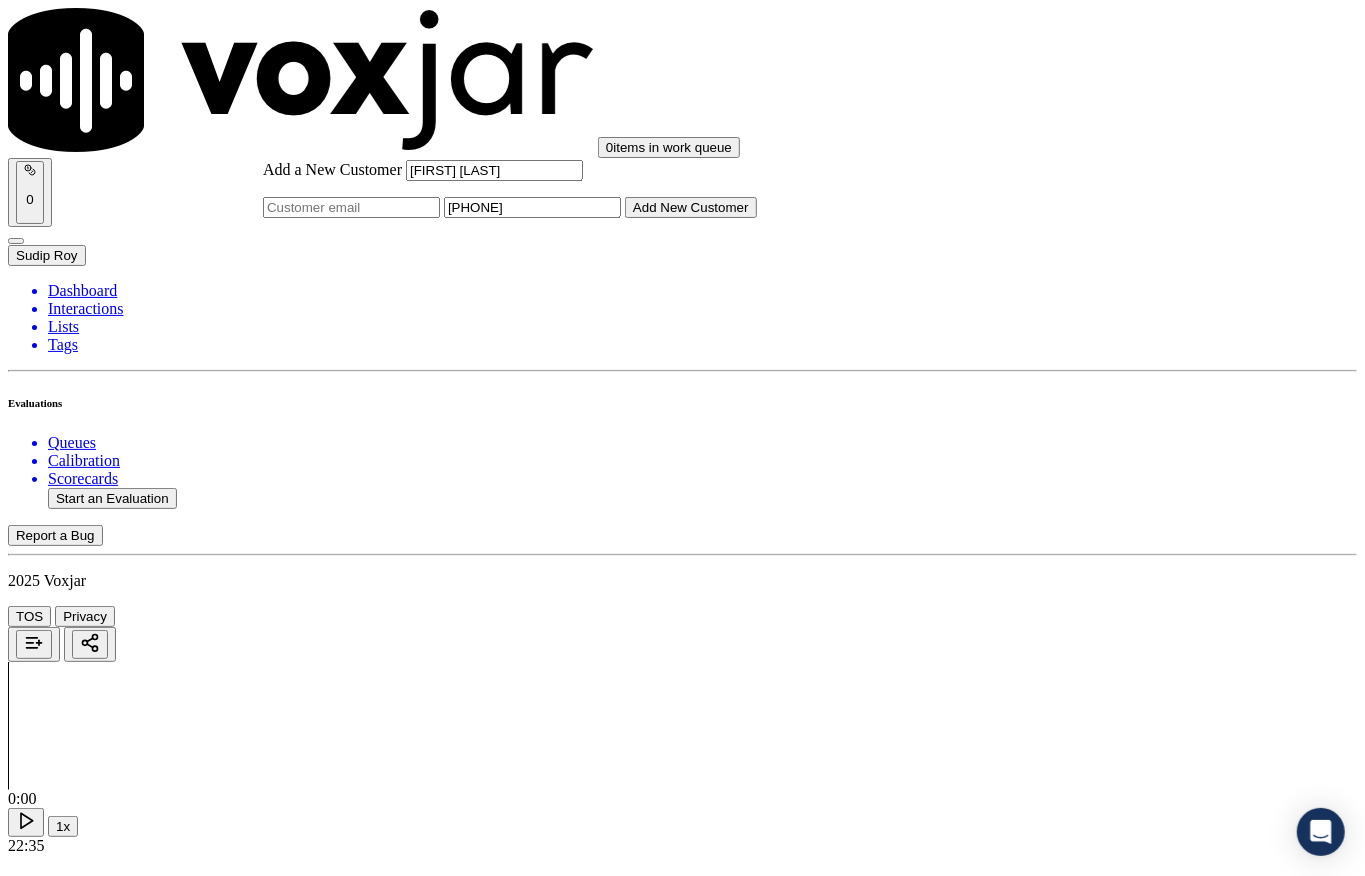 type on "[PHONE]" 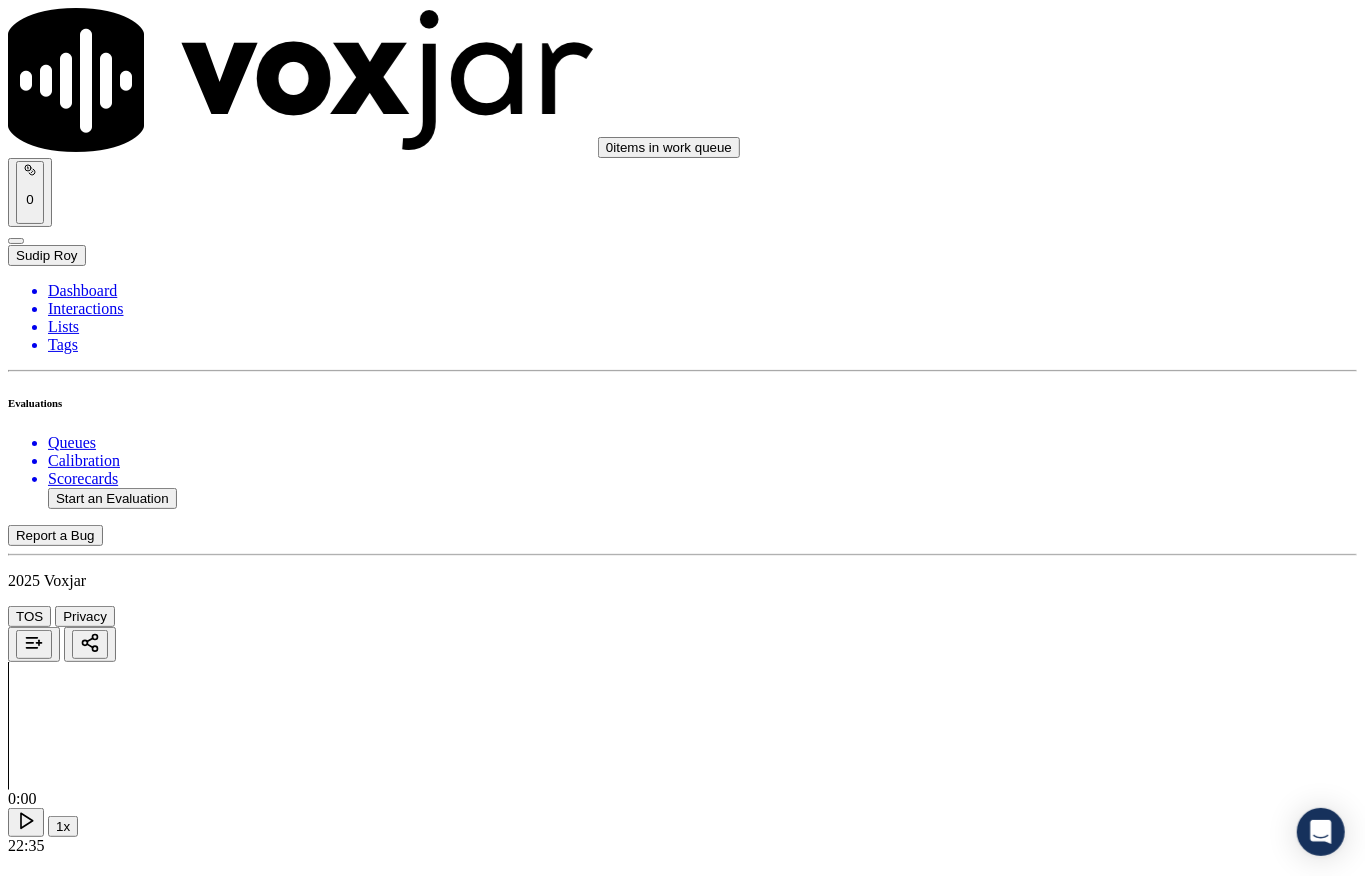 click on "[FIRST] [LAST]" at bounding box center [682, 2198] 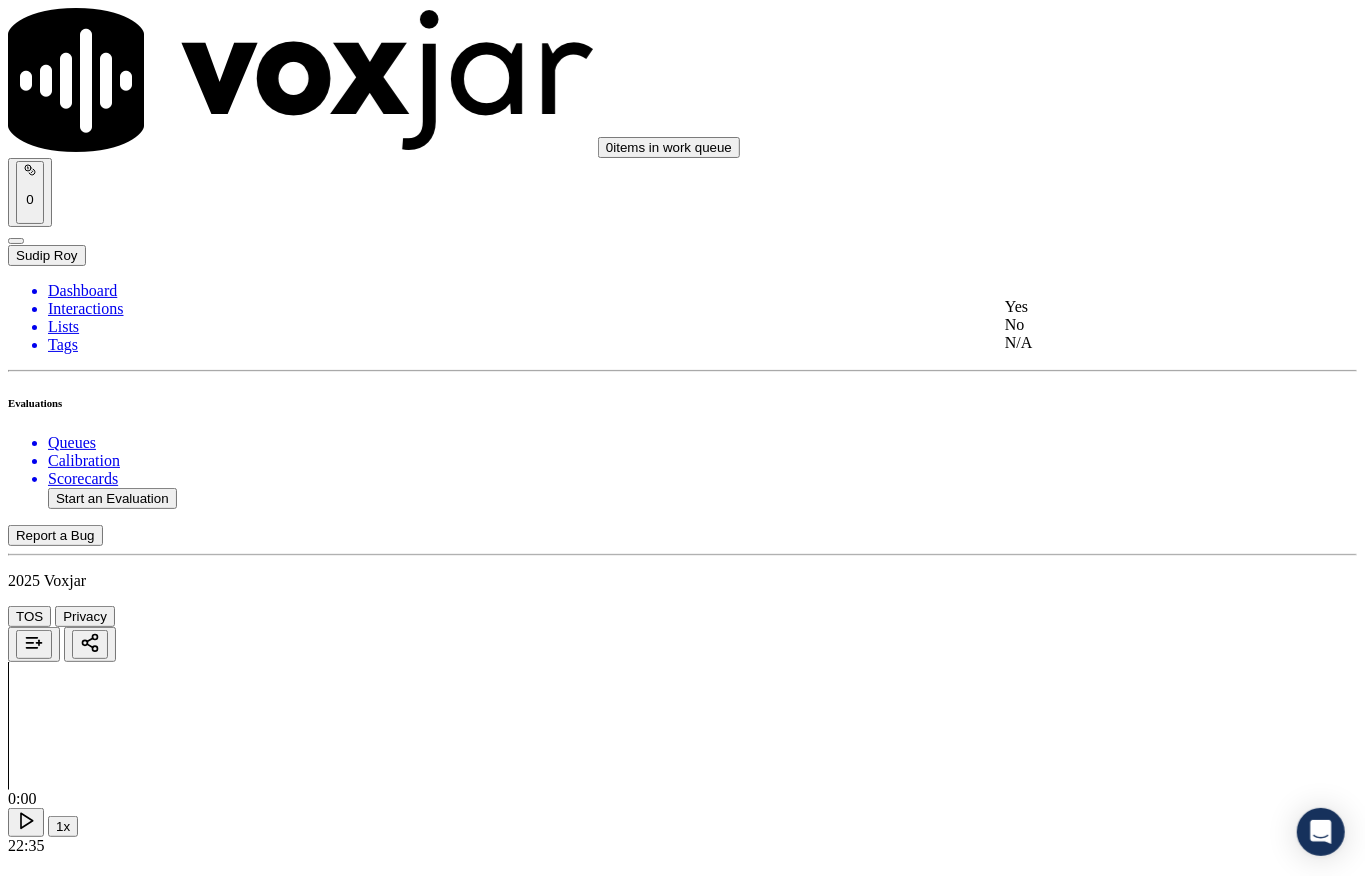 click on "Yes" at bounding box center [1126, 307] 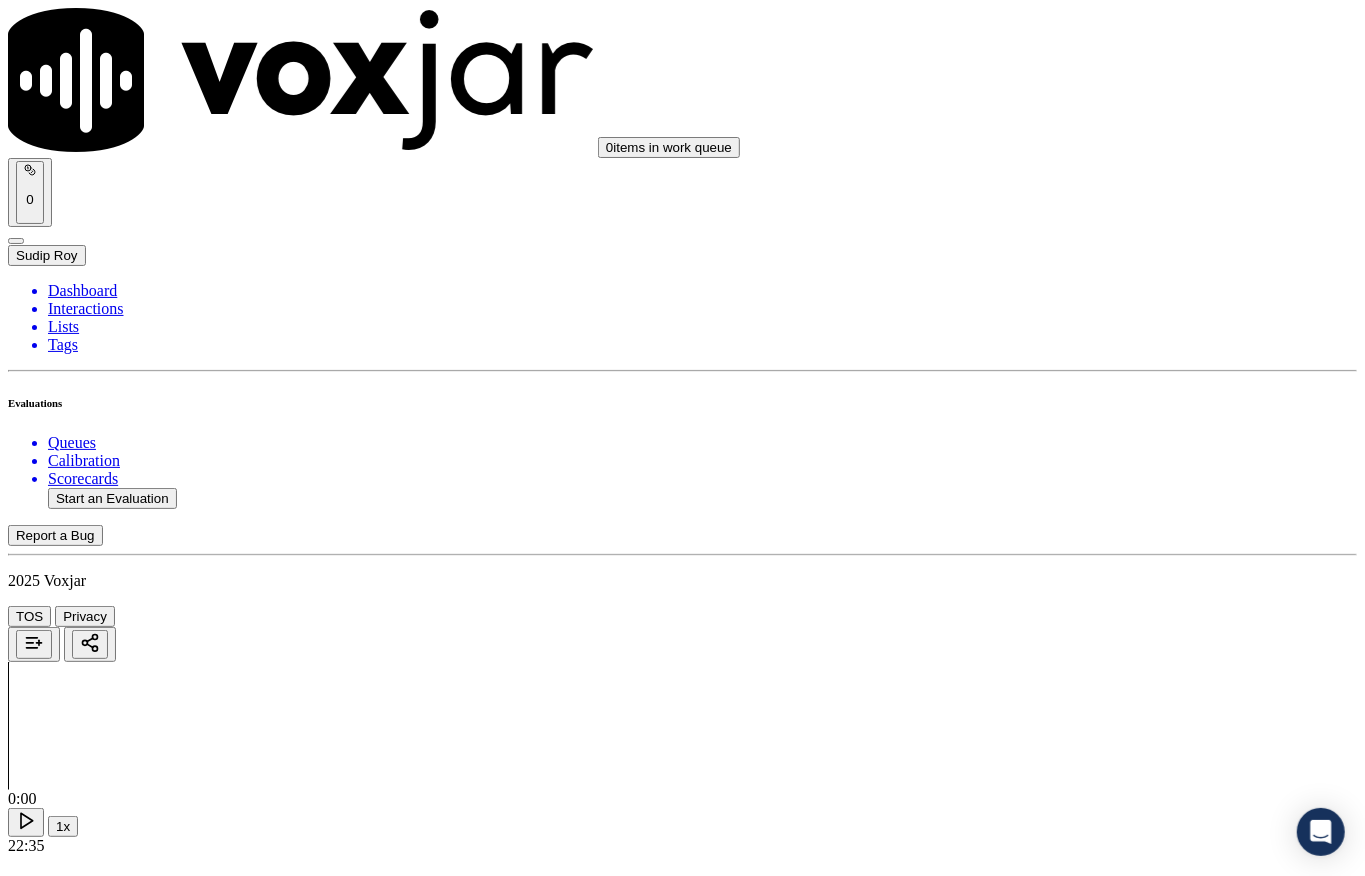 click on "Add Note" at bounding box center [52, 4756] 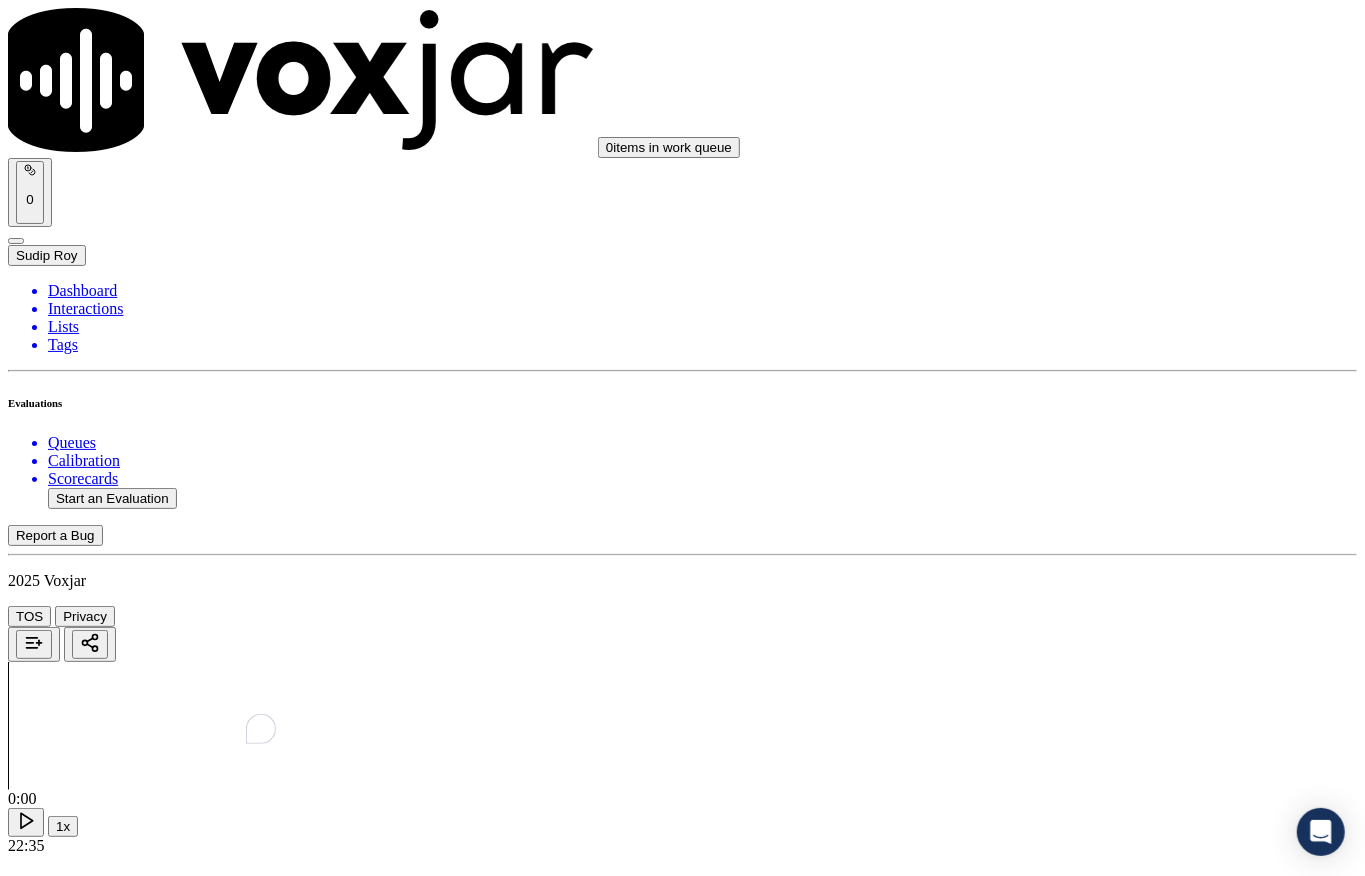 click at bounding box center [88, 4808] 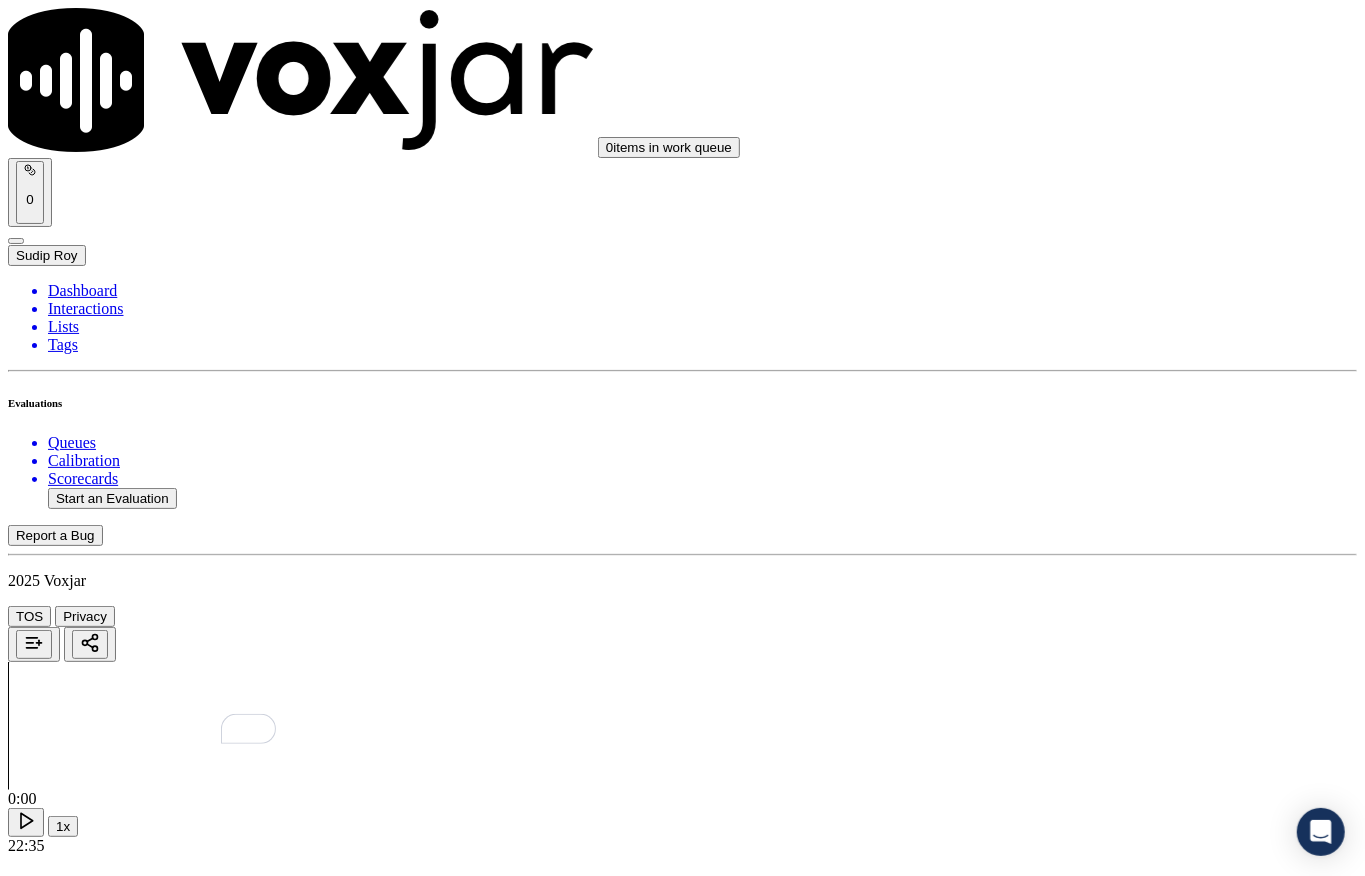 paste on "@[TIME] - Fronter: Harry informed - (I can go ahead and update your account and give you the lower rate to your account) - I will help you update your account and find a lower rate for you - pitch should be in this way //" 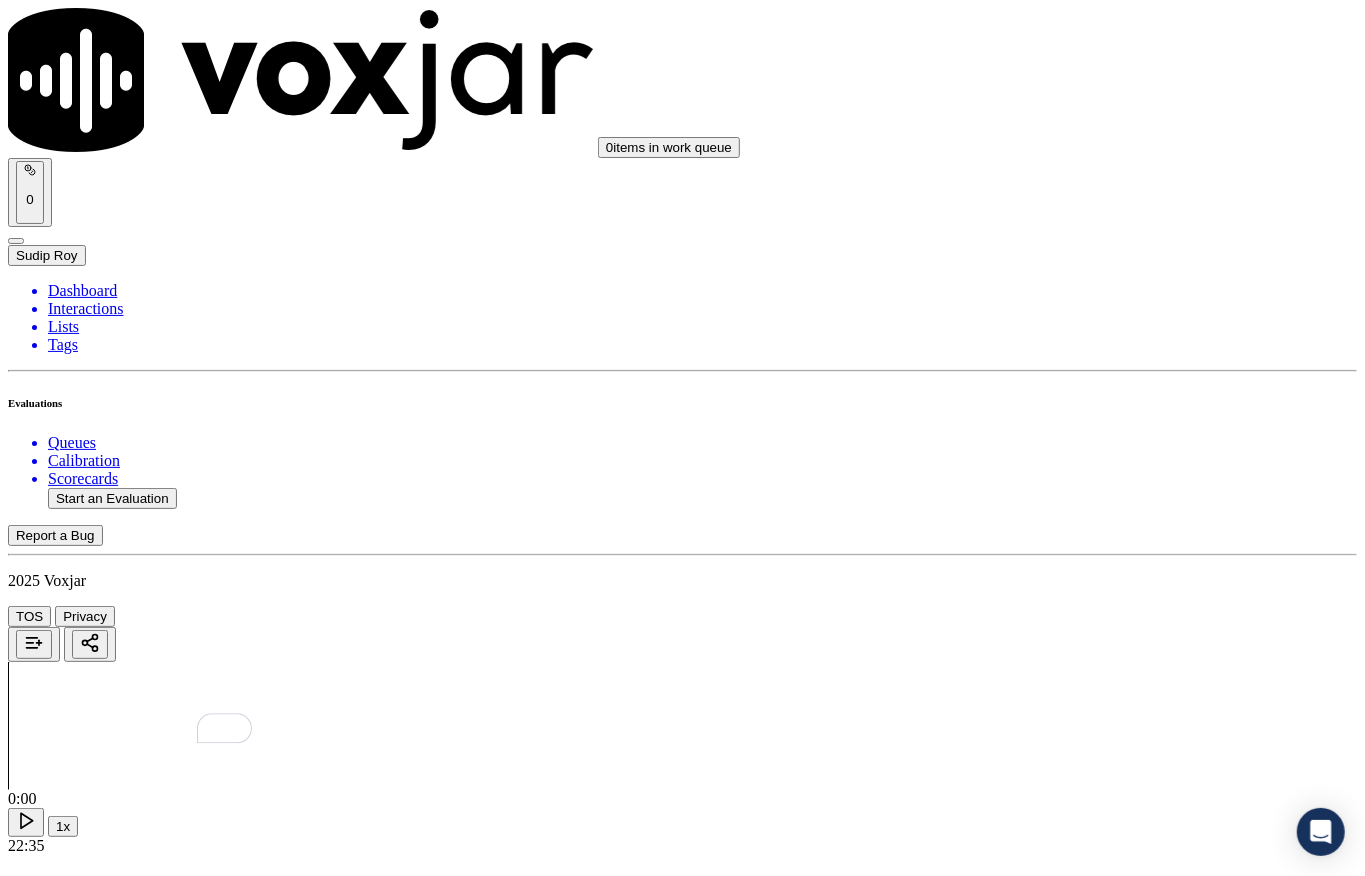 scroll, scrollTop: 14, scrollLeft: 0, axis: vertical 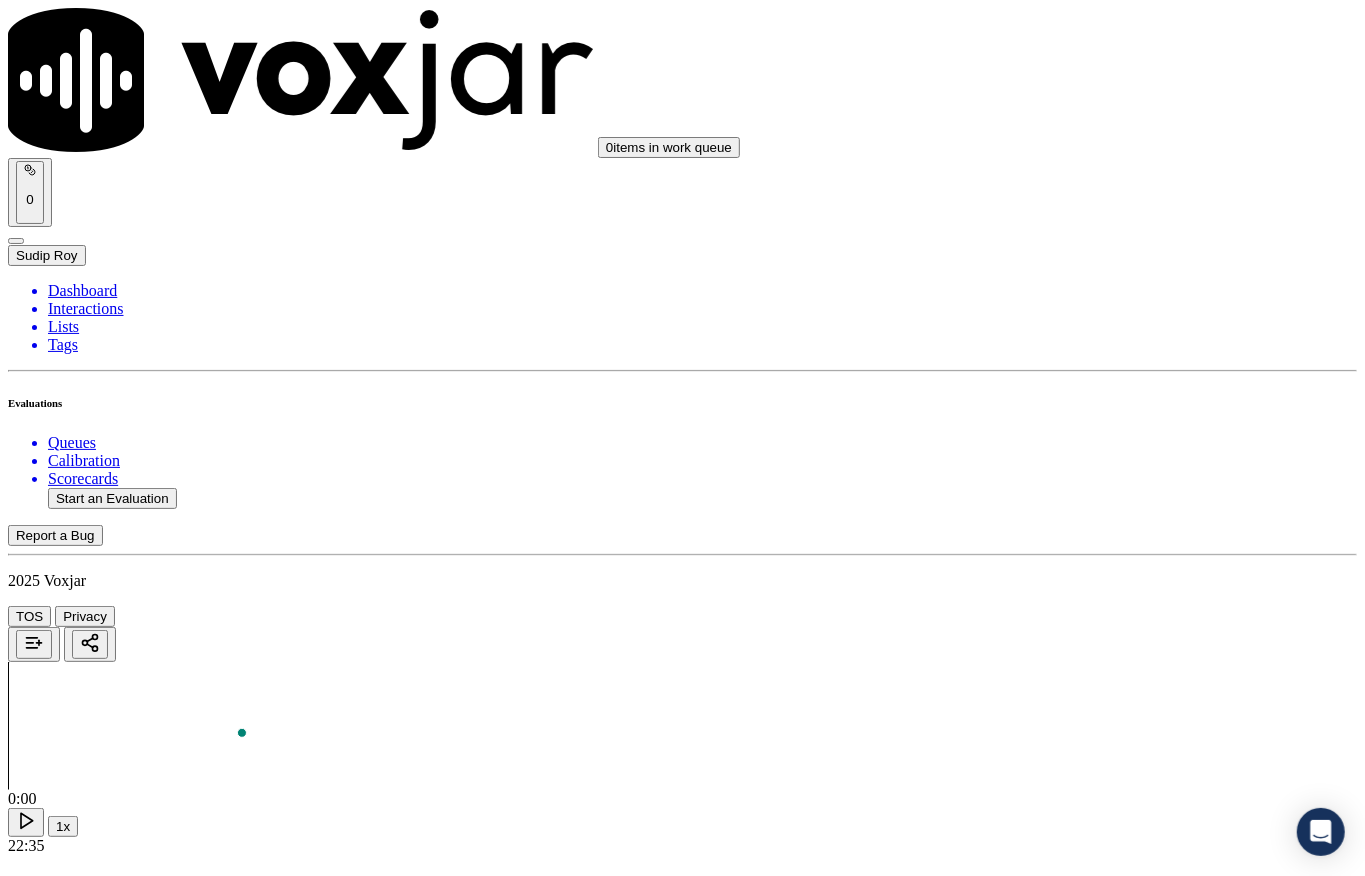 type on "@[TIME] - Fronter: Harry informed - (I can go ahead and update your account and give you the lower rate to your account) - I will help you update your account and find a lower rate for you - pitch should be in this way //" 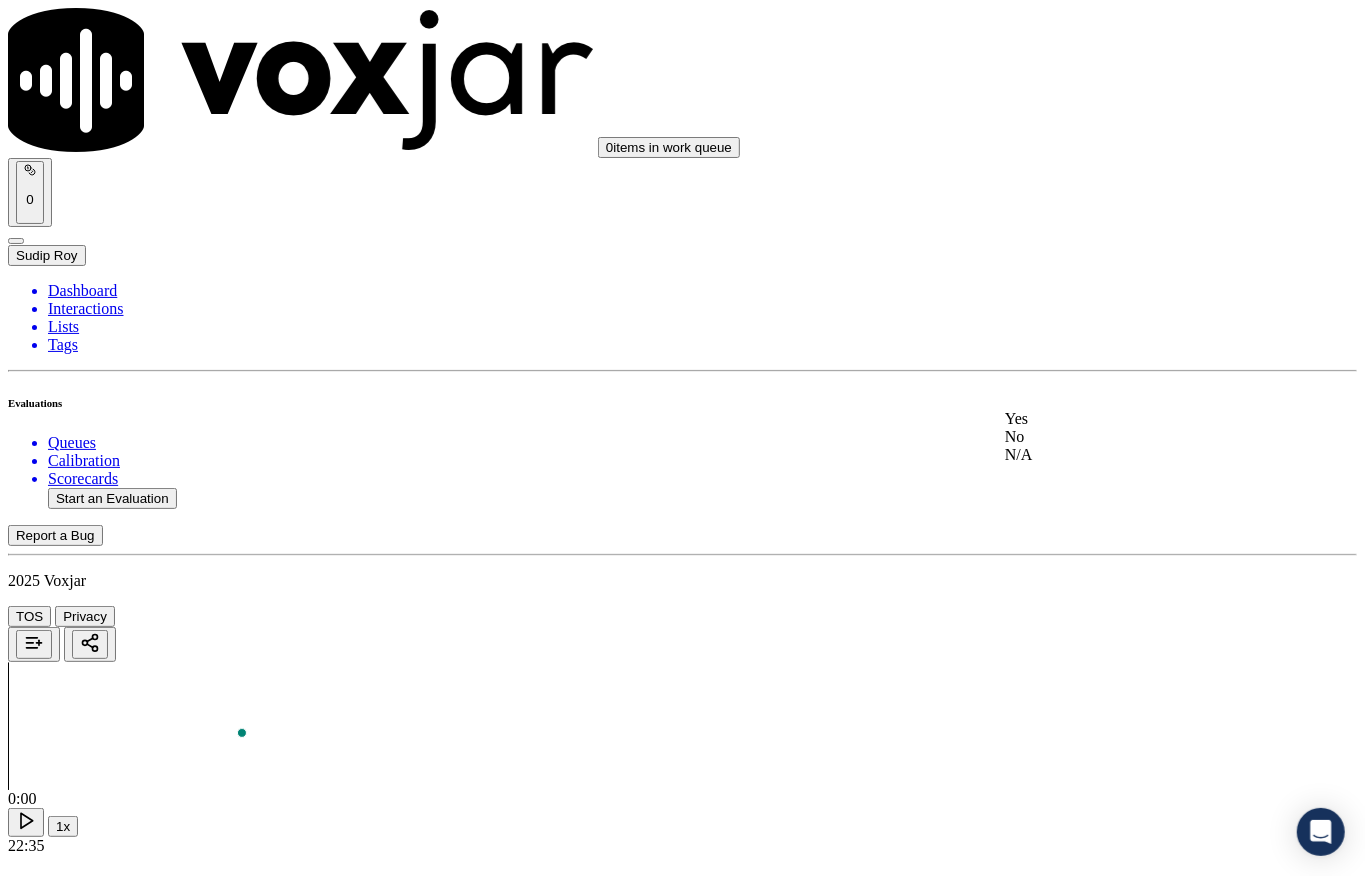 click on "Yes" at bounding box center (1126, 419) 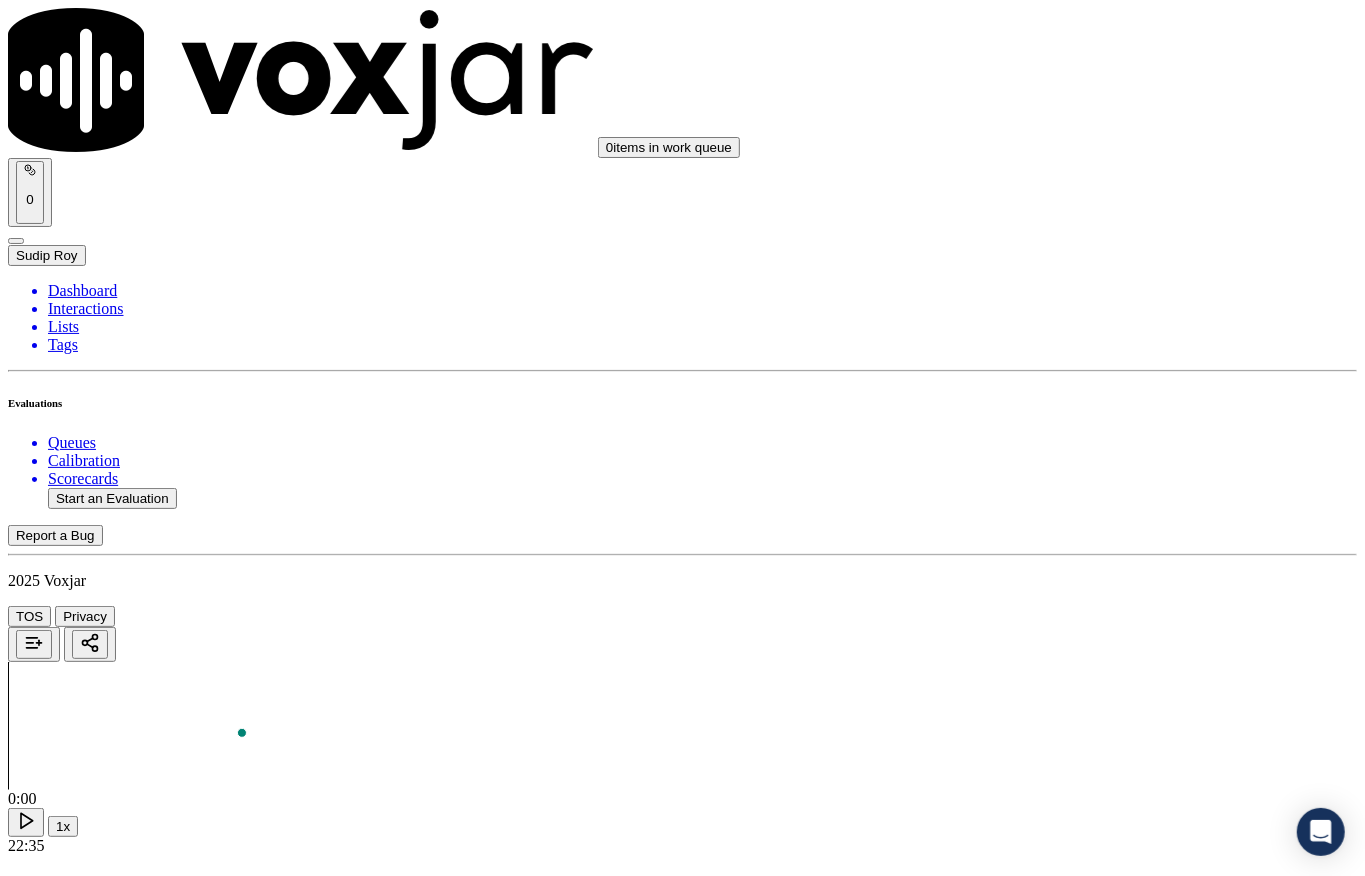 scroll, scrollTop: 266, scrollLeft: 0, axis: vertical 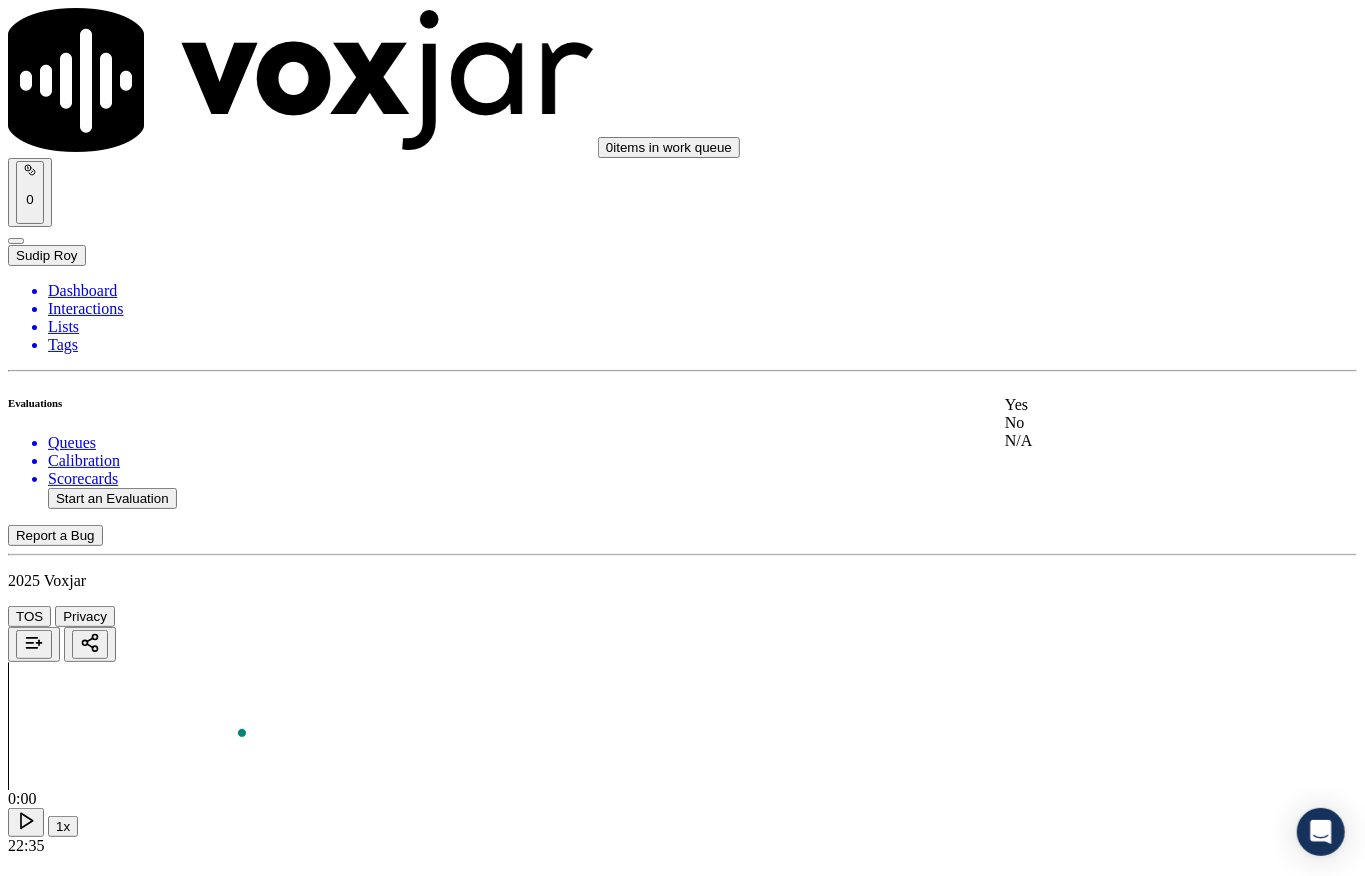 click on "Yes" at bounding box center (1126, 405) 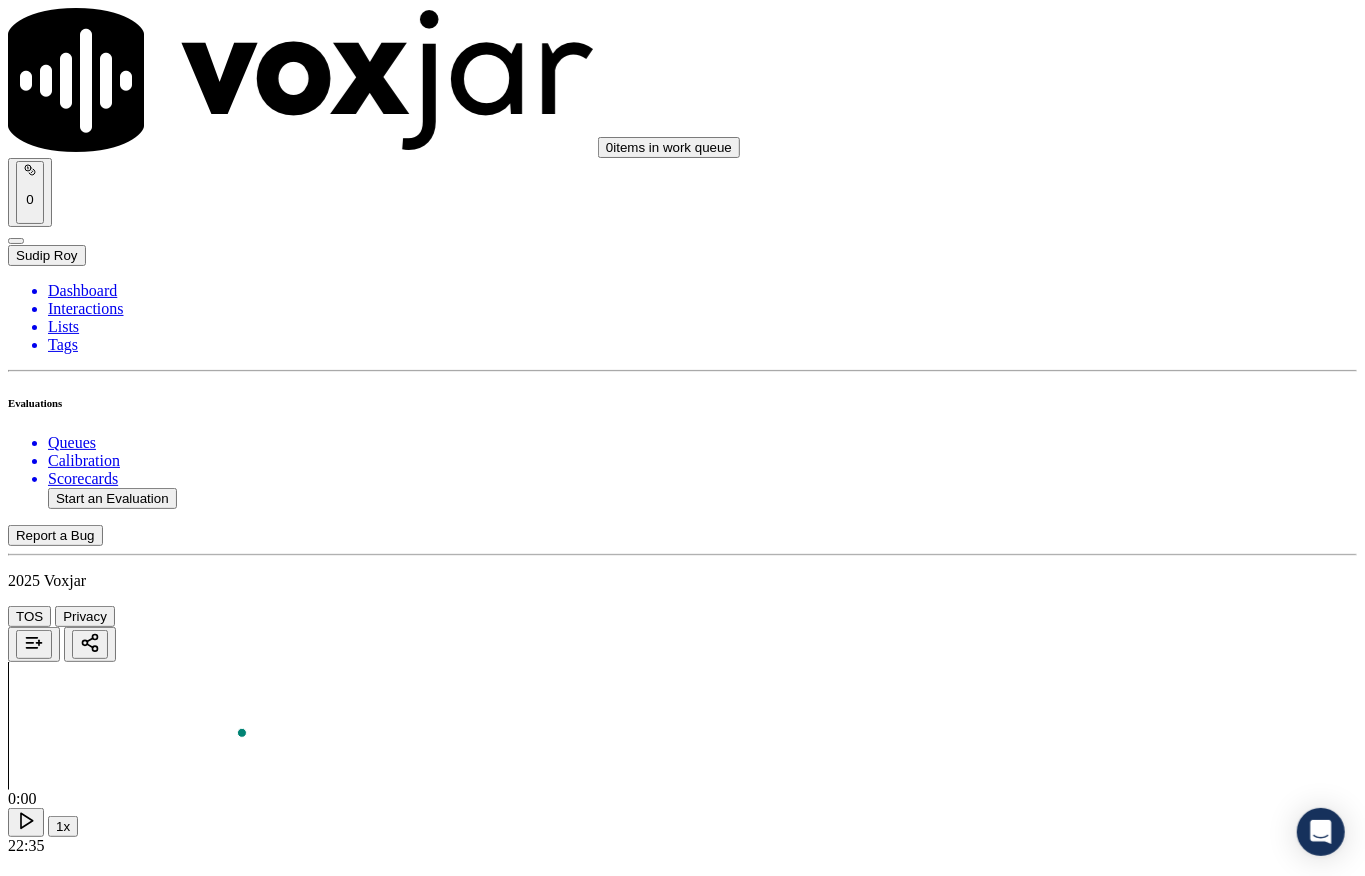 scroll, scrollTop: 533, scrollLeft: 0, axis: vertical 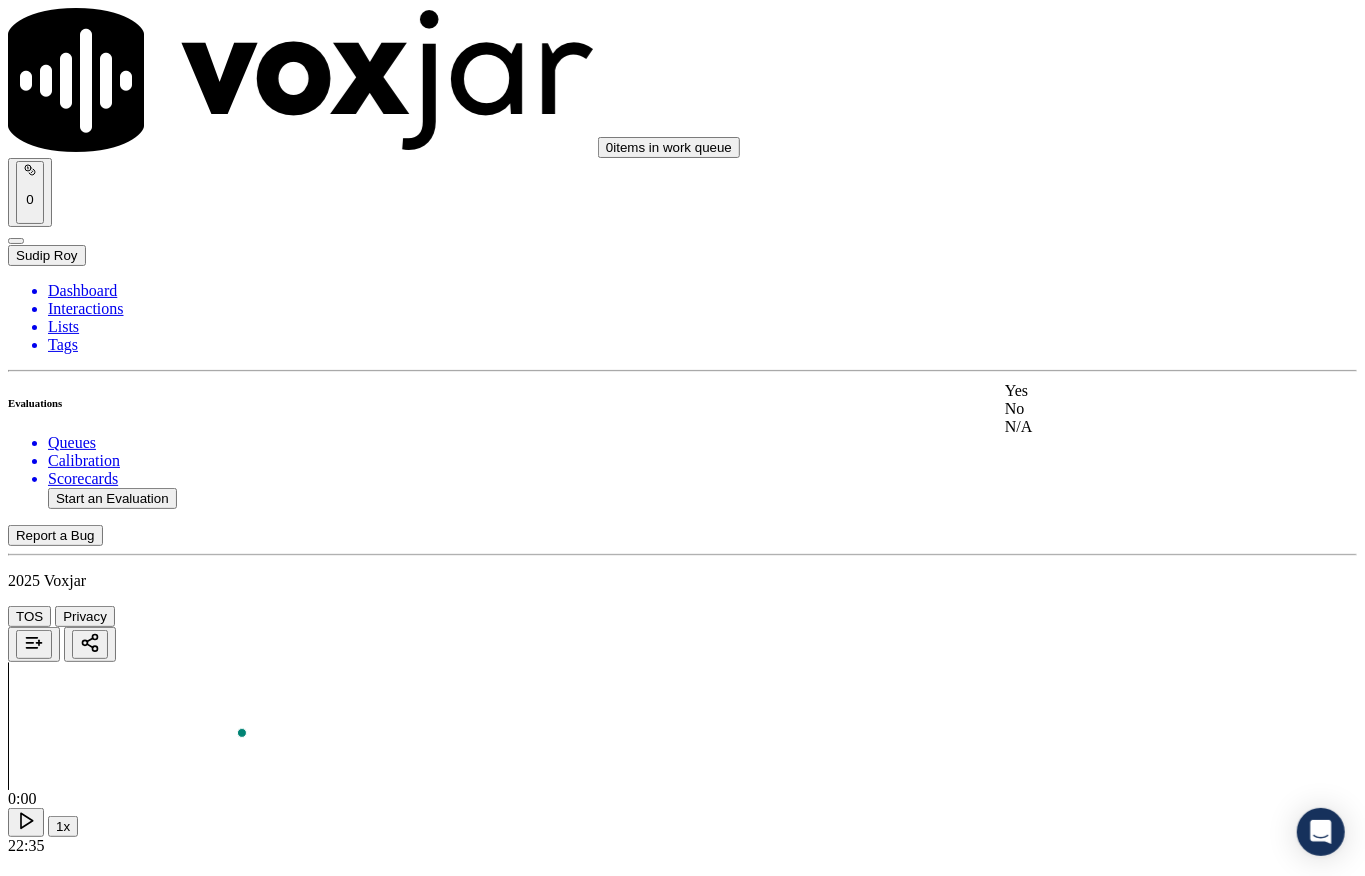 click on "Yes" at bounding box center (1126, 391) 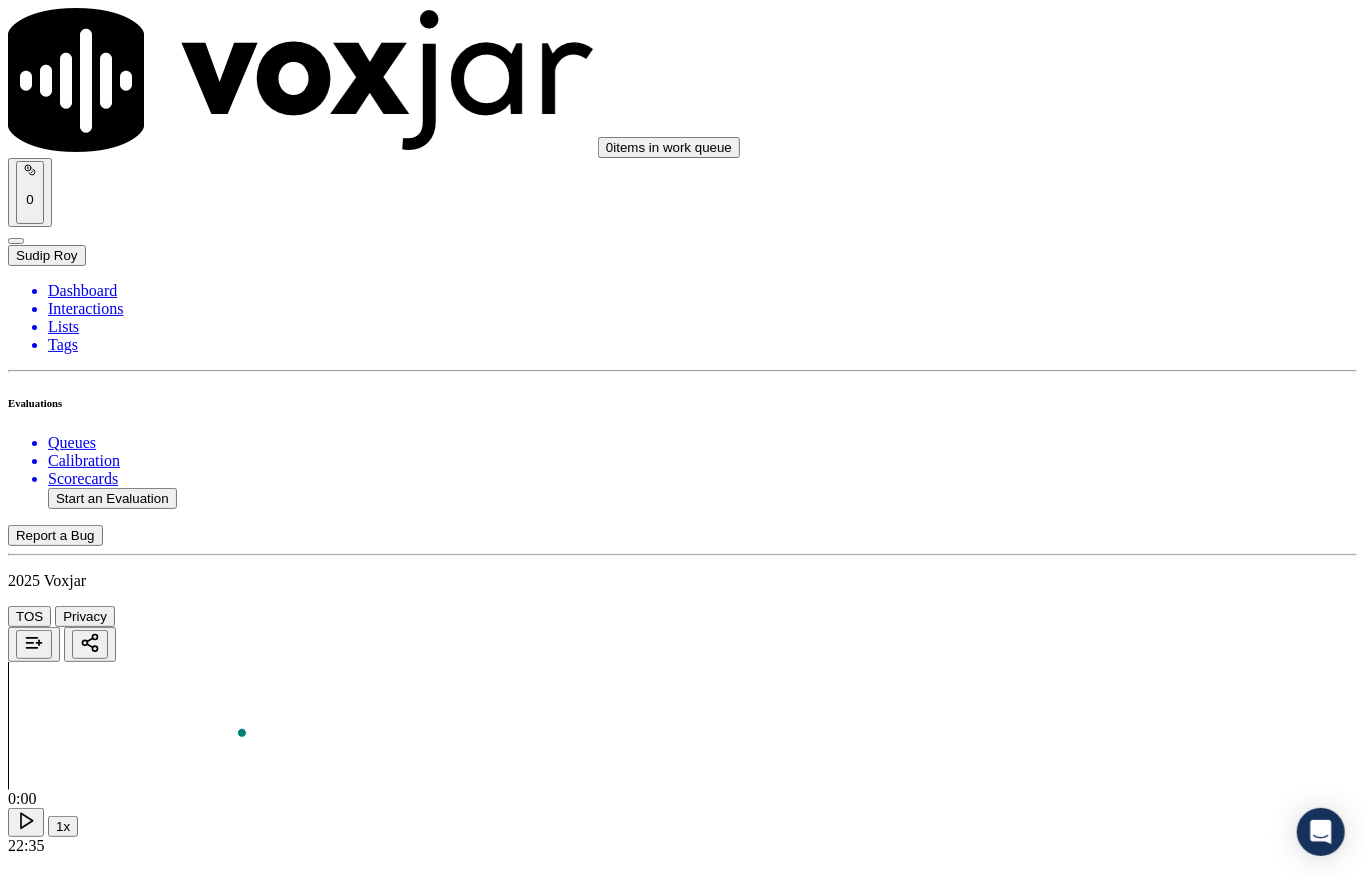 scroll, scrollTop: 1066, scrollLeft: 0, axis: vertical 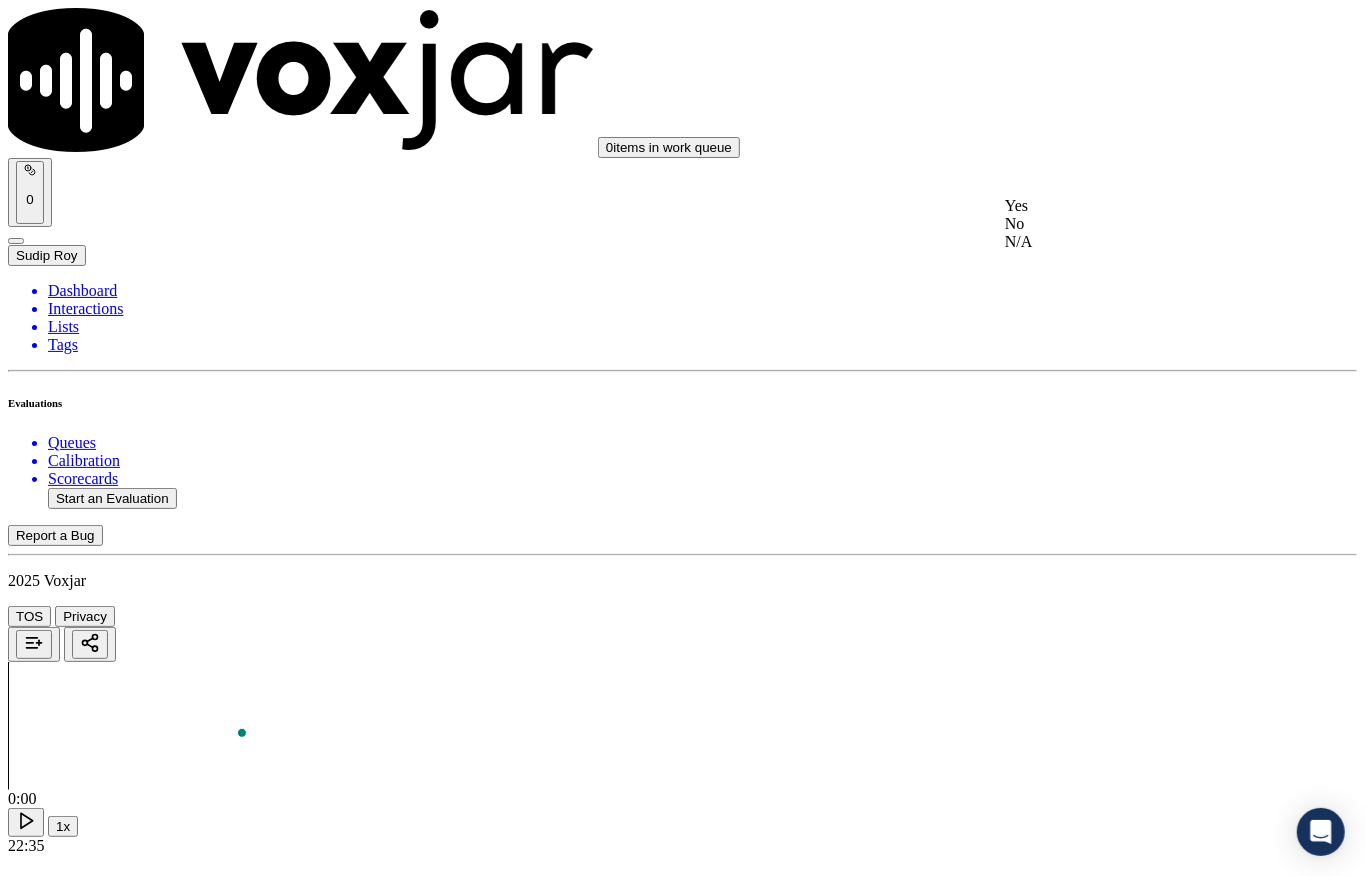 click on "Yes" at bounding box center (1126, 206) 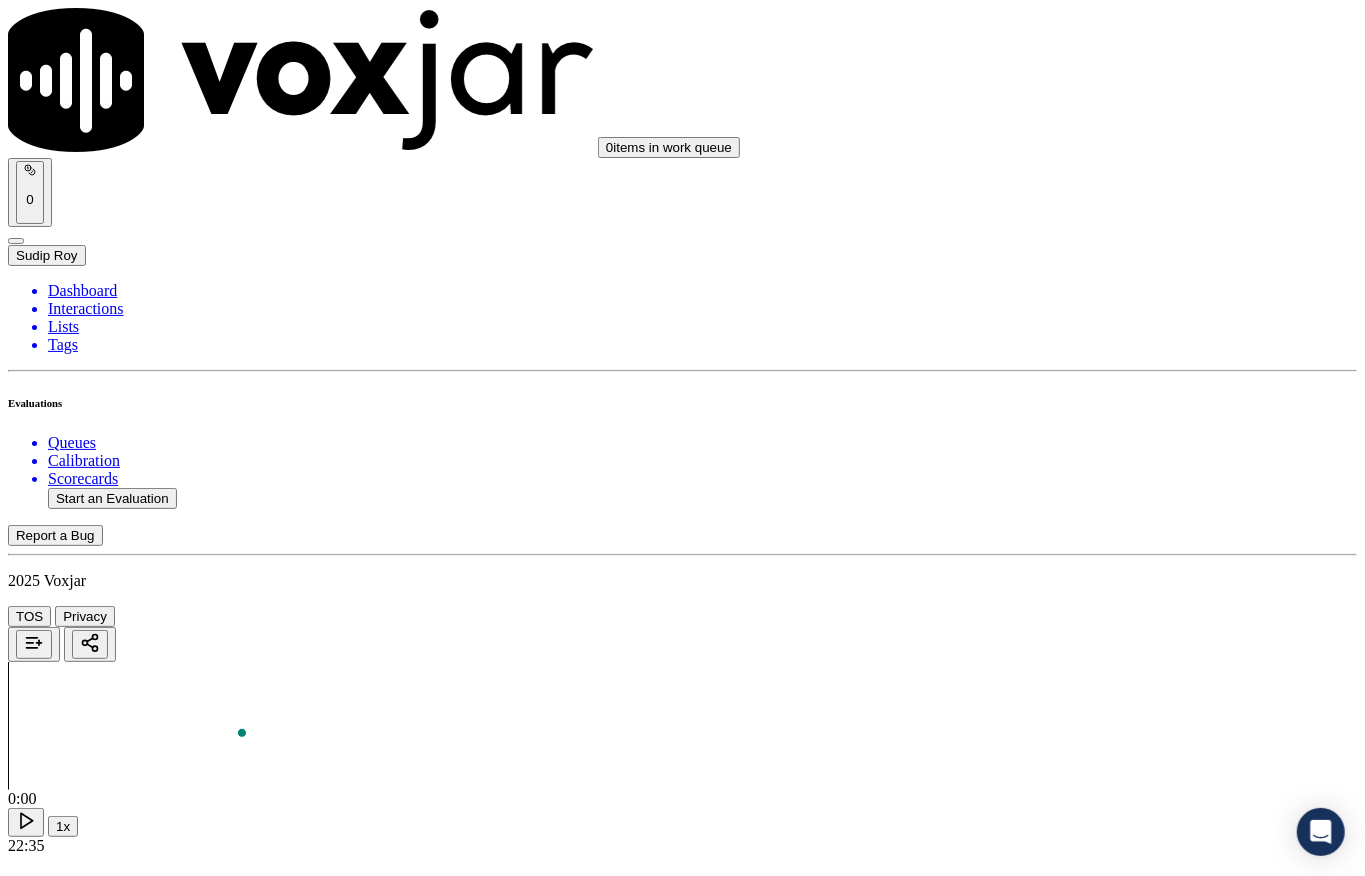 click on "Select an answer" at bounding box center (67, 3327) 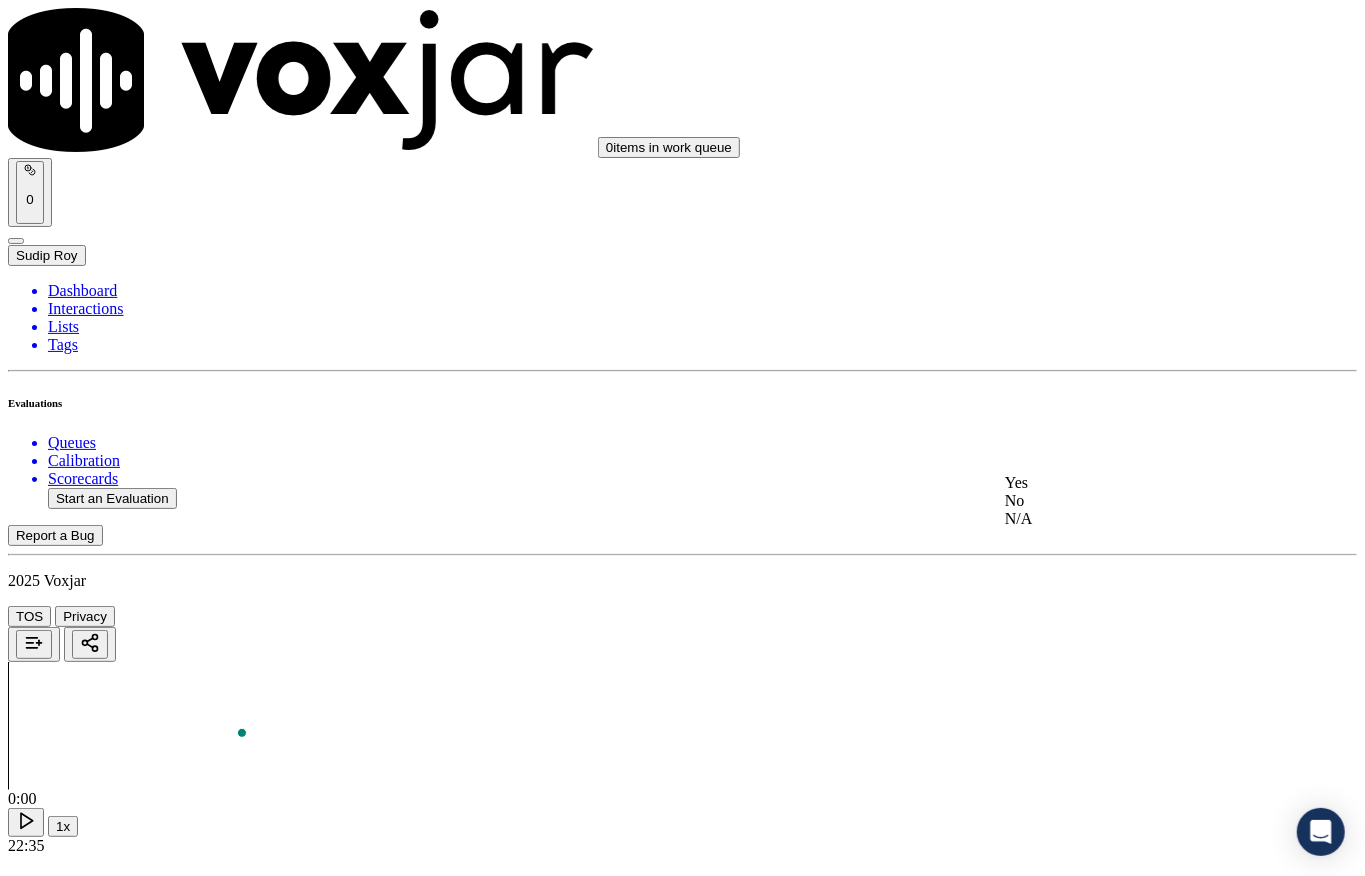 click on "No" 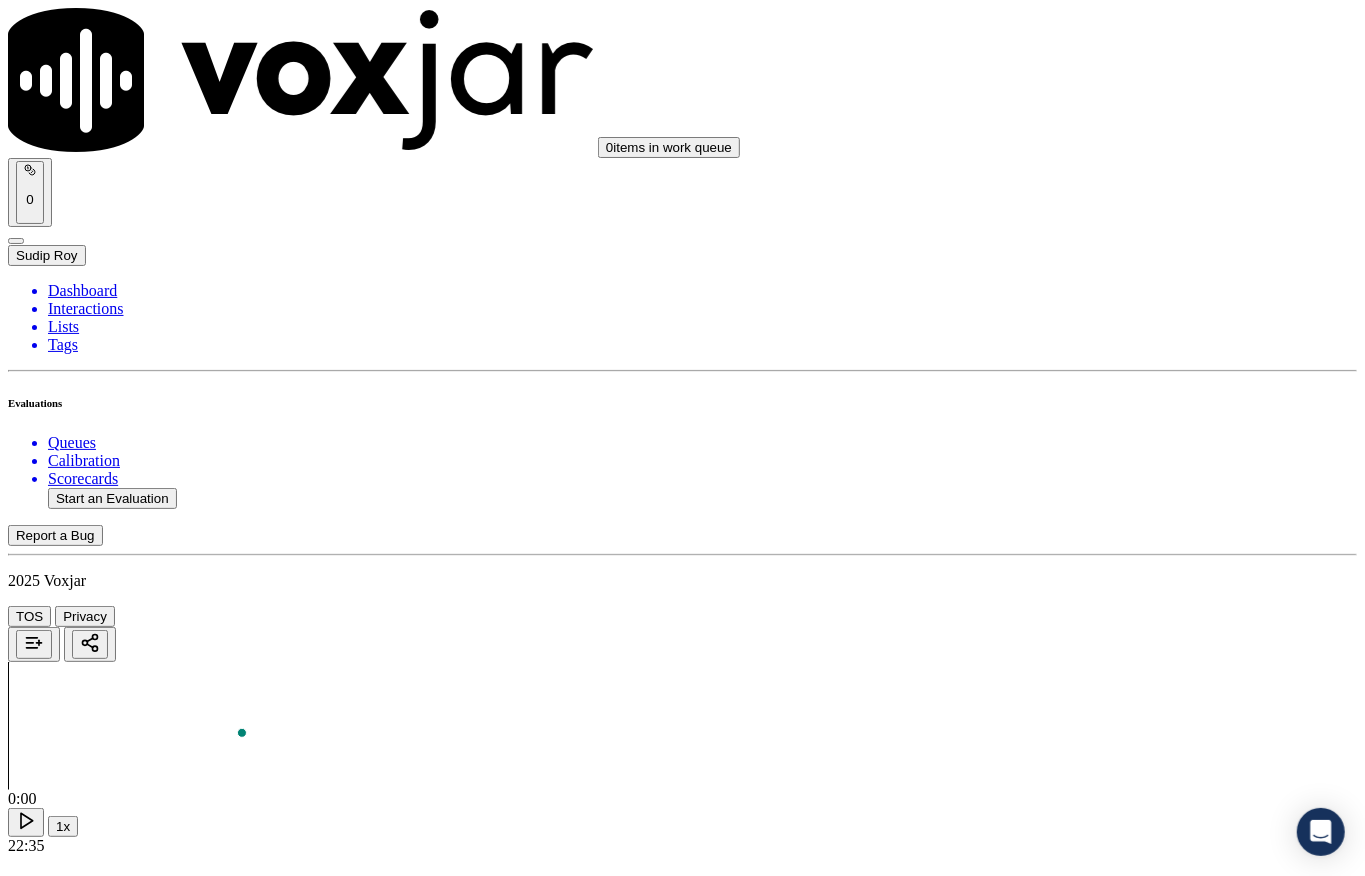 scroll, scrollTop: 1466, scrollLeft: 0, axis: vertical 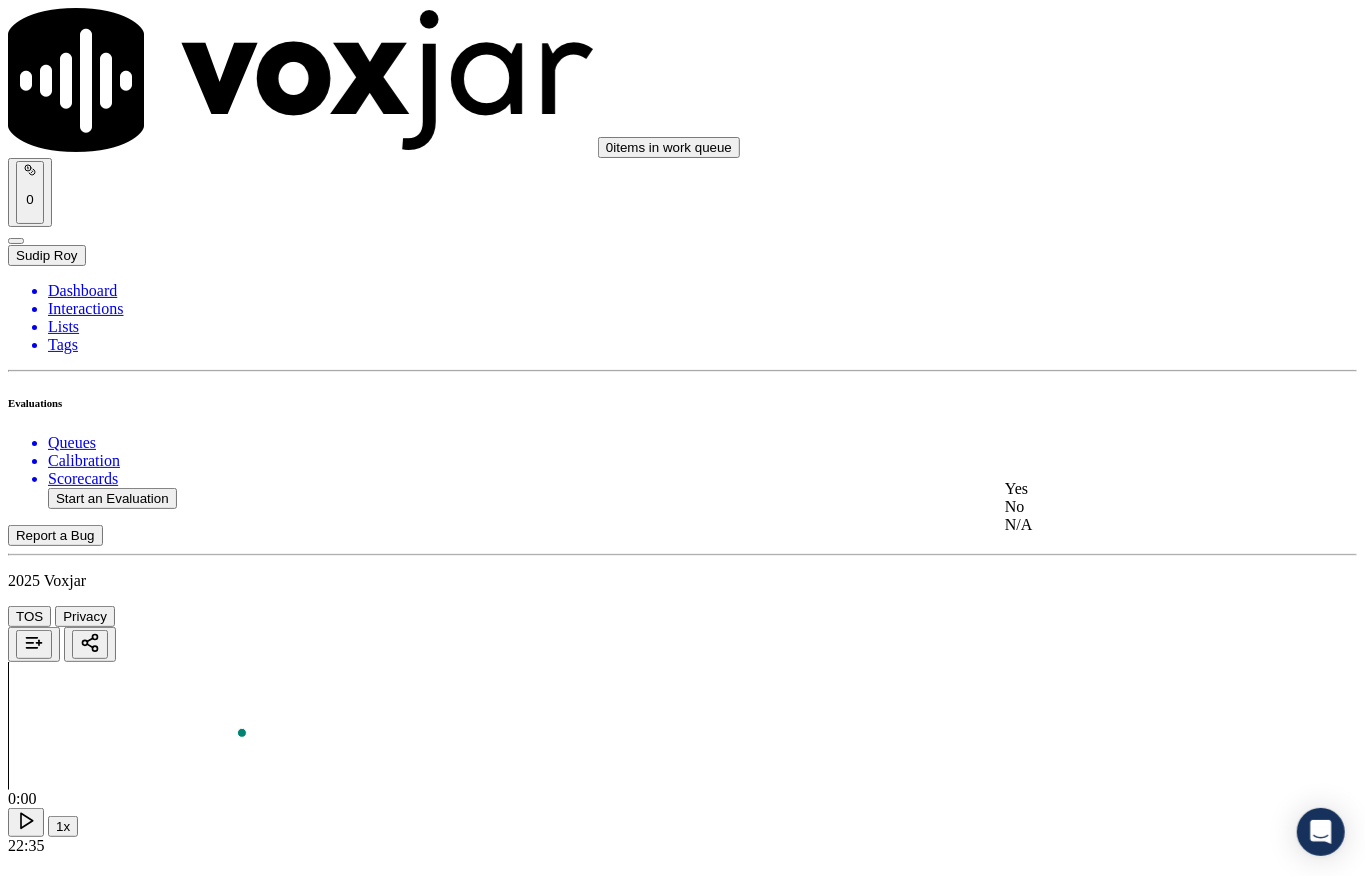 click on "Yes" at bounding box center (1126, 489) 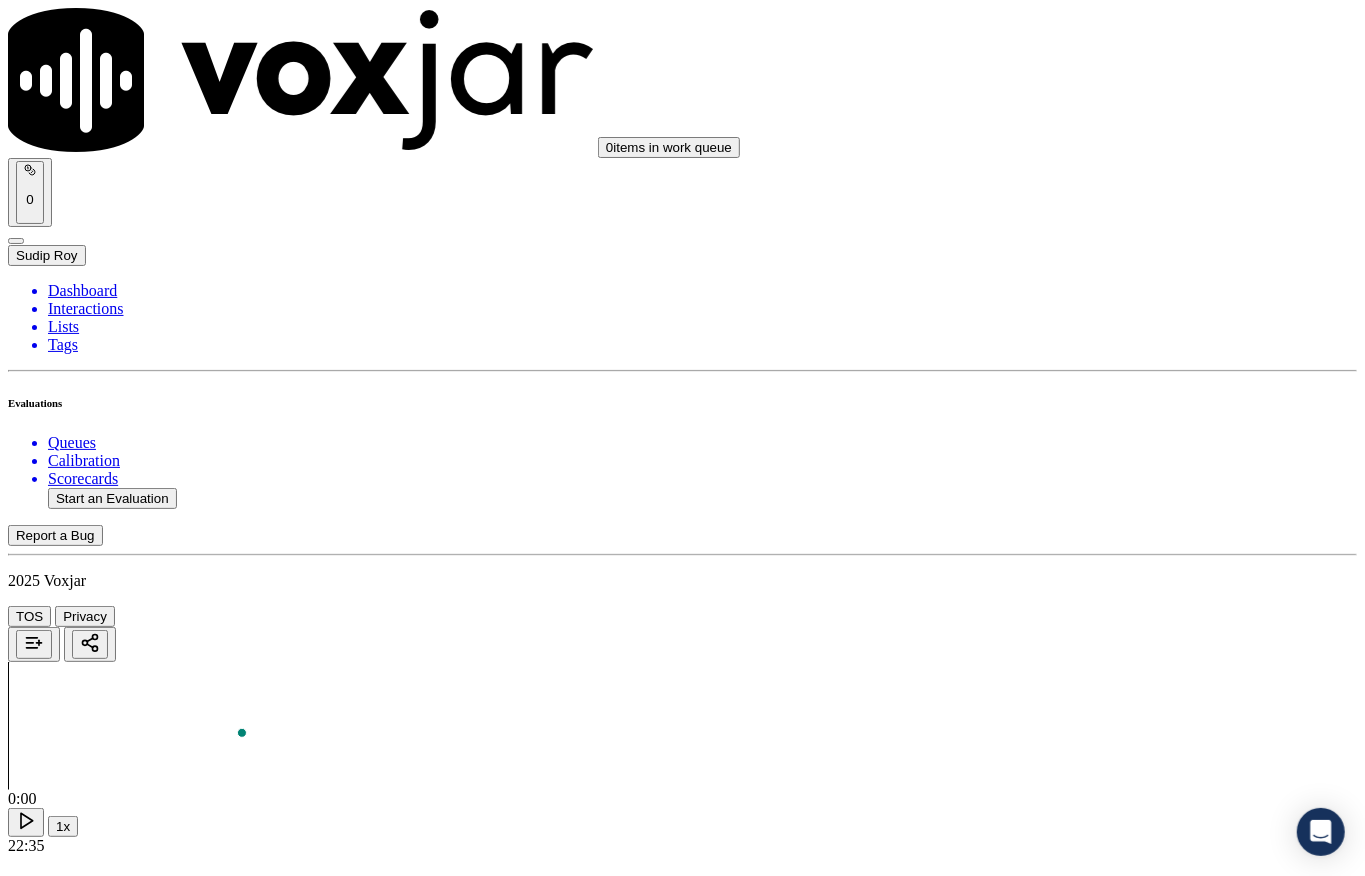 scroll, scrollTop: 1866, scrollLeft: 0, axis: vertical 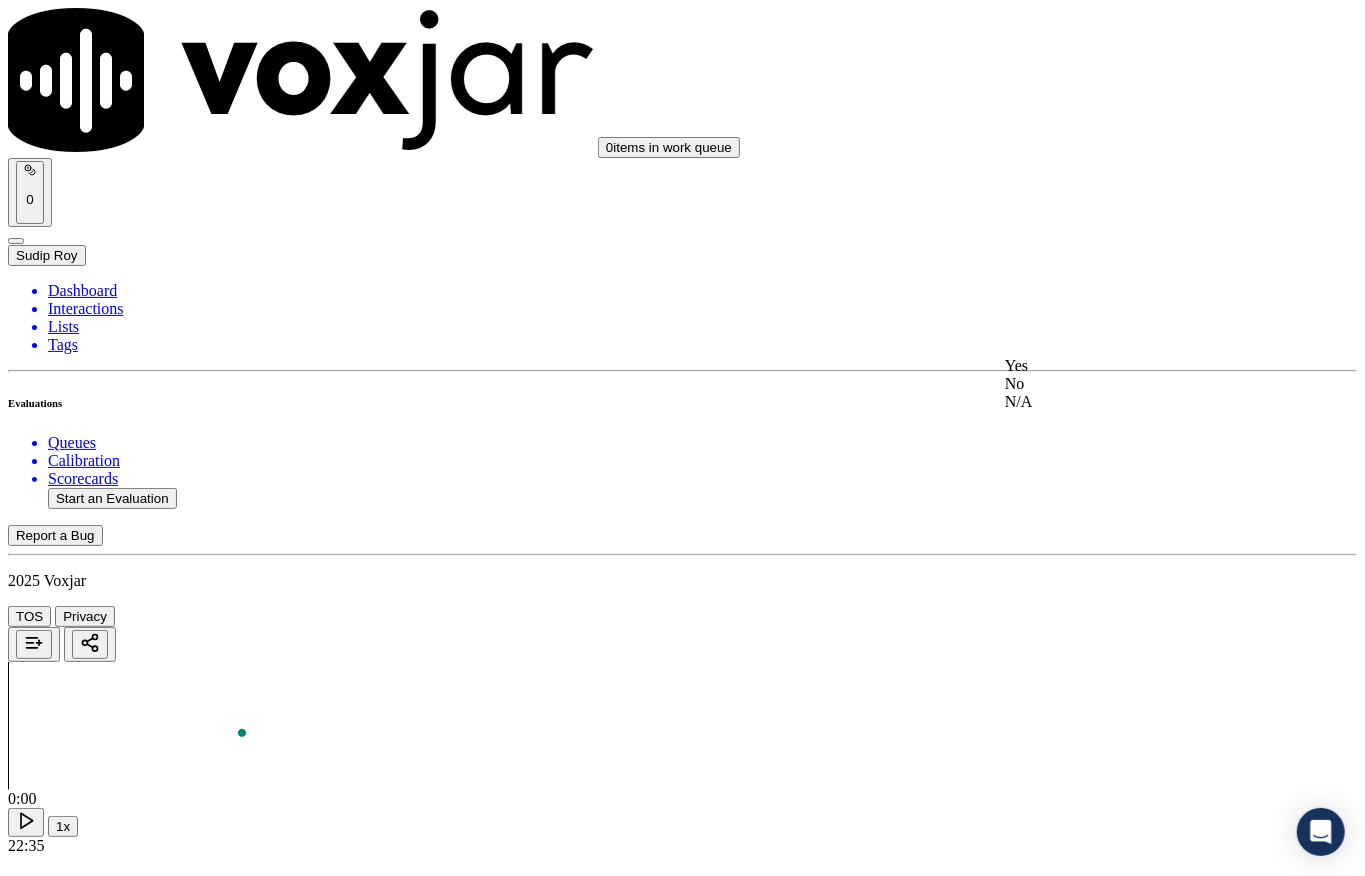 click on "N/A" 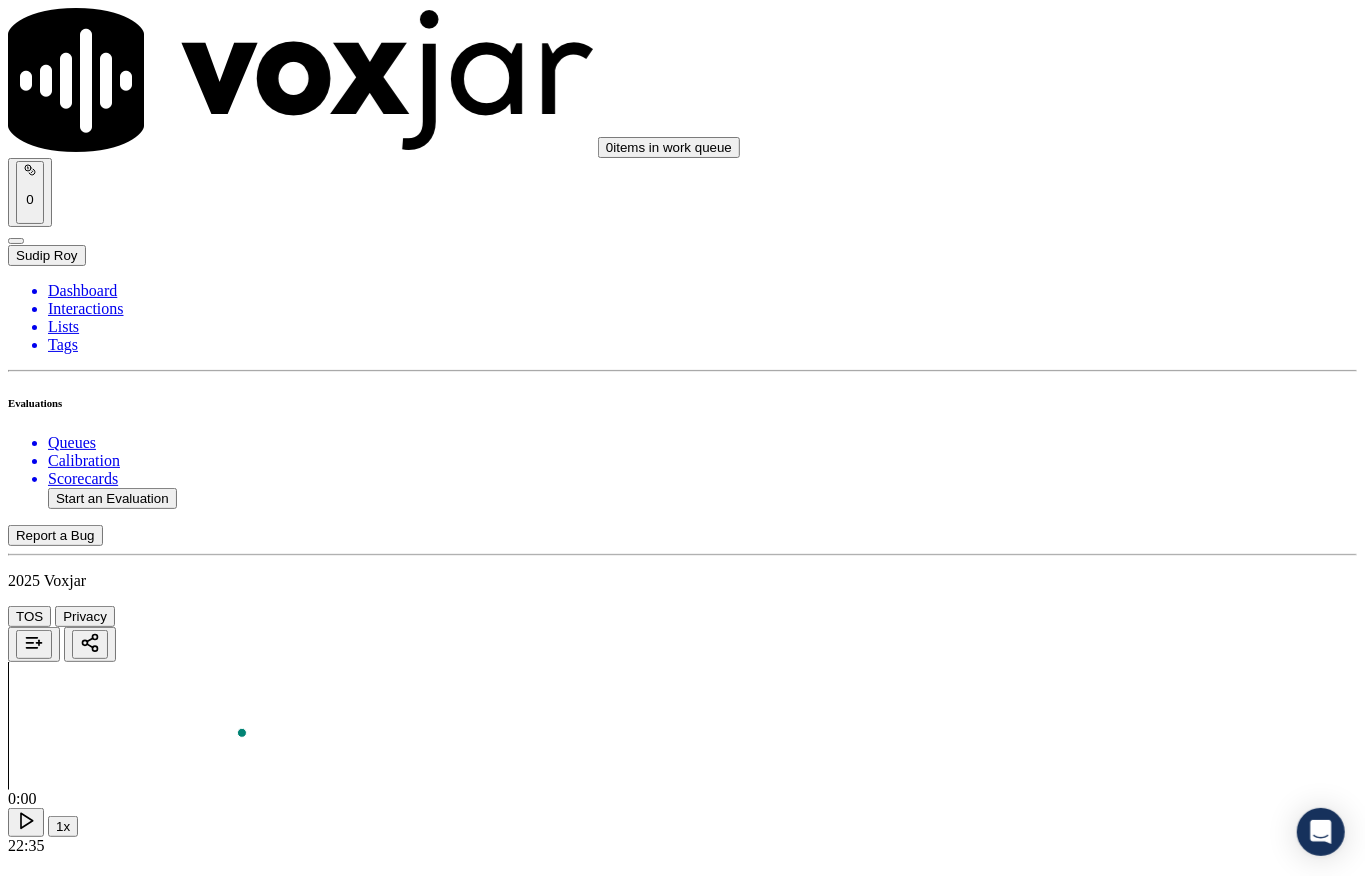scroll, scrollTop: 2266, scrollLeft: 0, axis: vertical 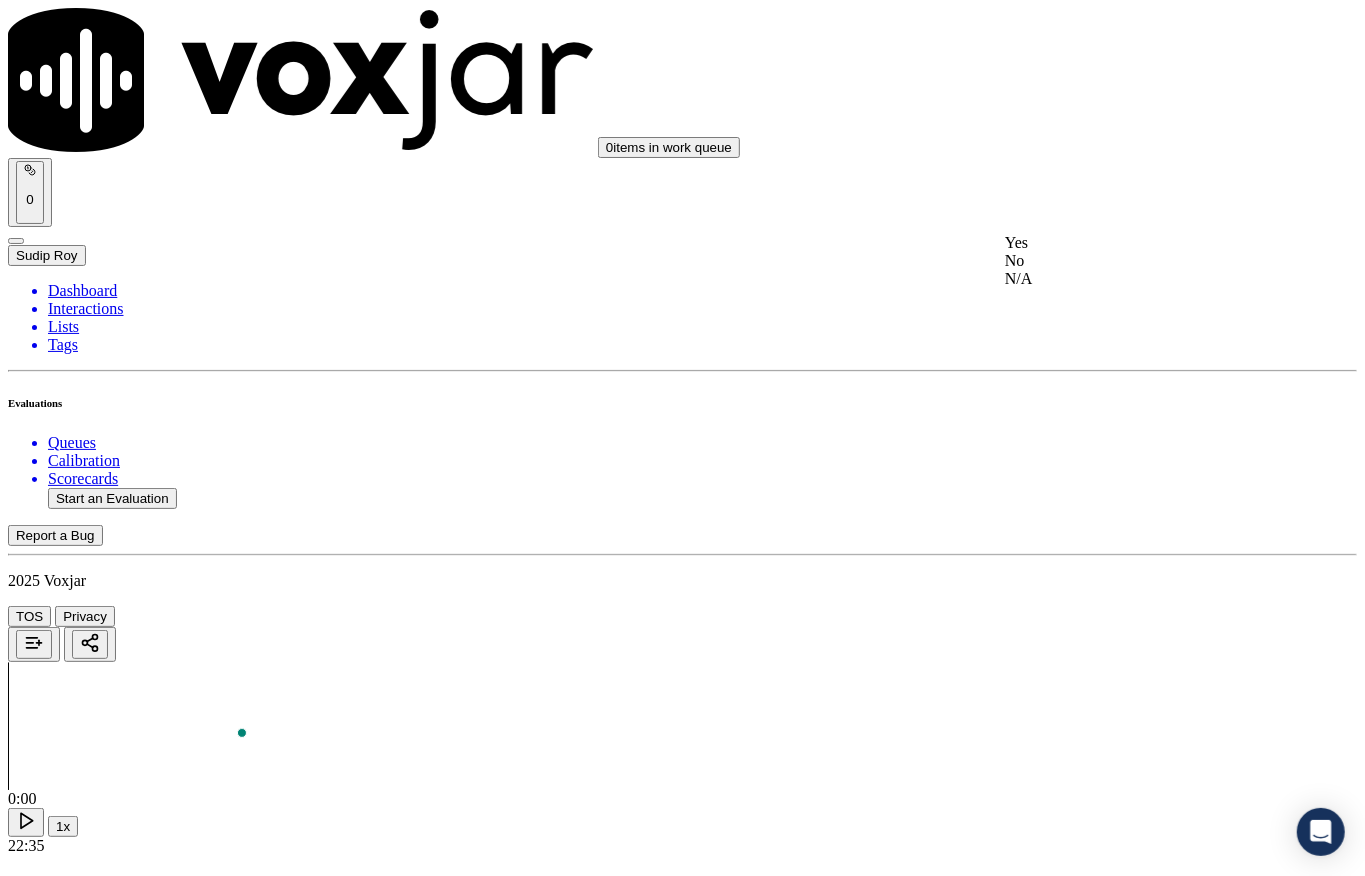 click on "Yes" at bounding box center [1126, 243] 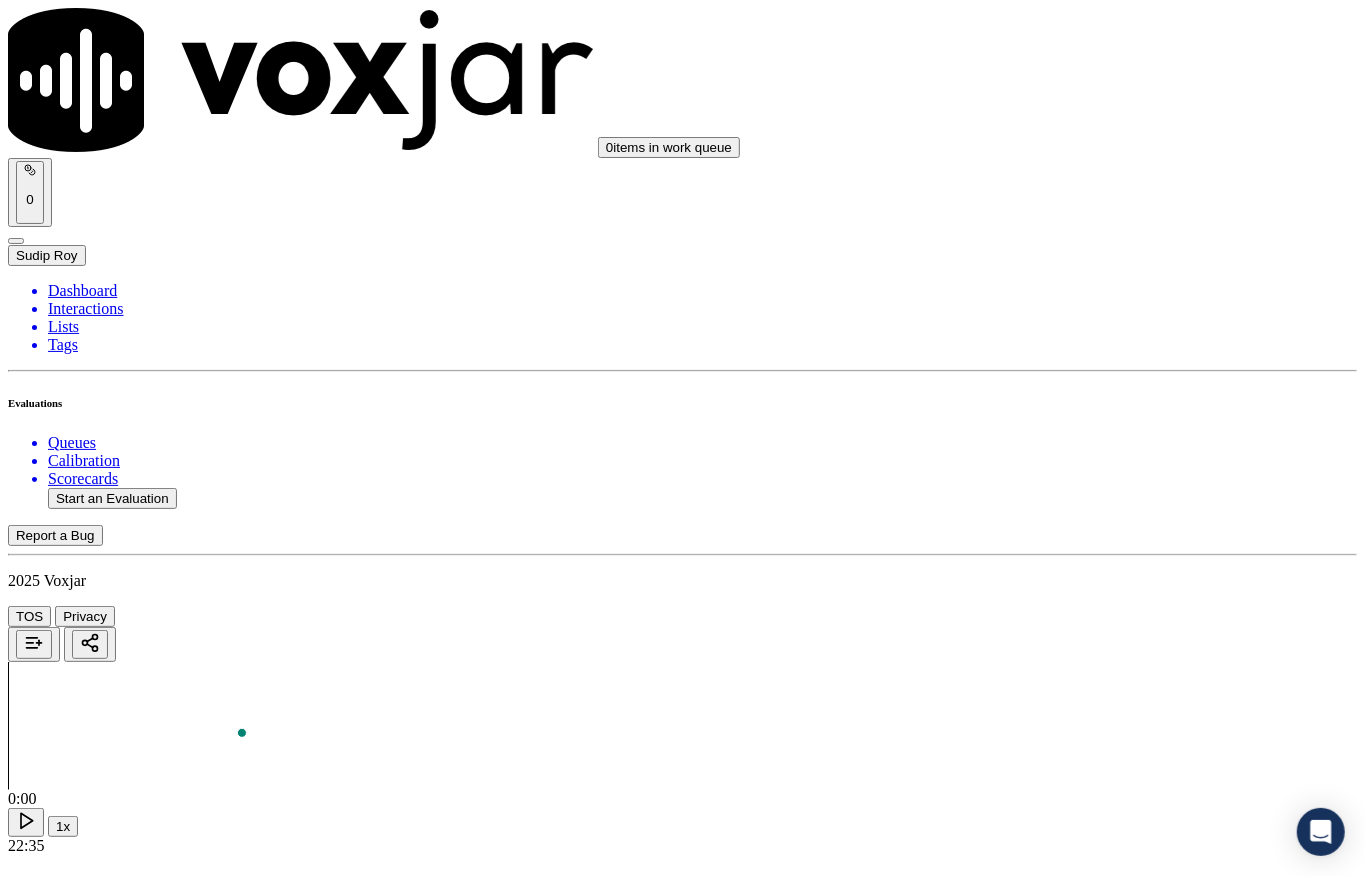 scroll, scrollTop: 2666, scrollLeft: 0, axis: vertical 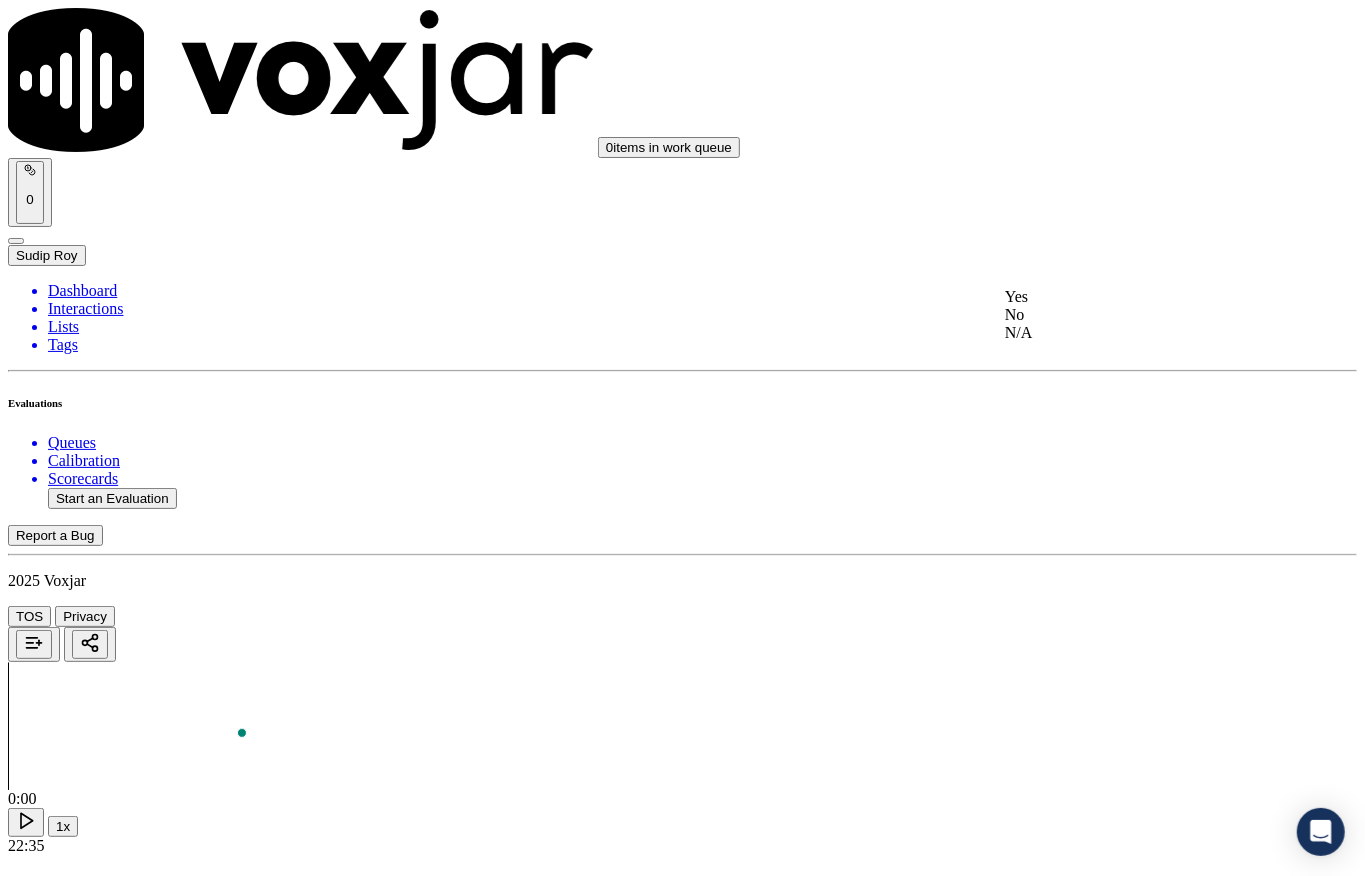 click on "Yes" at bounding box center (1126, 297) 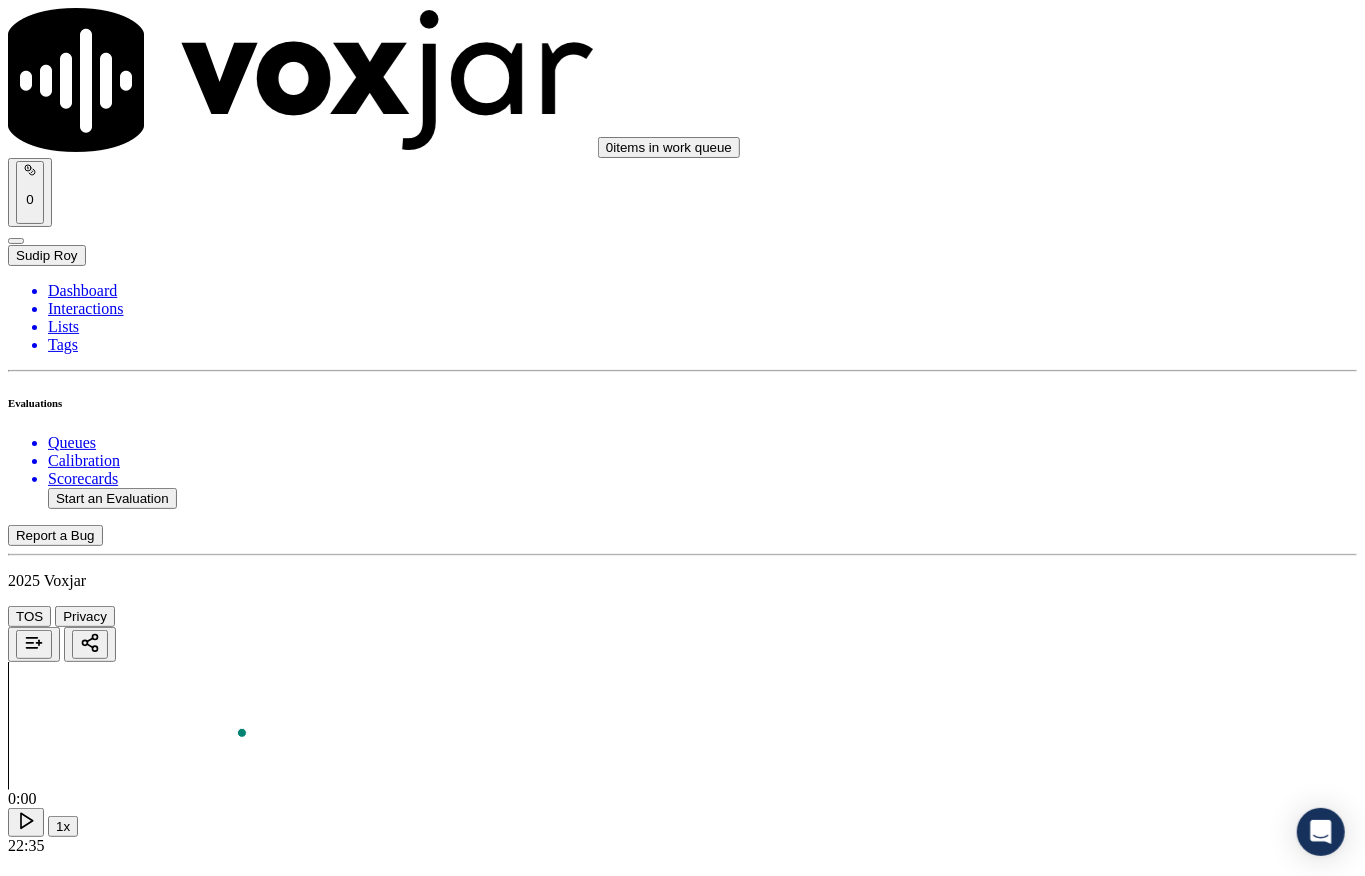 scroll, scrollTop: 3200, scrollLeft: 0, axis: vertical 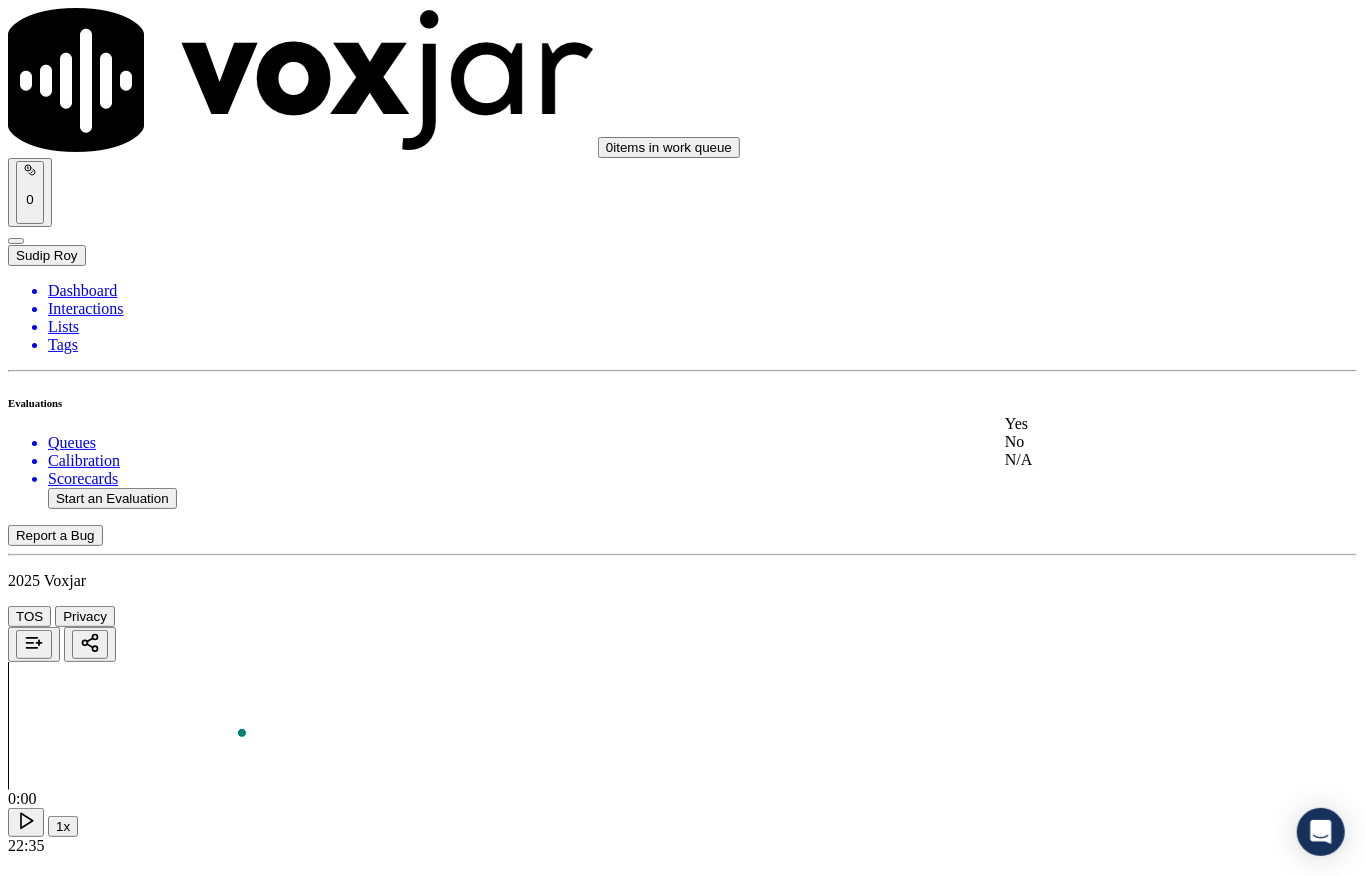 click on "No" 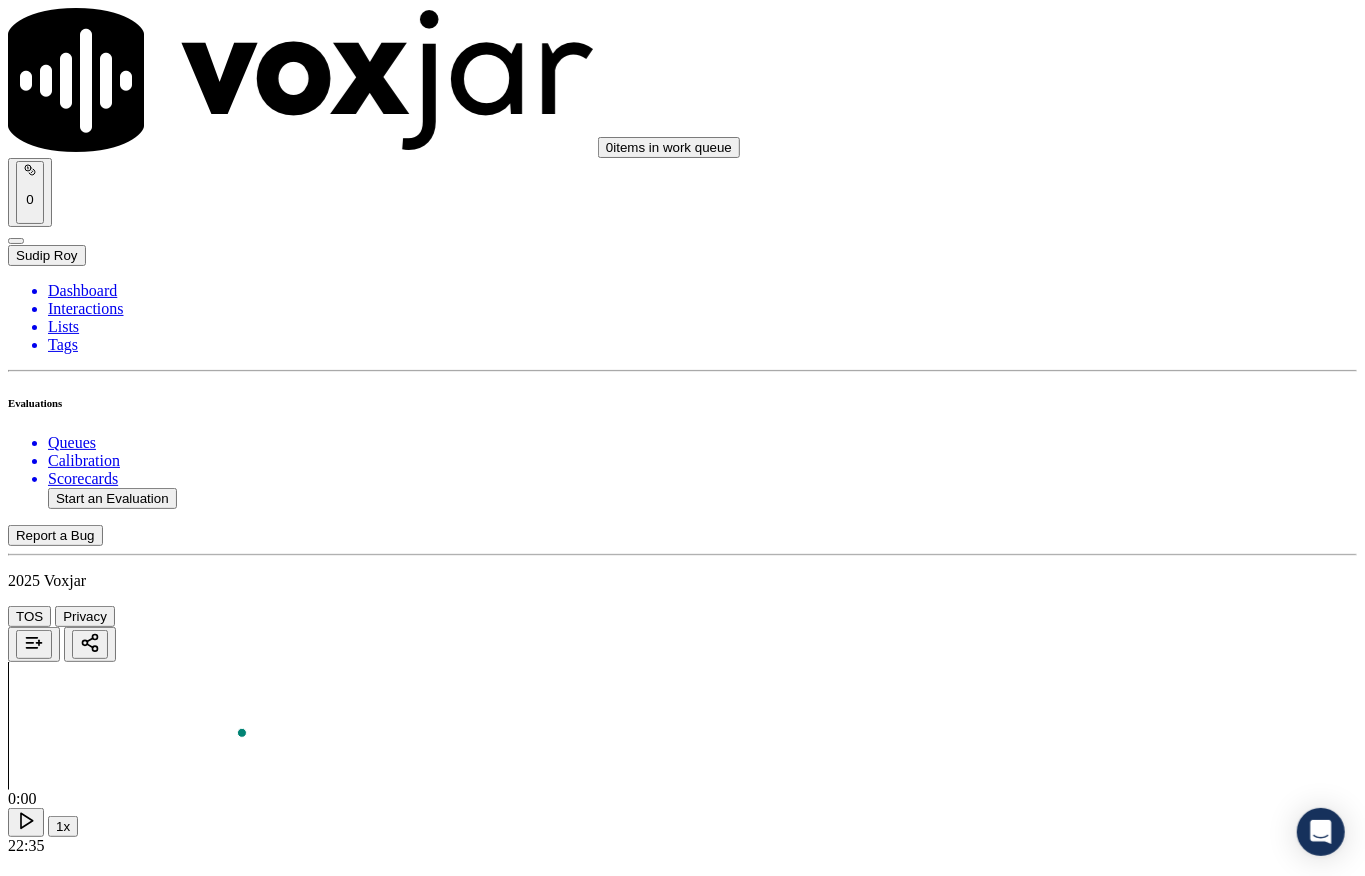 scroll, scrollTop: 3466, scrollLeft: 0, axis: vertical 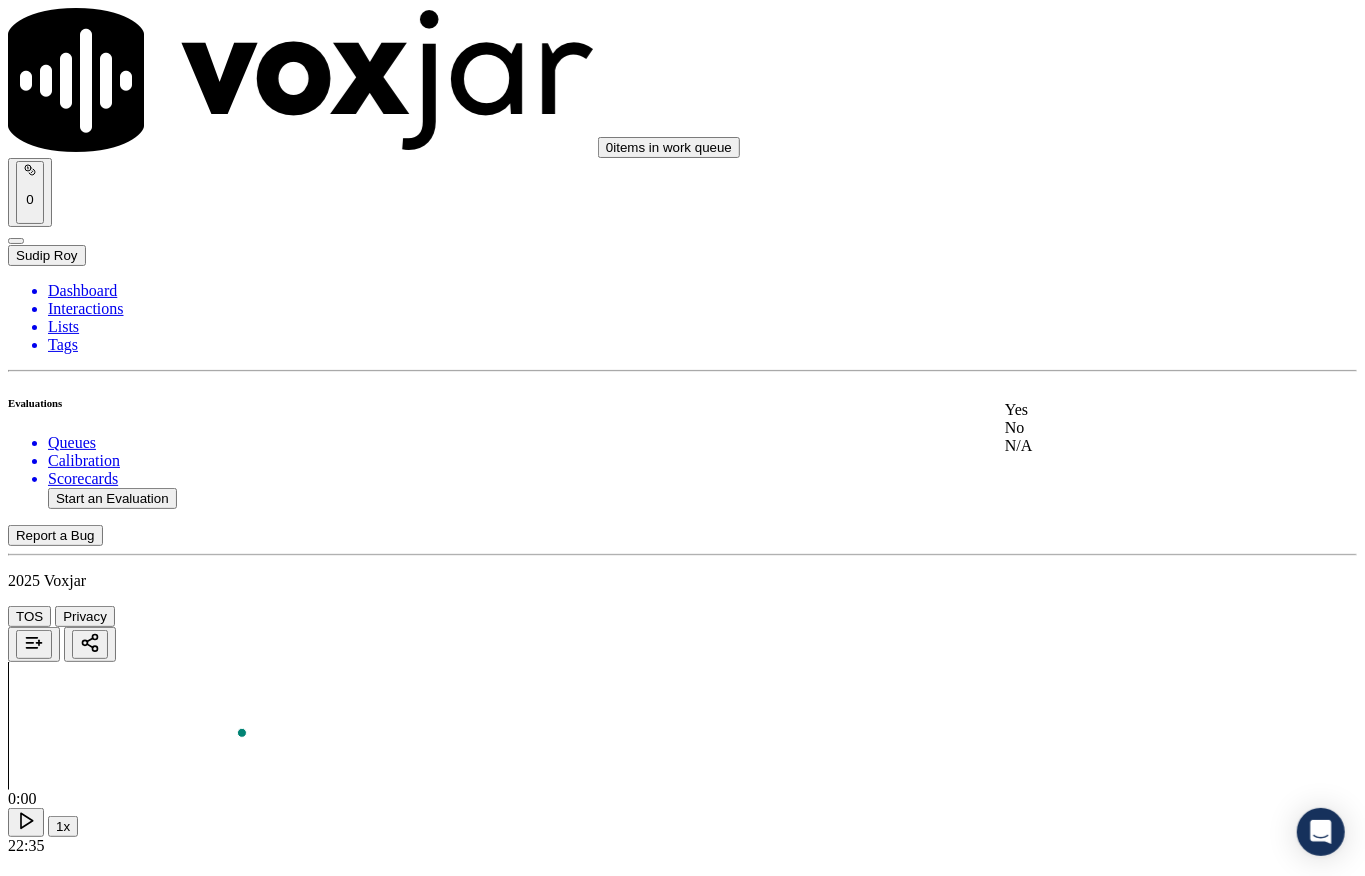 click on "Yes" at bounding box center [1126, 410] 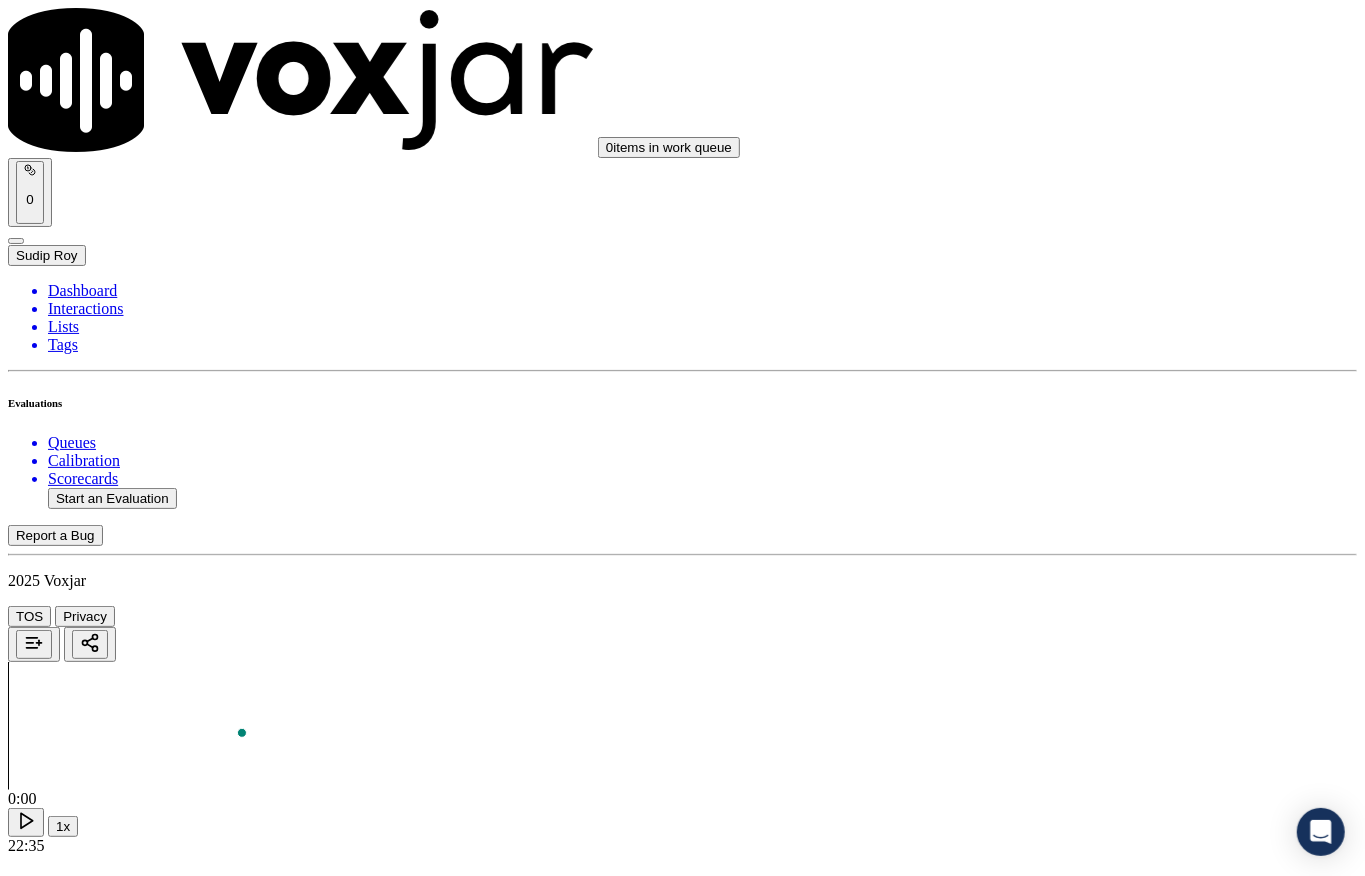 scroll, scrollTop: 3733, scrollLeft: 0, axis: vertical 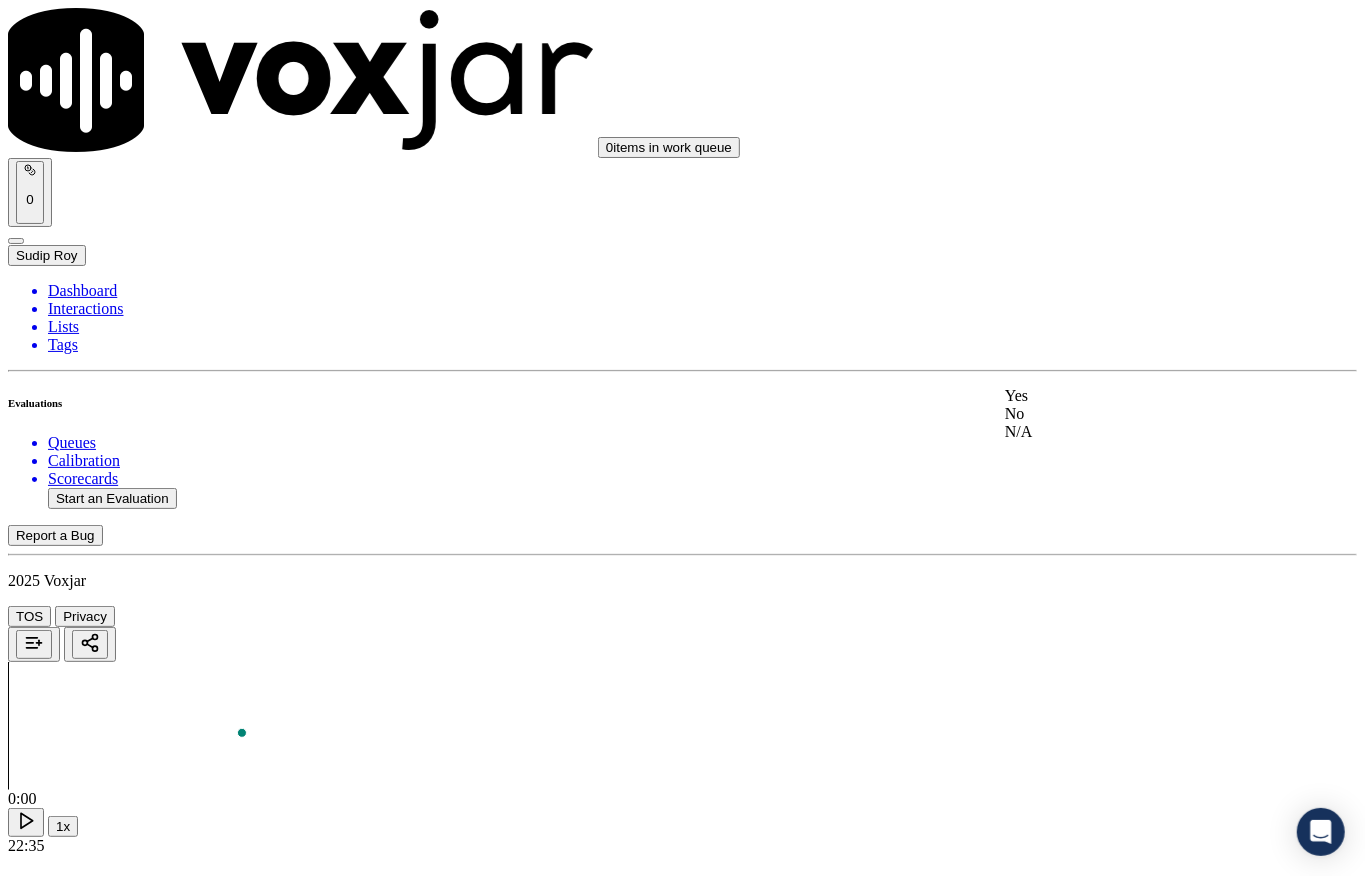 click on "Yes" at bounding box center (1126, 396) 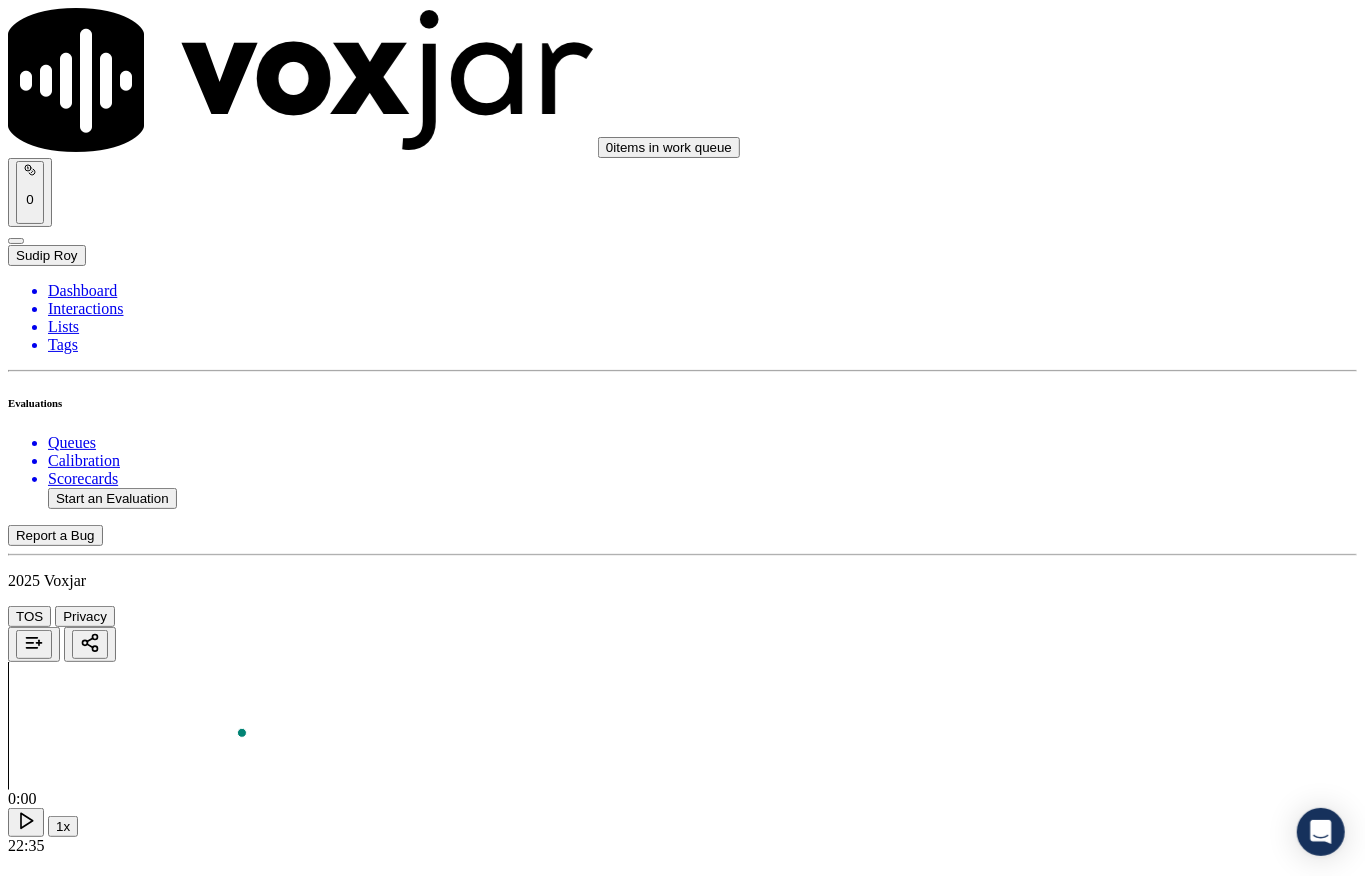 click on "Select an answer" at bounding box center [67, 5747] 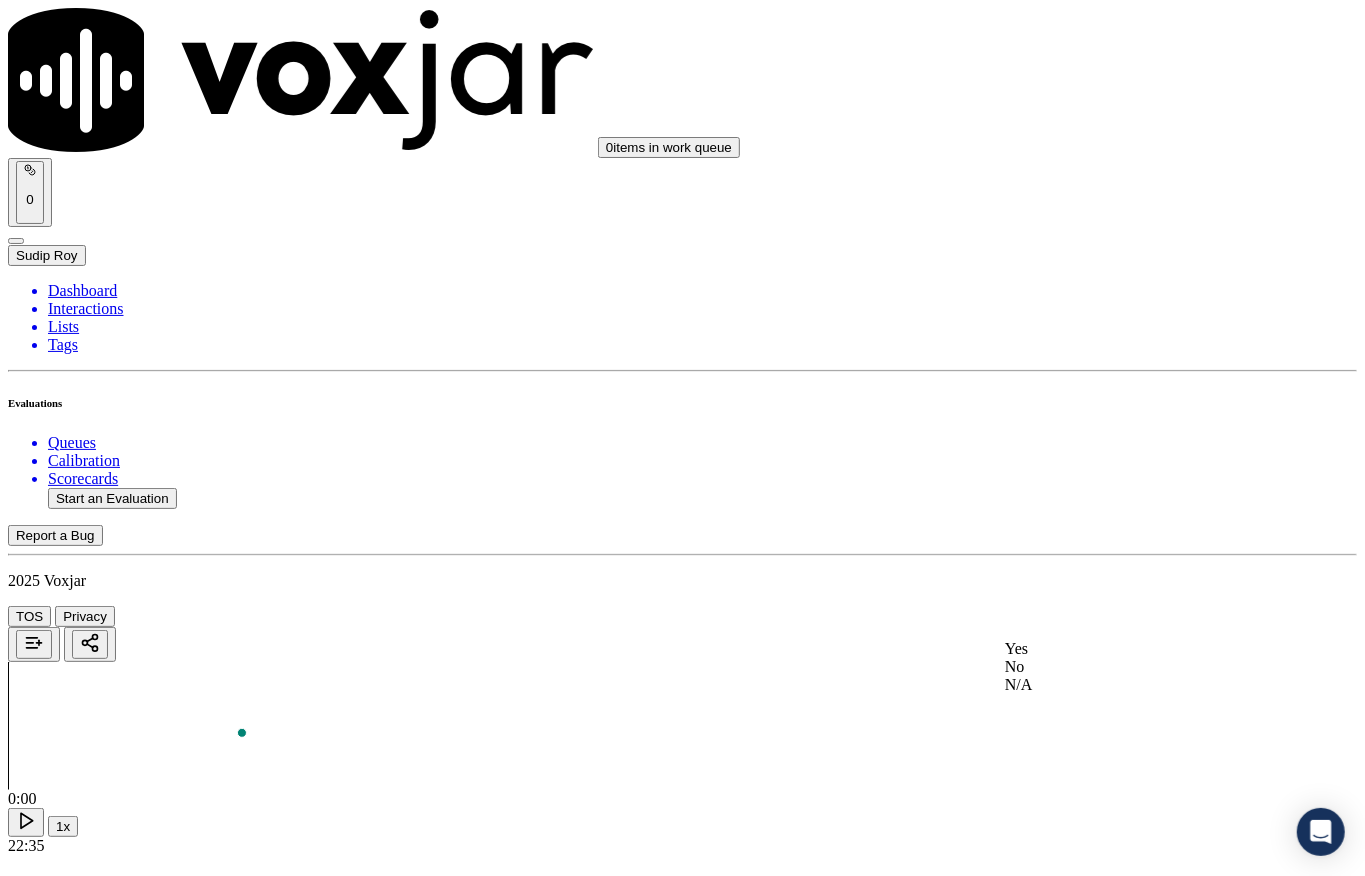 click on "Yes" at bounding box center (1126, 649) 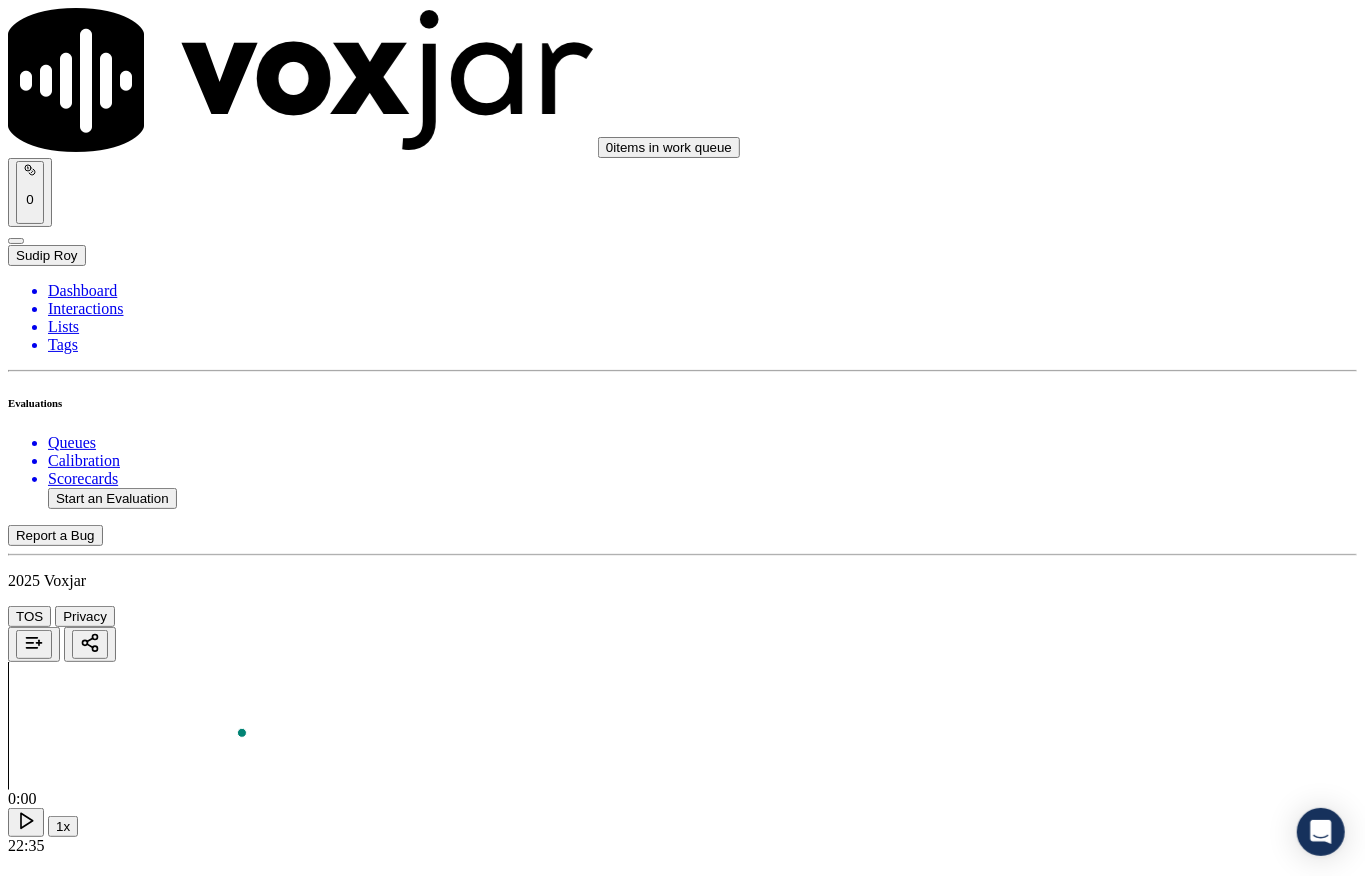 scroll, scrollTop: 4266, scrollLeft: 0, axis: vertical 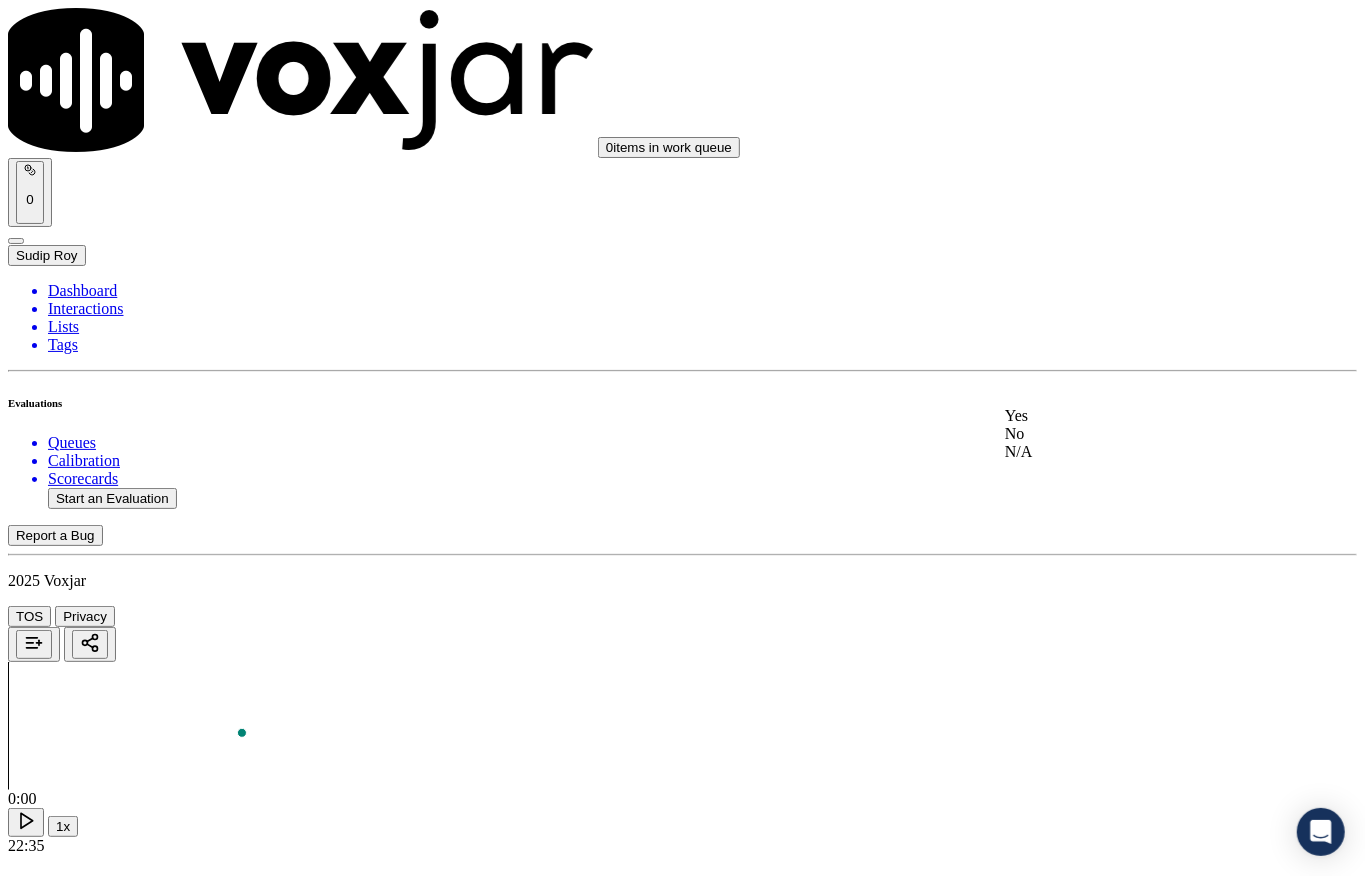 click on "N/A" 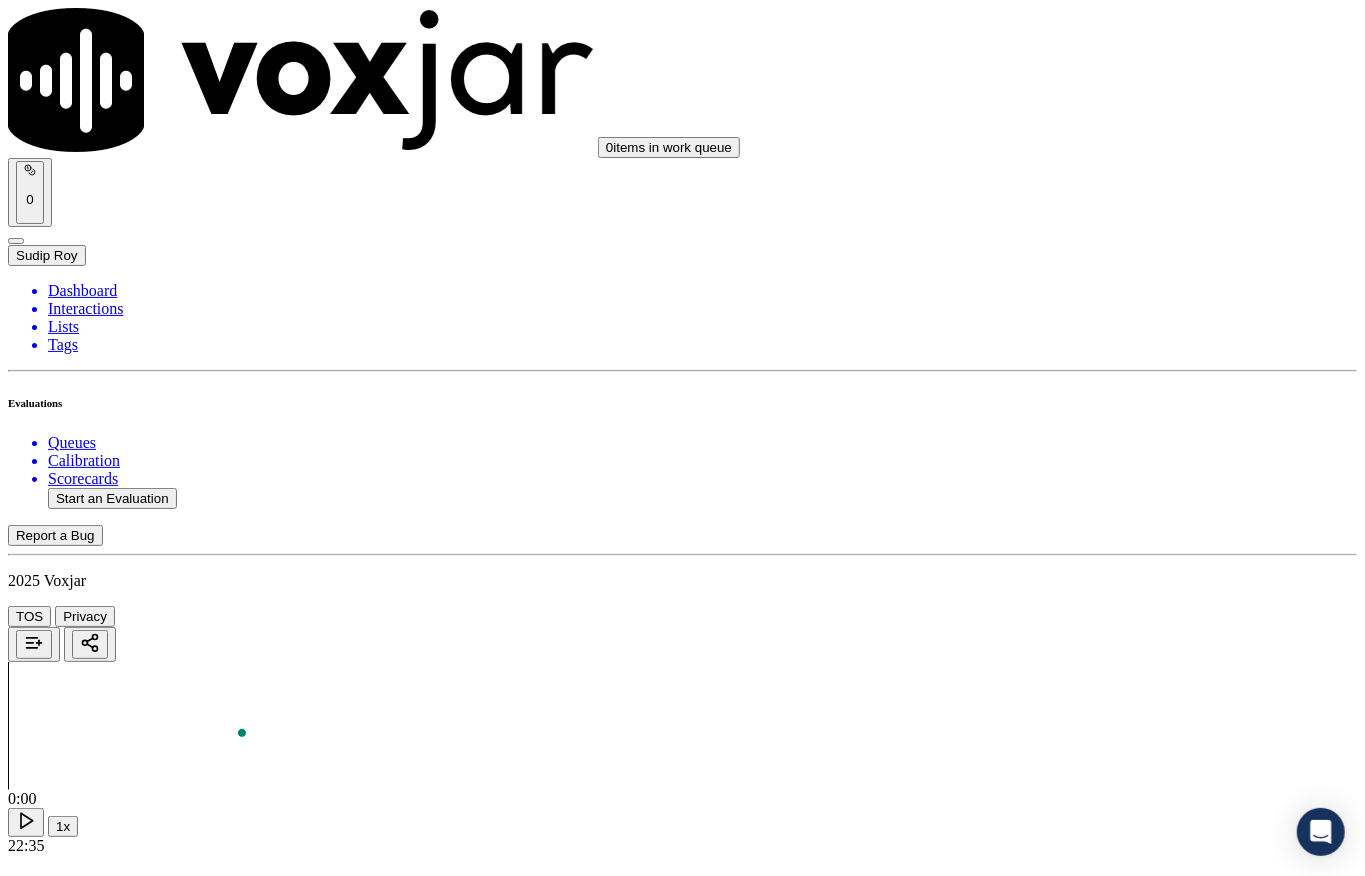 click on "Select an answer" at bounding box center (67, 6284) 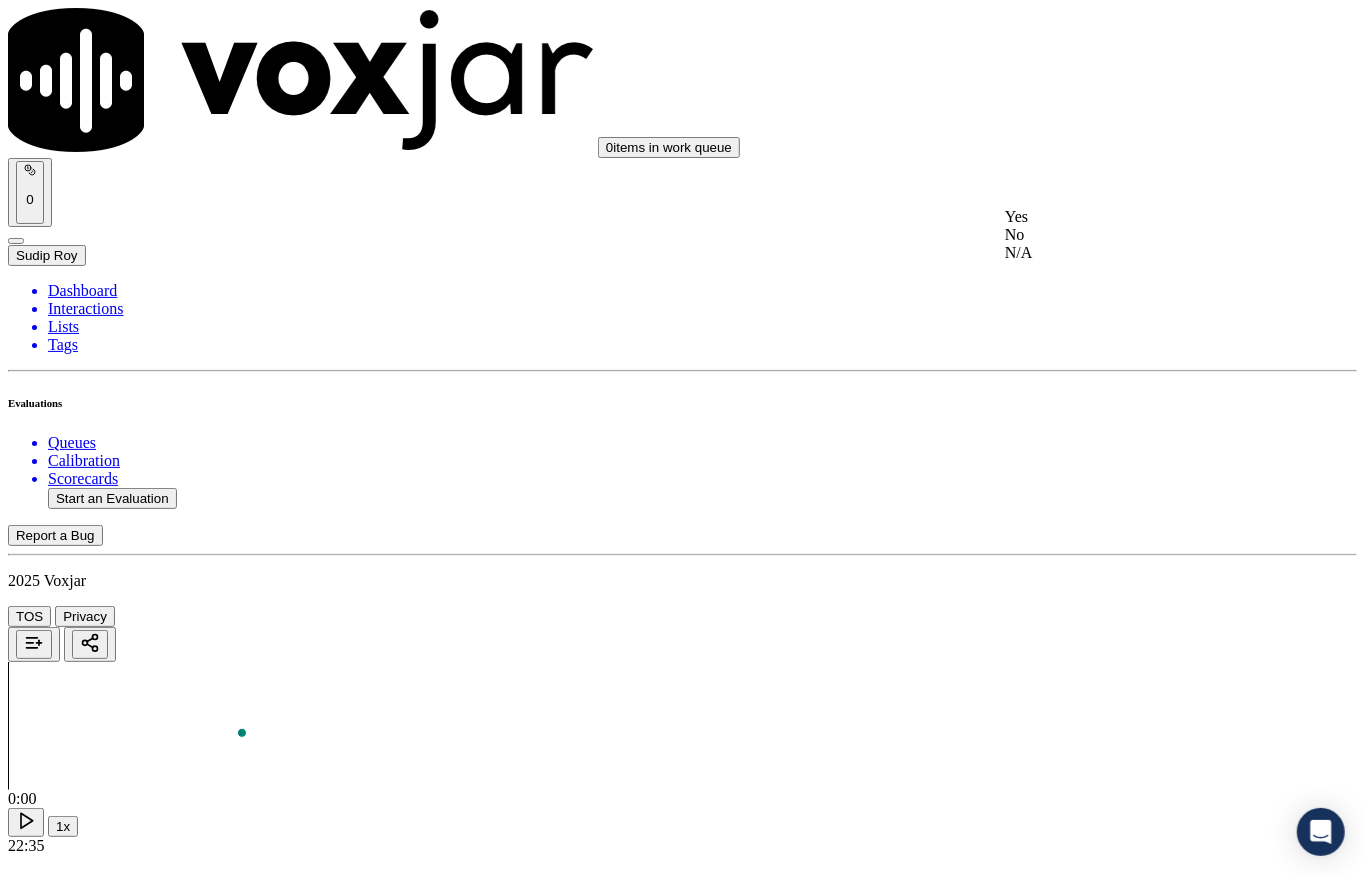 click on "Yes" at bounding box center (1126, 217) 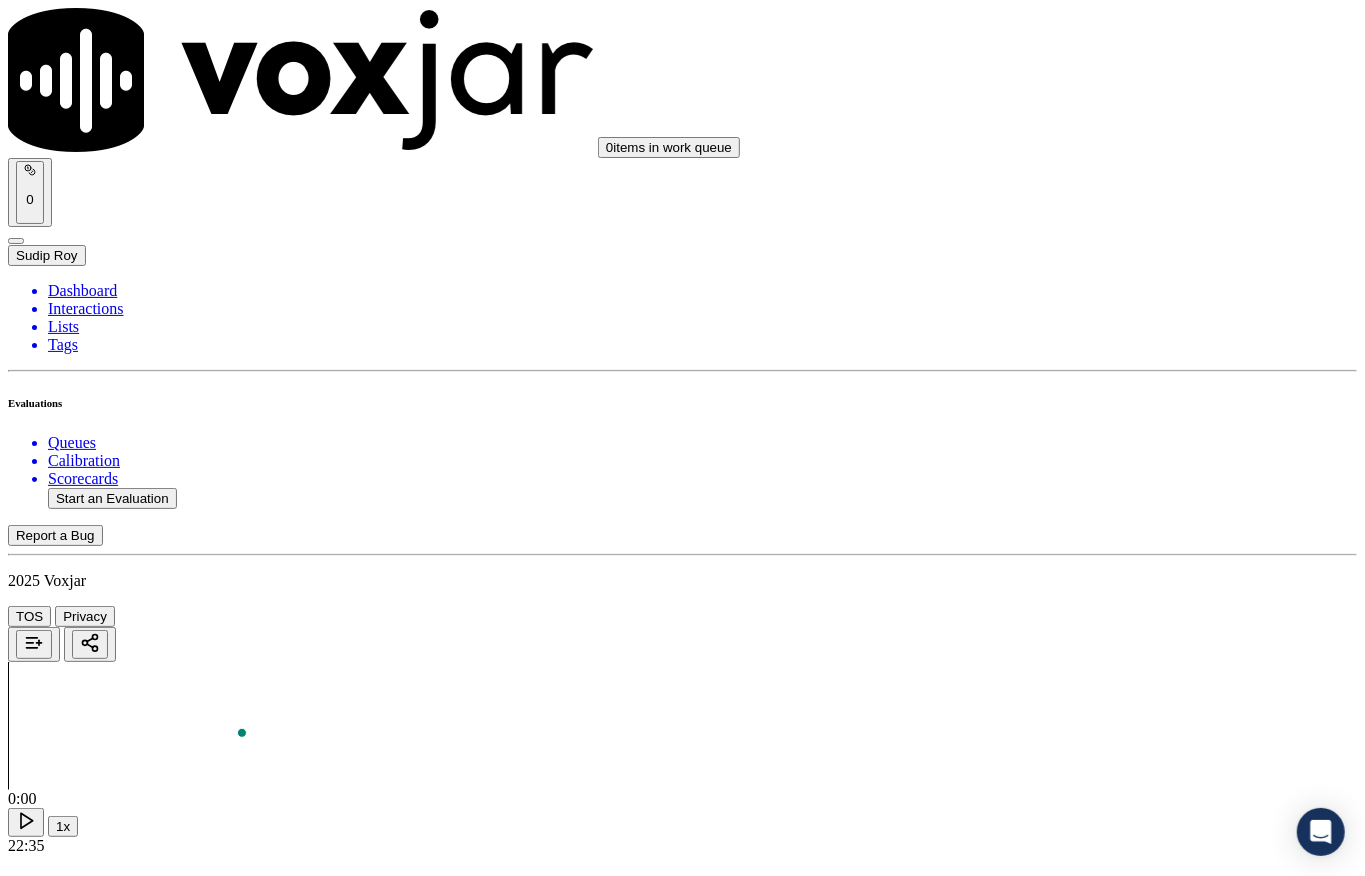 drag, startPoint x: 1070, startPoint y: 476, endPoint x: 1070, endPoint y: 502, distance: 26 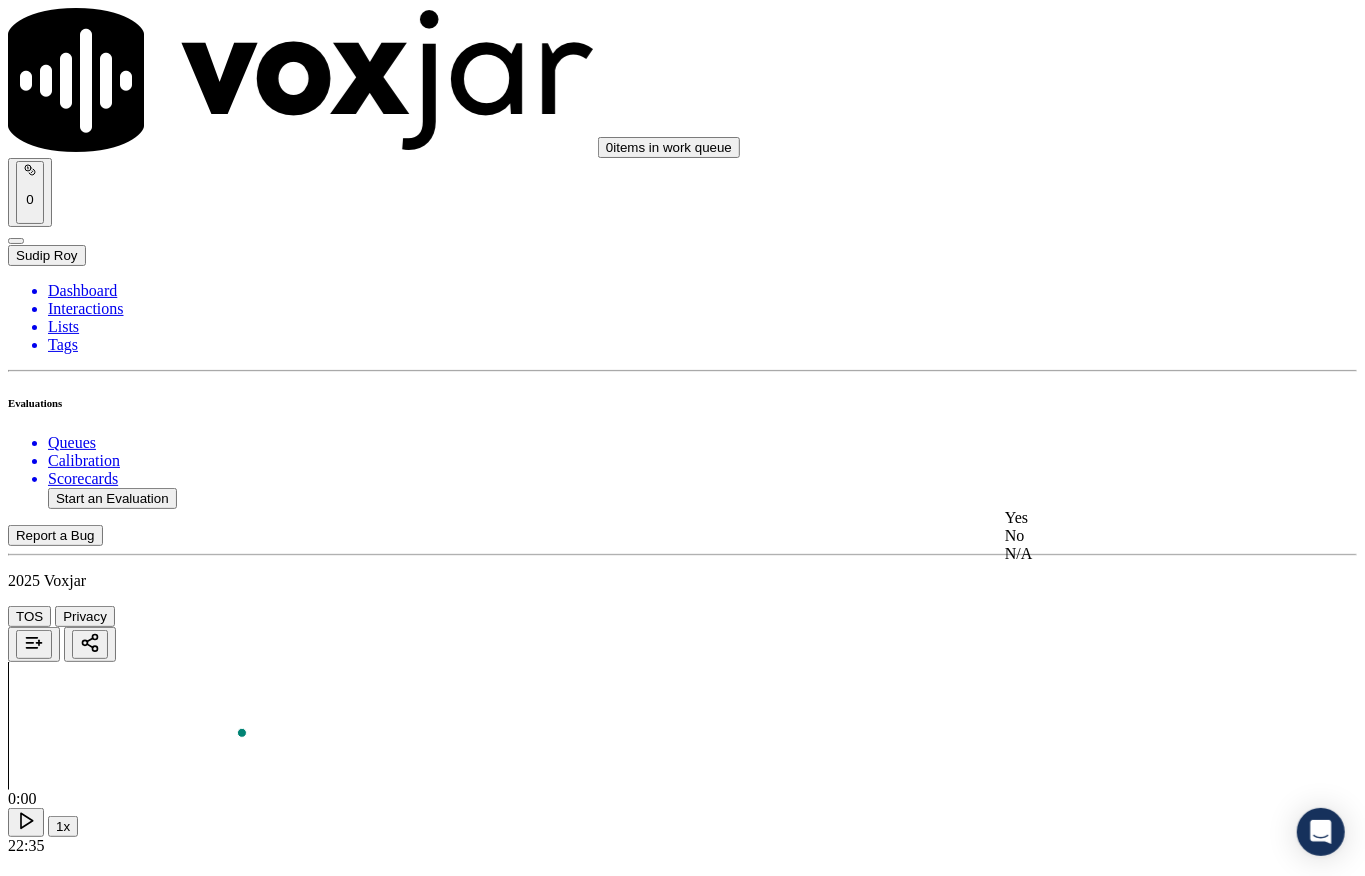 click on "Yes" at bounding box center (1126, 518) 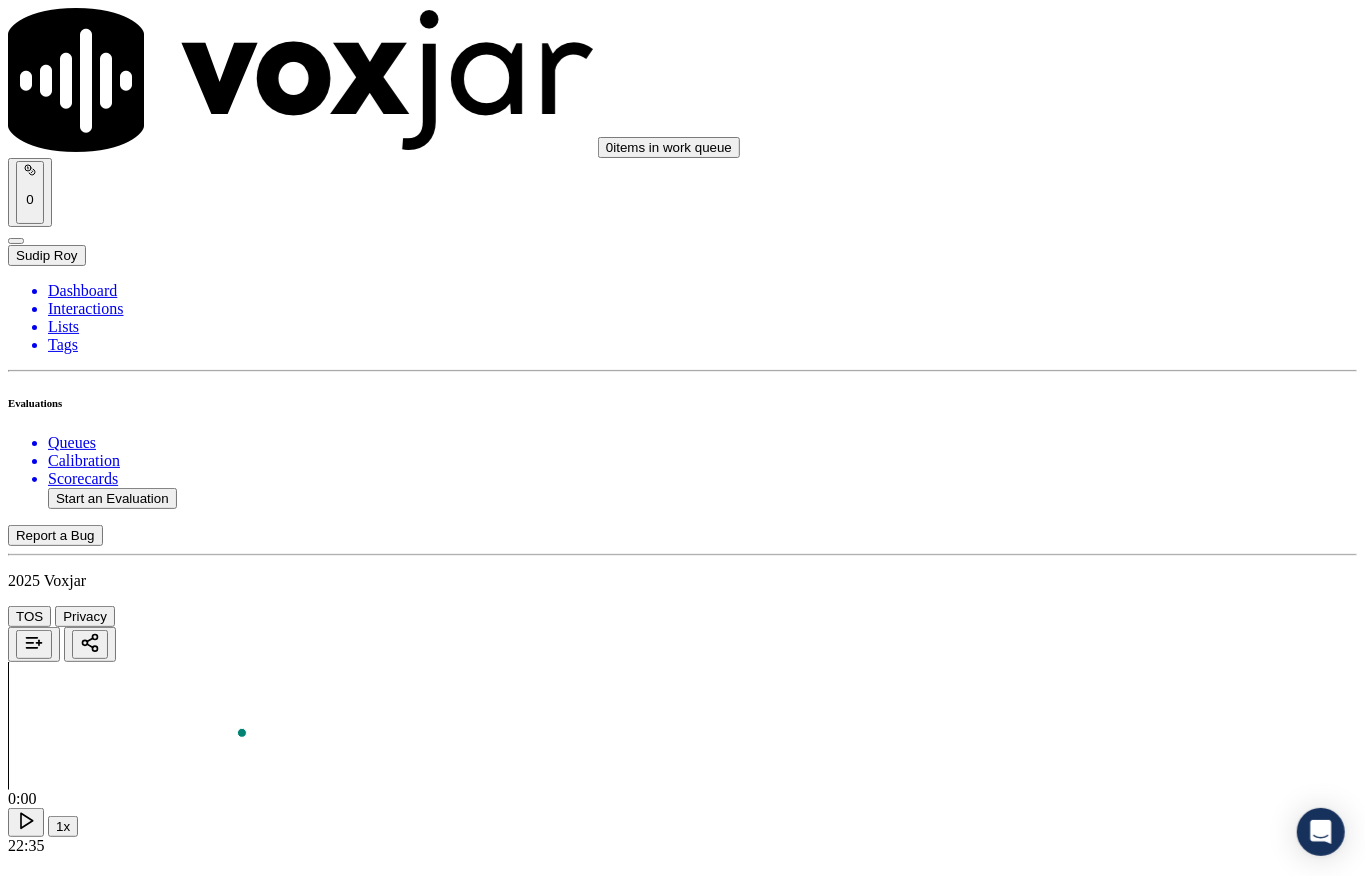 click on "Select an answer" at bounding box center (67, 6756) 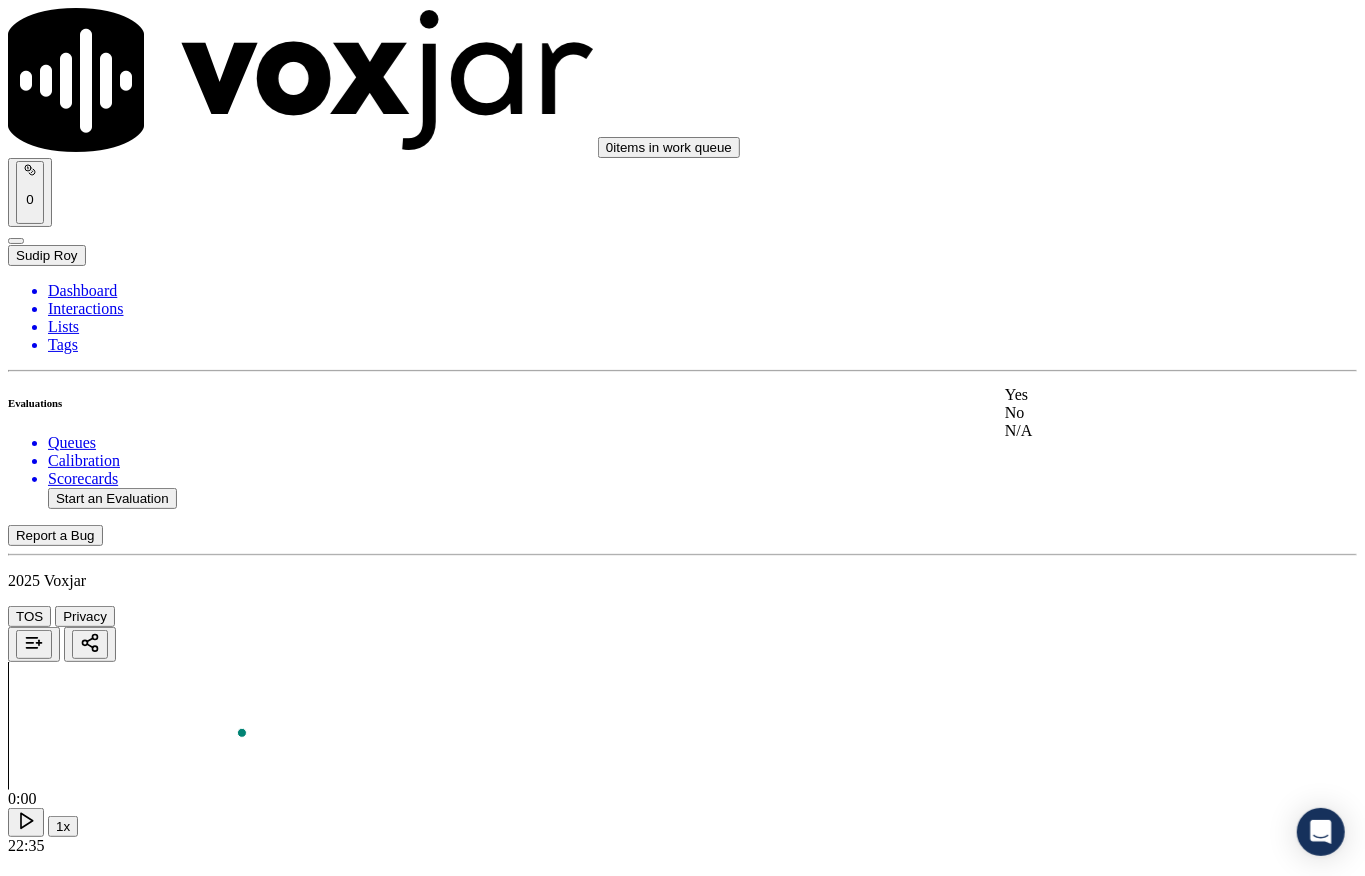 click on "Yes" at bounding box center (1126, 395) 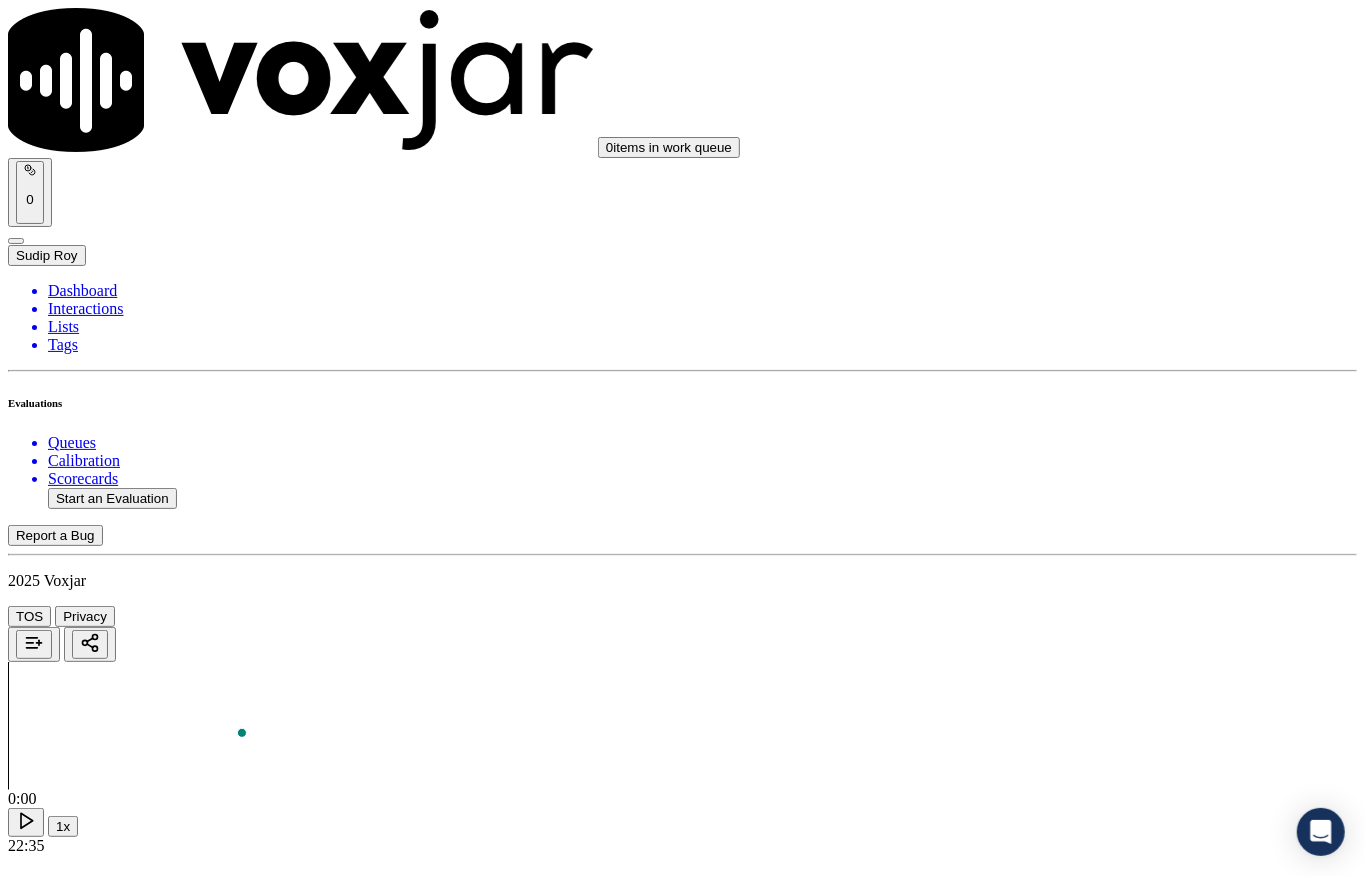 click on "Yes" at bounding box center [28, 6534] 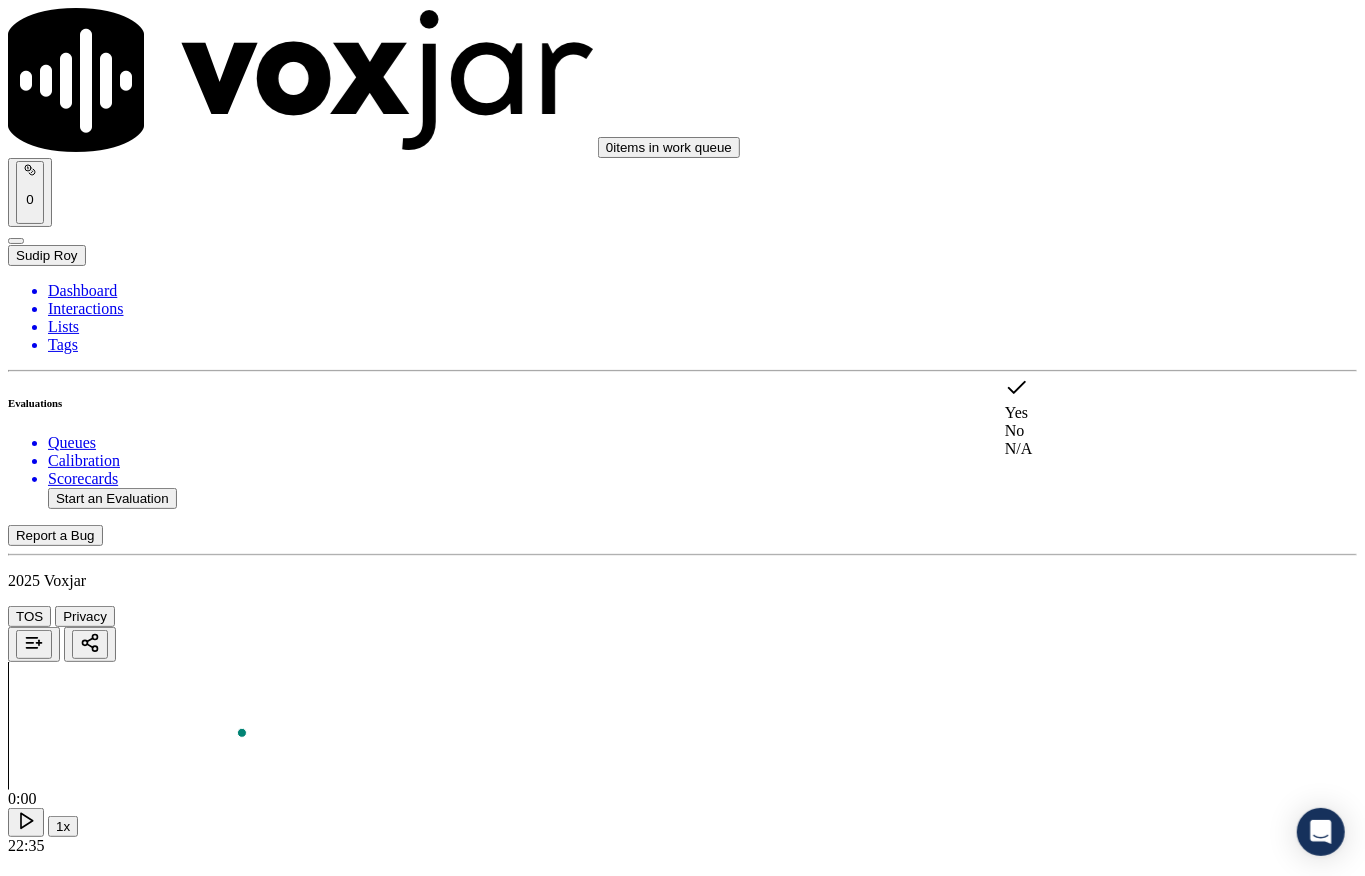 click on "N/A" 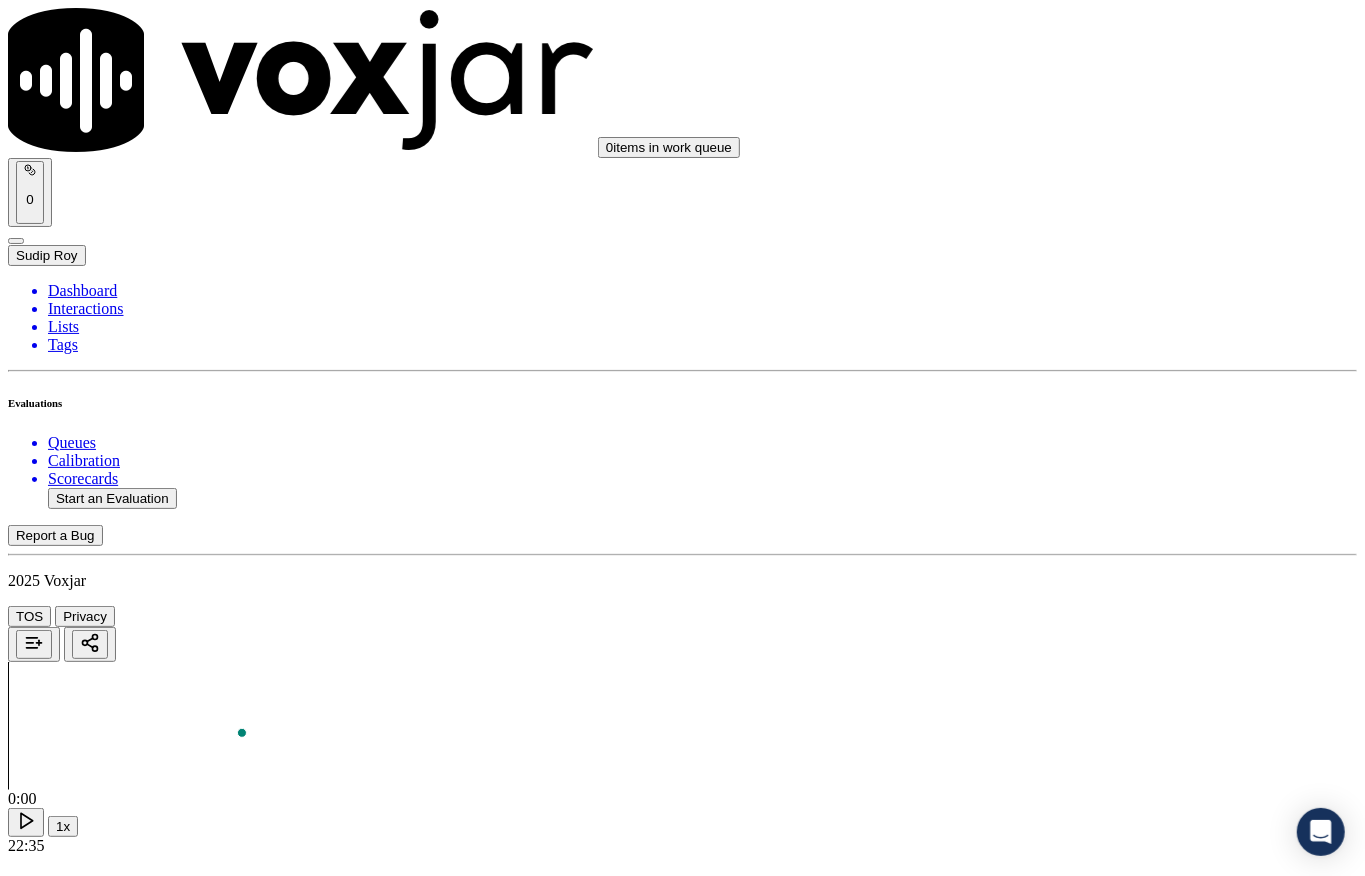 click on "Select an answer" at bounding box center [67, 6959] 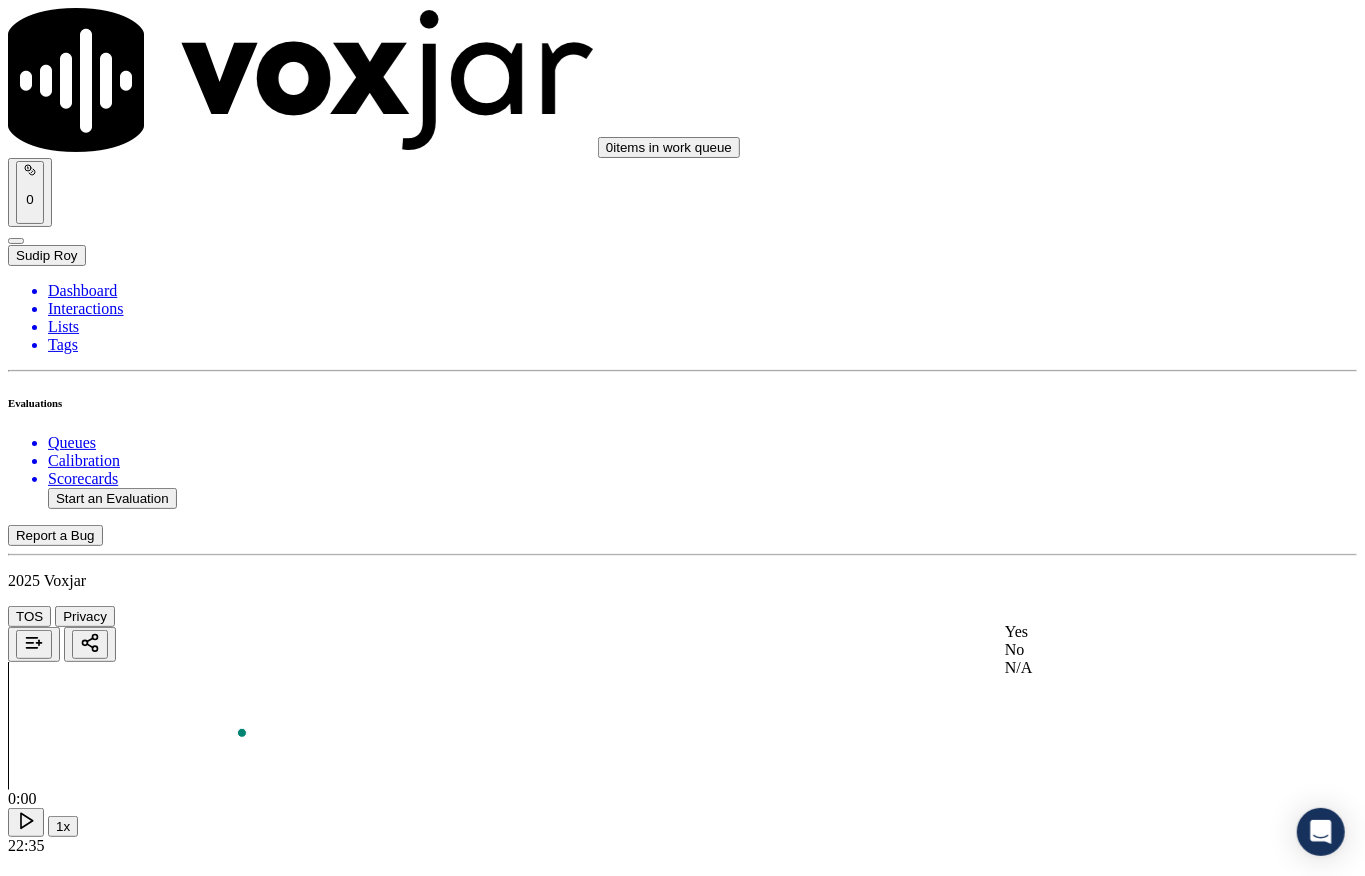 click on "Yes" at bounding box center (1126, 632) 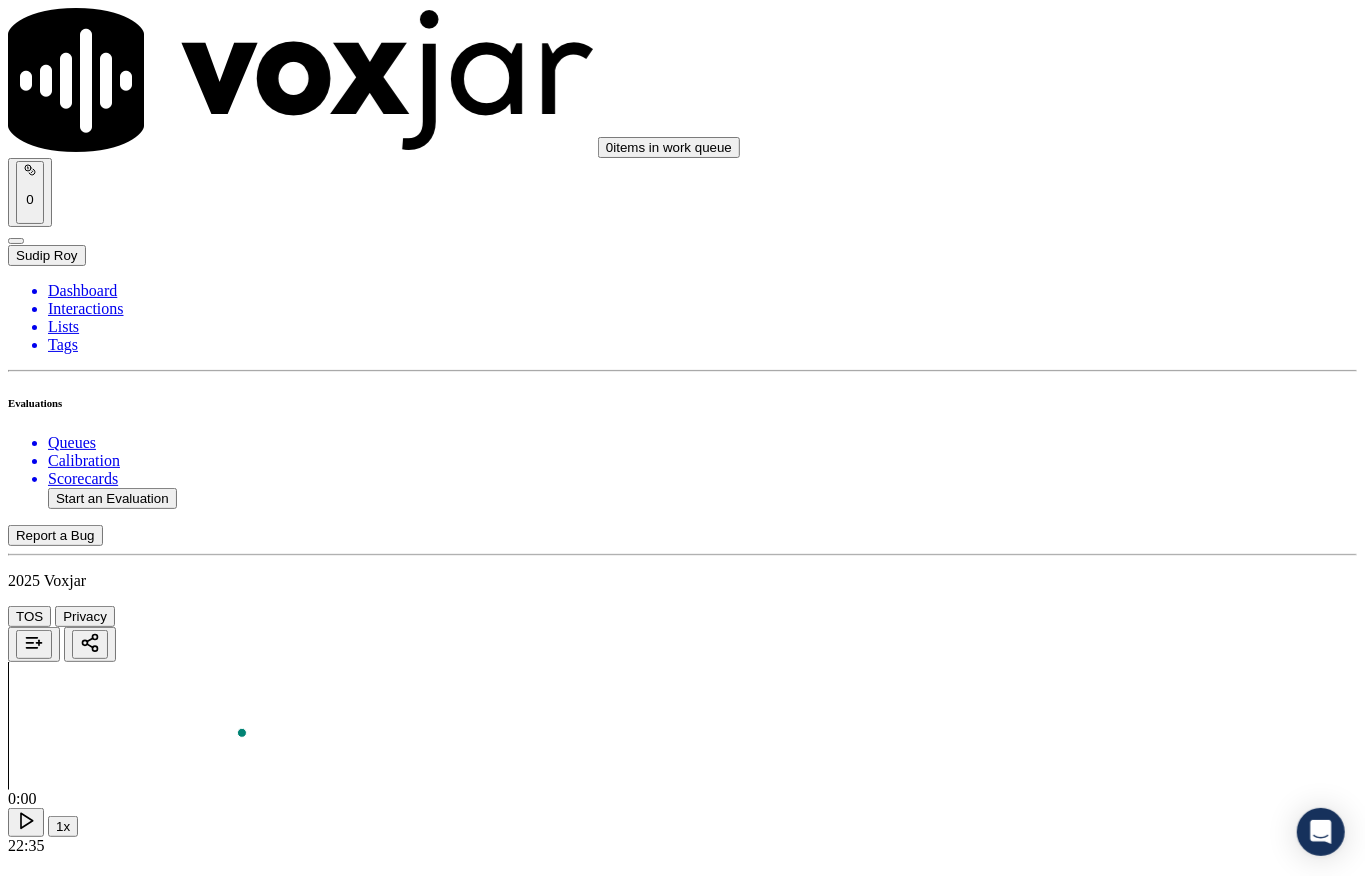 drag, startPoint x: 1060, startPoint y: 572, endPoint x: 1052, endPoint y: 585, distance: 15.264338 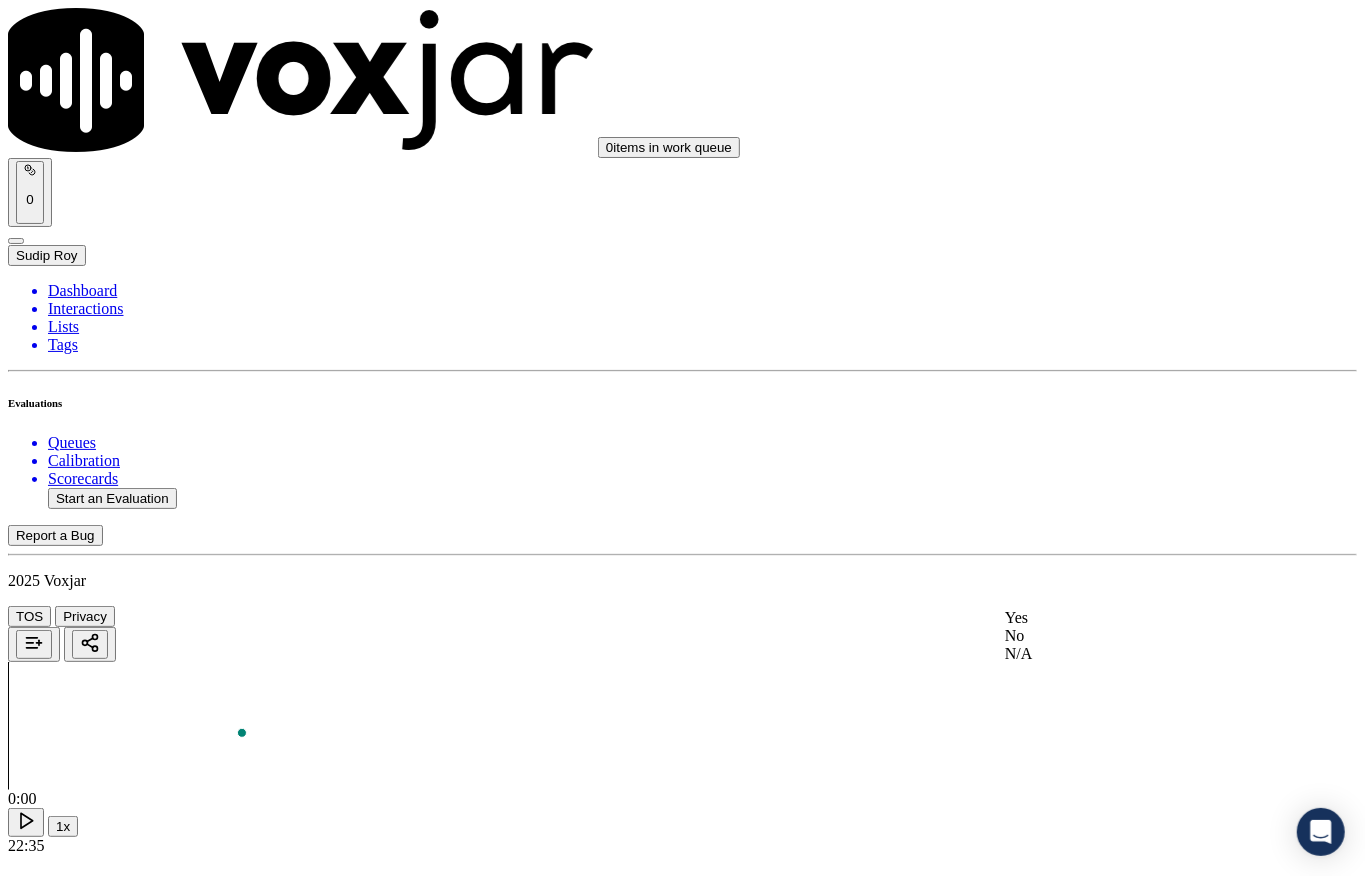 click on "No" 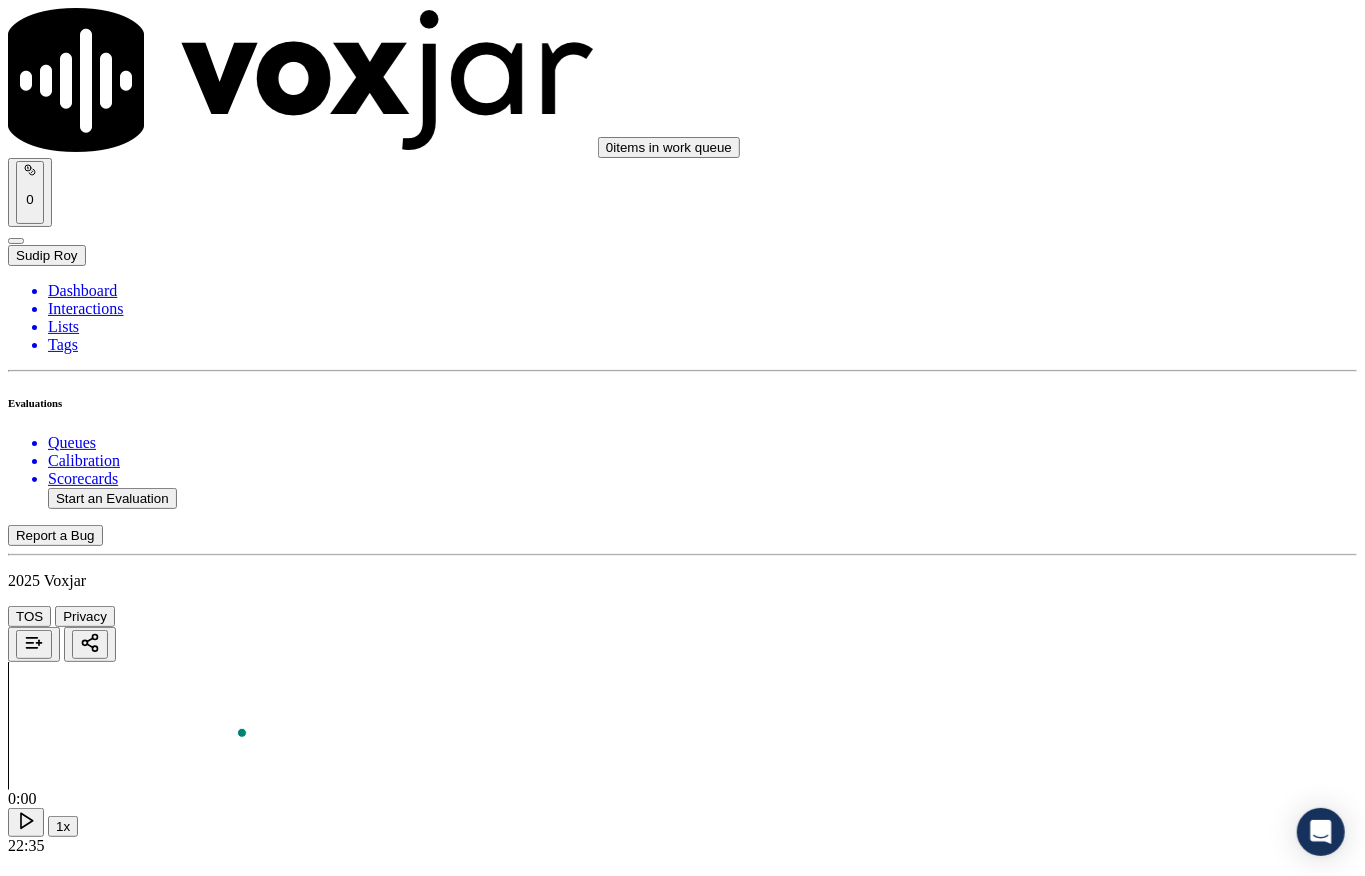 click on "Select an answer" at bounding box center [67, 7432] 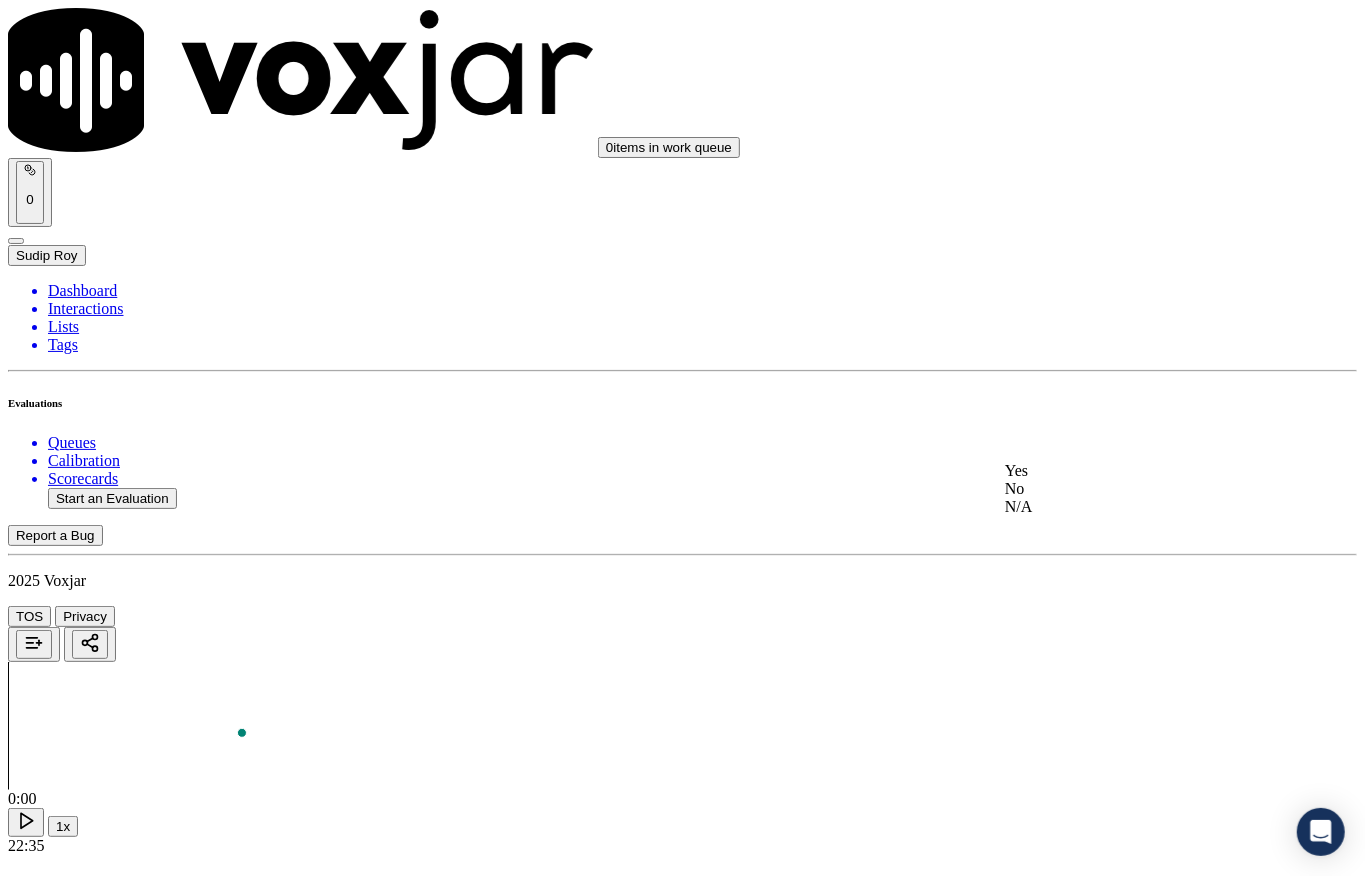 click on "No" 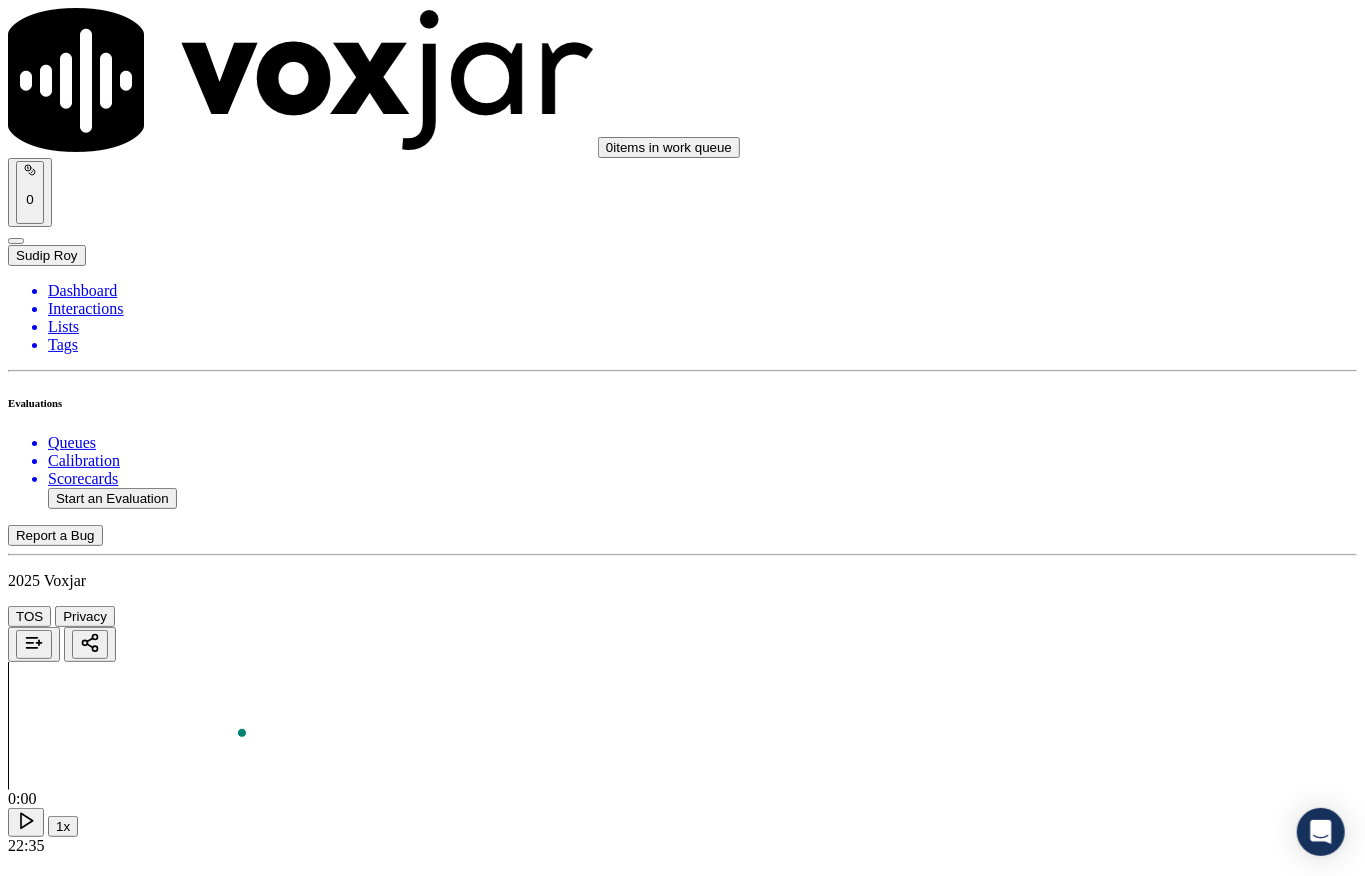 click on "Select an answer" at bounding box center (67, 7709) 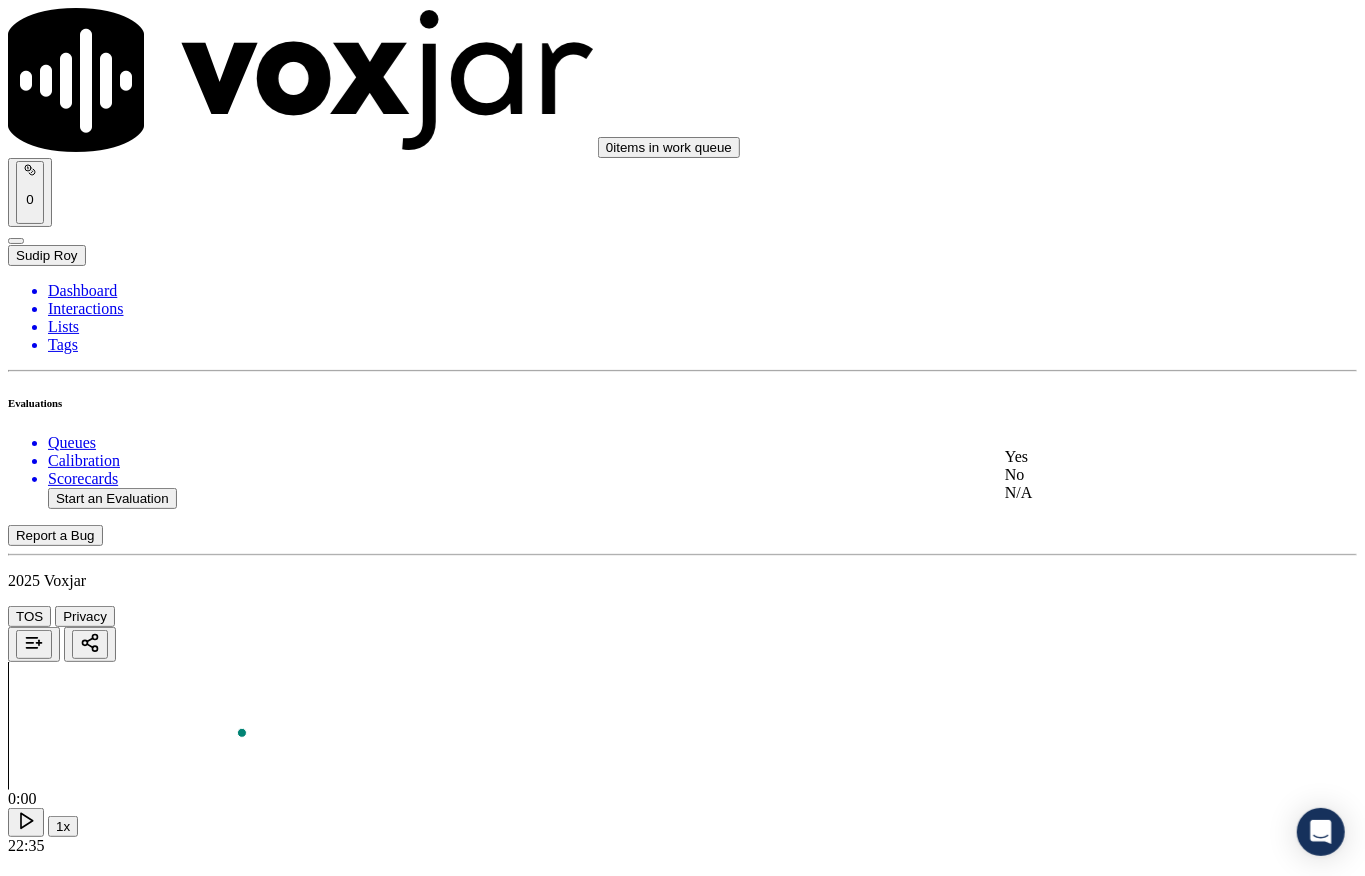 click on "No" 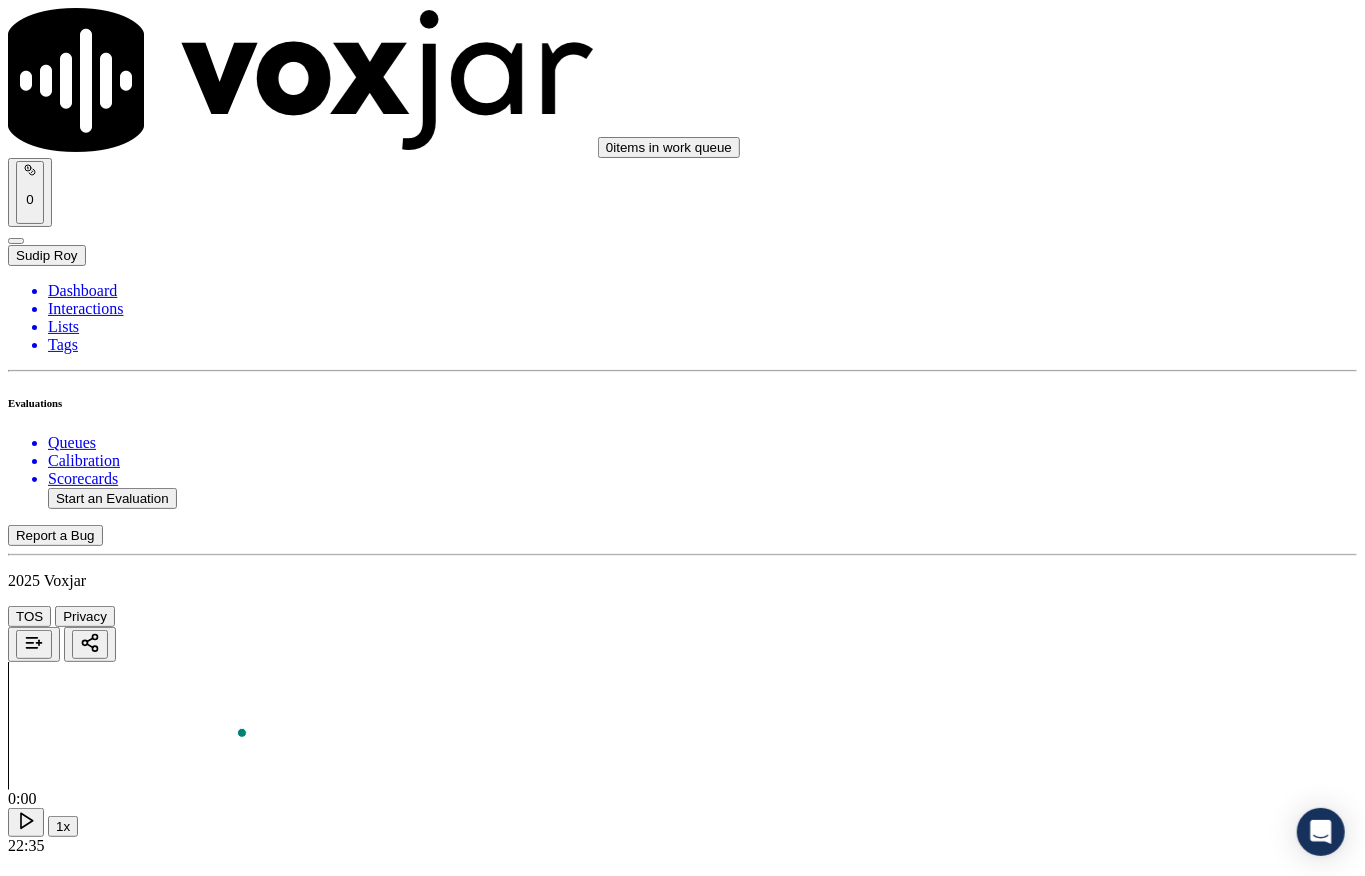 click on "Select an answer" at bounding box center (67, 7946) 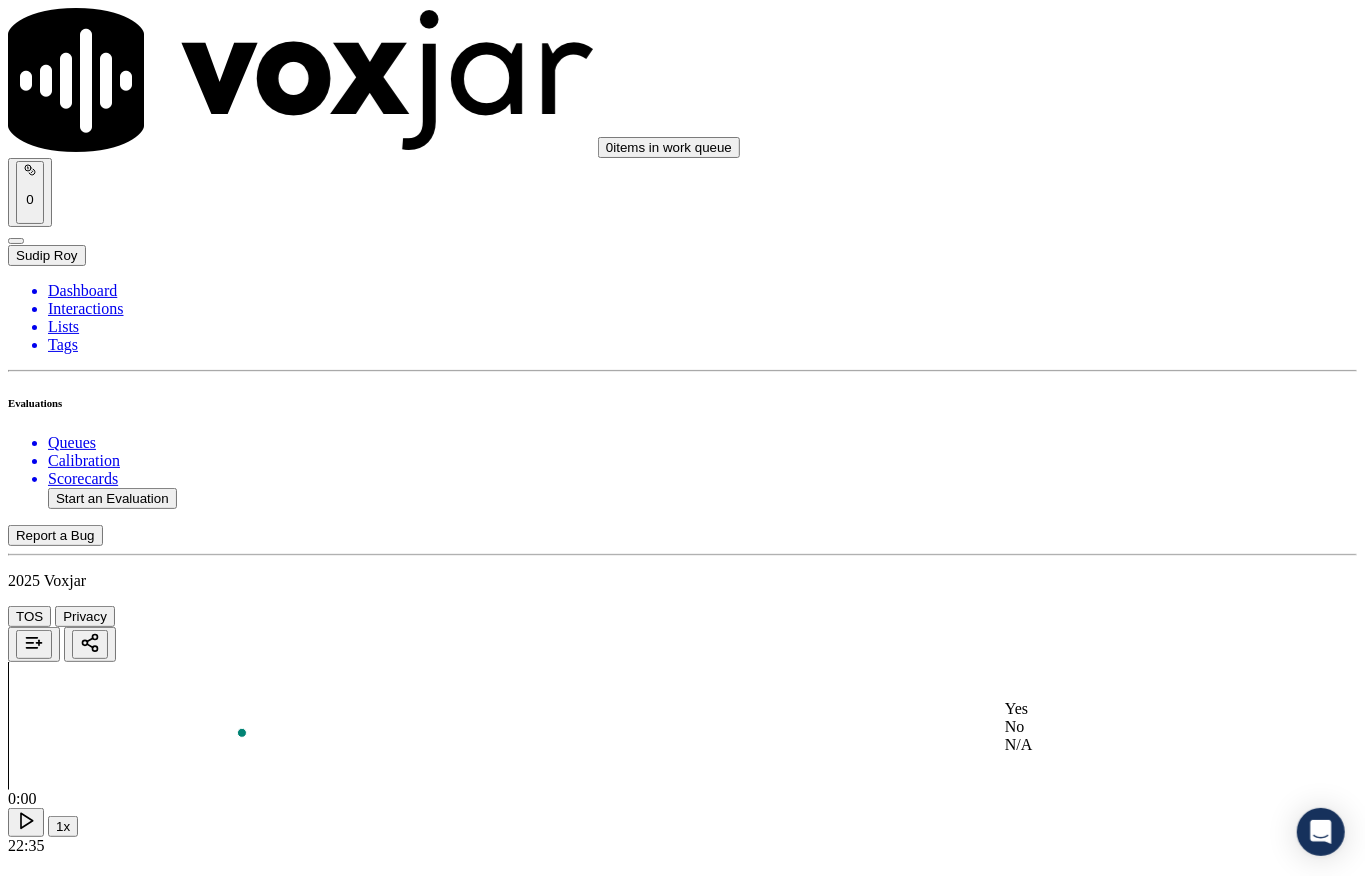click on "Yes" at bounding box center (1126, 709) 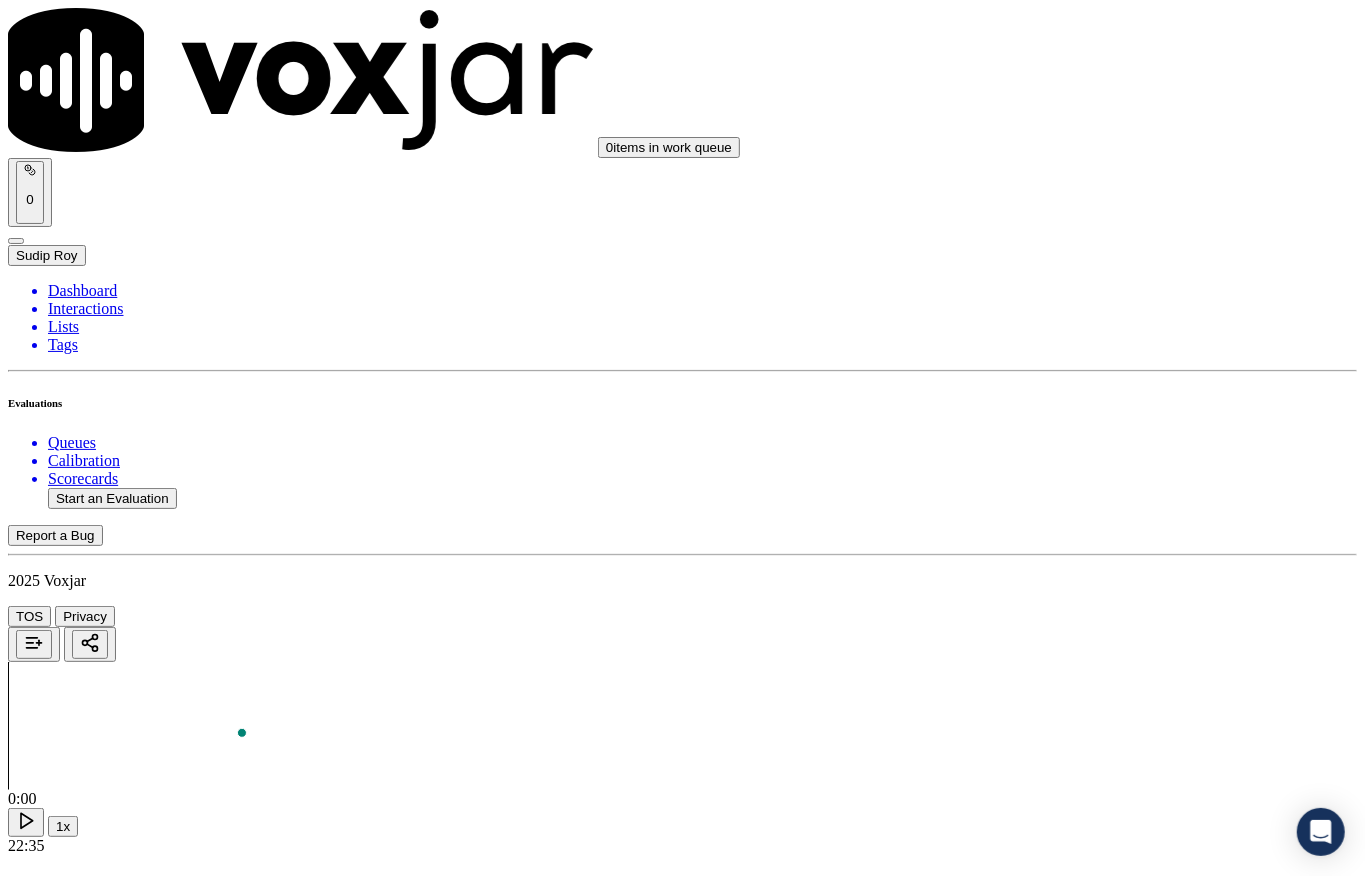 scroll, scrollTop: 4210, scrollLeft: 0, axis: vertical 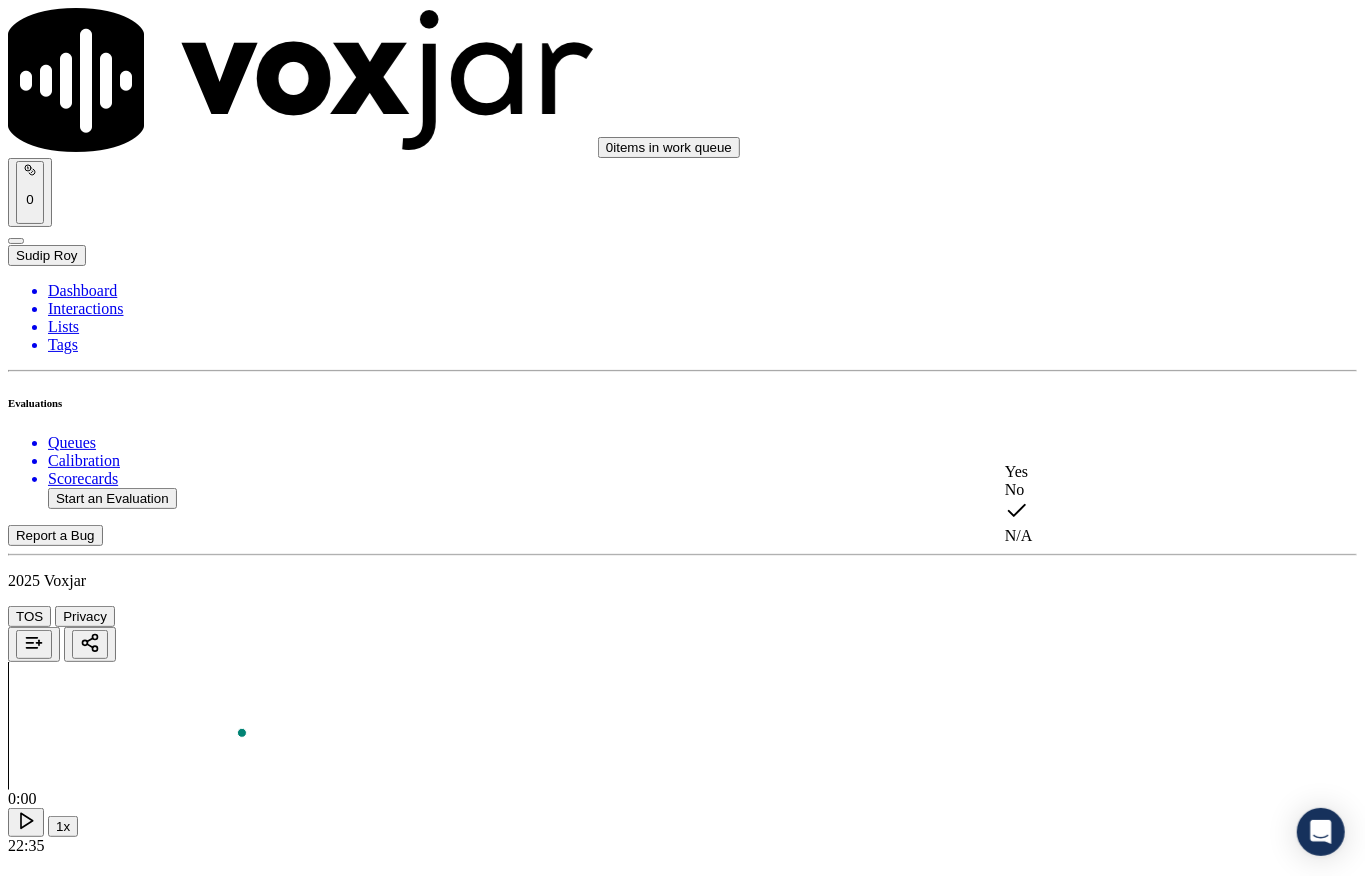 drag, startPoint x: 1064, startPoint y: 510, endPoint x: 1085, endPoint y: 514, distance: 21.377558 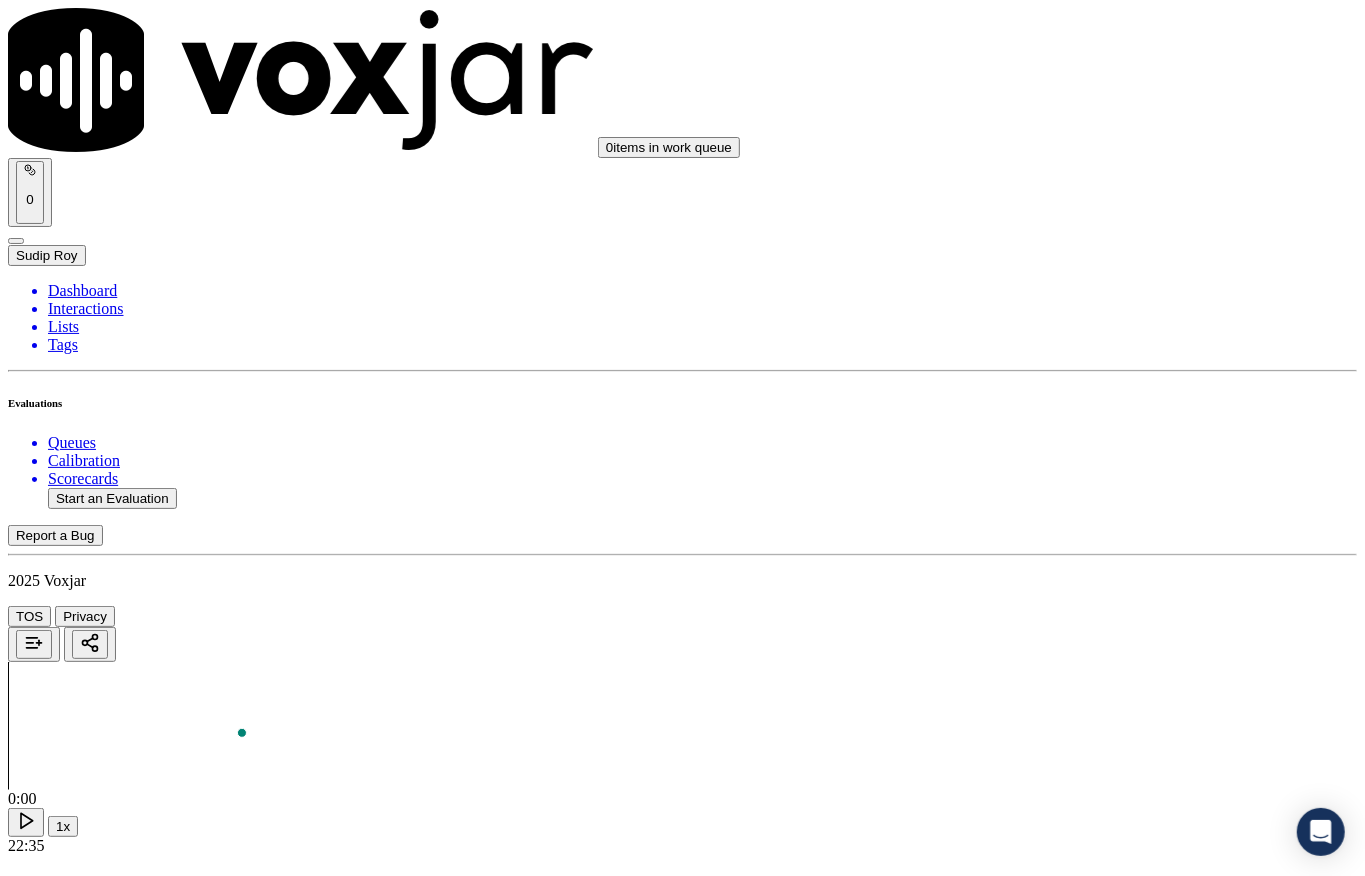 click on "Add Note" at bounding box center [52, 6020] 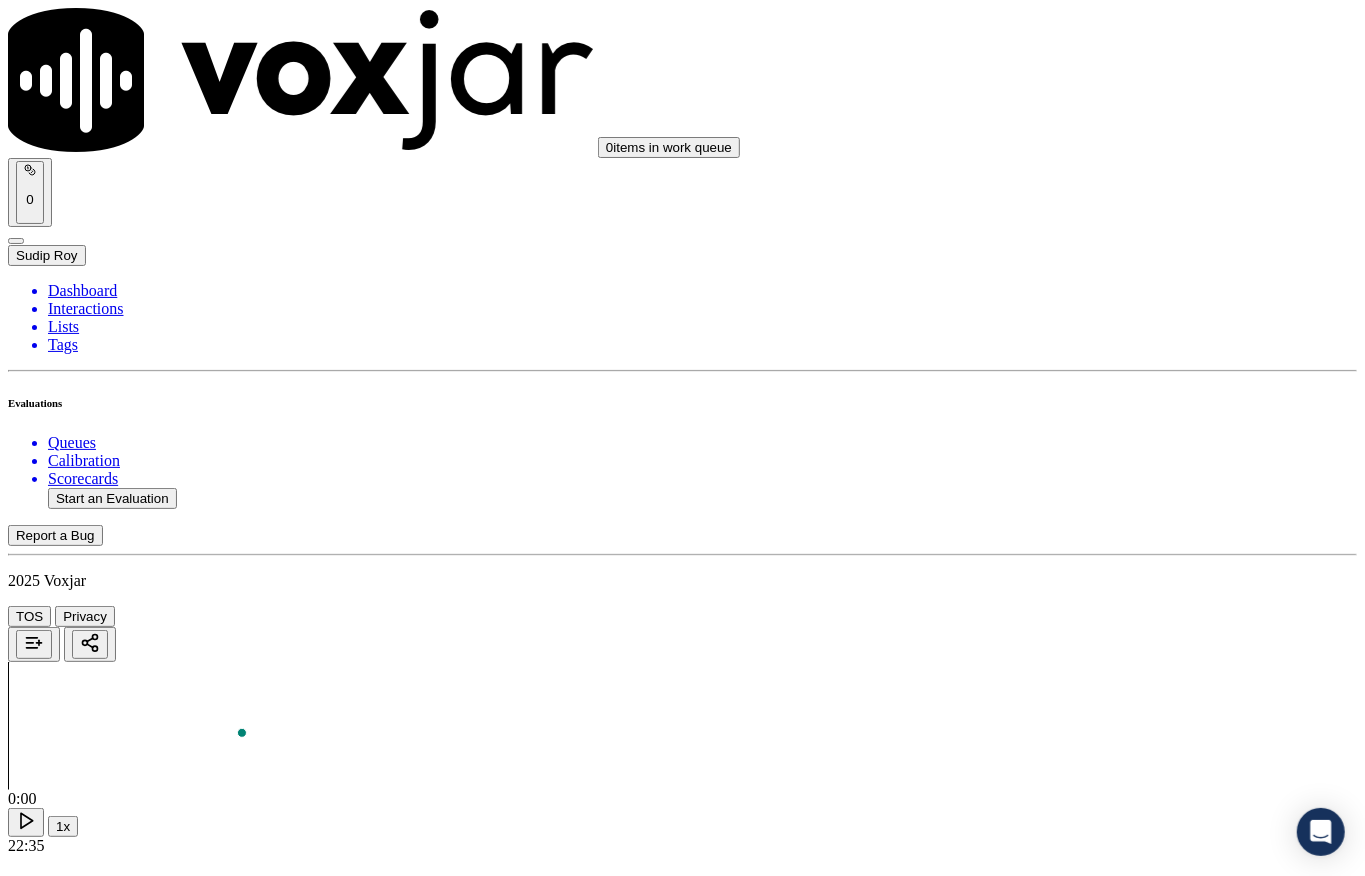 type on "Call id - [YEAR][MONTH][DAY]-[HOUR][MINUTE][SECOND]_@[TIME] - Agent shared account details without obtaining the customer’s permission //" 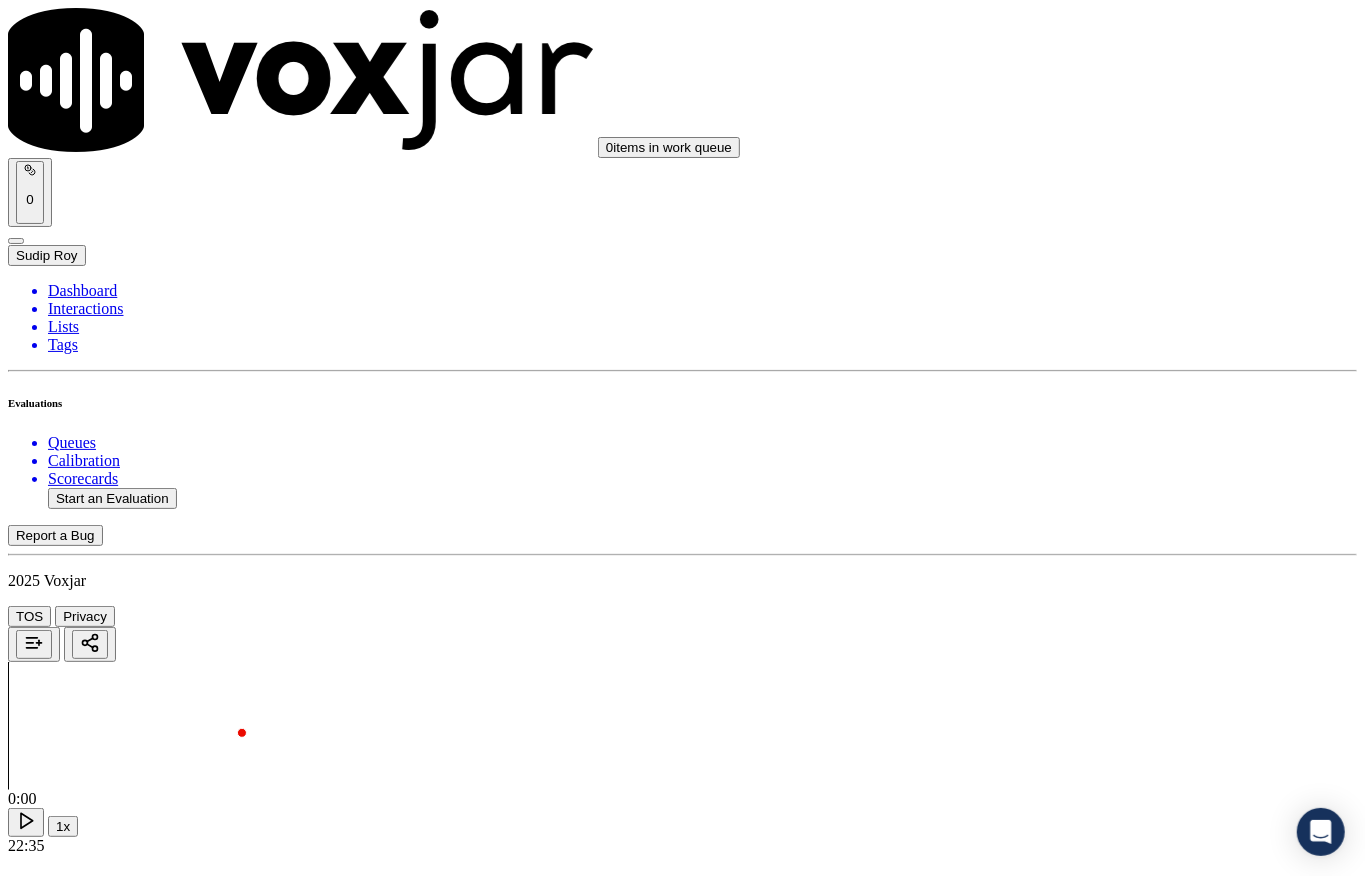 type on "@20:57 - Fronter: Harry informed - (I can go ahead and update your account and give you the lower rate to your account) - I will help you update your account and find a lower rate for you - pitch should be in this way //
Call id - 20250710-145855_@3:46 - (I am going to give lower rate on your account) <> I will help you get a lower rate for your account - pitch should be in this way //" 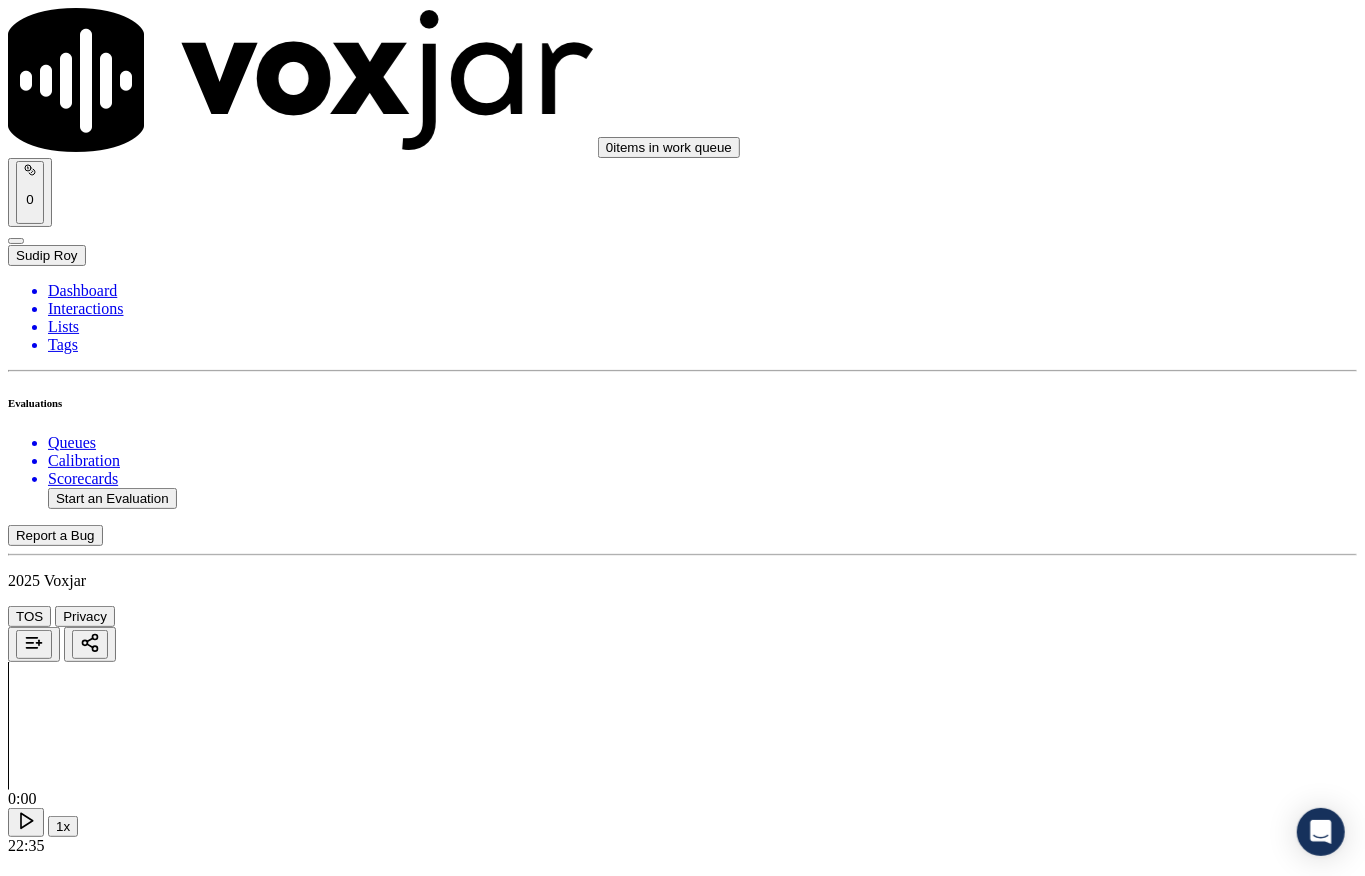 click on "0 / 93  pts" at bounding box center [682, 2106] 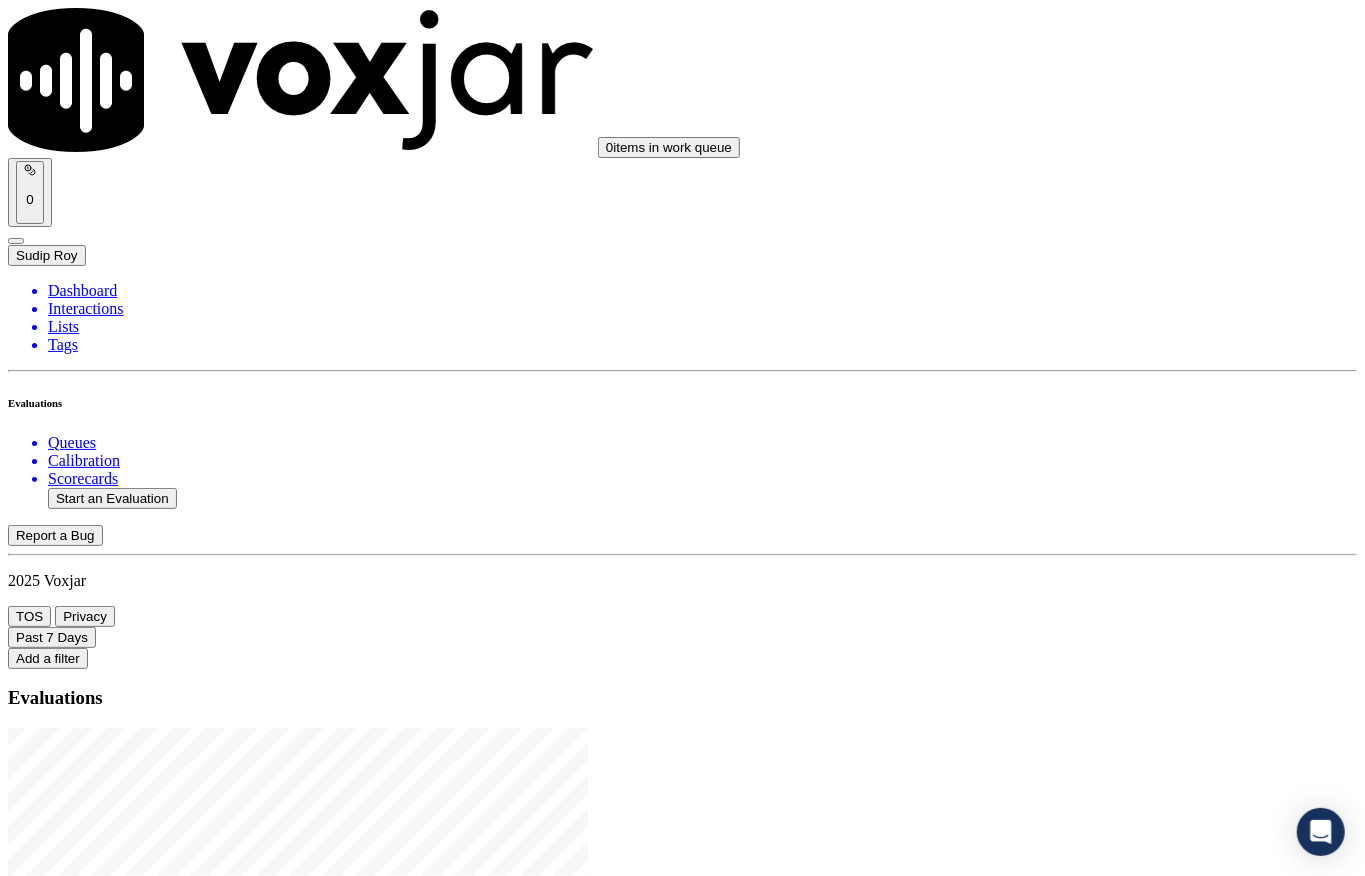 click on "Start an Evaluation" 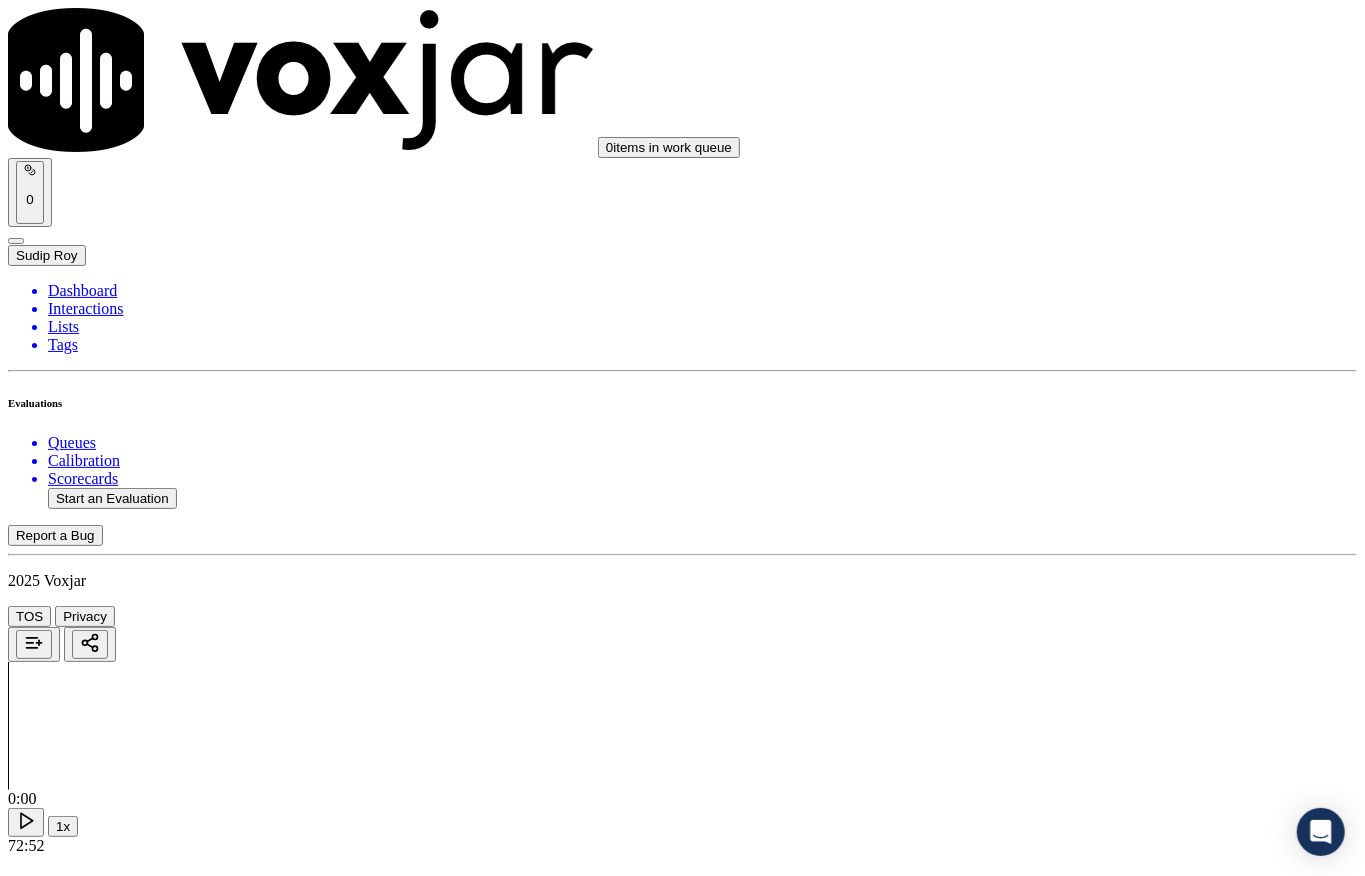 click 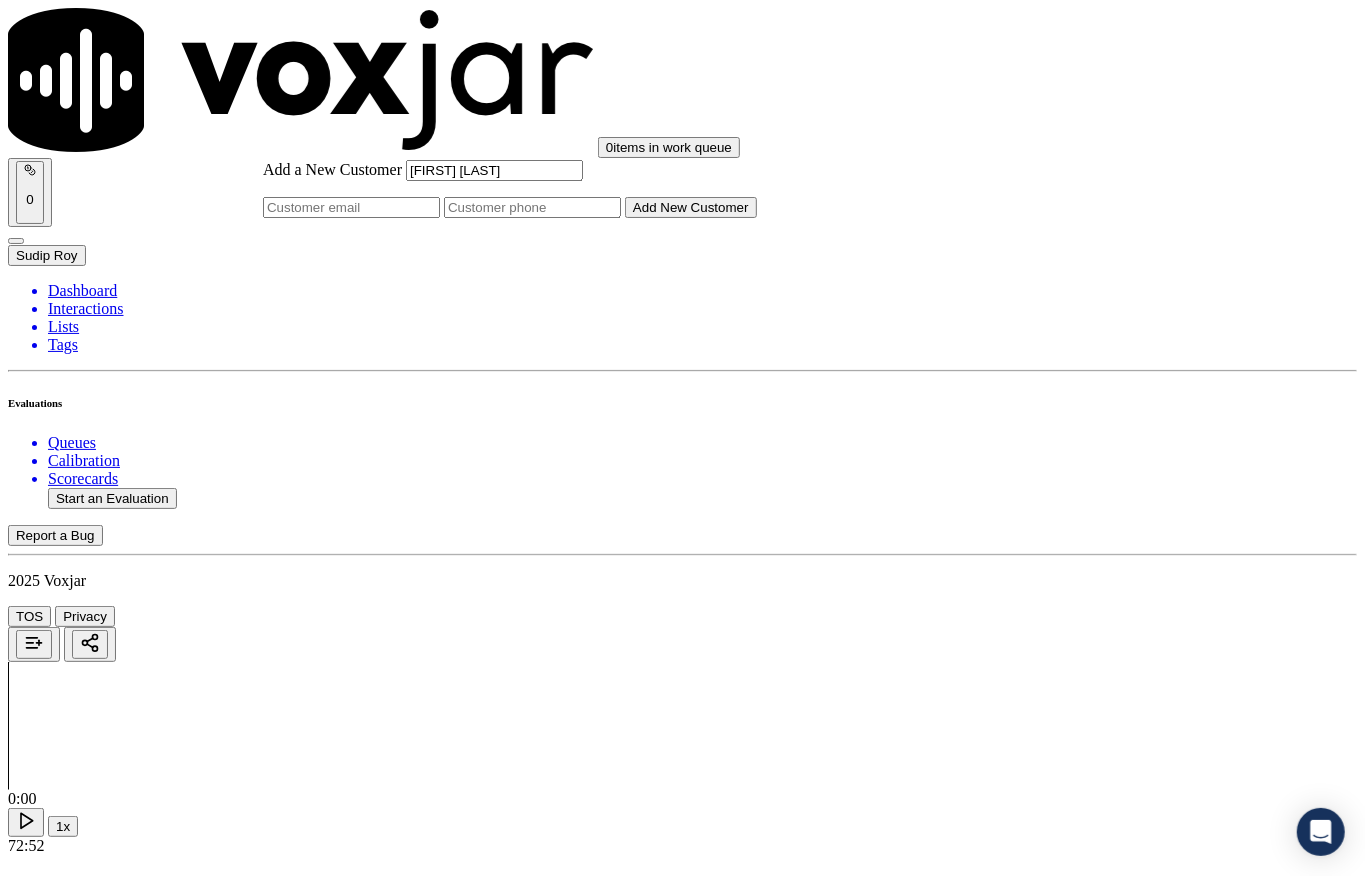 click on "Change Customer Choose which customer to associate with this interaction [FIRST] [LAST] Add a new customer Add a New Customer [FIRST] [LAST] Add New Customer No customers found Close" at bounding box center [682, 2122] 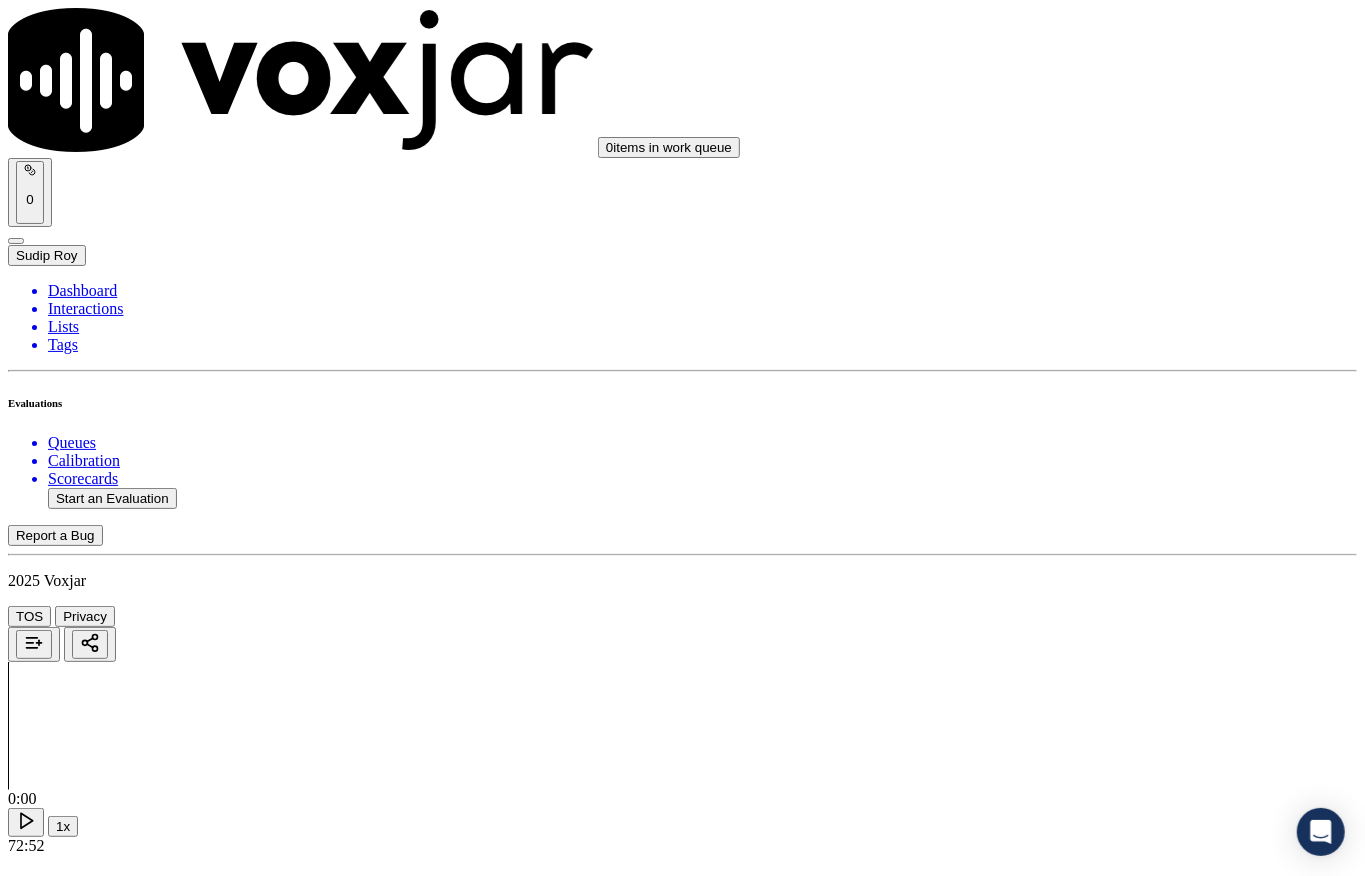 click on "[FIRST] [LAST]" at bounding box center [96, 2099] 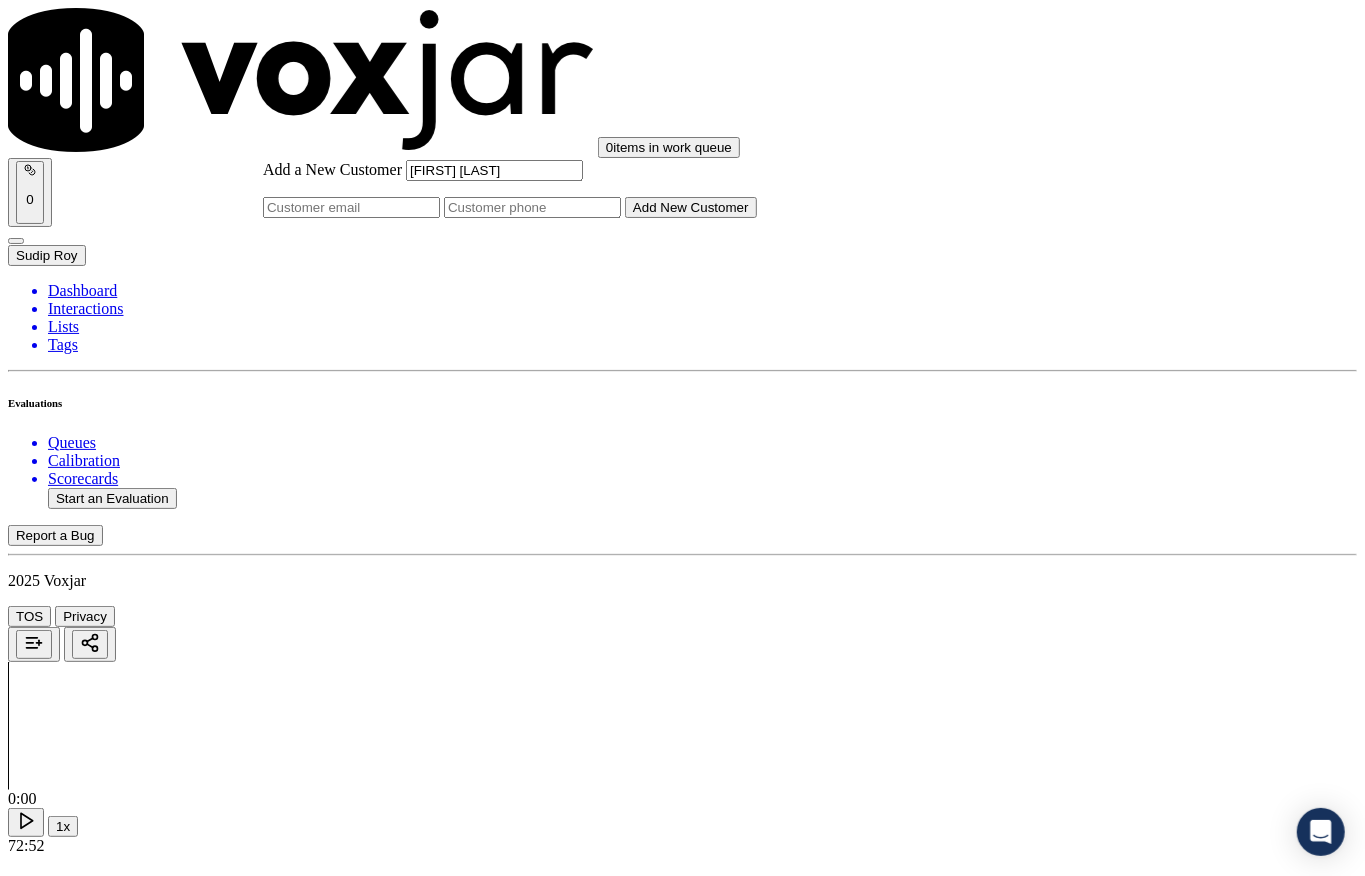 click on "Add a New Customer" 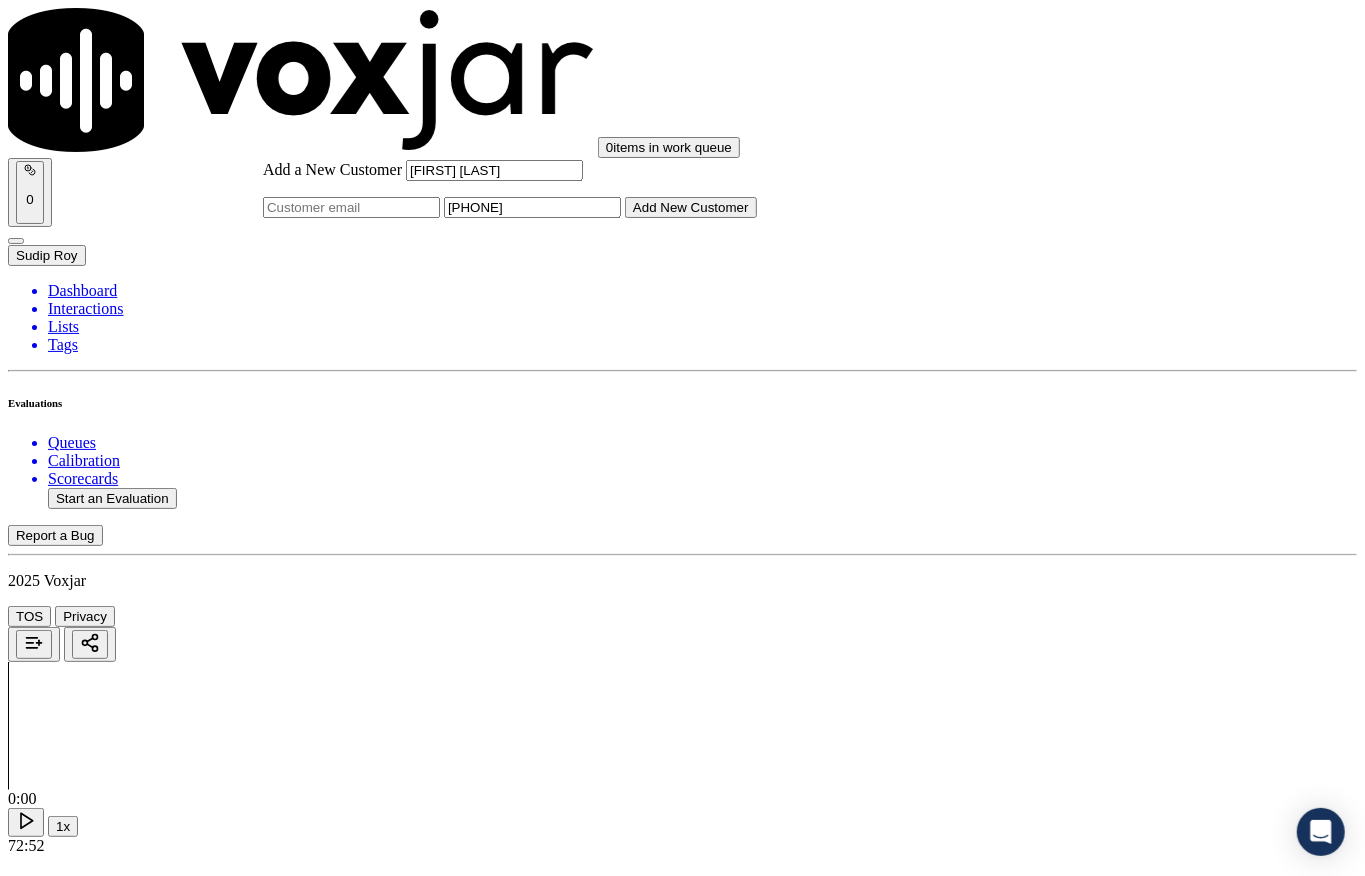 type on "[PHONE]" 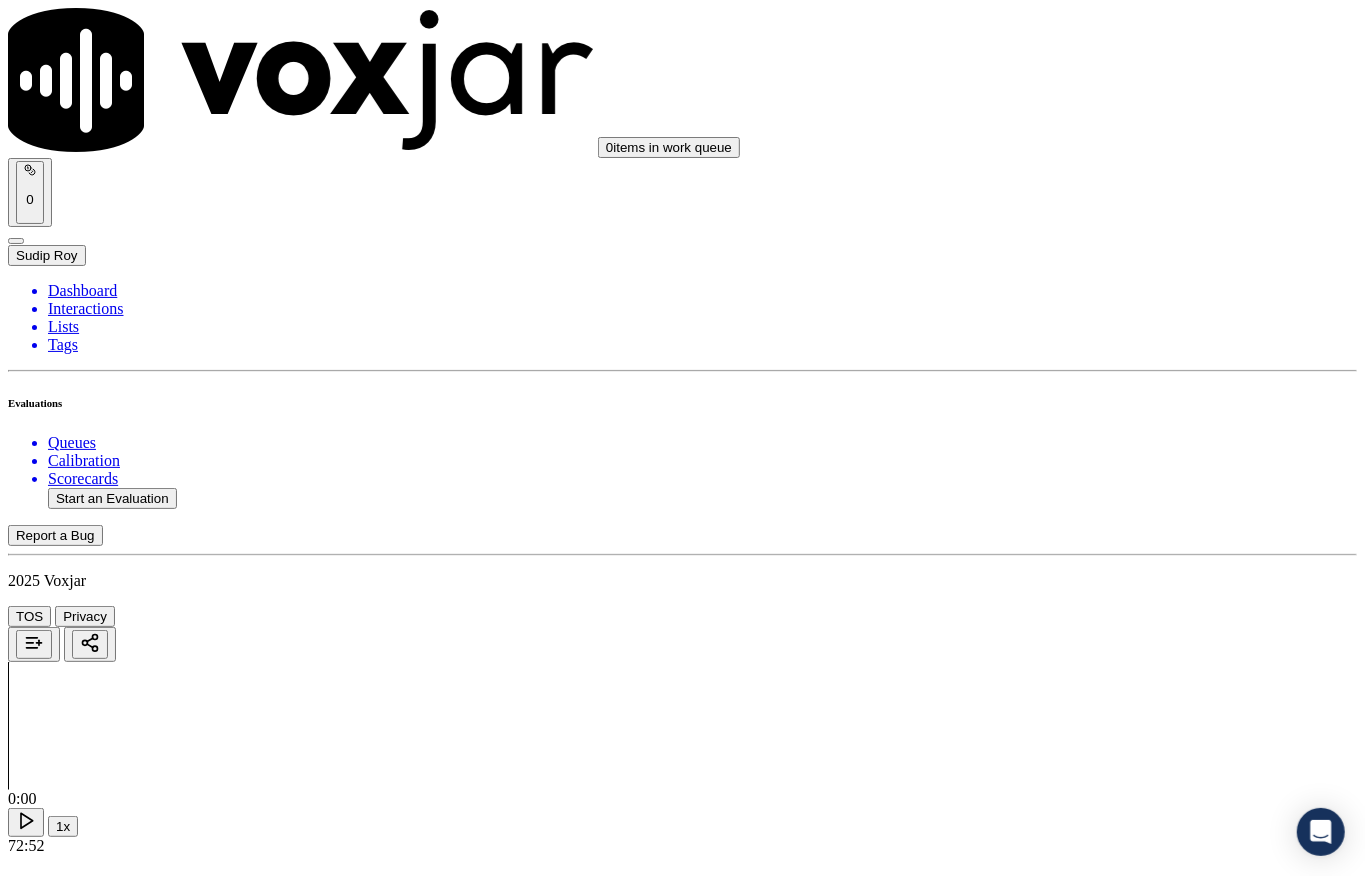 click on "[FIRST] [LAST]" at bounding box center (682, 2198) 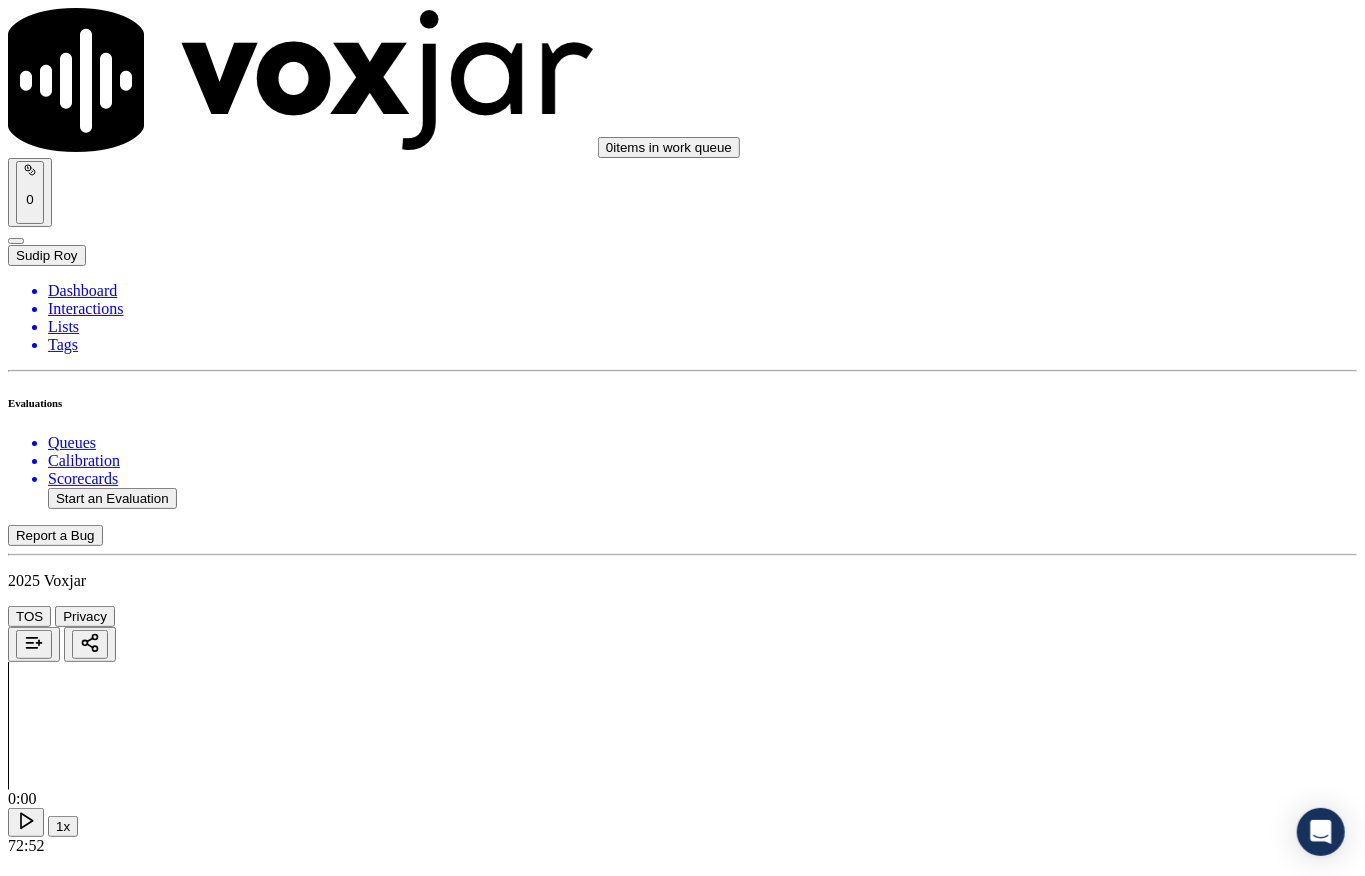 click on "Start a Manual Evaluation" 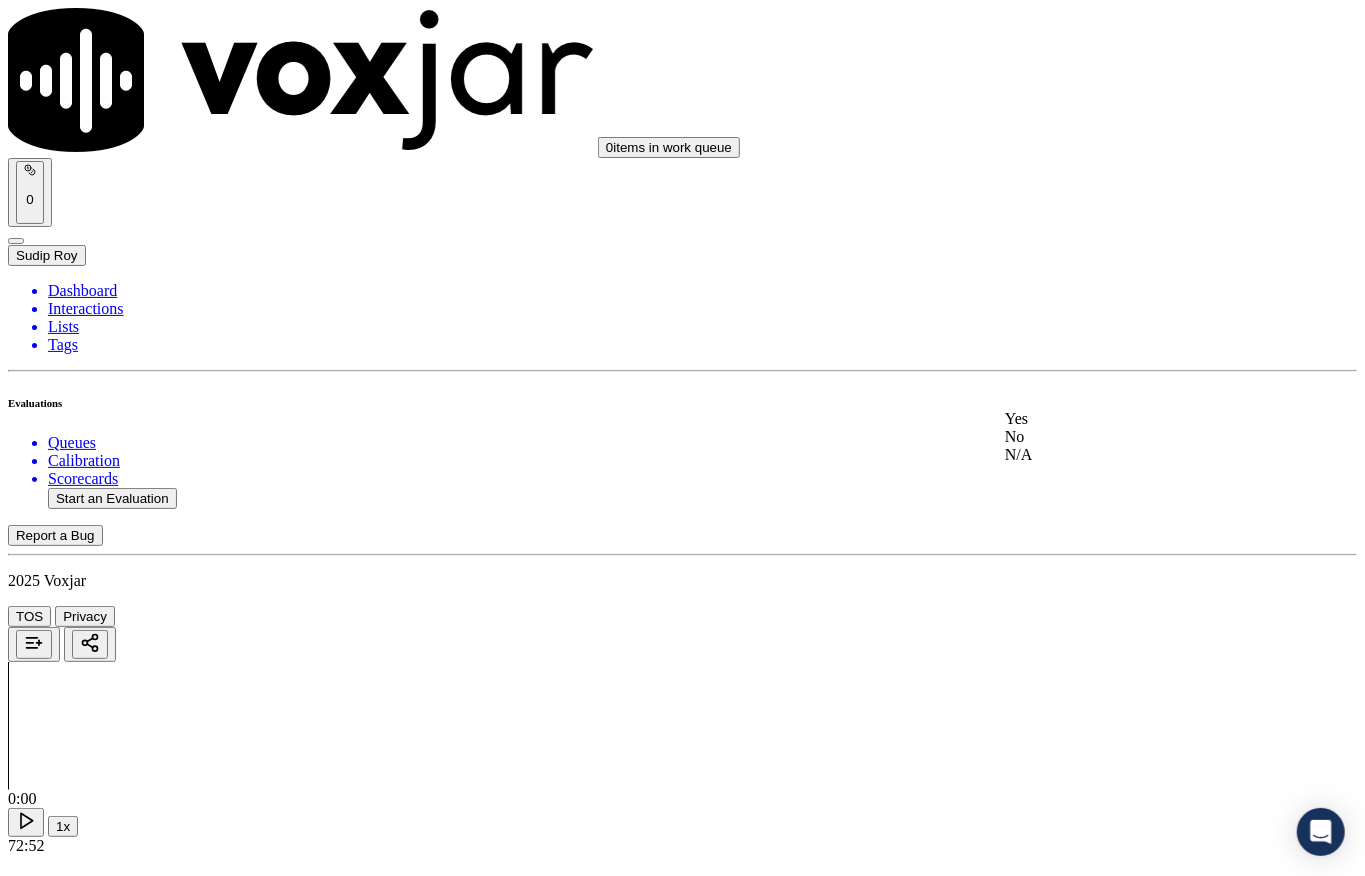 click on "Yes" at bounding box center (1126, 419) 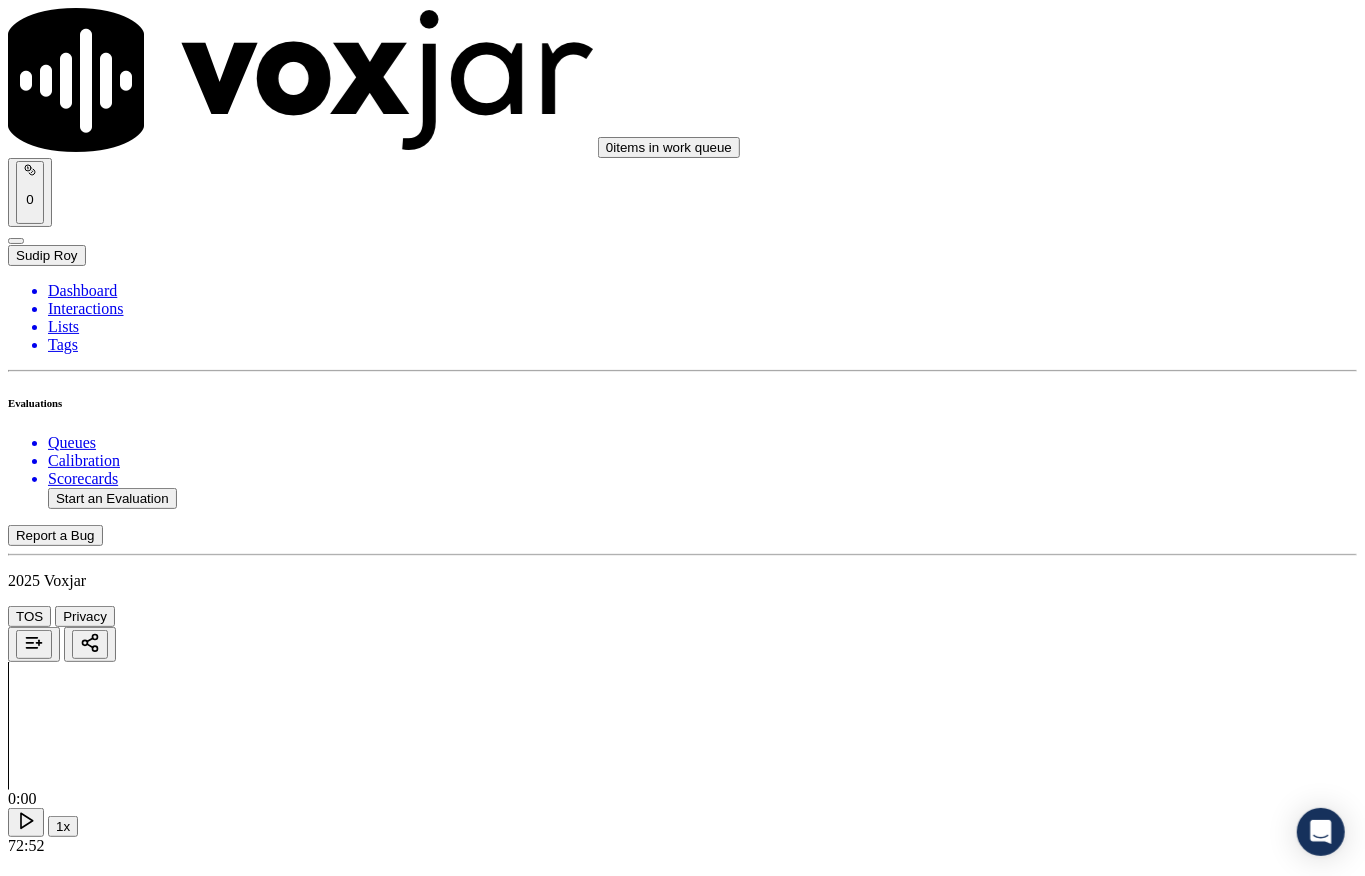 scroll, scrollTop: 266, scrollLeft: 0, axis: vertical 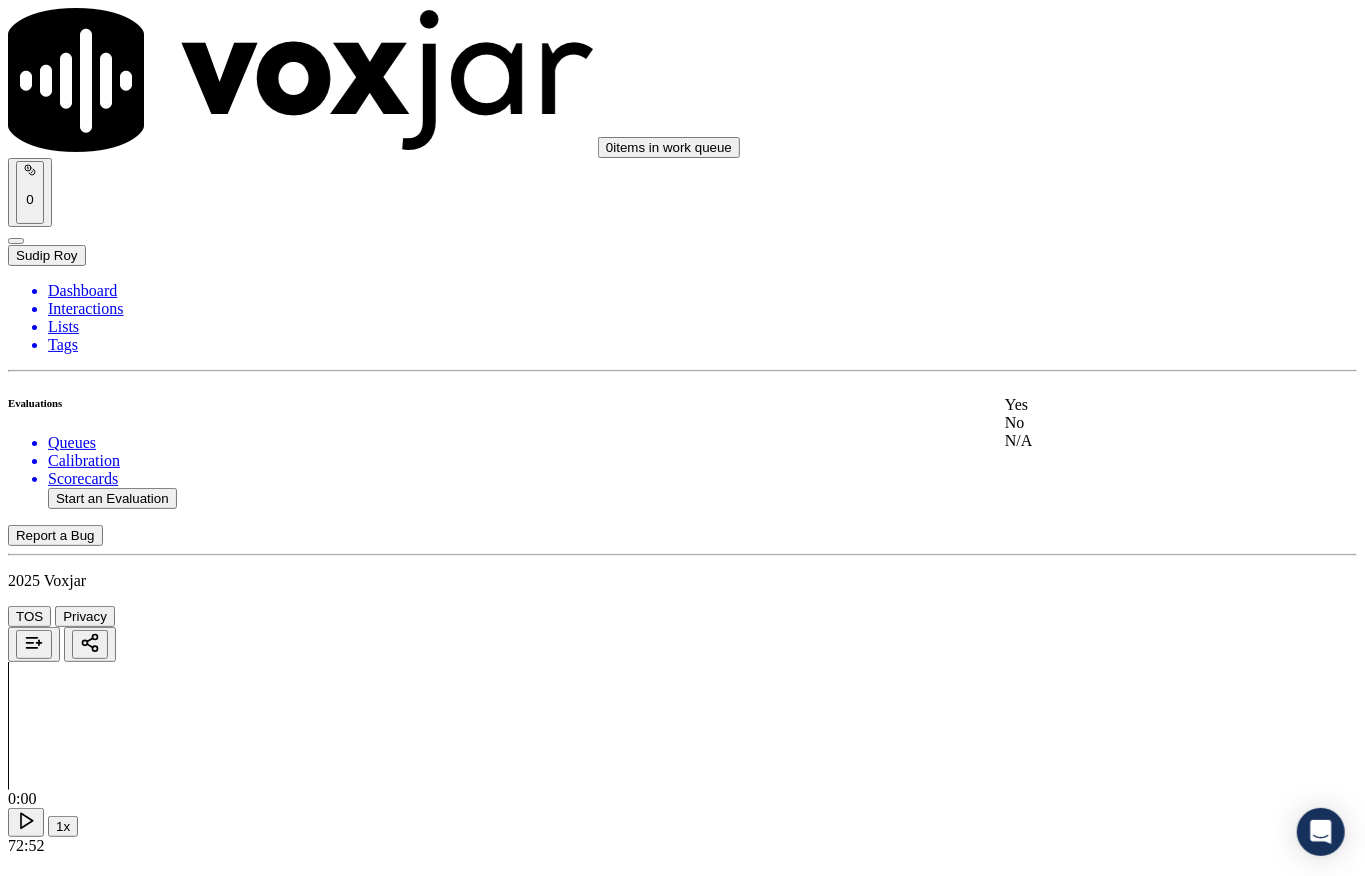 click on "Yes" at bounding box center [1126, 405] 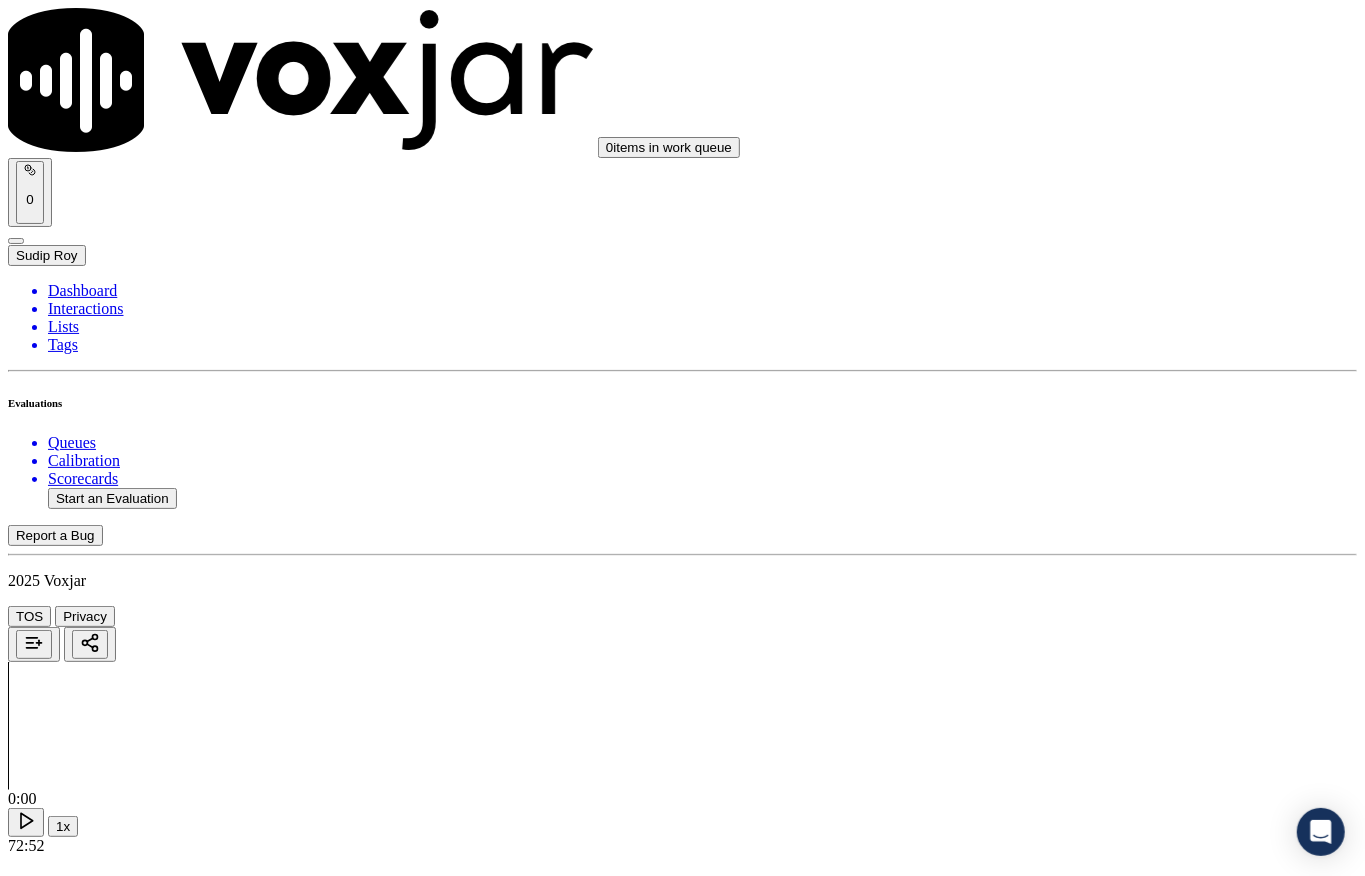 scroll, scrollTop: 533, scrollLeft: 0, axis: vertical 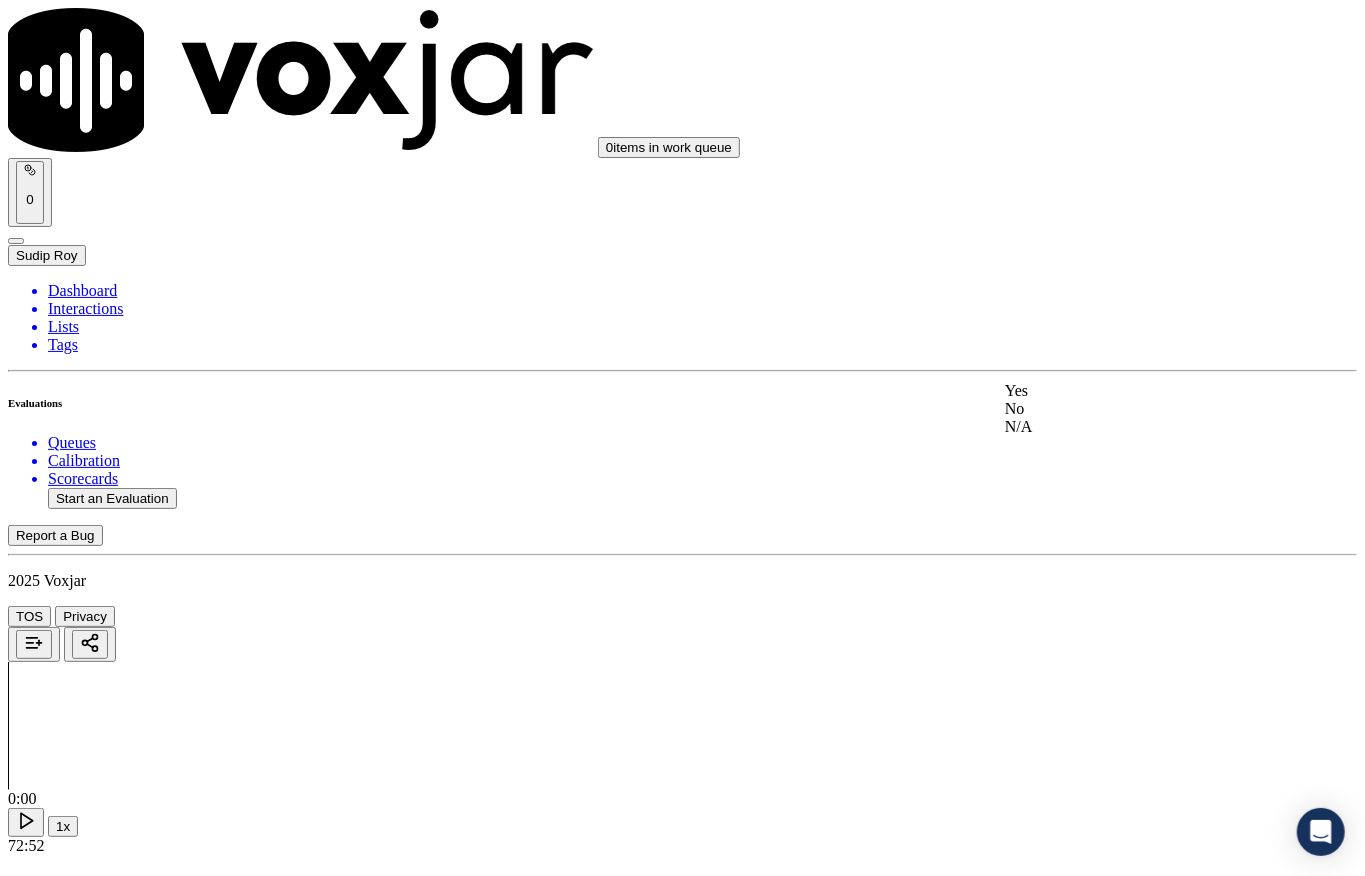 drag, startPoint x: 1045, startPoint y: 377, endPoint x: 1044, endPoint y: 394, distance: 17.029387 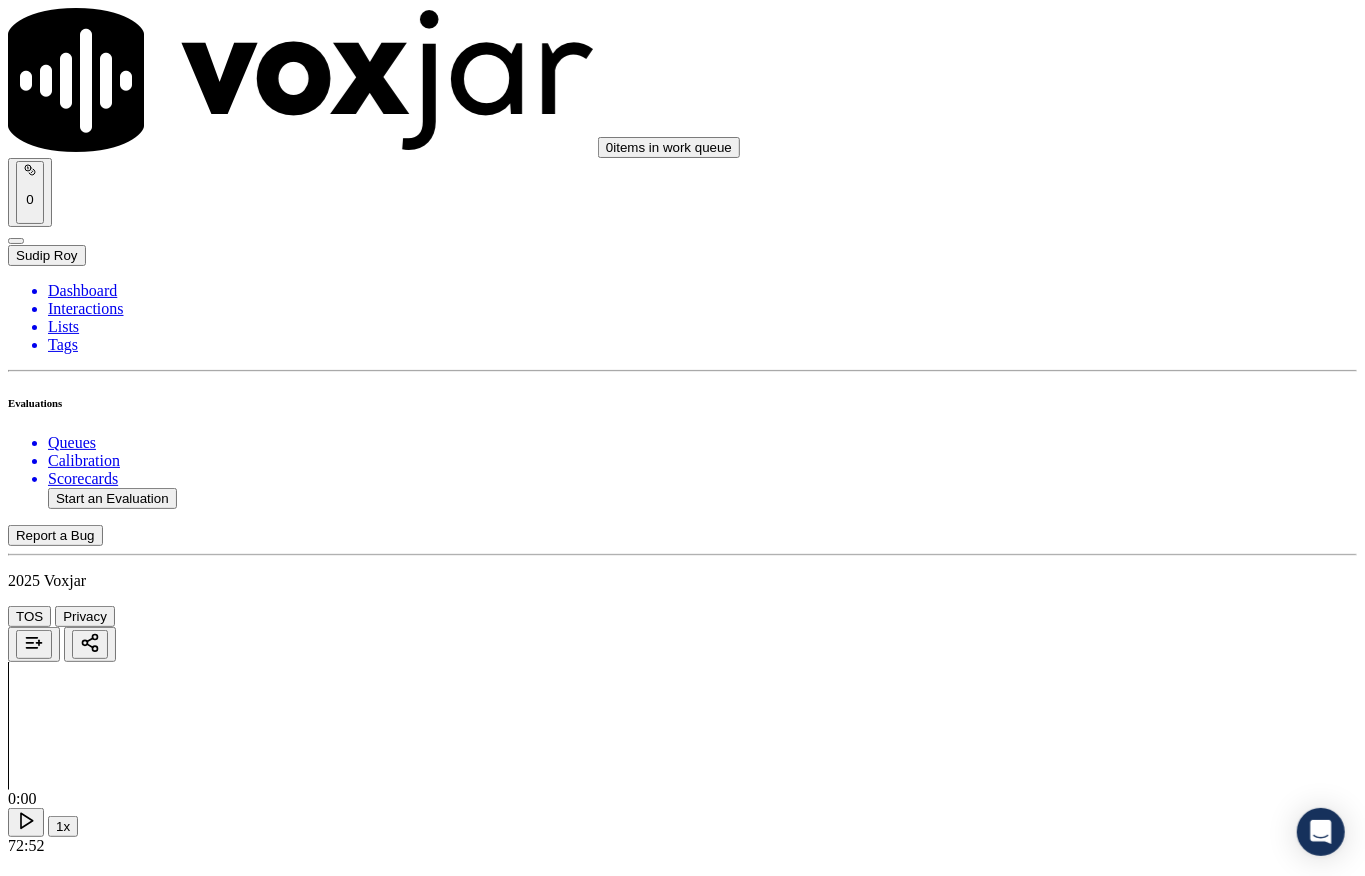 scroll, scrollTop: 0, scrollLeft: 0, axis: both 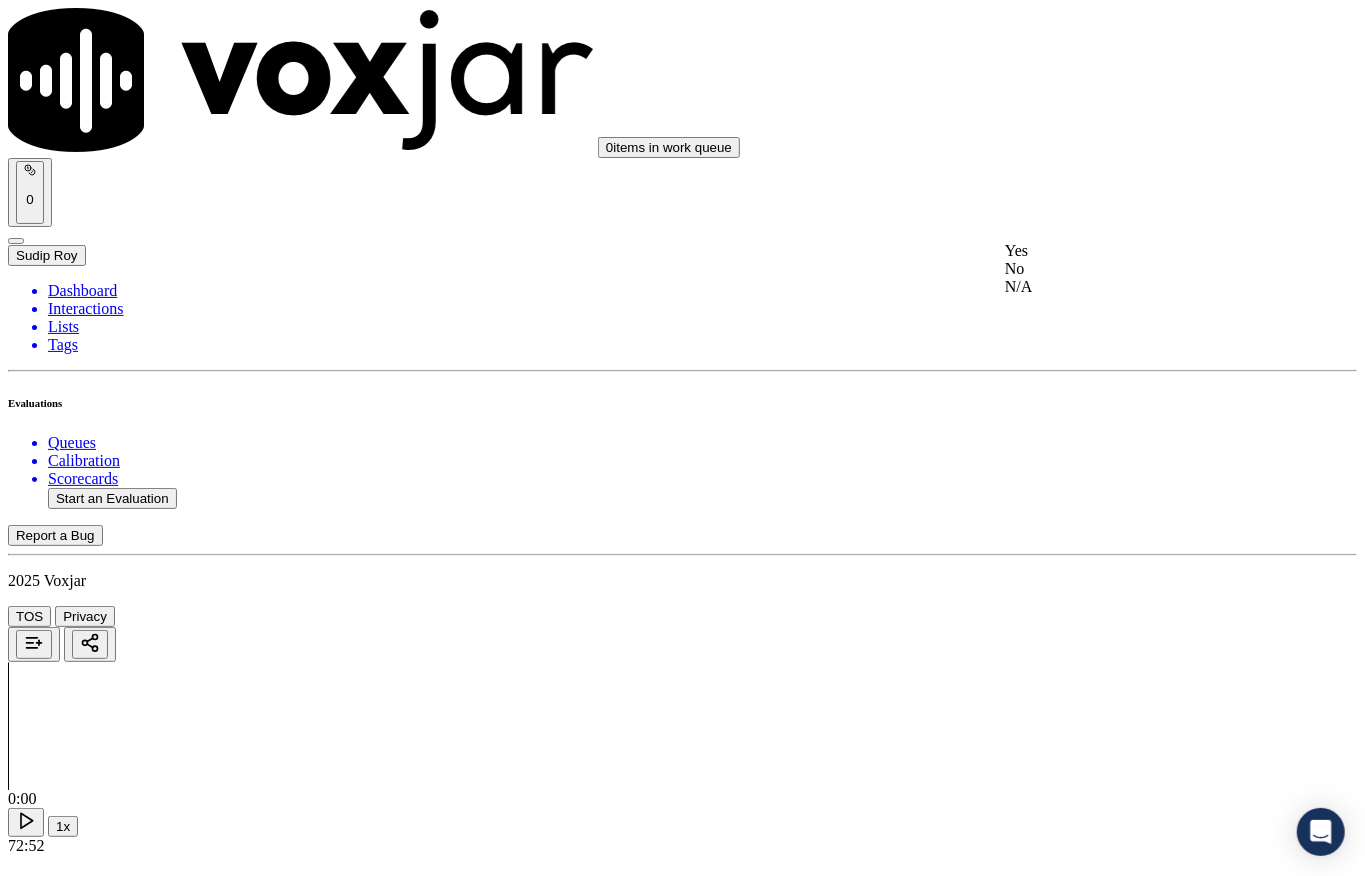 click on "Yes" at bounding box center (1126, 251) 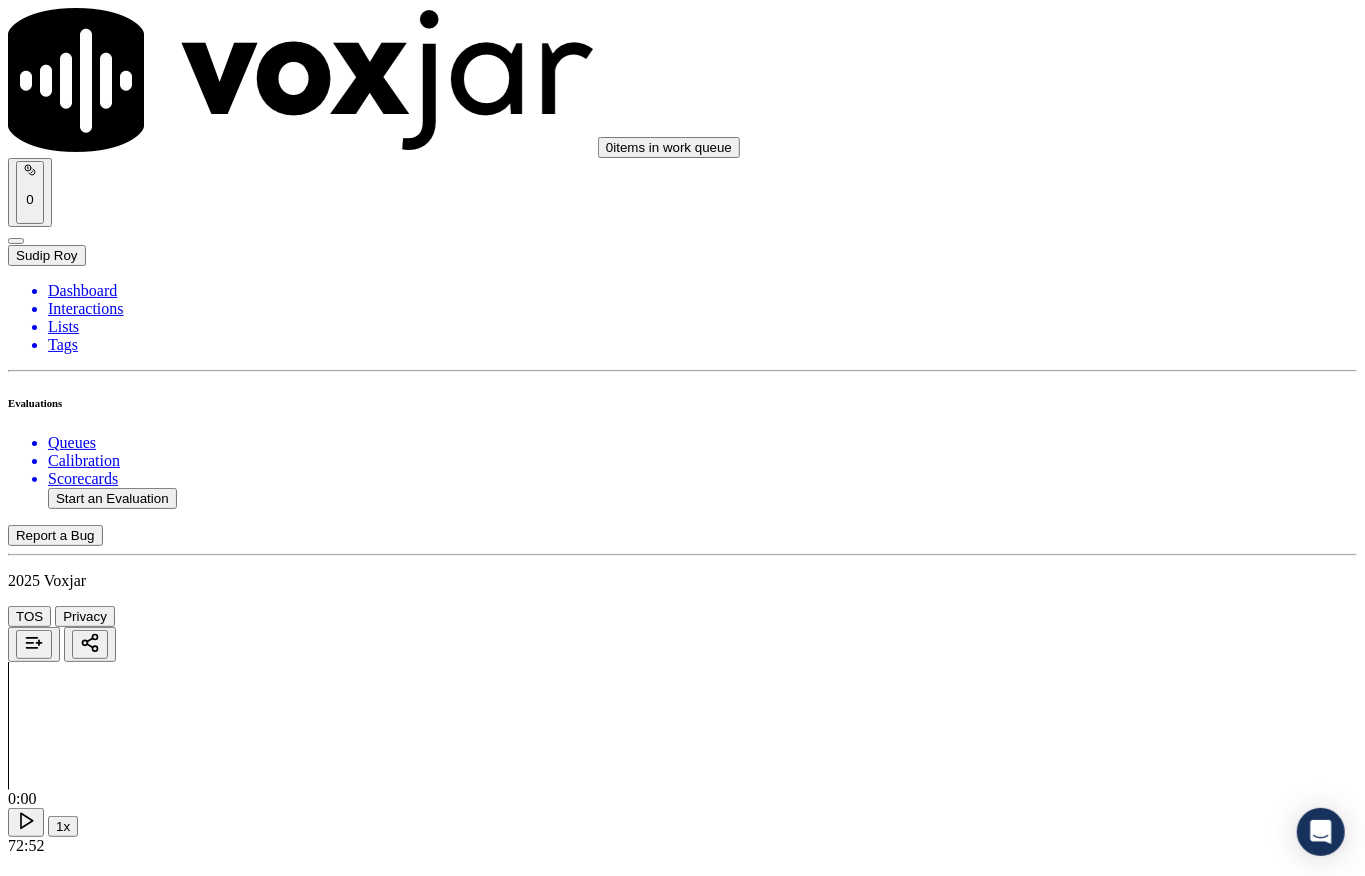 scroll, scrollTop: 266, scrollLeft: 0, axis: vertical 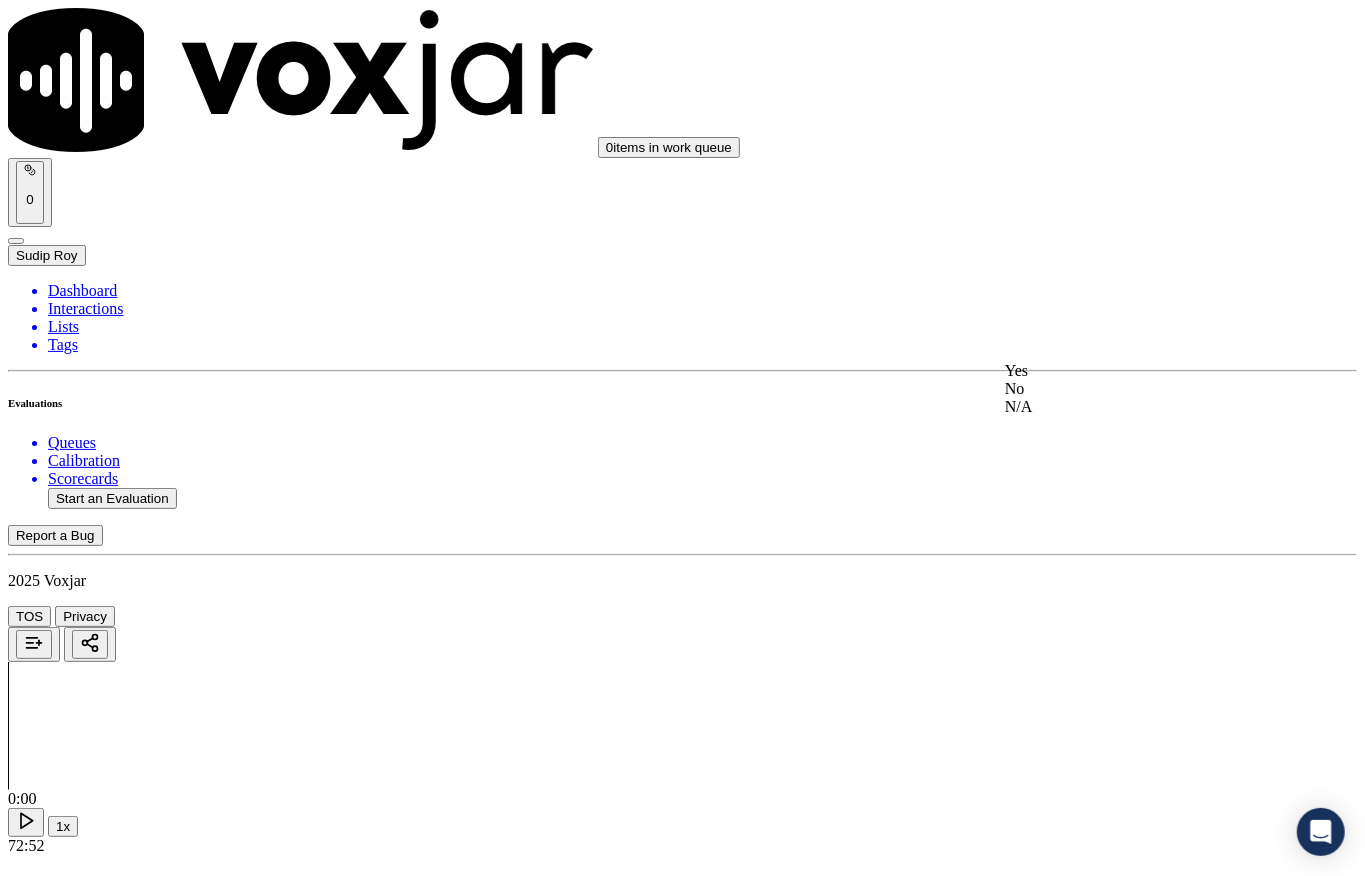 click on "Yes" at bounding box center (1126, 371) 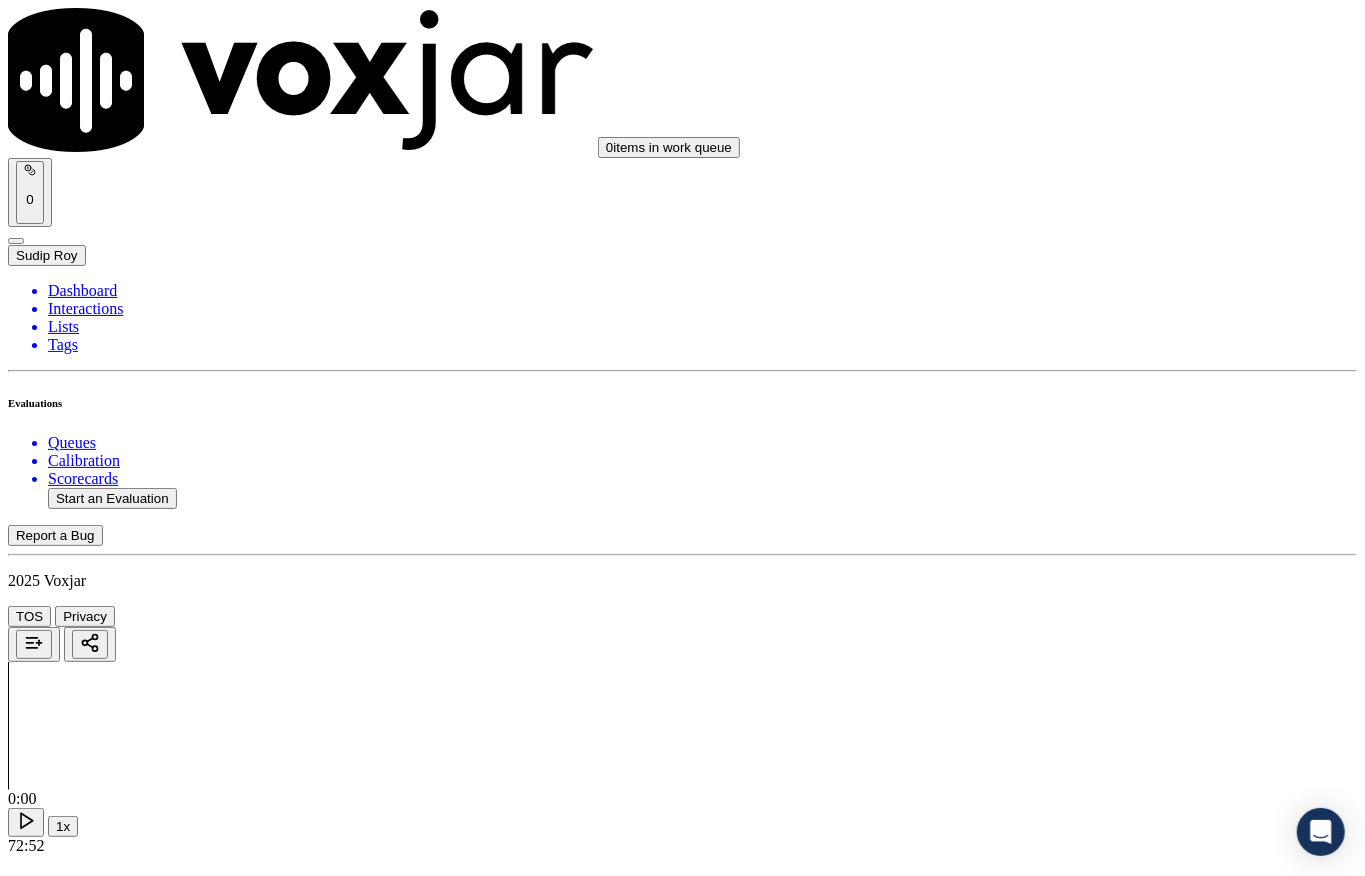 scroll, scrollTop: 533, scrollLeft: 0, axis: vertical 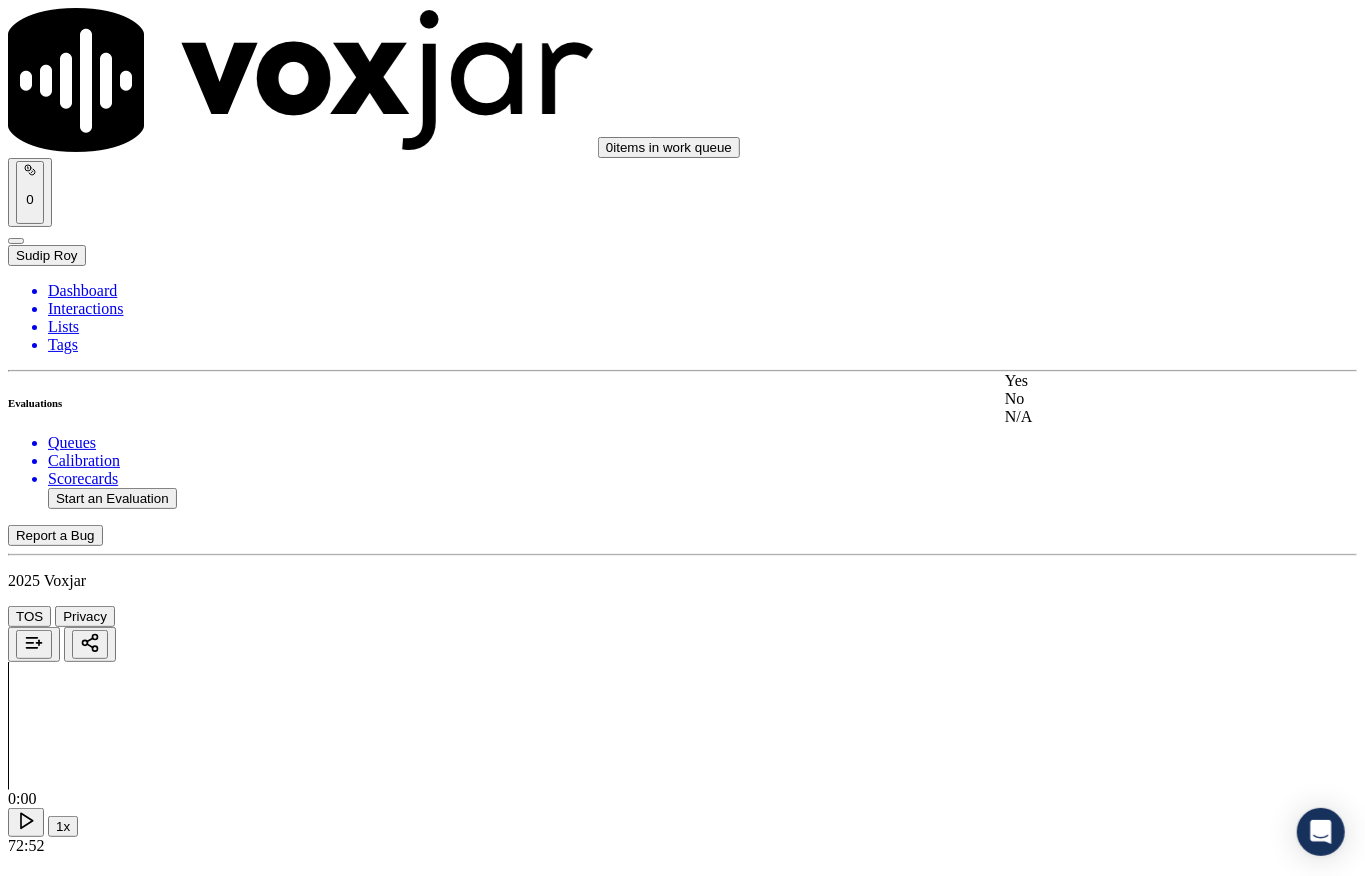 click on "Yes" at bounding box center [1126, 381] 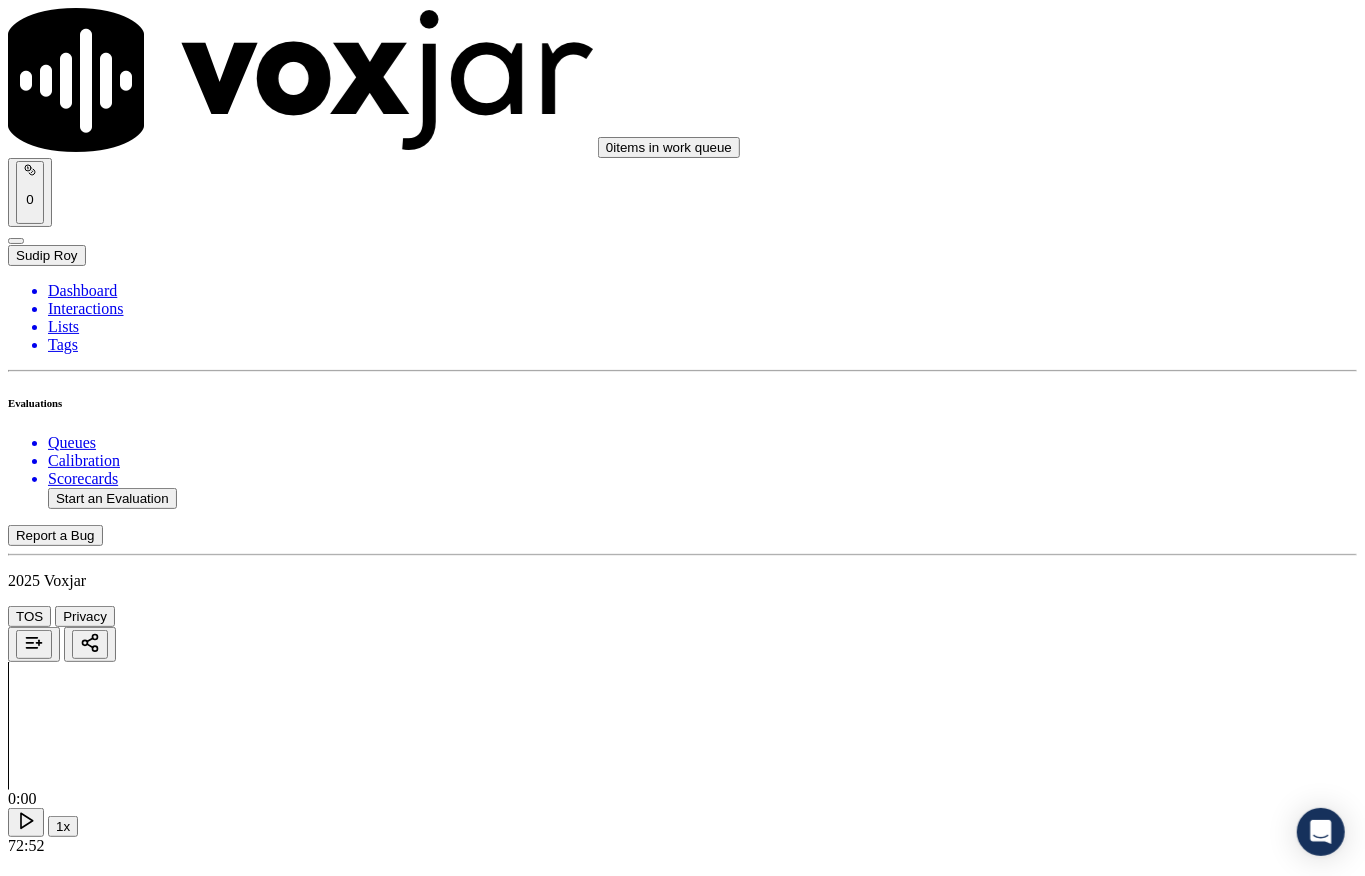 scroll, scrollTop: 800, scrollLeft: 0, axis: vertical 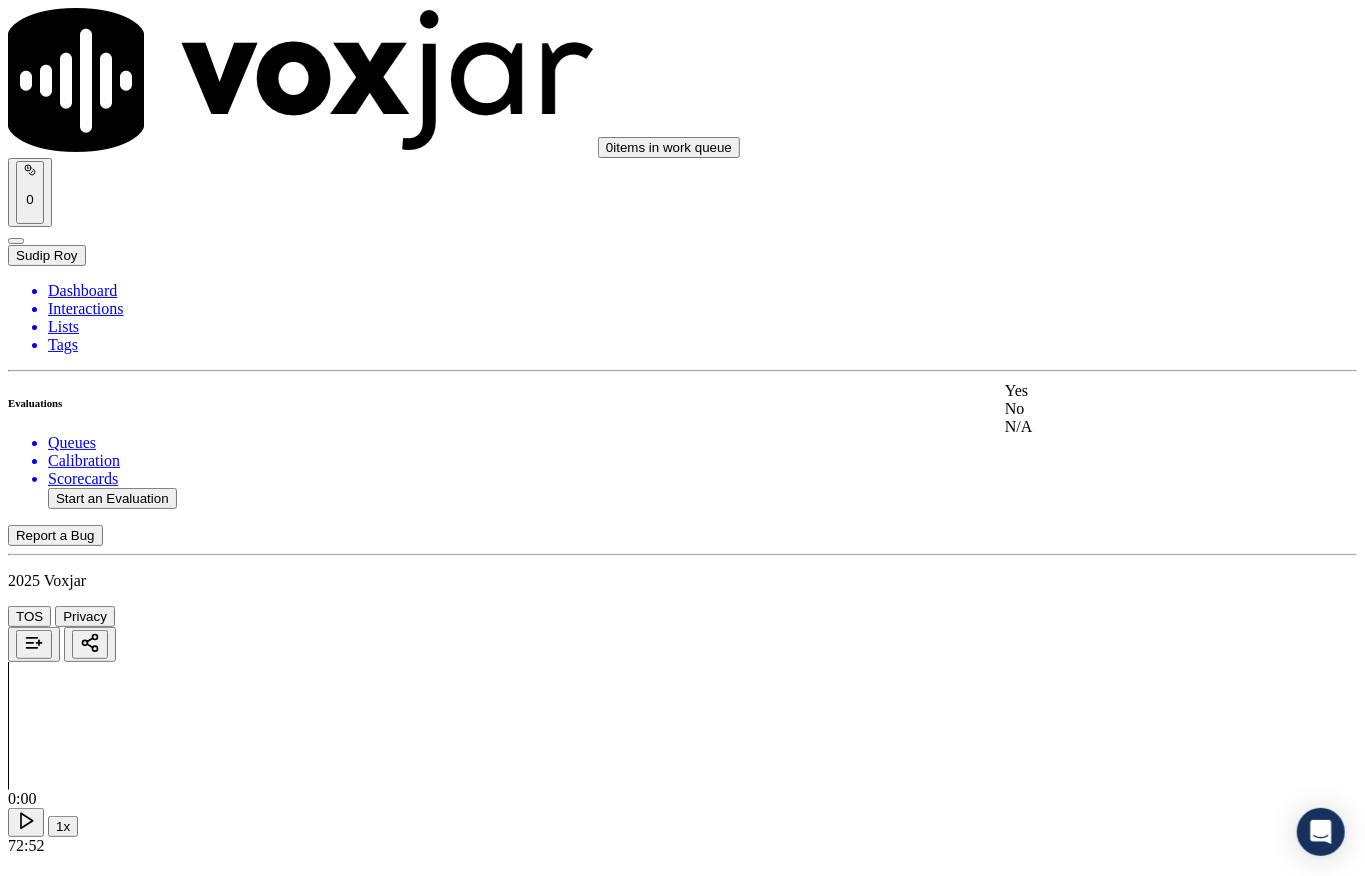 click on "No" 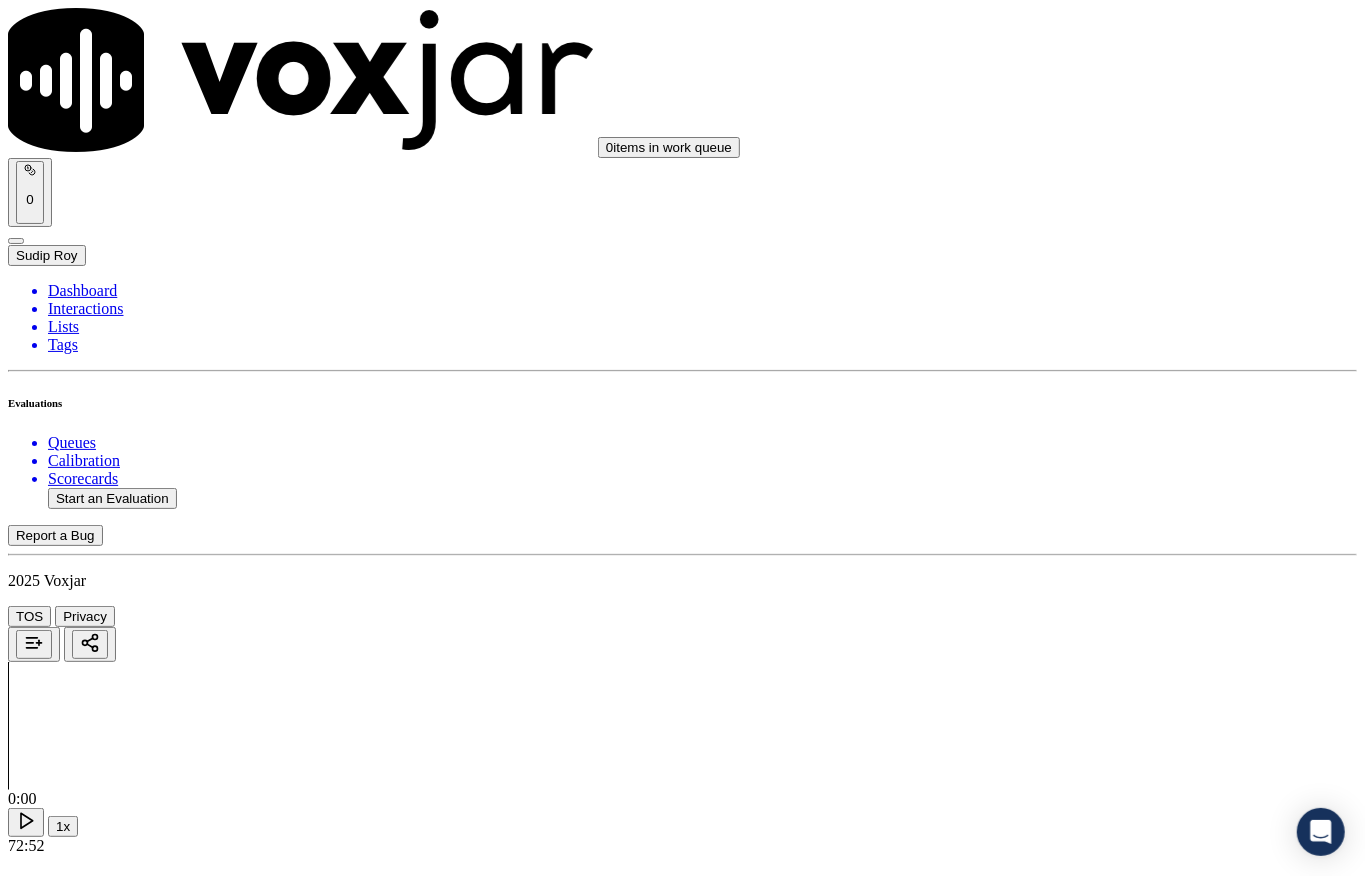 scroll, scrollTop: 1200, scrollLeft: 0, axis: vertical 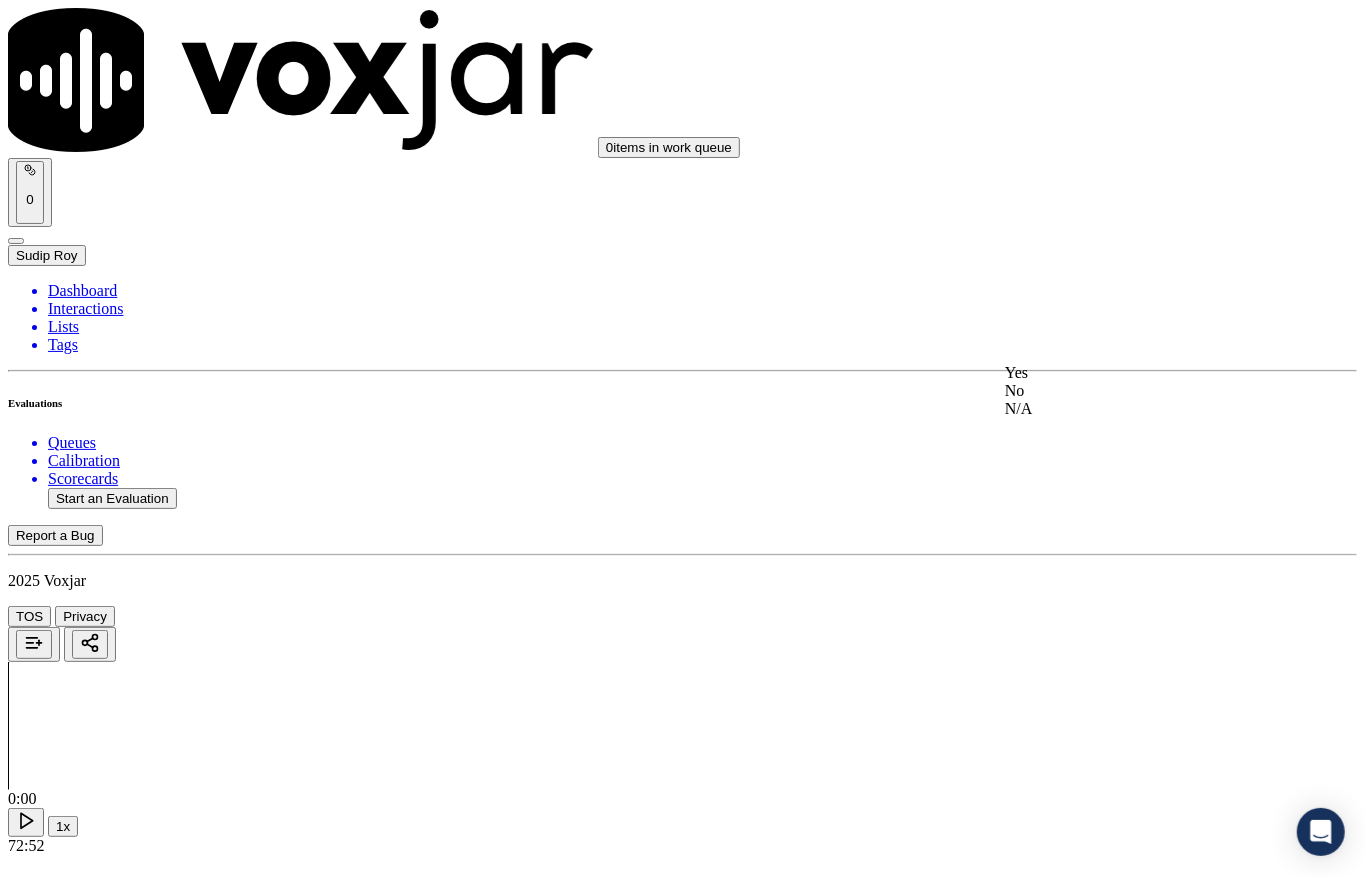 click on "Yes" at bounding box center (1126, 373) 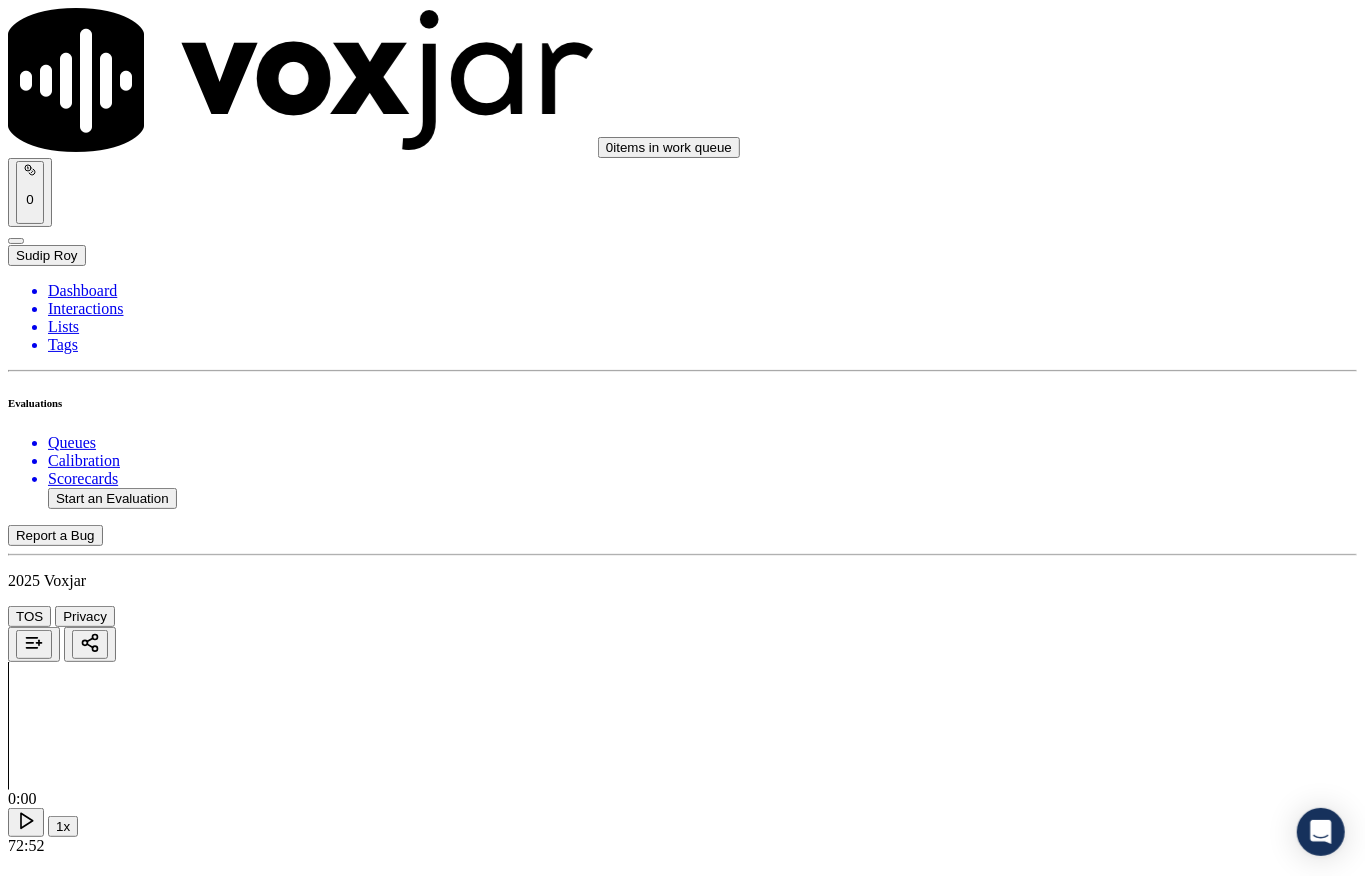 scroll, scrollTop: 1466, scrollLeft: 0, axis: vertical 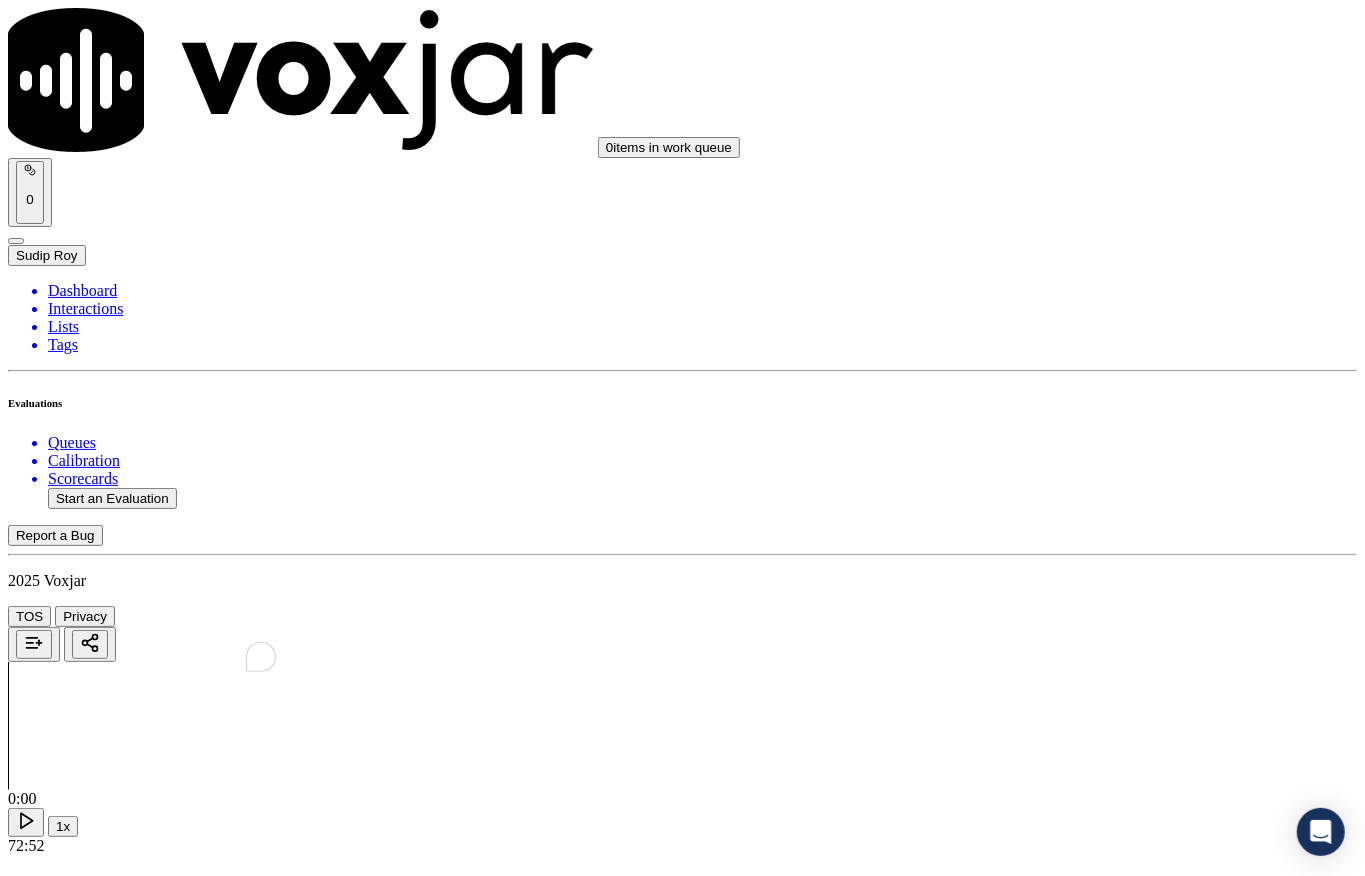 click on "Select an answer" at bounding box center [67, 3641] 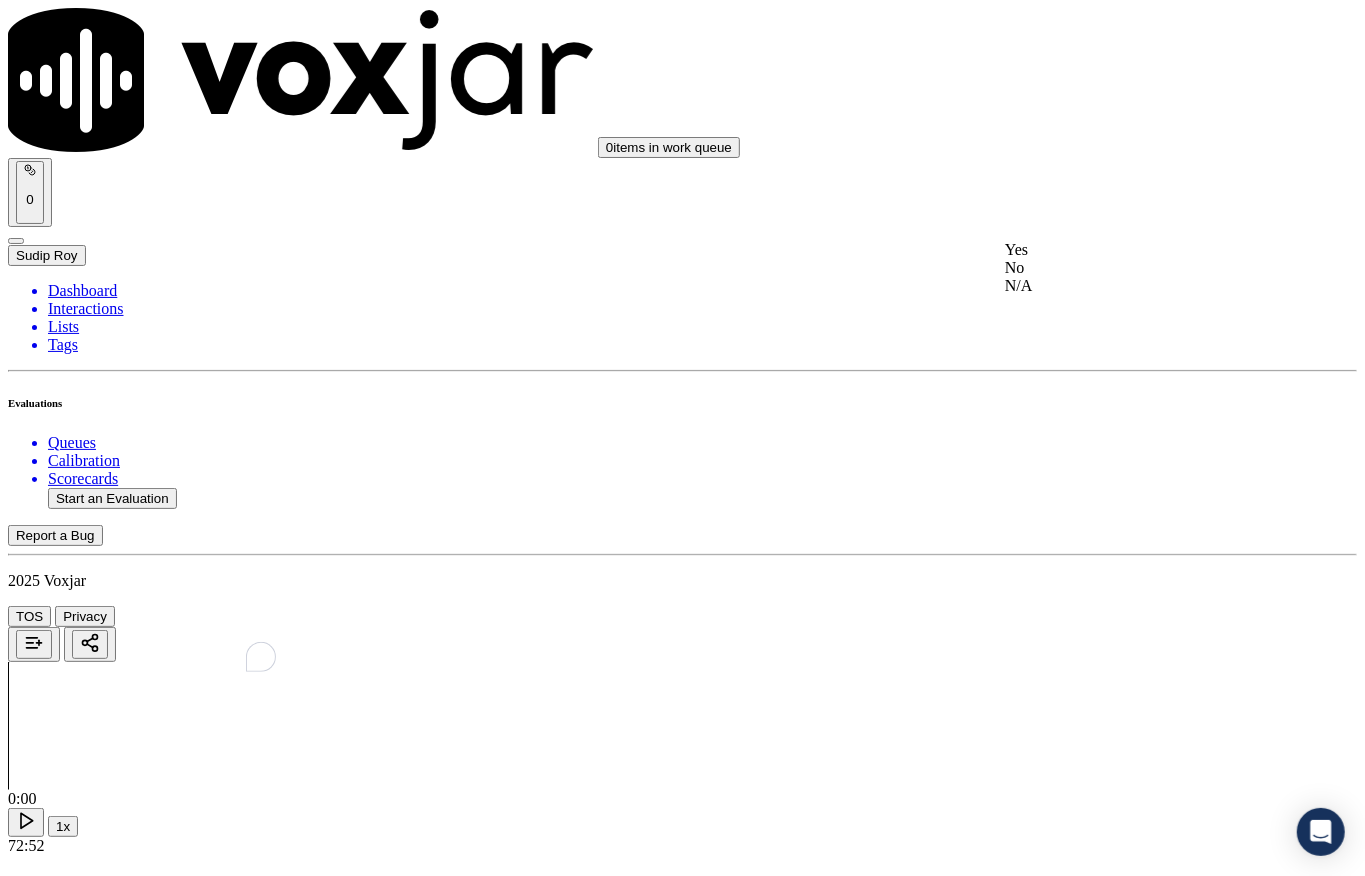 click on "Yes" at bounding box center (1126, 250) 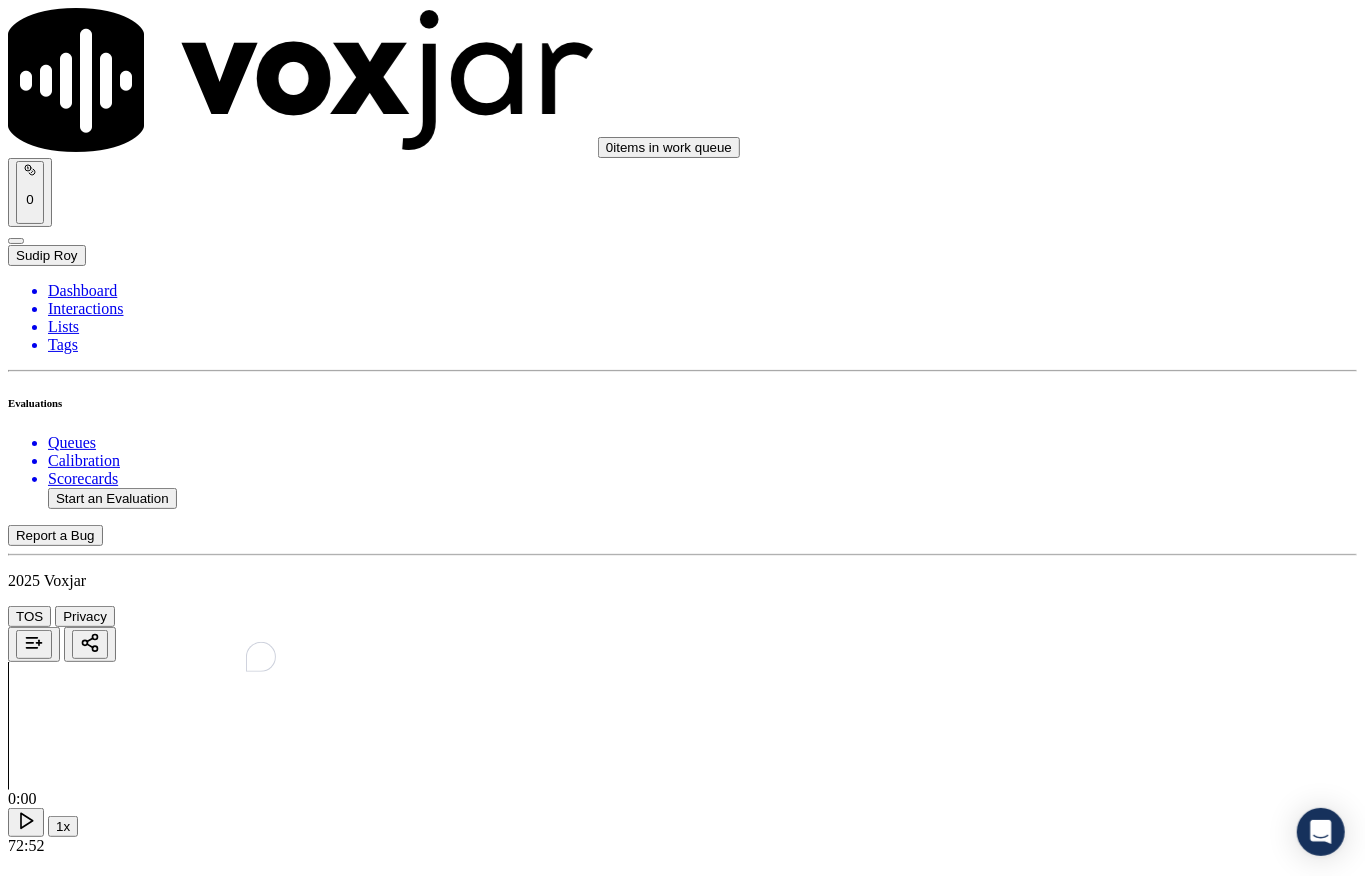 scroll, scrollTop: 1866, scrollLeft: 0, axis: vertical 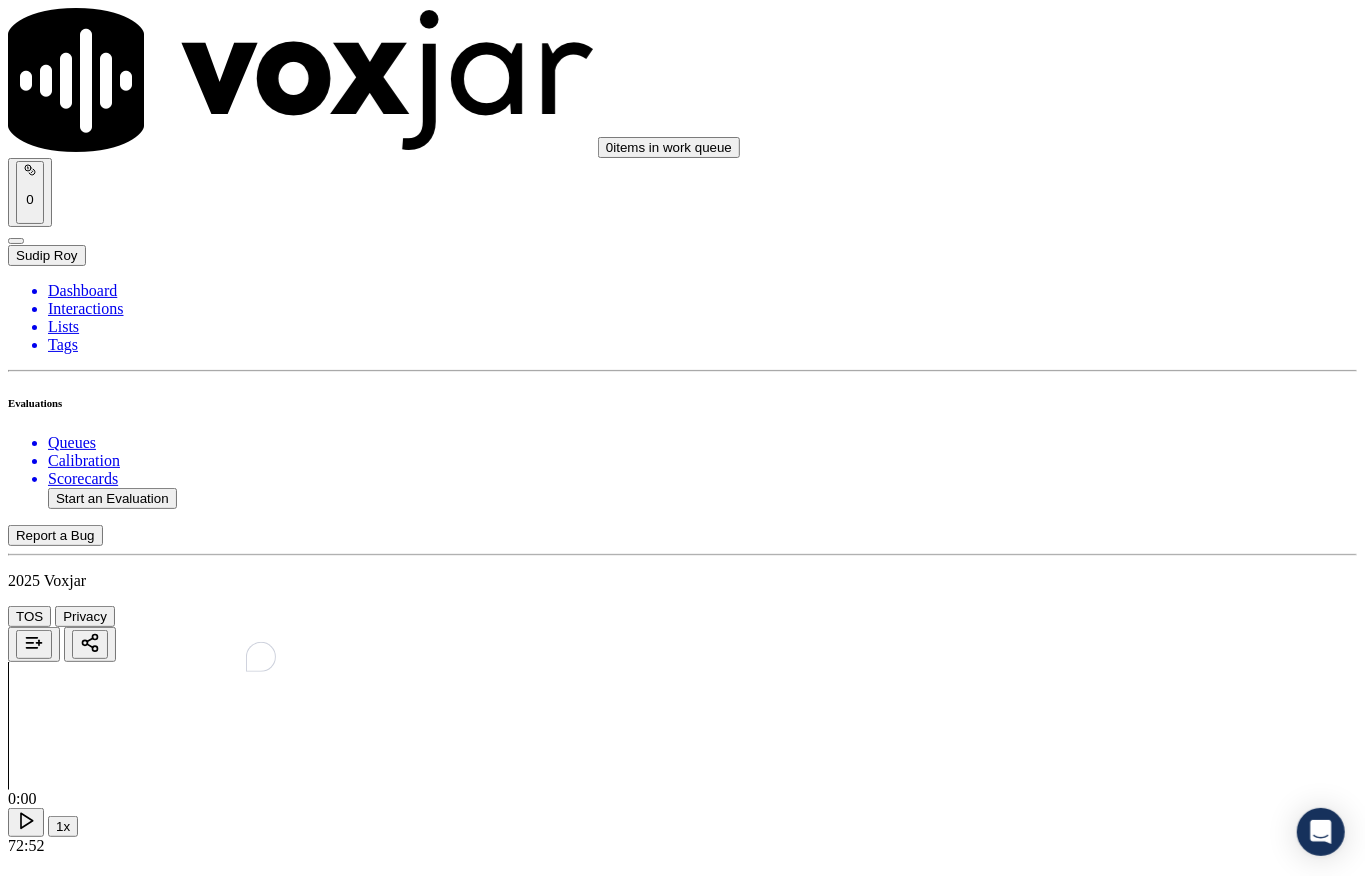 click on "Select an answer" at bounding box center (67, 3960) 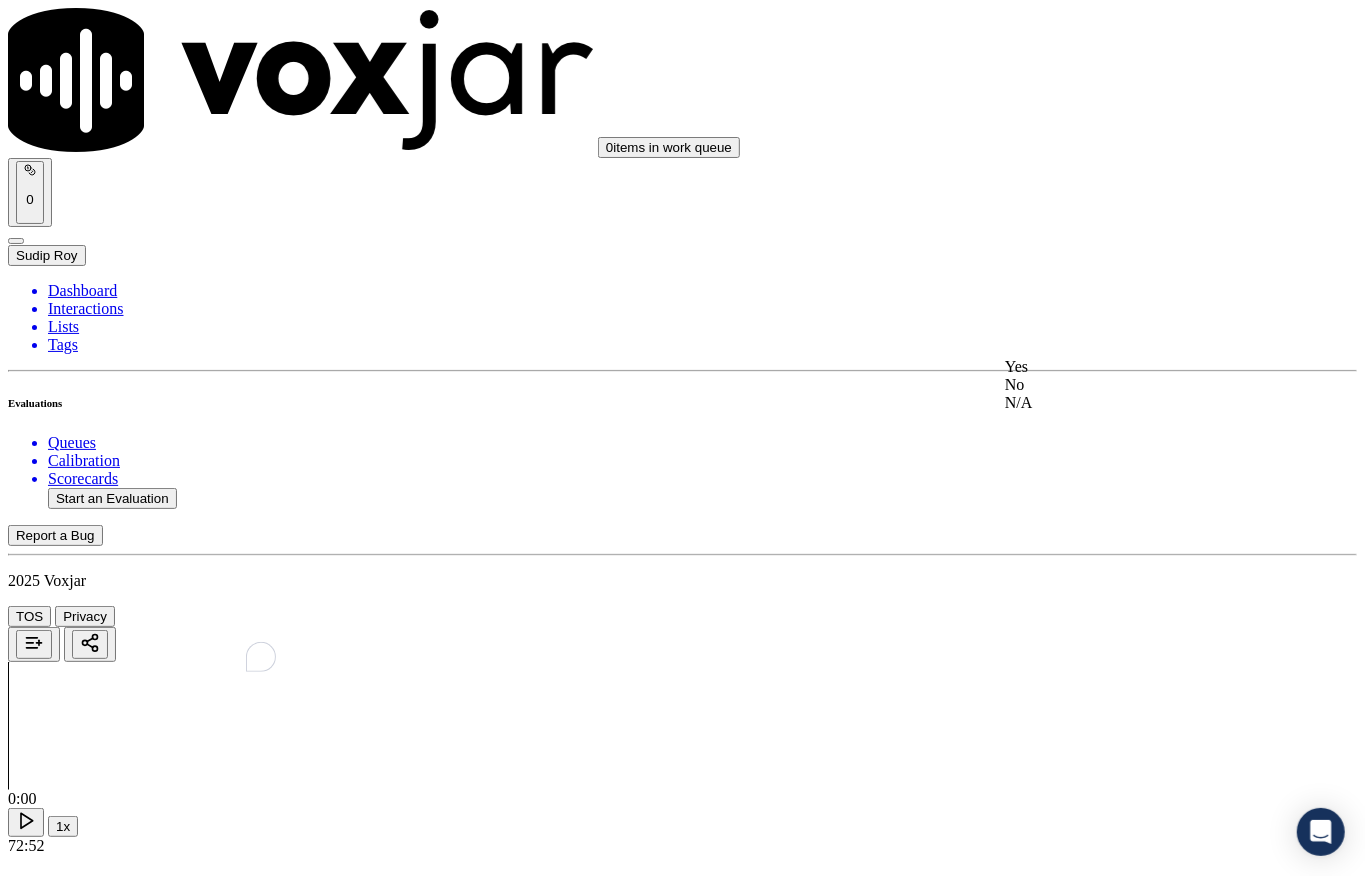 click on "Yes" at bounding box center (1126, 367) 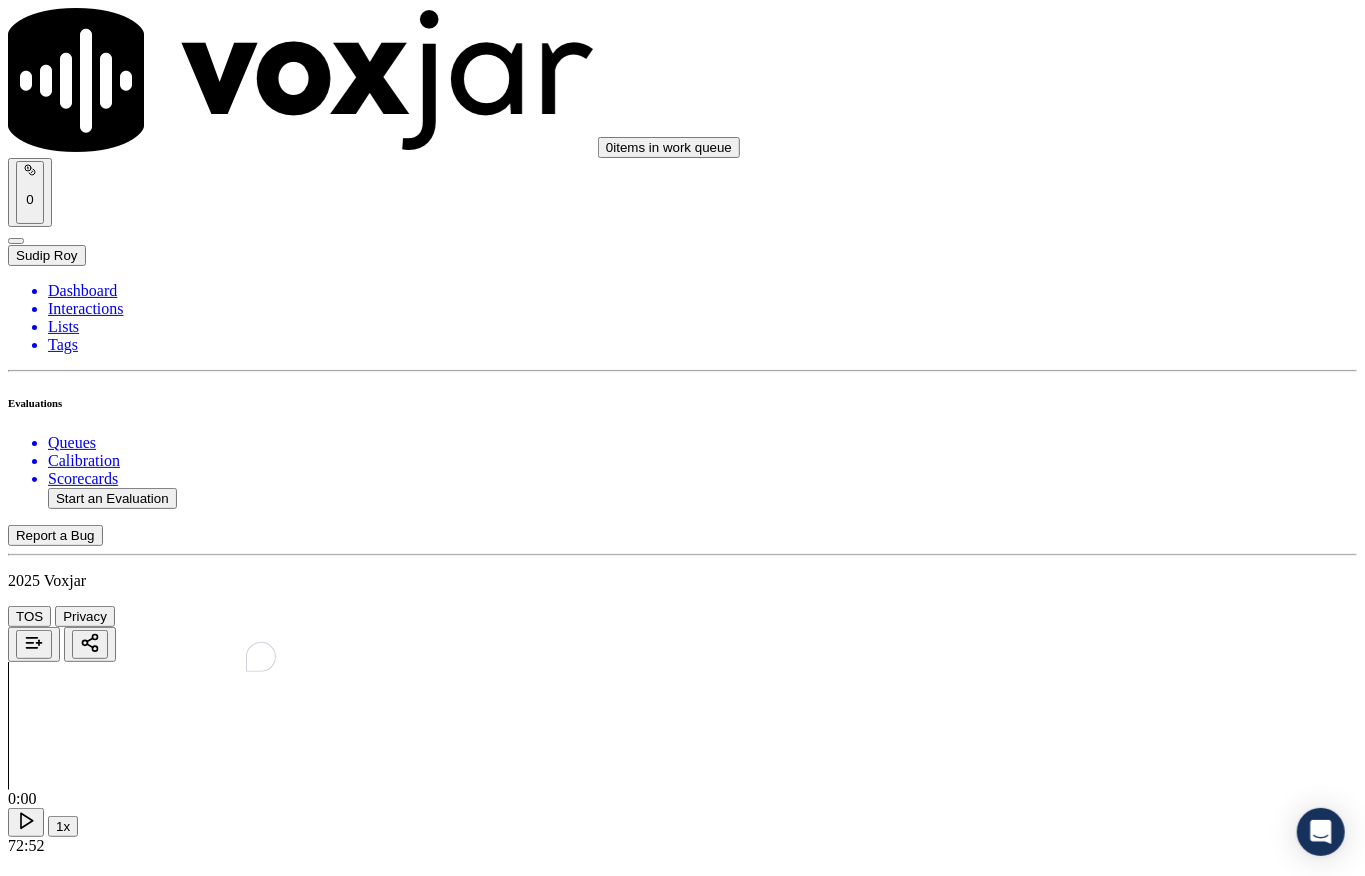 scroll, scrollTop: 2266, scrollLeft: 0, axis: vertical 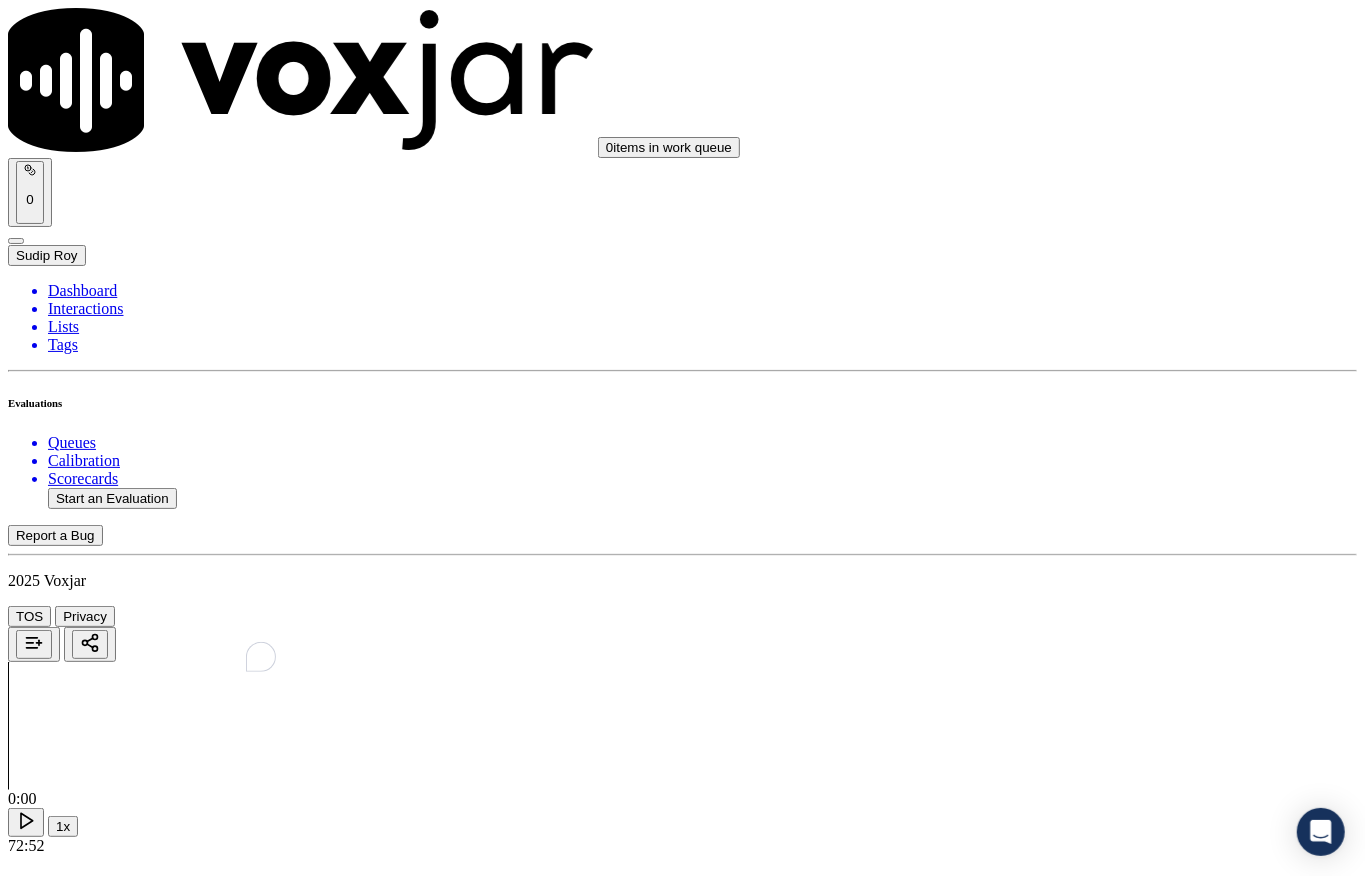 click on "Hide note" at bounding box center [682, 4369] 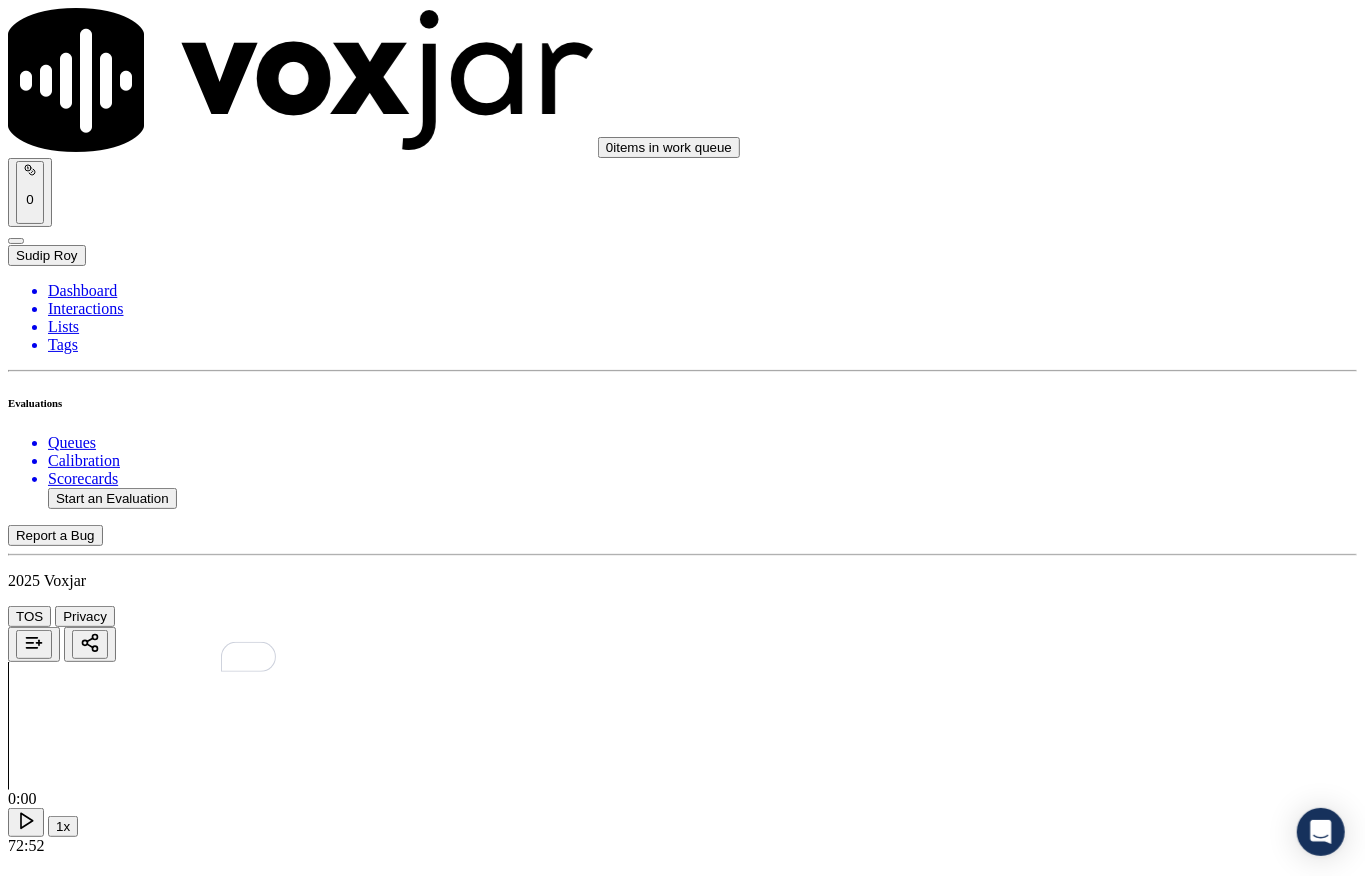 scroll, scrollTop: 5690, scrollLeft: 0, axis: vertical 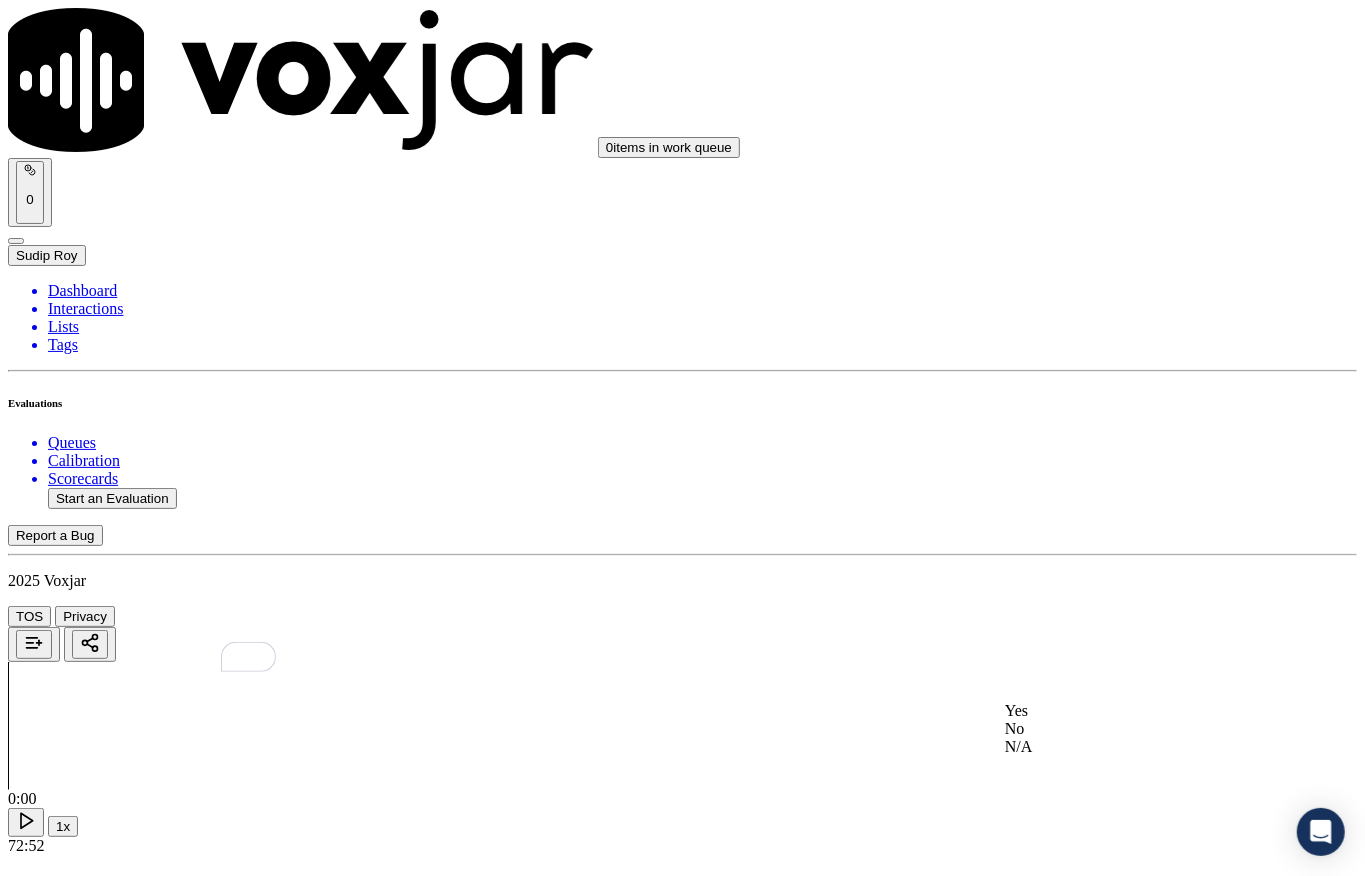 click on "No" 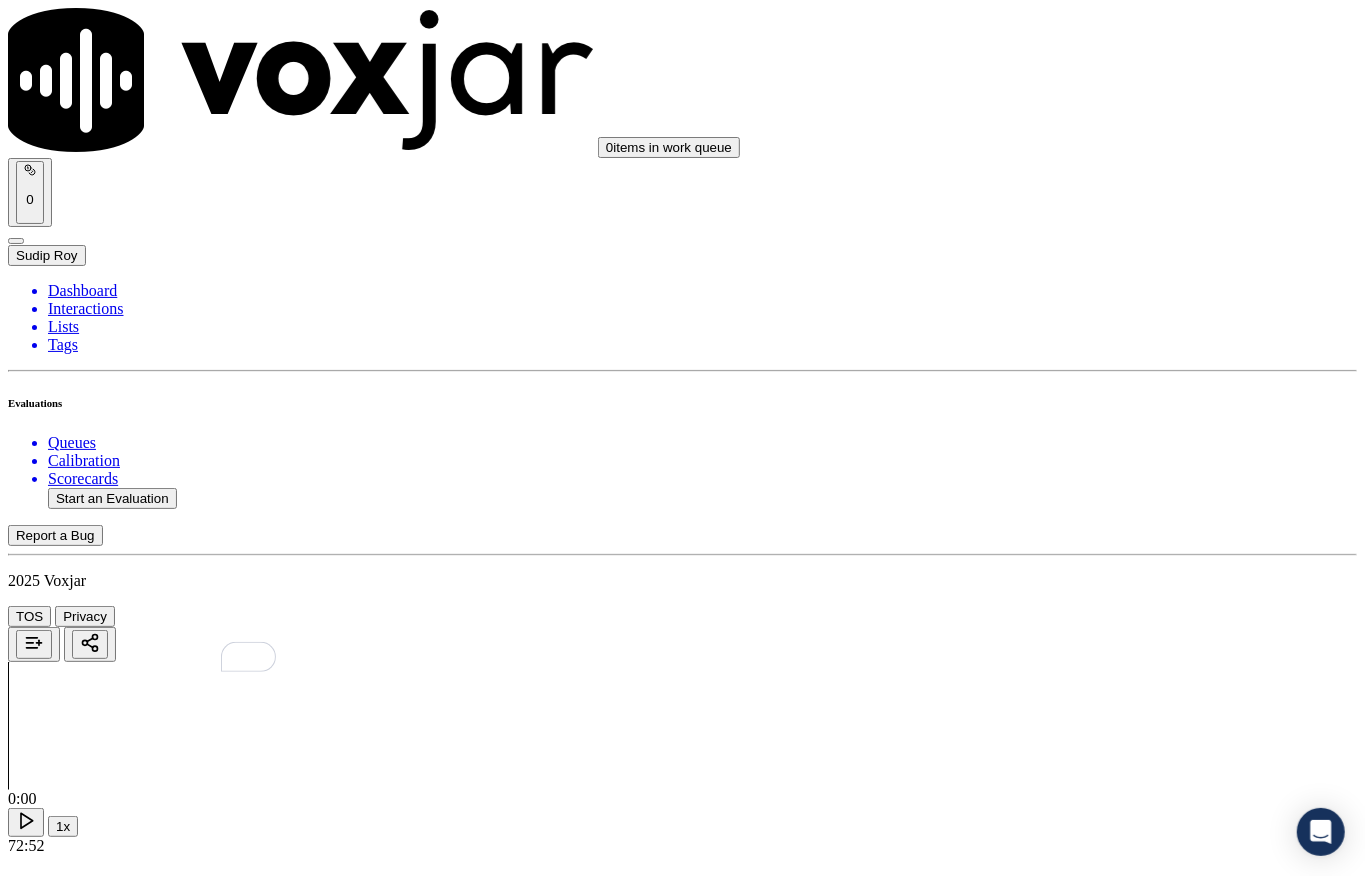 click on "Select an answer" at bounding box center (67, 7289) 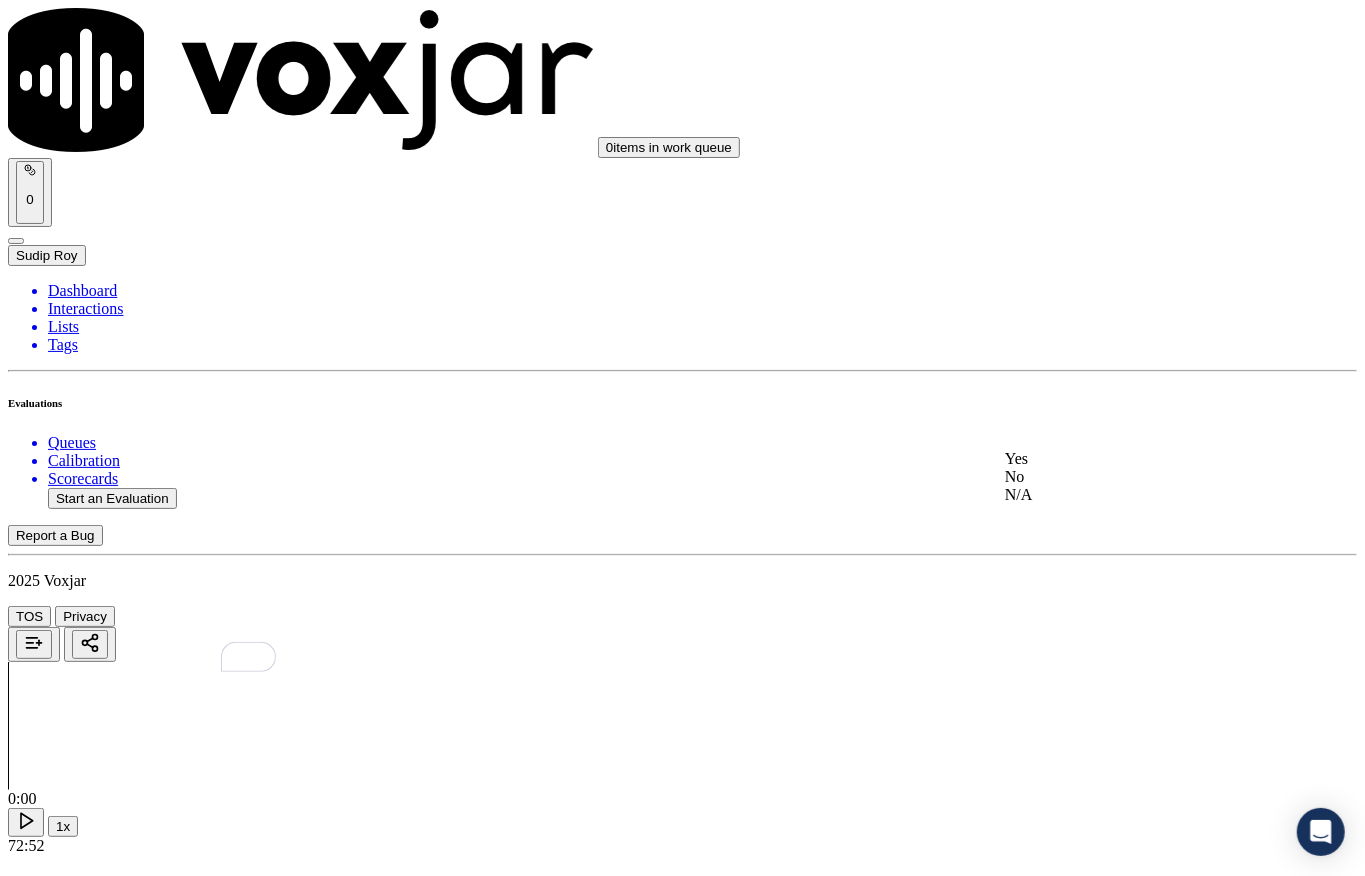click on "Yes   No     N/A" at bounding box center (1126, 477) 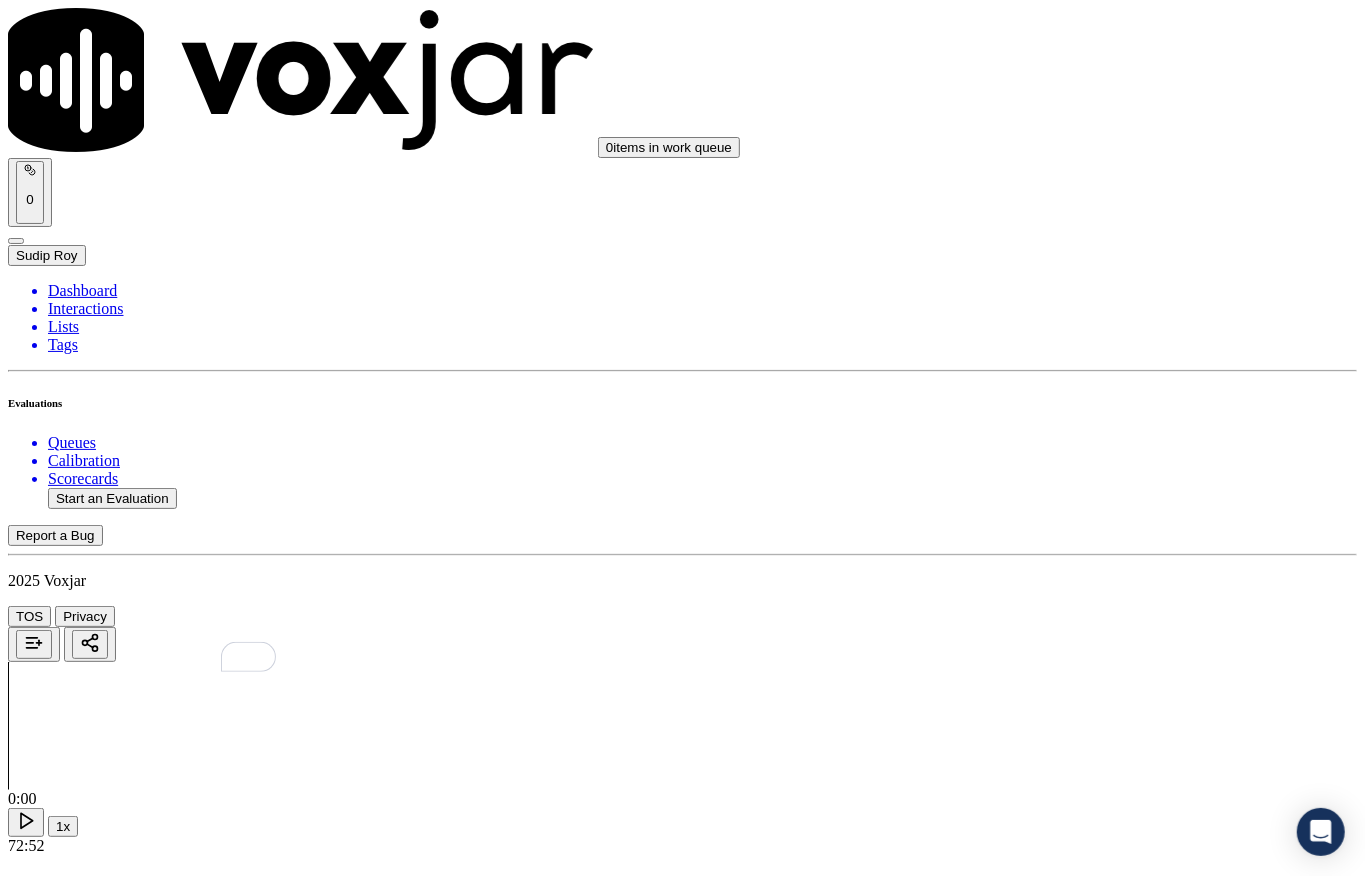 scroll, scrollTop: 5290, scrollLeft: 0, axis: vertical 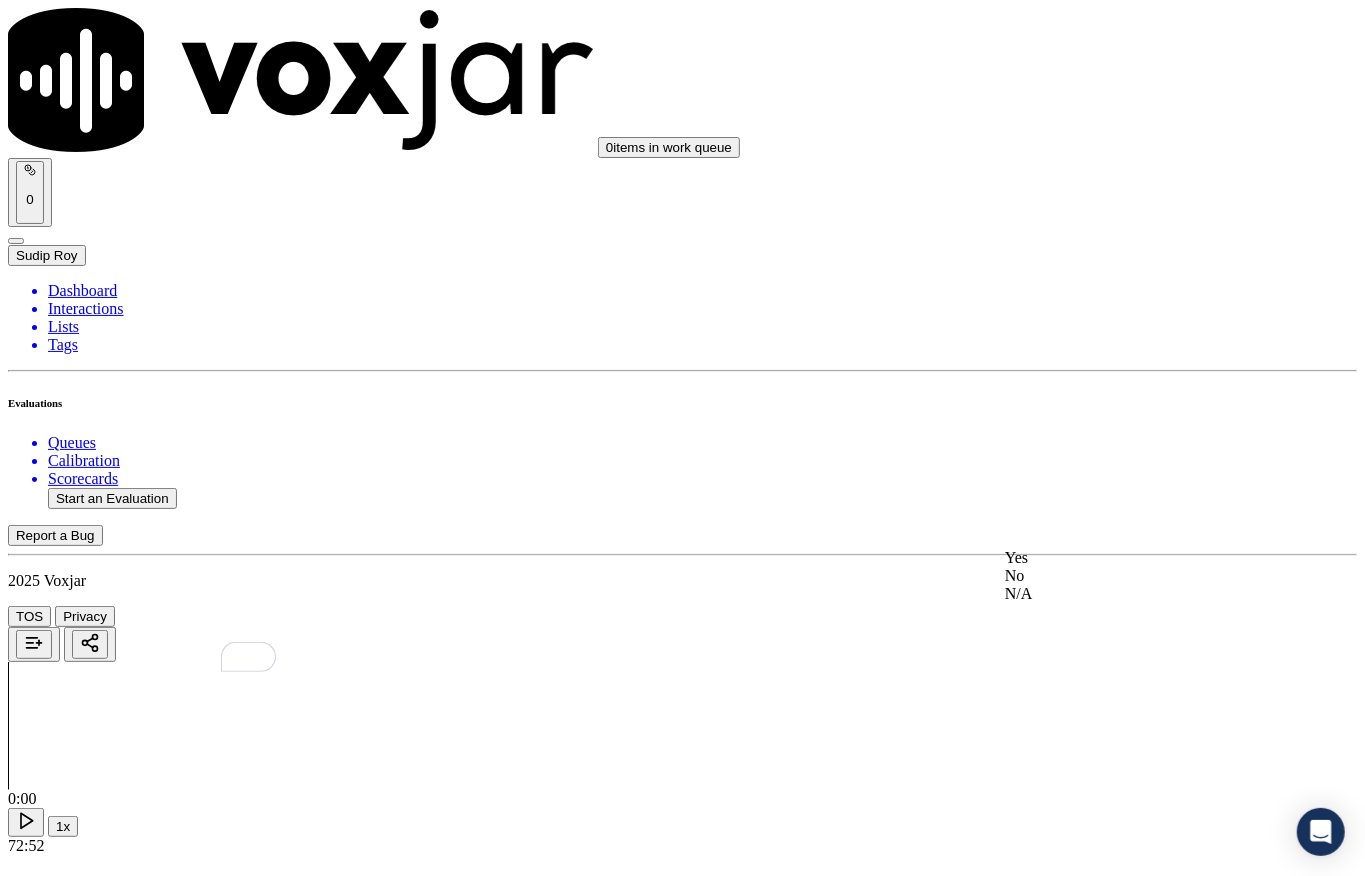 click on "Yes" at bounding box center [1126, 558] 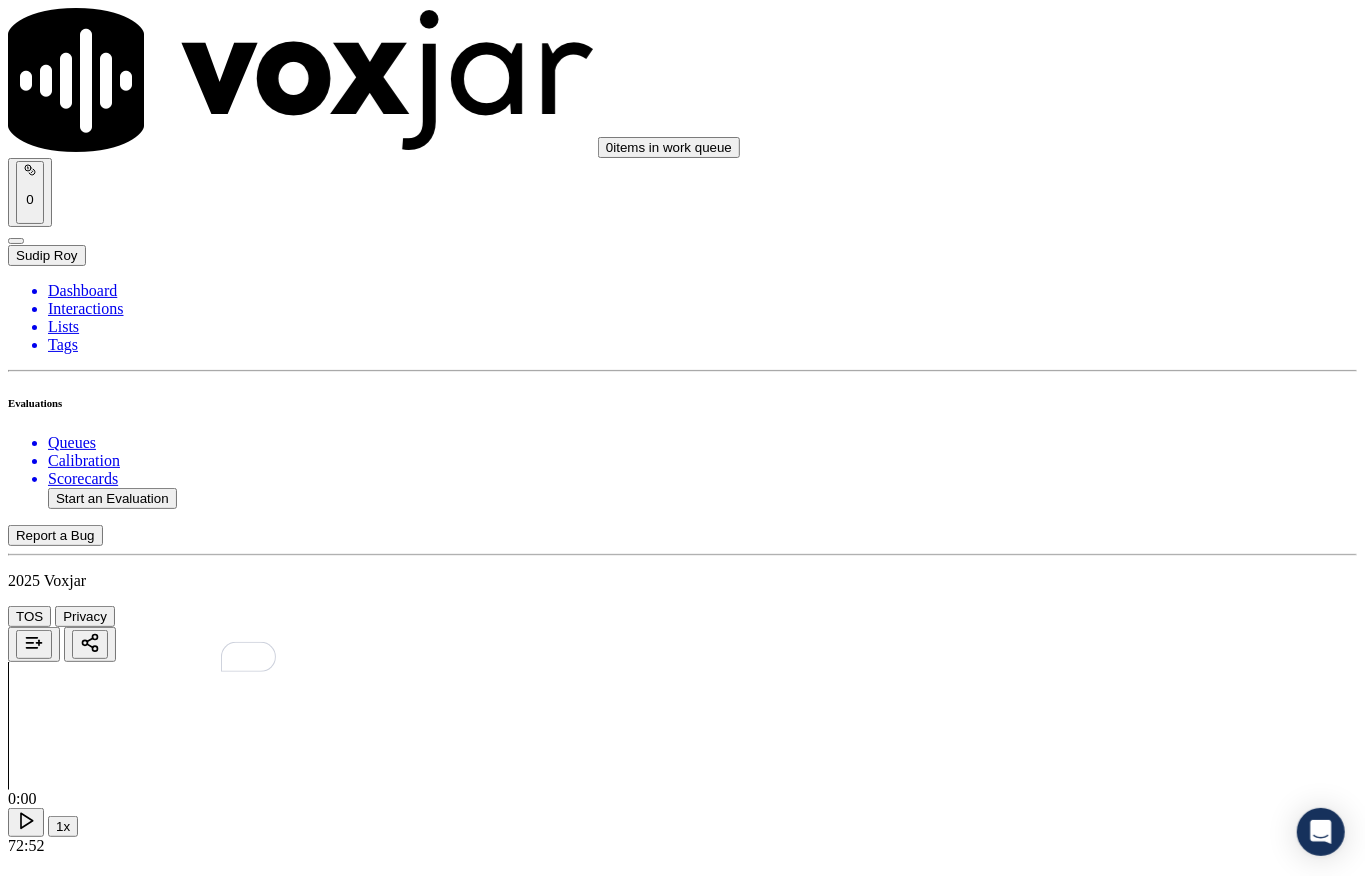click on "Select an answer" at bounding box center (67, 6816) 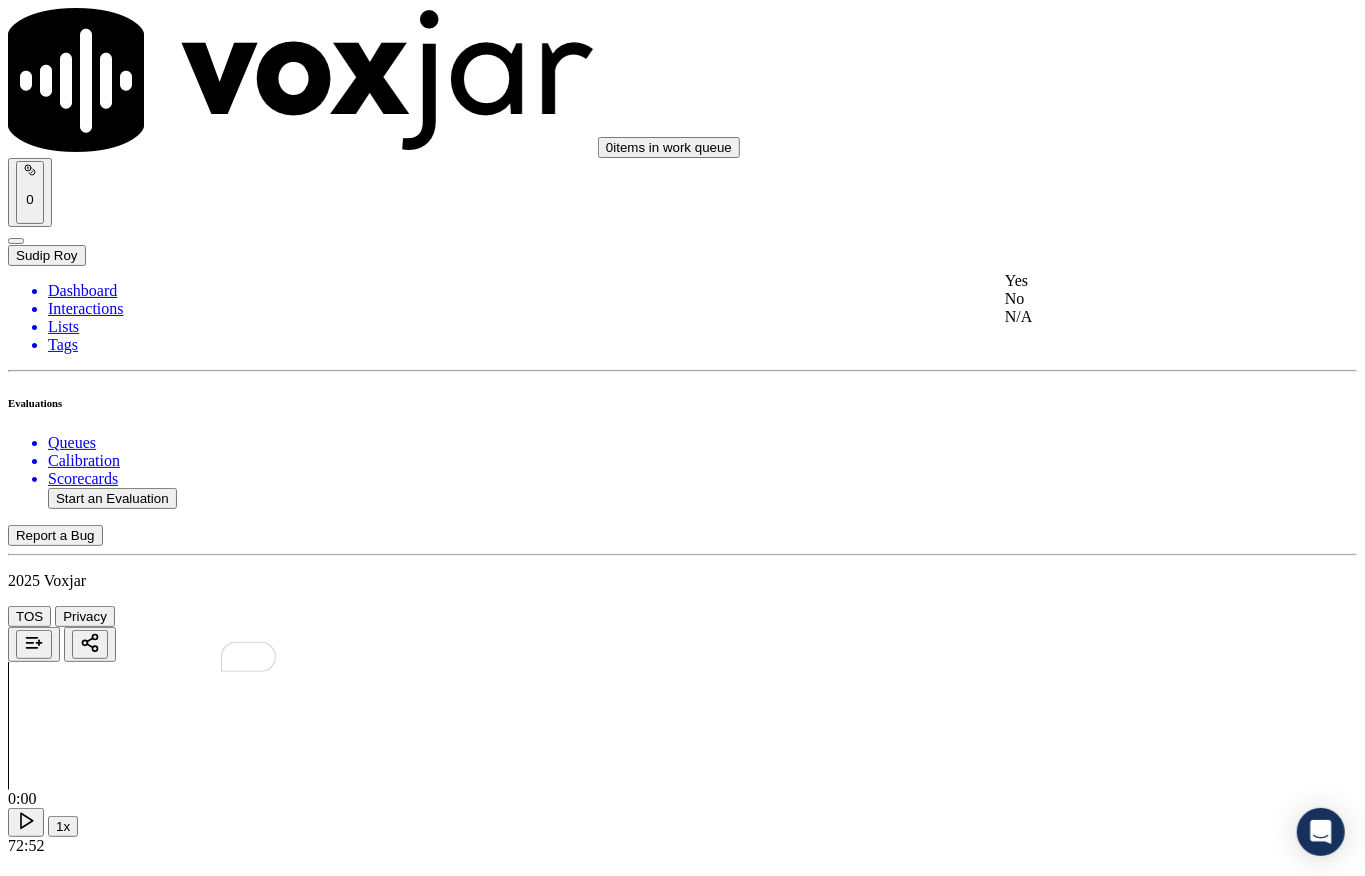 click on "Yes" at bounding box center [1126, 281] 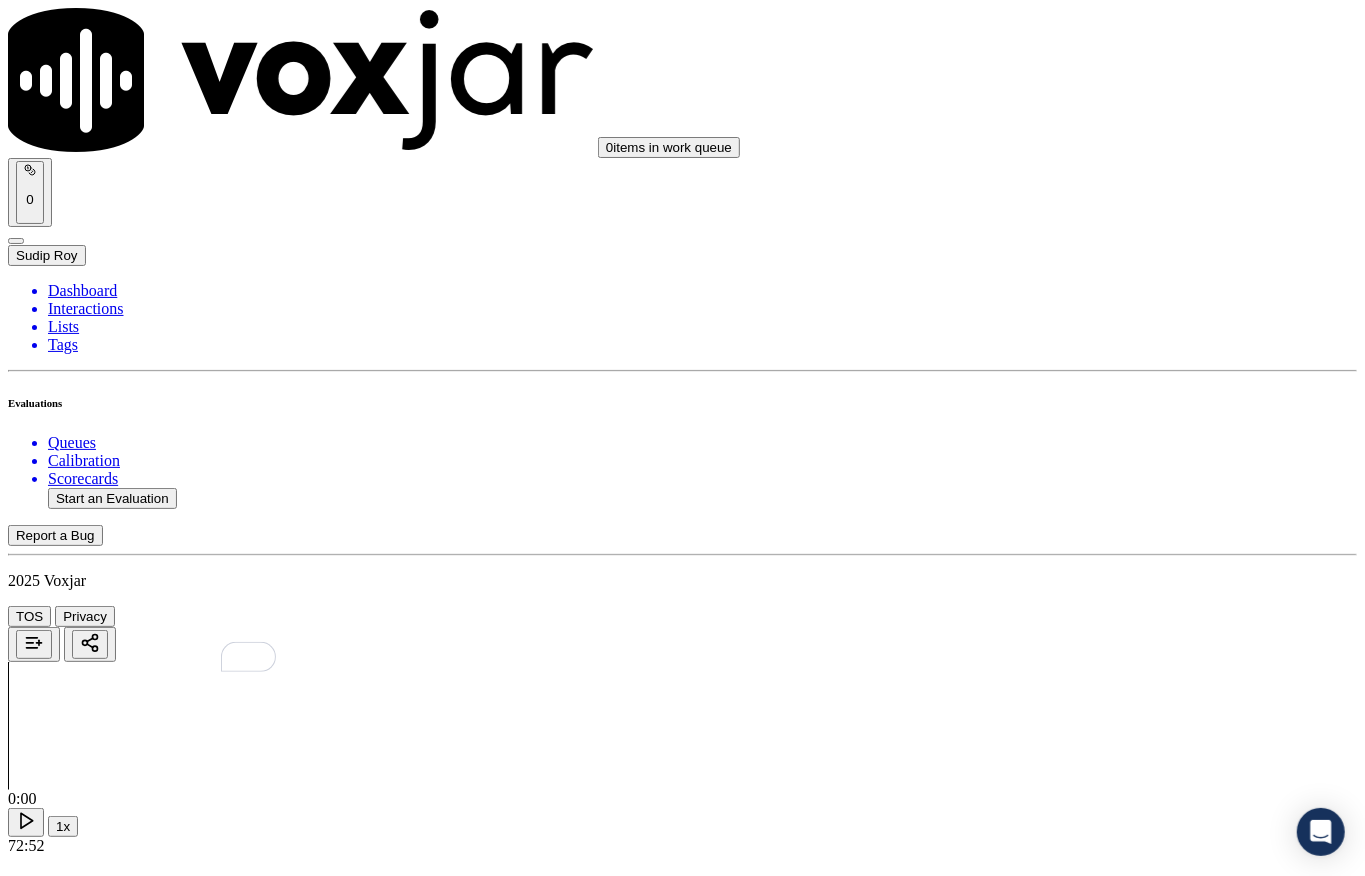 scroll, scrollTop: 4837, scrollLeft: 0, axis: vertical 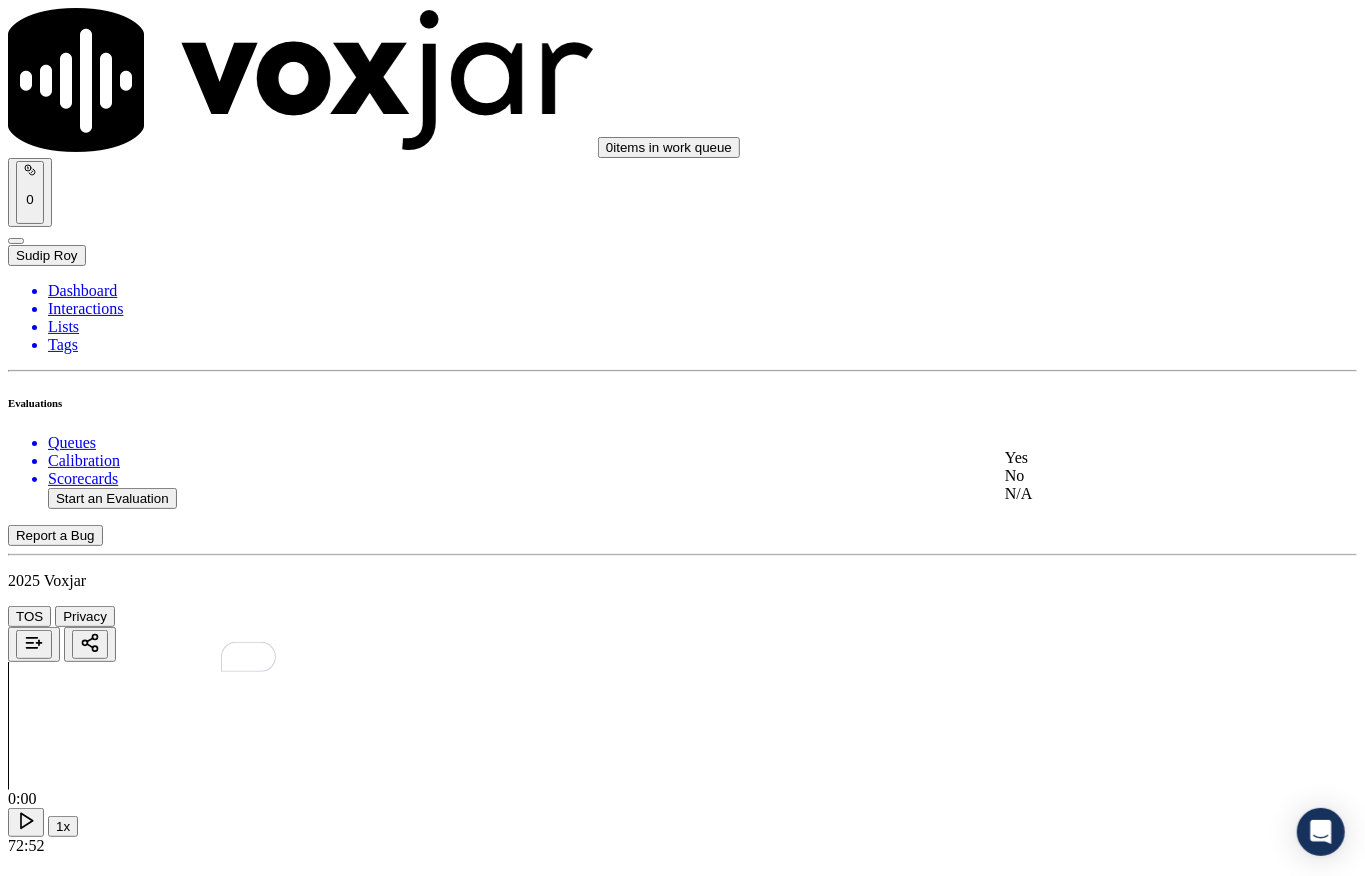 click on "No" 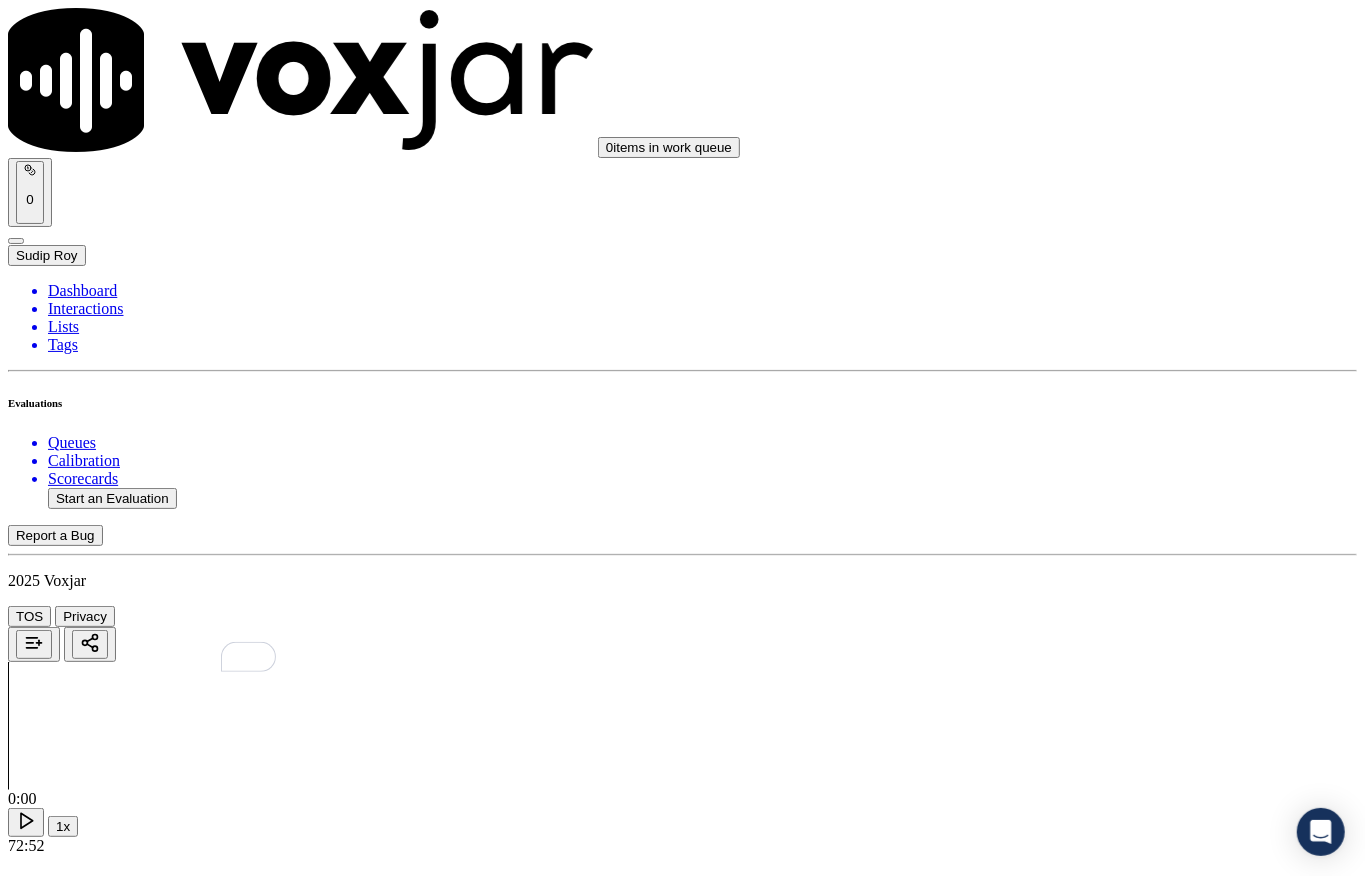 scroll, scrollTop: 4570, scrollLeft: 0, axis: vertical 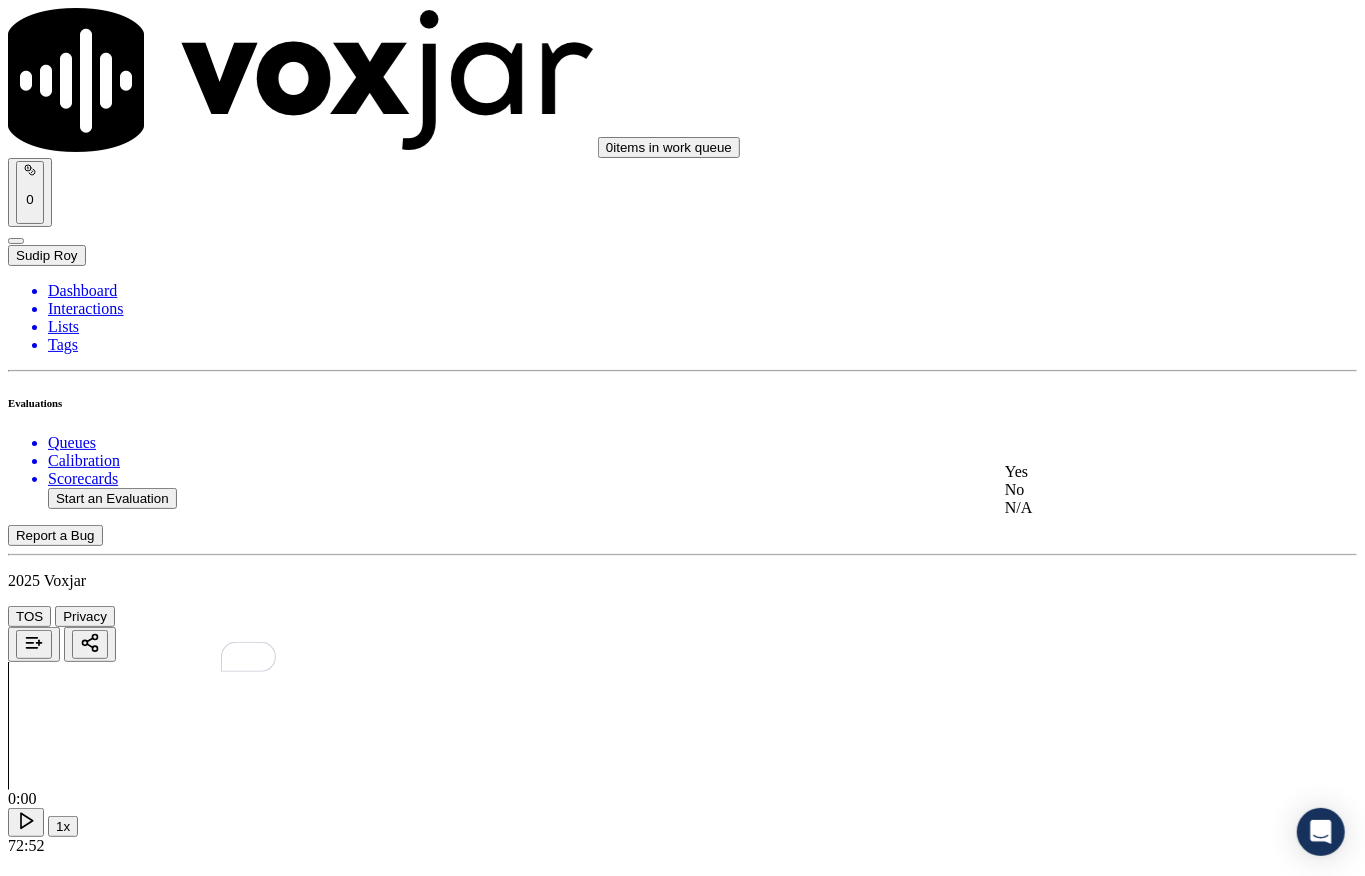 click on "No" 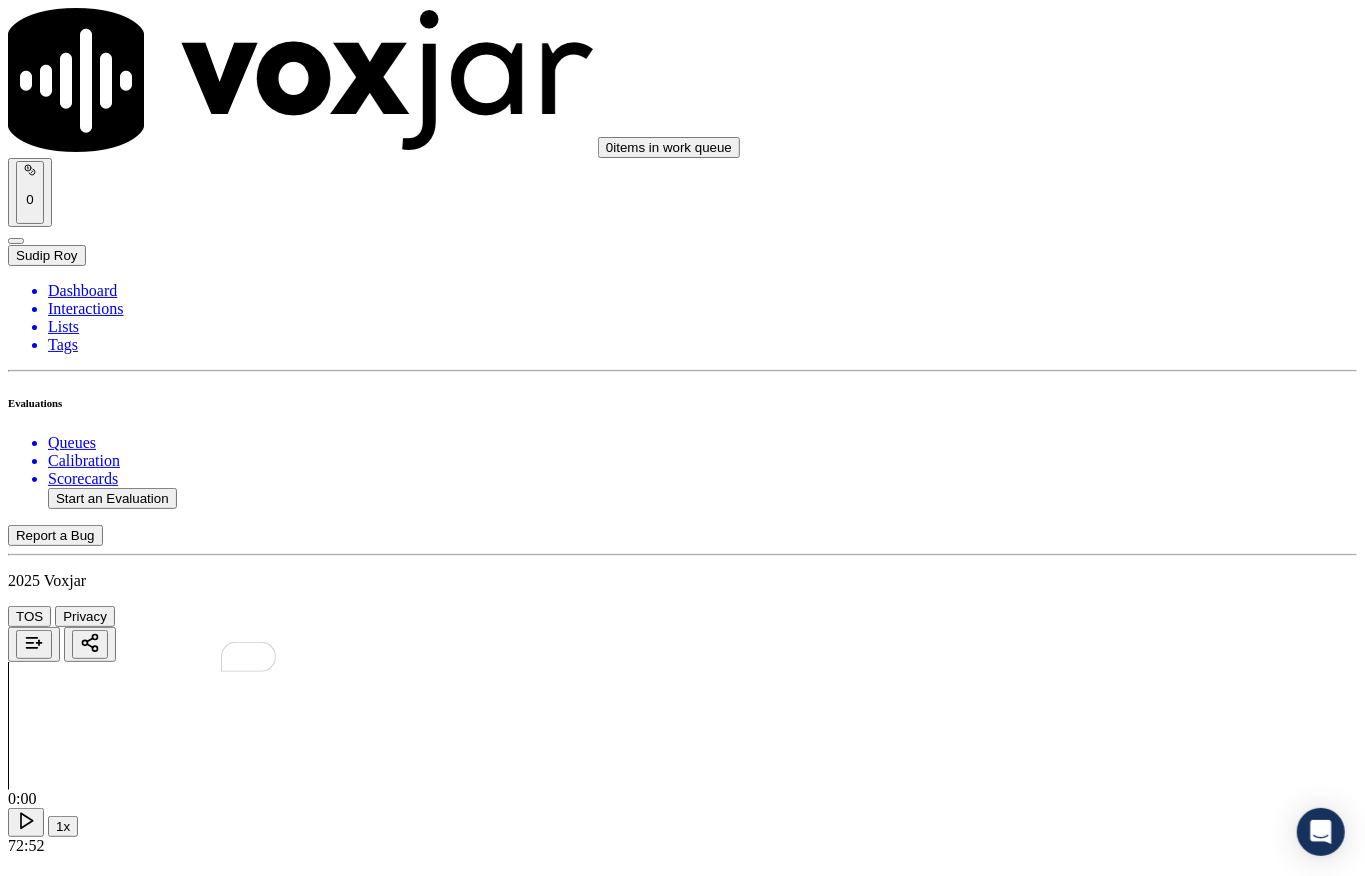 scroll, scrollTop: 4304, scrollLeft: 0, axis: vertical 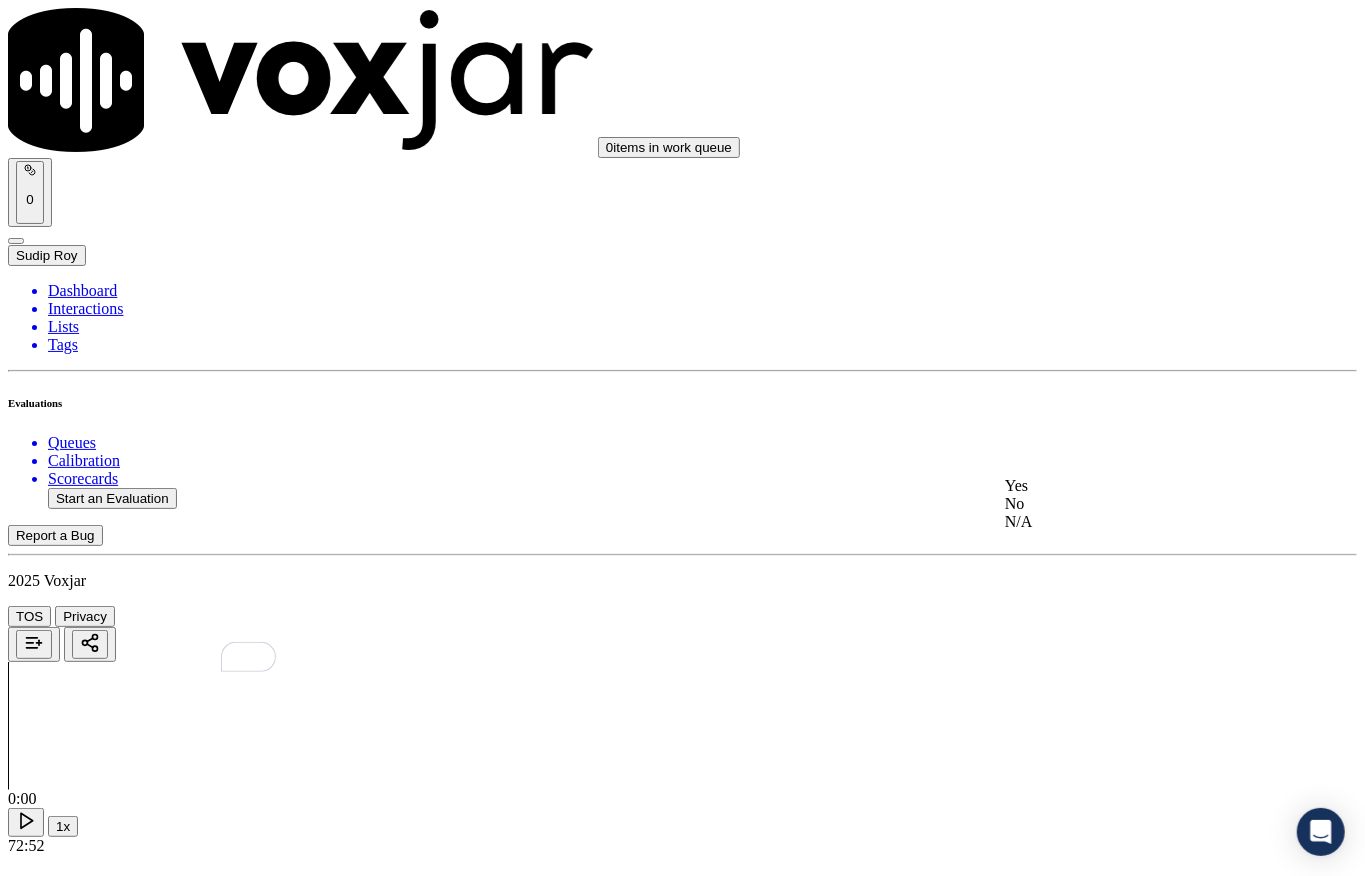 click on "Yes" at bounding box center [1126, 486] 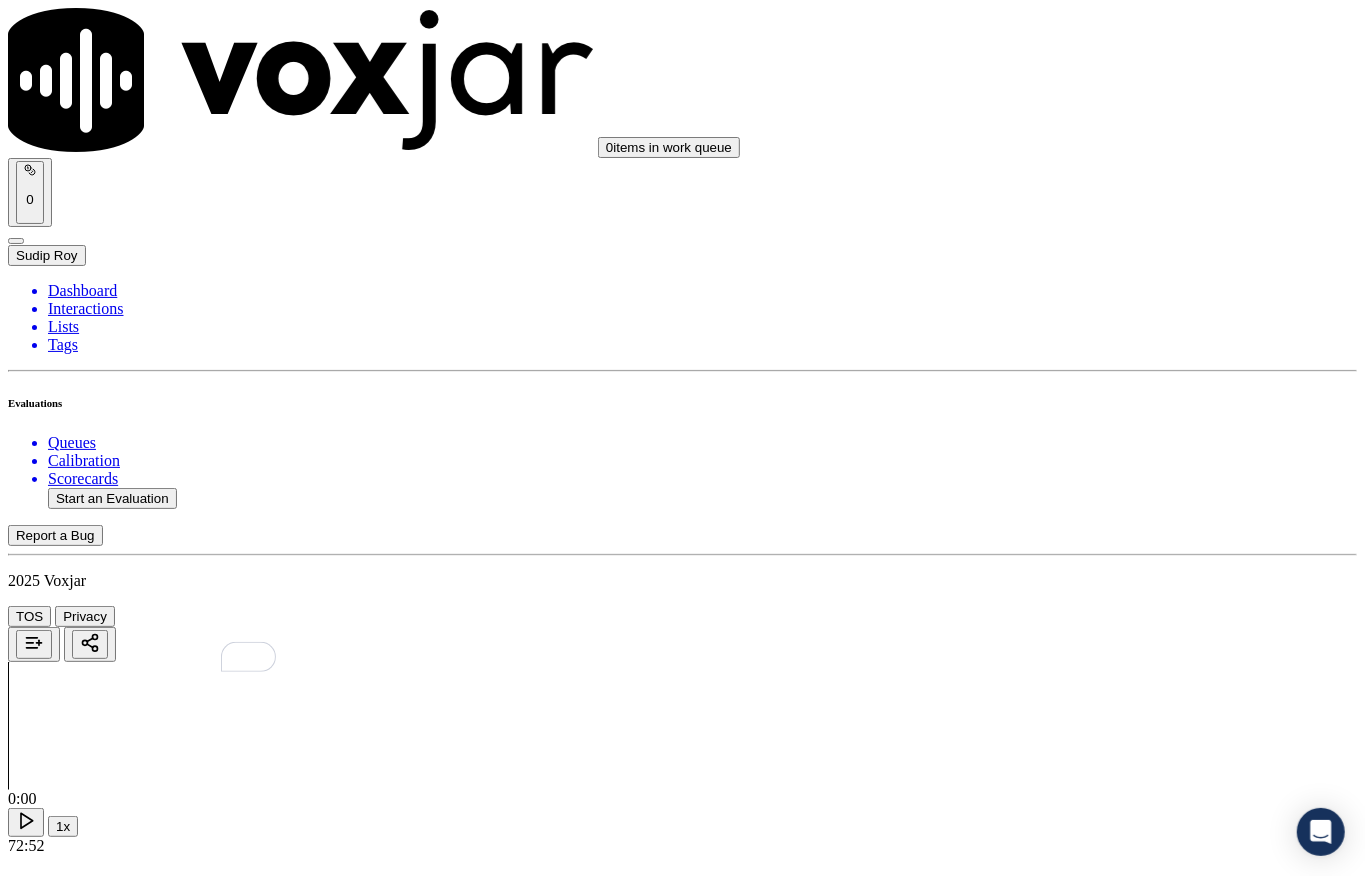 scroll, scrollTop: 4037, scrollLeft: 0, axis: vertical 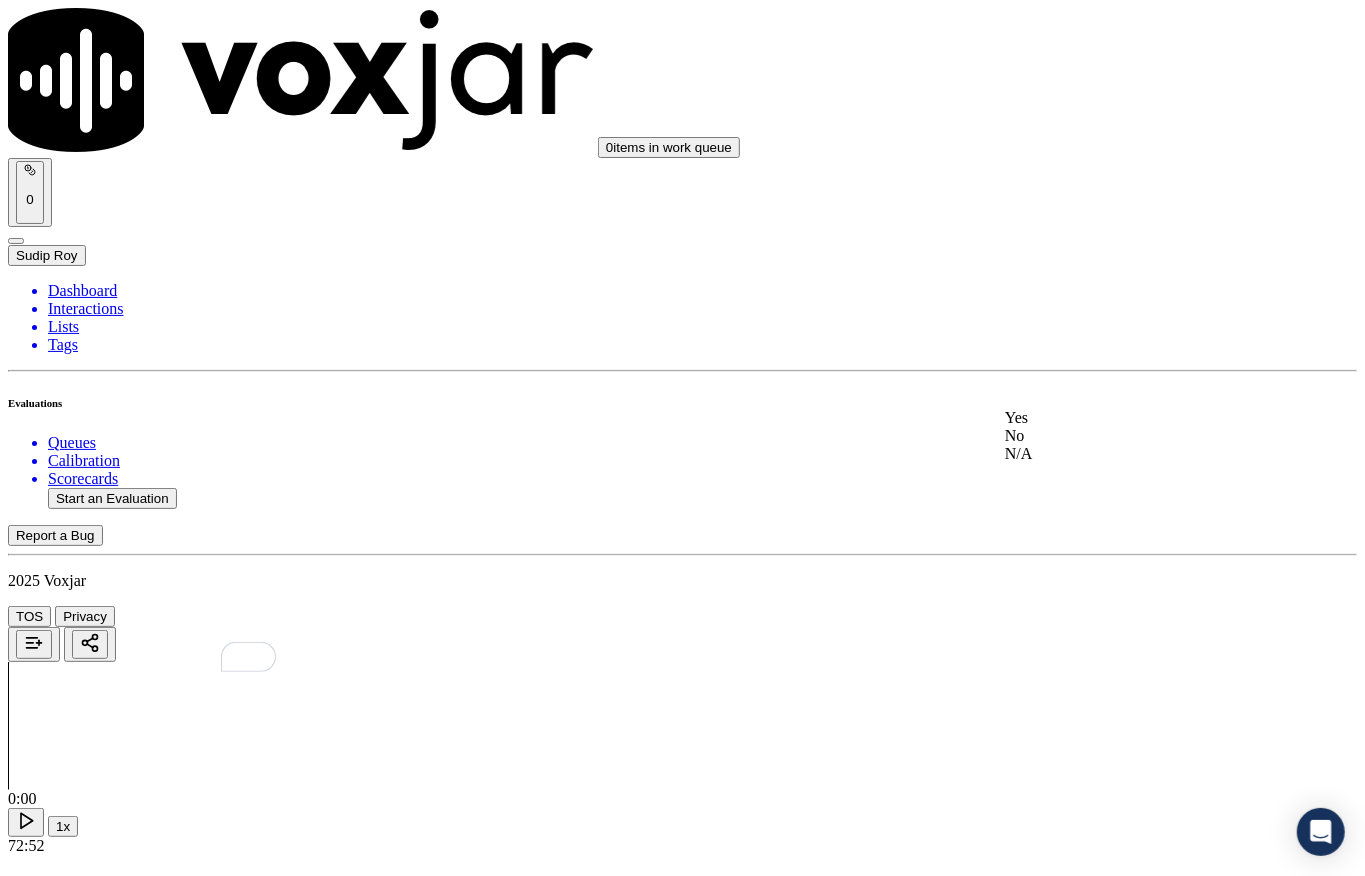 click on "Yes" at bounding box center (1126, 418) 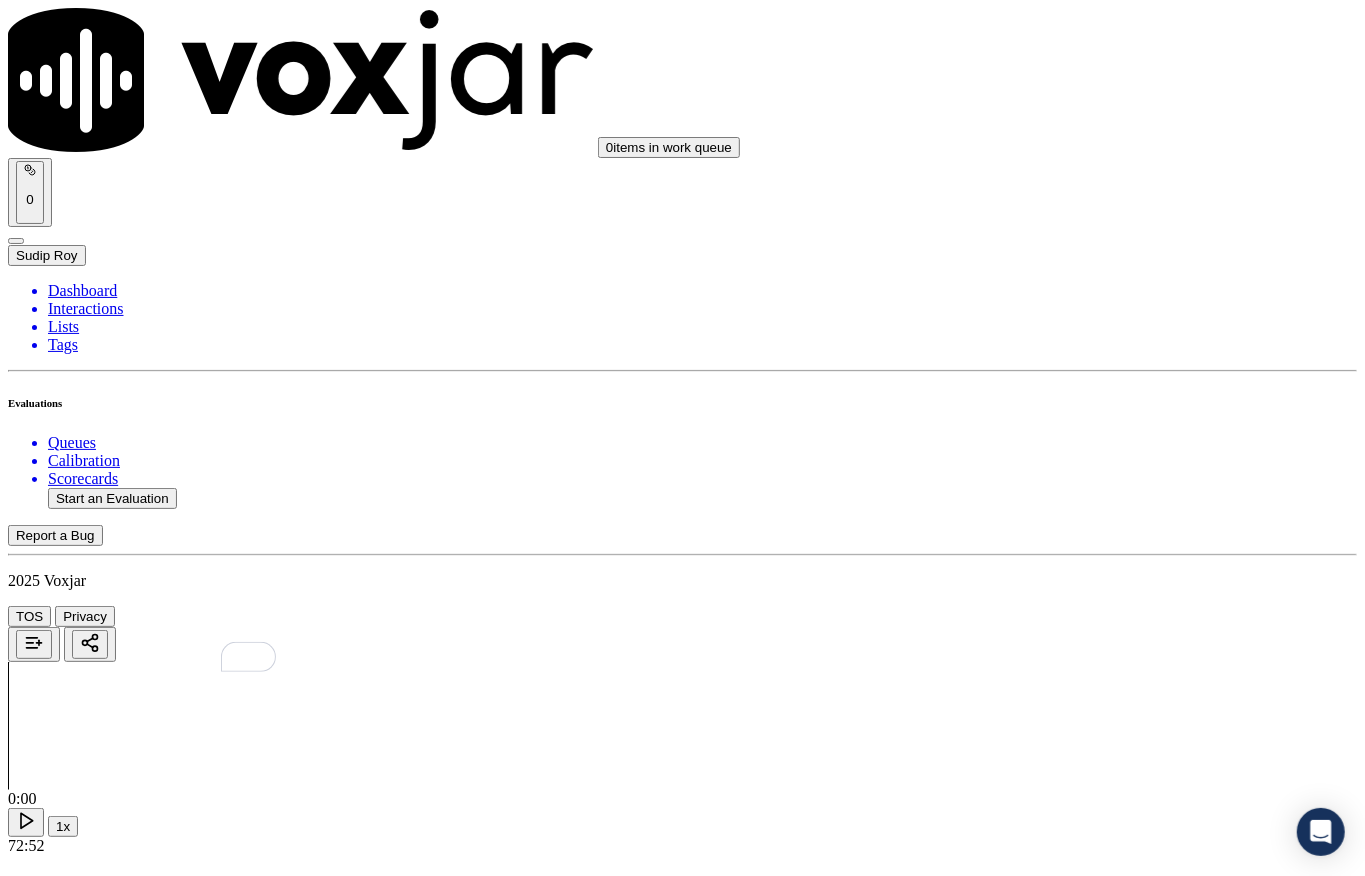 scroll, scrollTop: 3904, scrollLeft: 0, axis: vertical 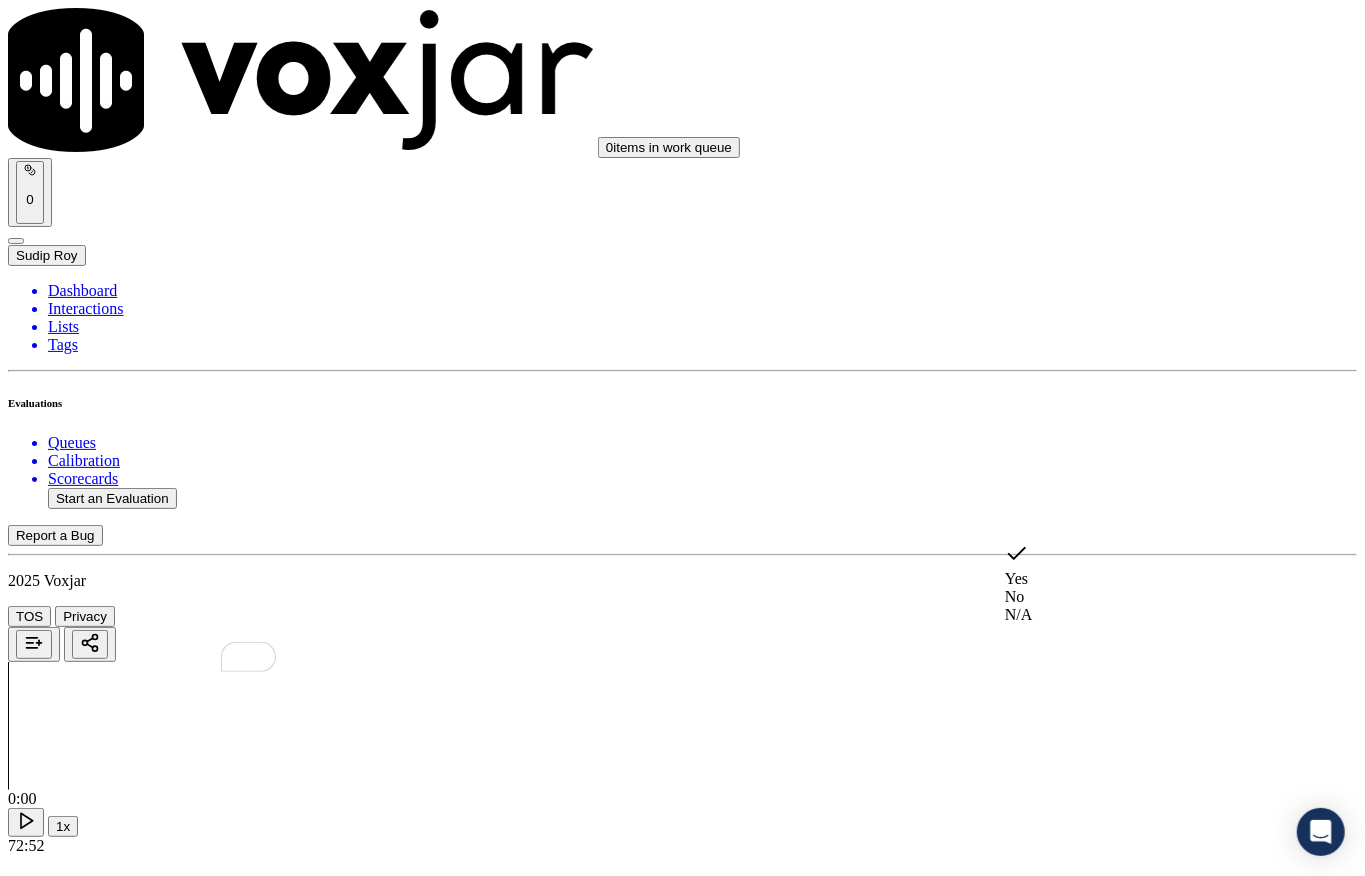 click on "No" 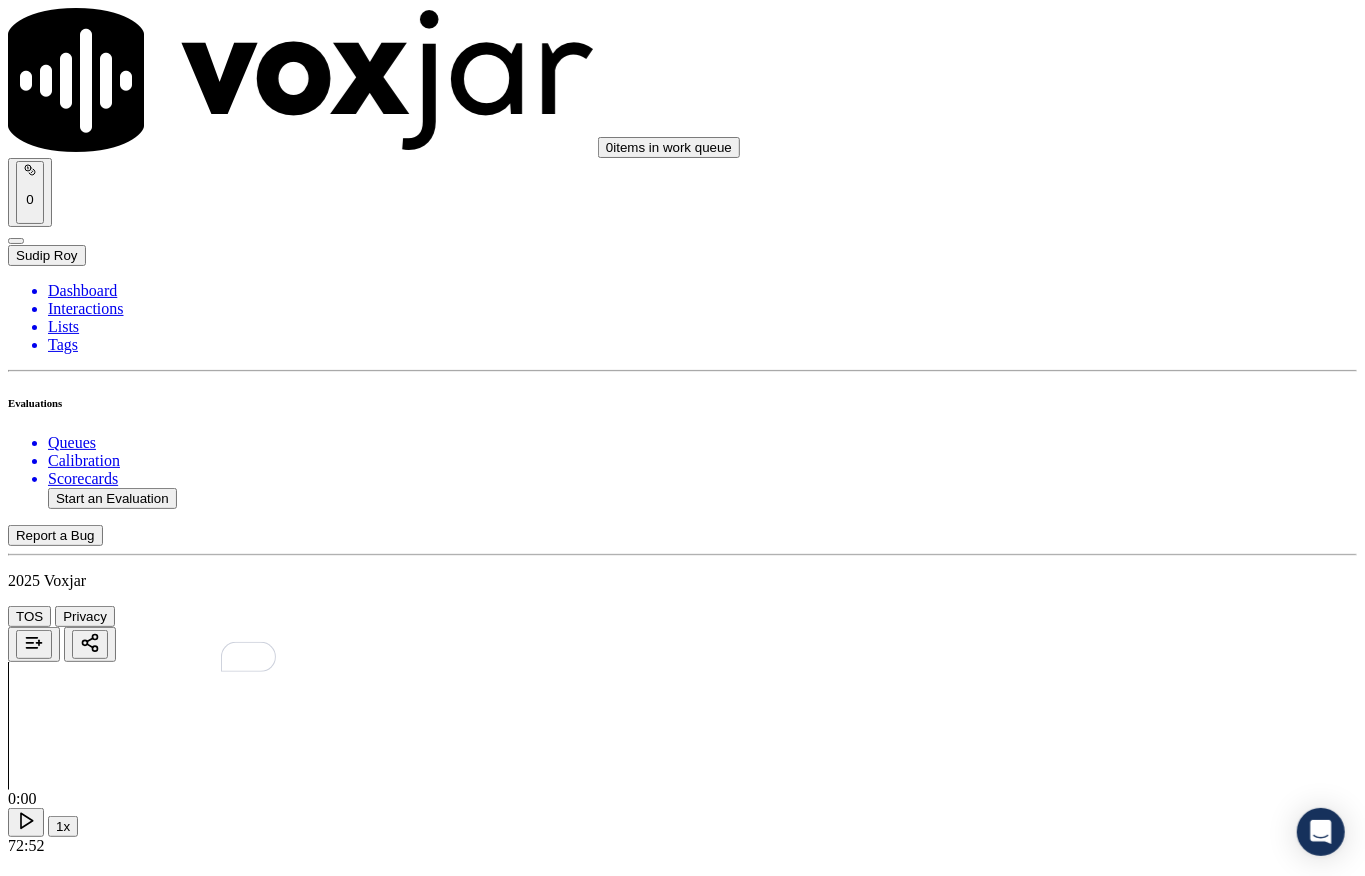 scroll, scrollTop: 3637, scrollLeft: 0, axis: vertical 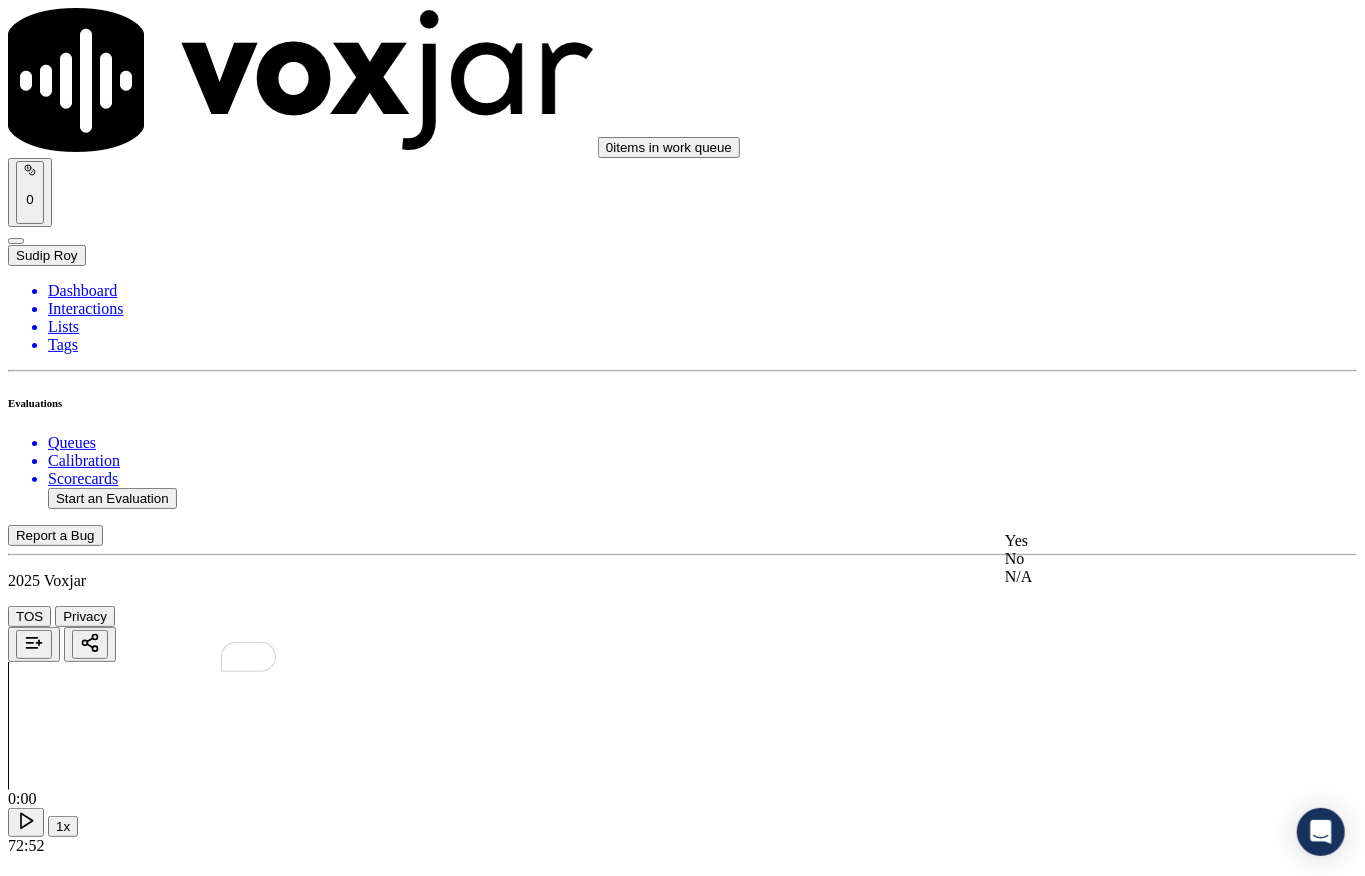 click on "Yes" at bounding box center [1126, 541] 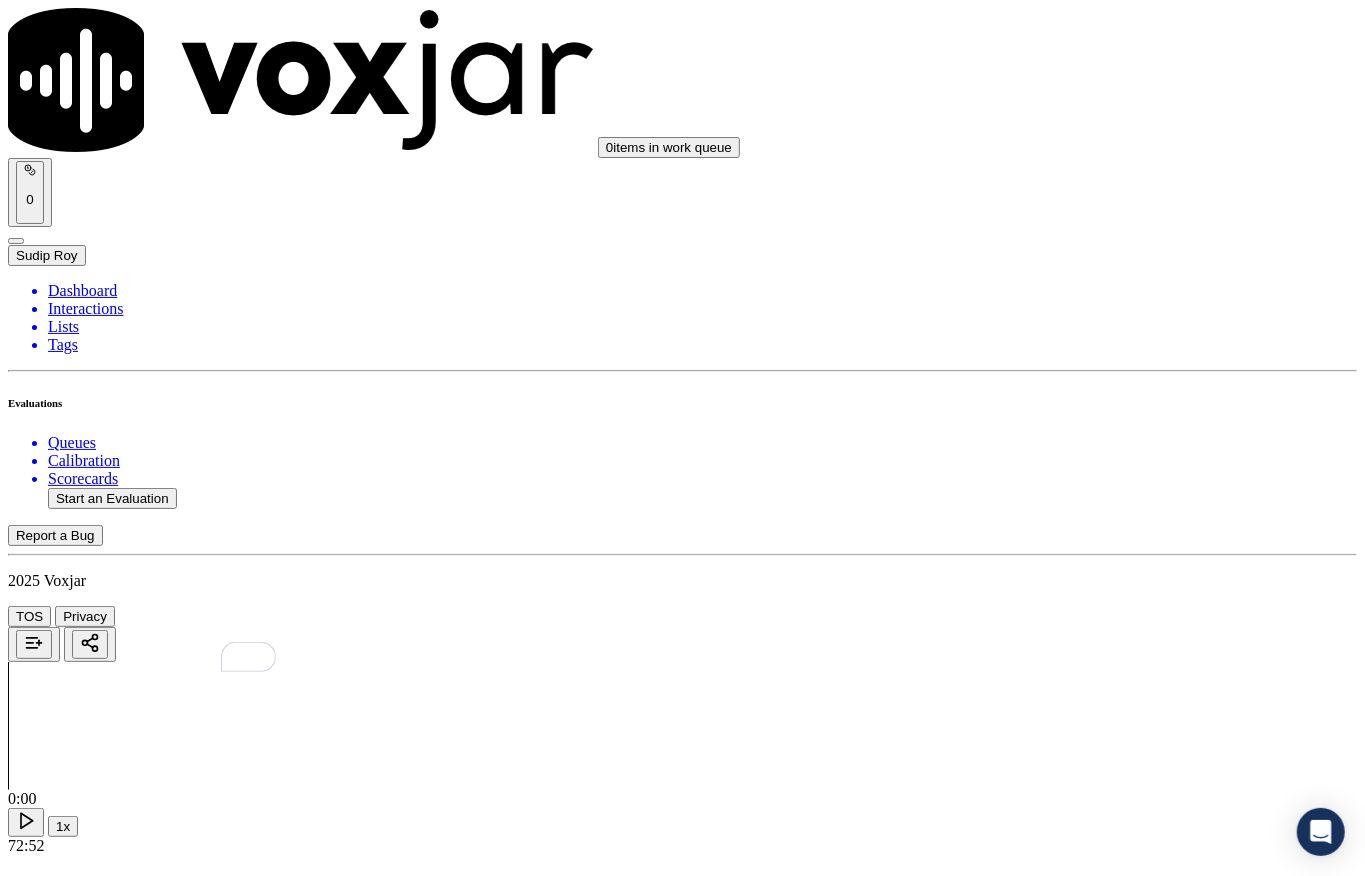 click on "Select an answer" at bounding box center [67, 5306] 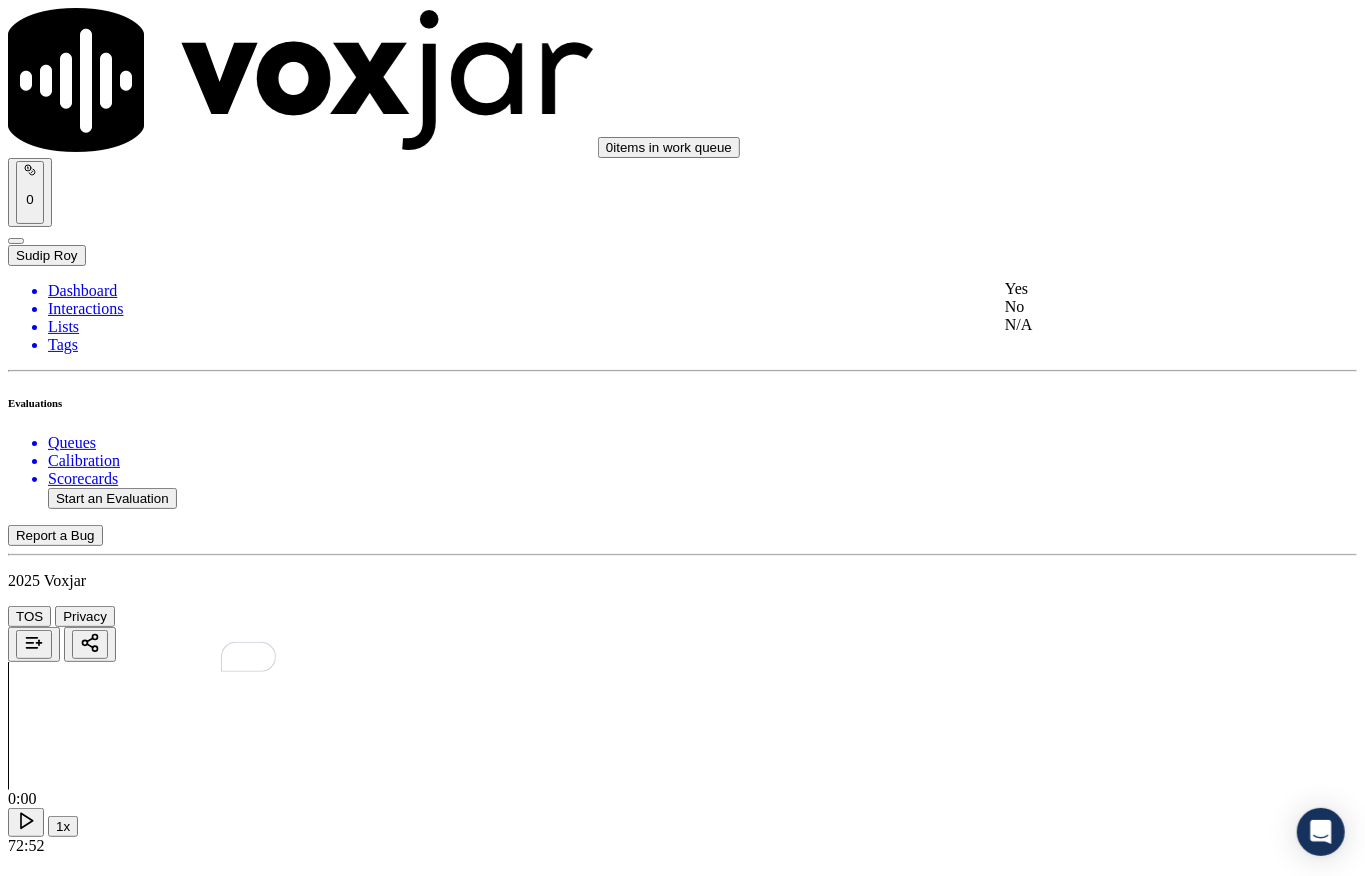 click on "Yes" at bounding box center [1126, 289] 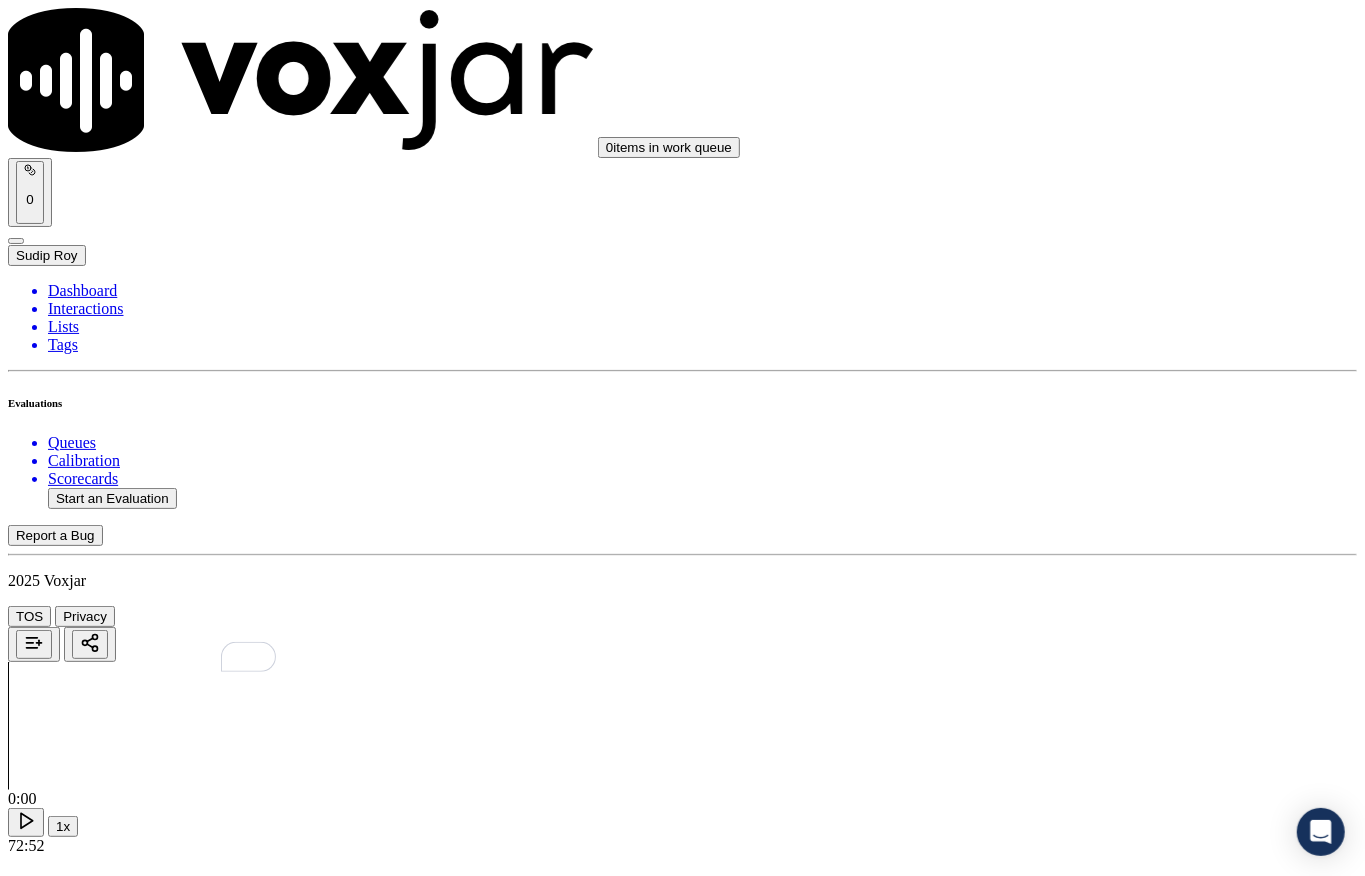 scroll, scrollTop: 3237, scrollLeft: 0, axis: vertical 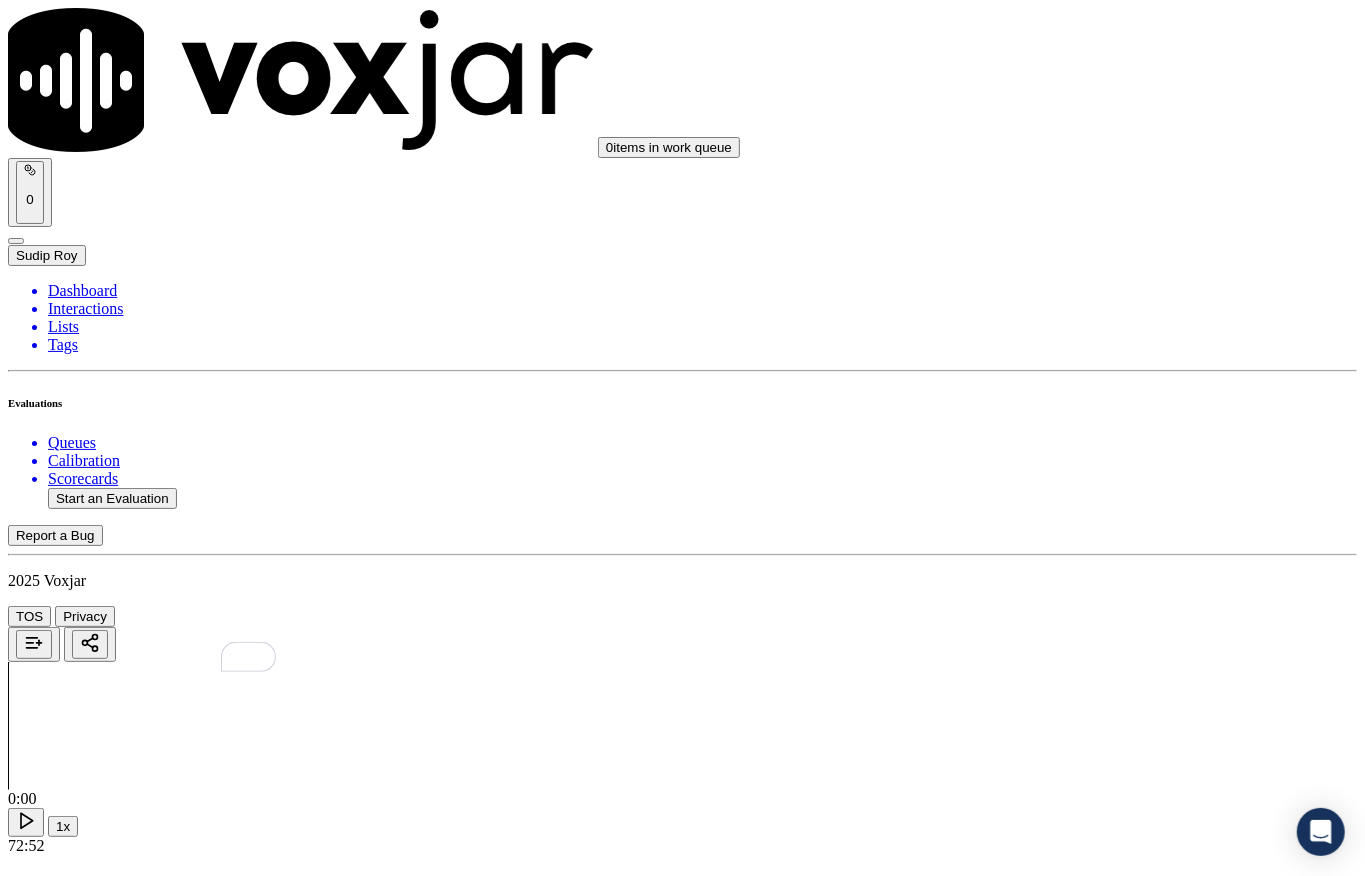 click on "Select an answer" at bounding box center (67, 5084) 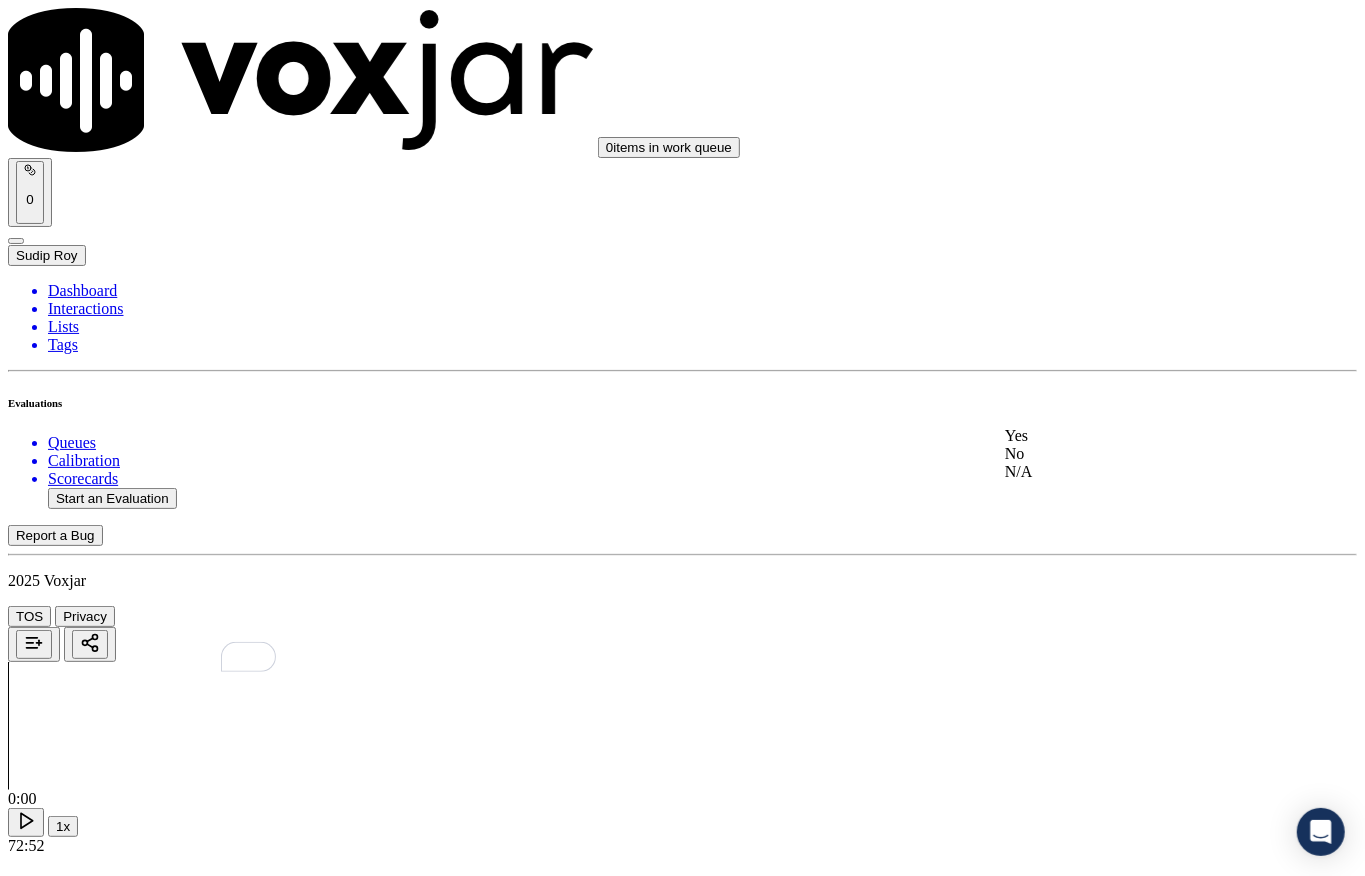 click on "No" 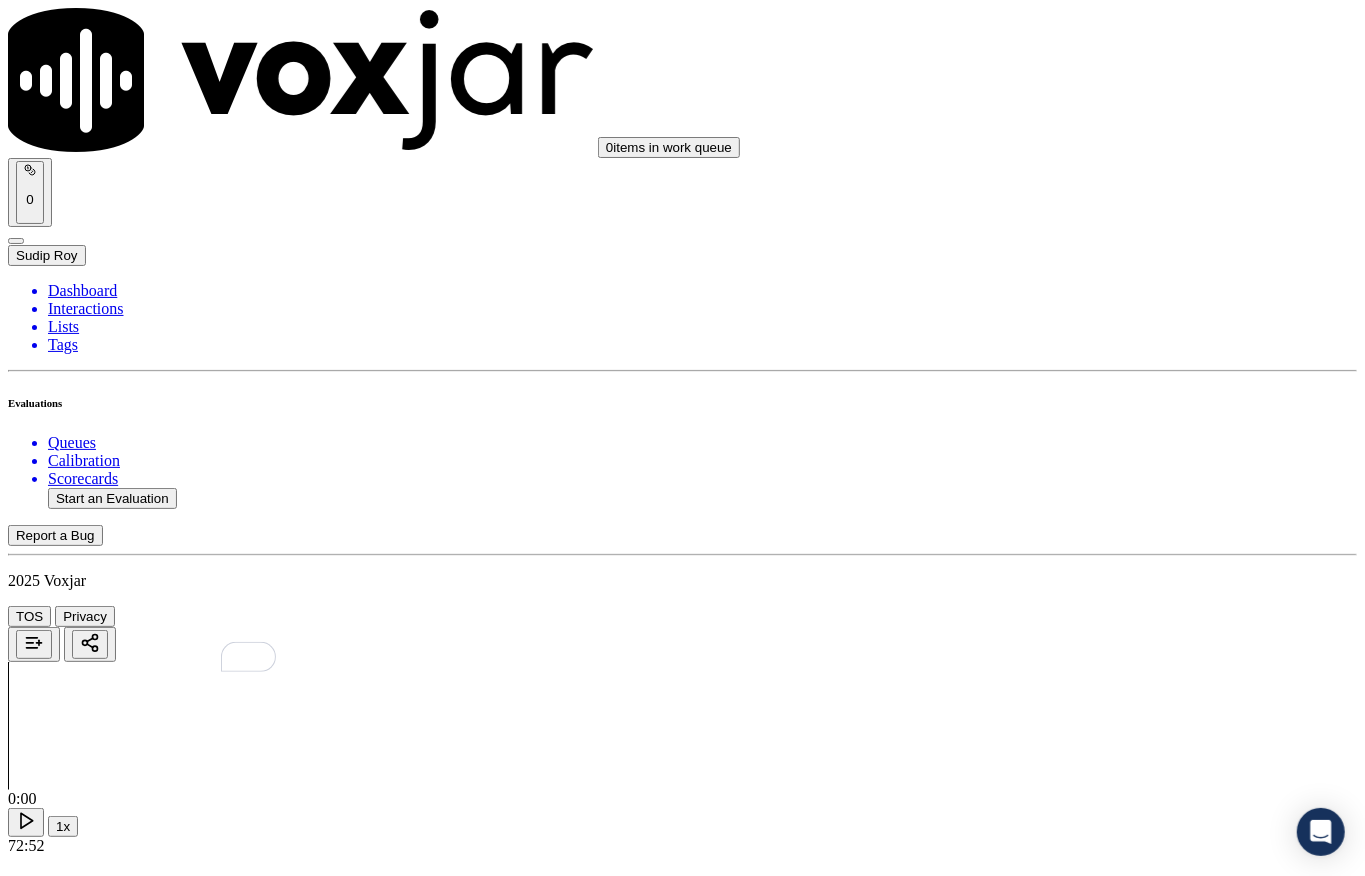 scroll, scrollTop: 2970, scrollLeft: 0, axis: vertical 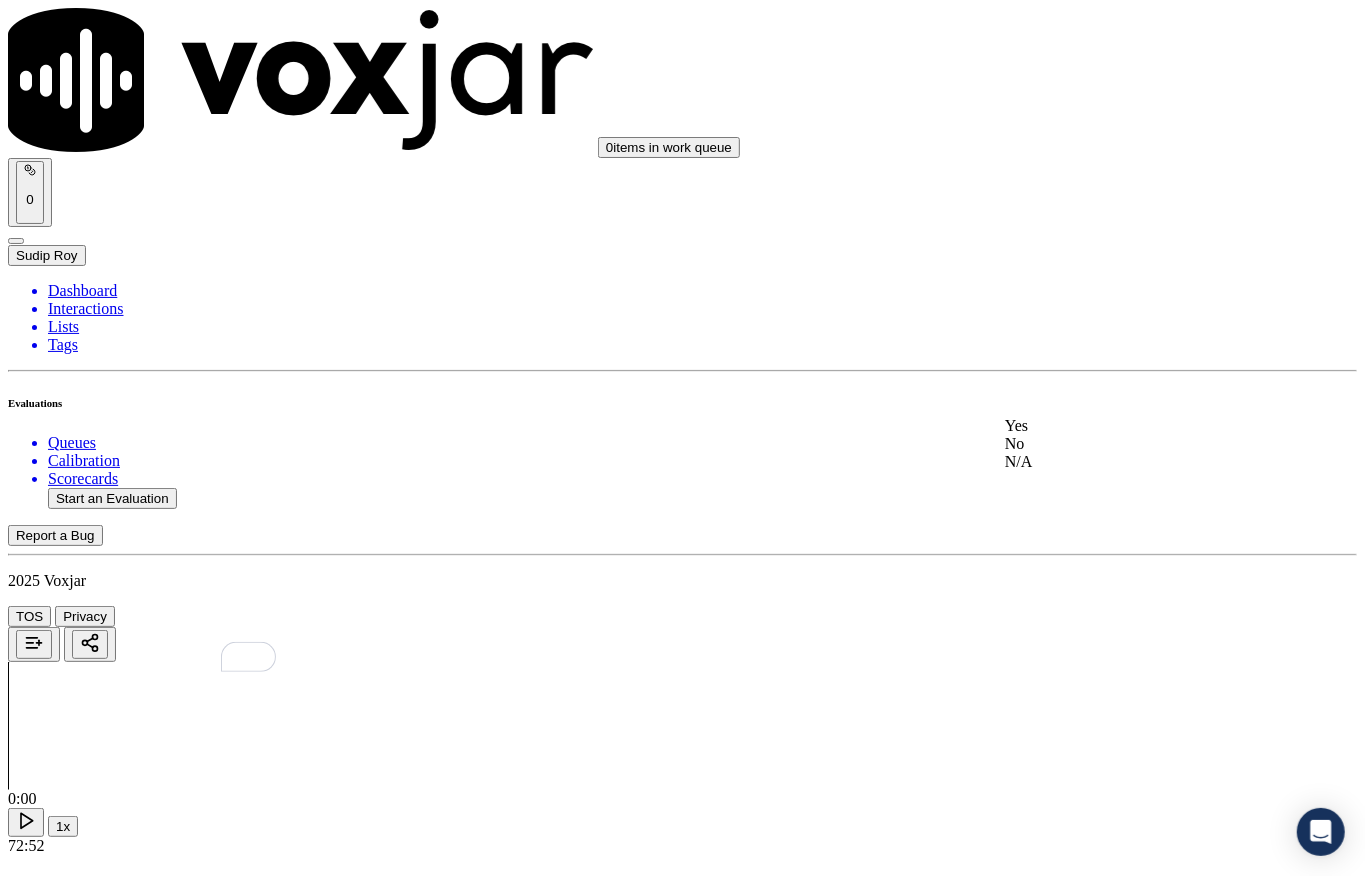 click on "Yes" at bounding box center (1126, 426) 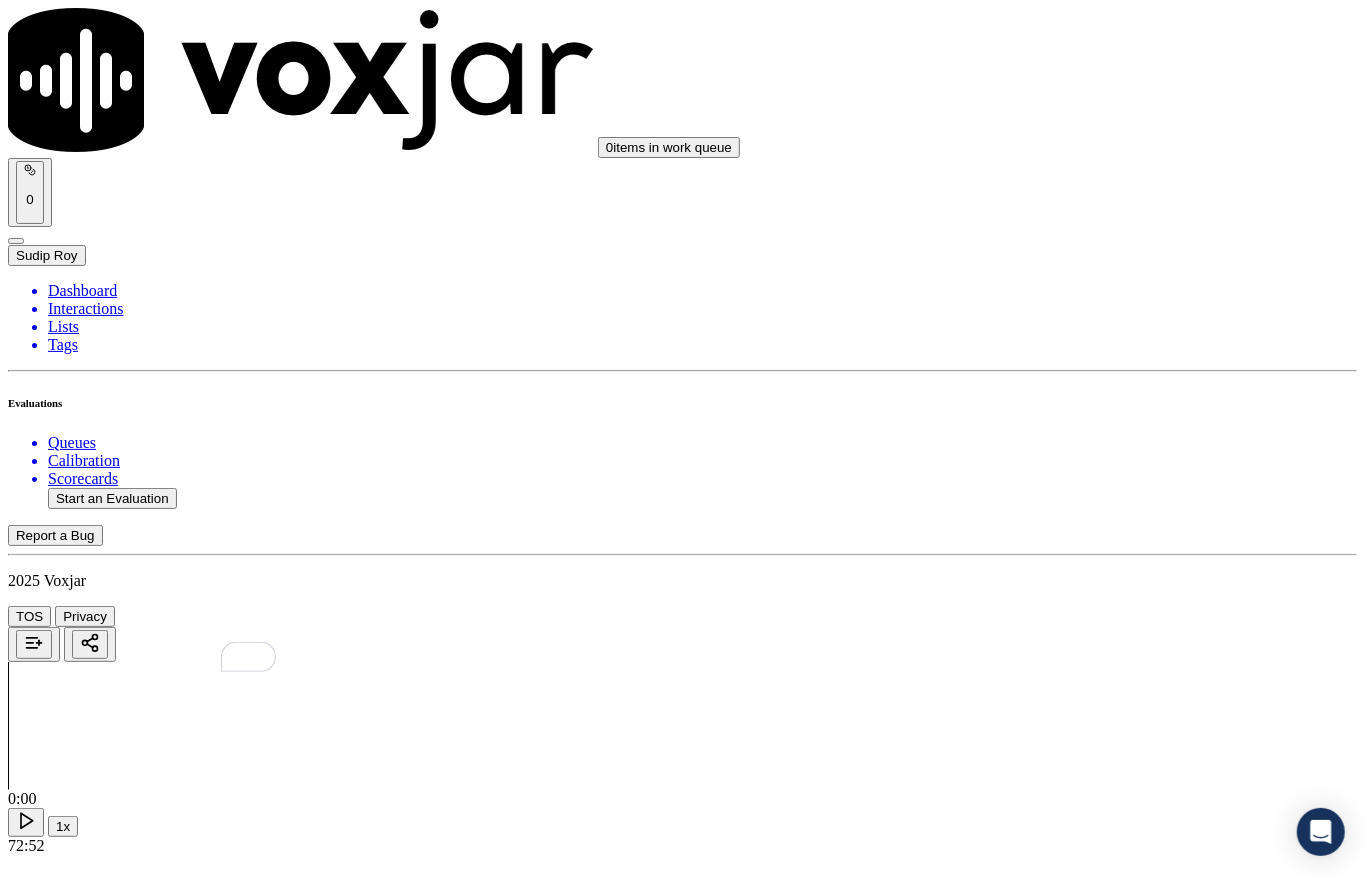 scroll, scrollTop: 2704, scrollLeft: 0, axis: vertical 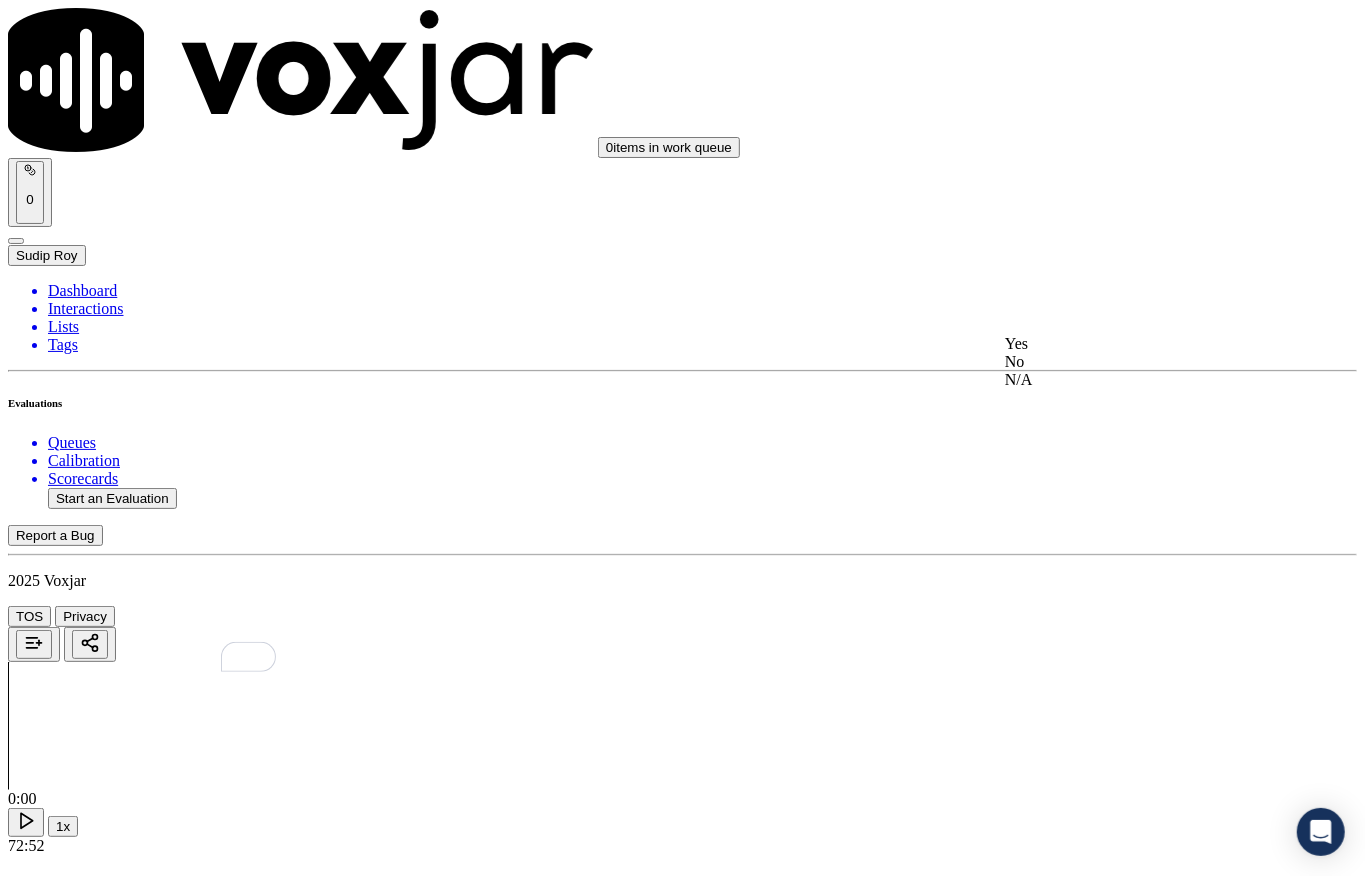 click on "Yes" at bounding box center [1126, 344] 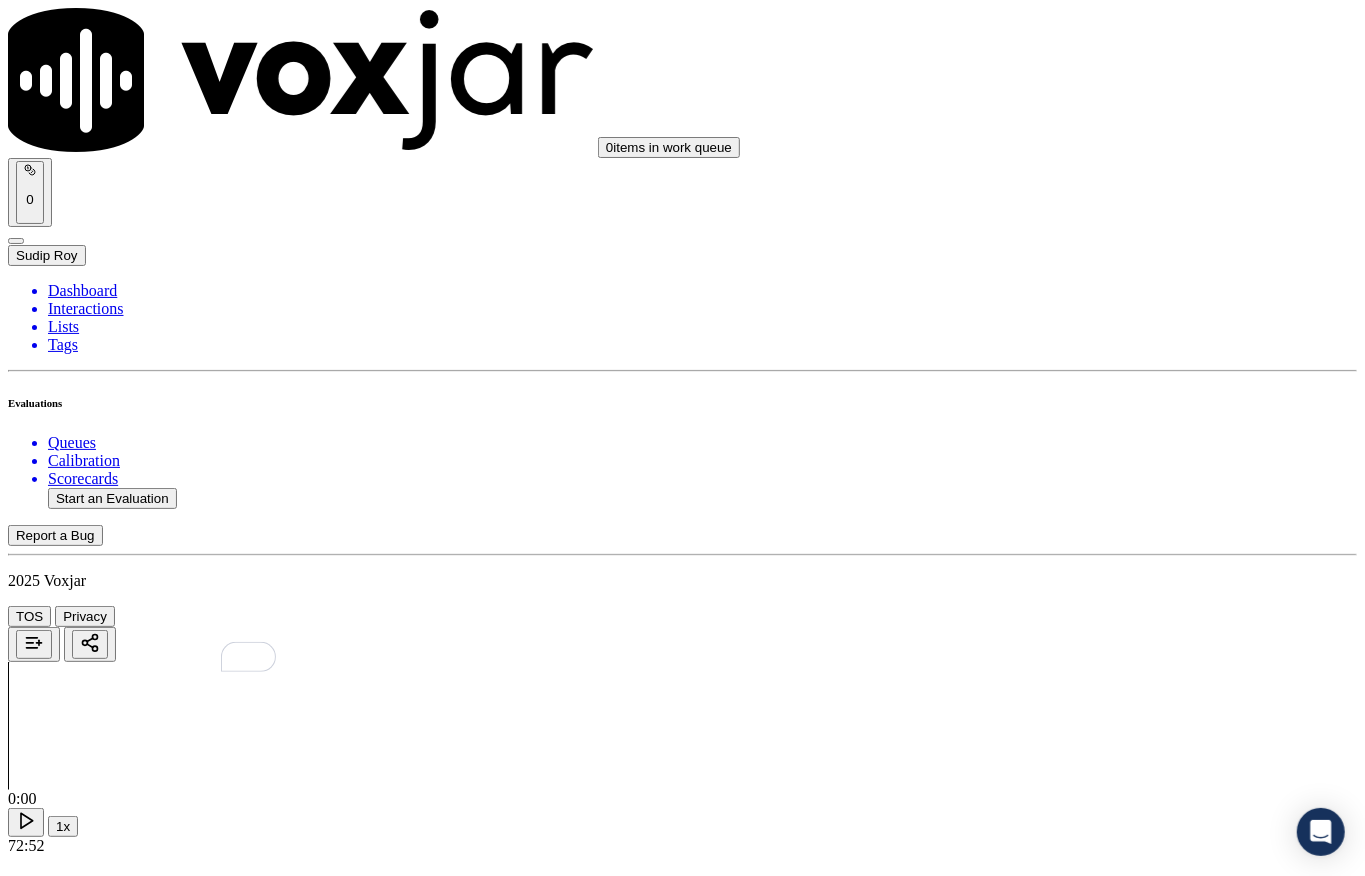 scroll, scrollTop: 2304, scrollLeft: 0, axis: vertical 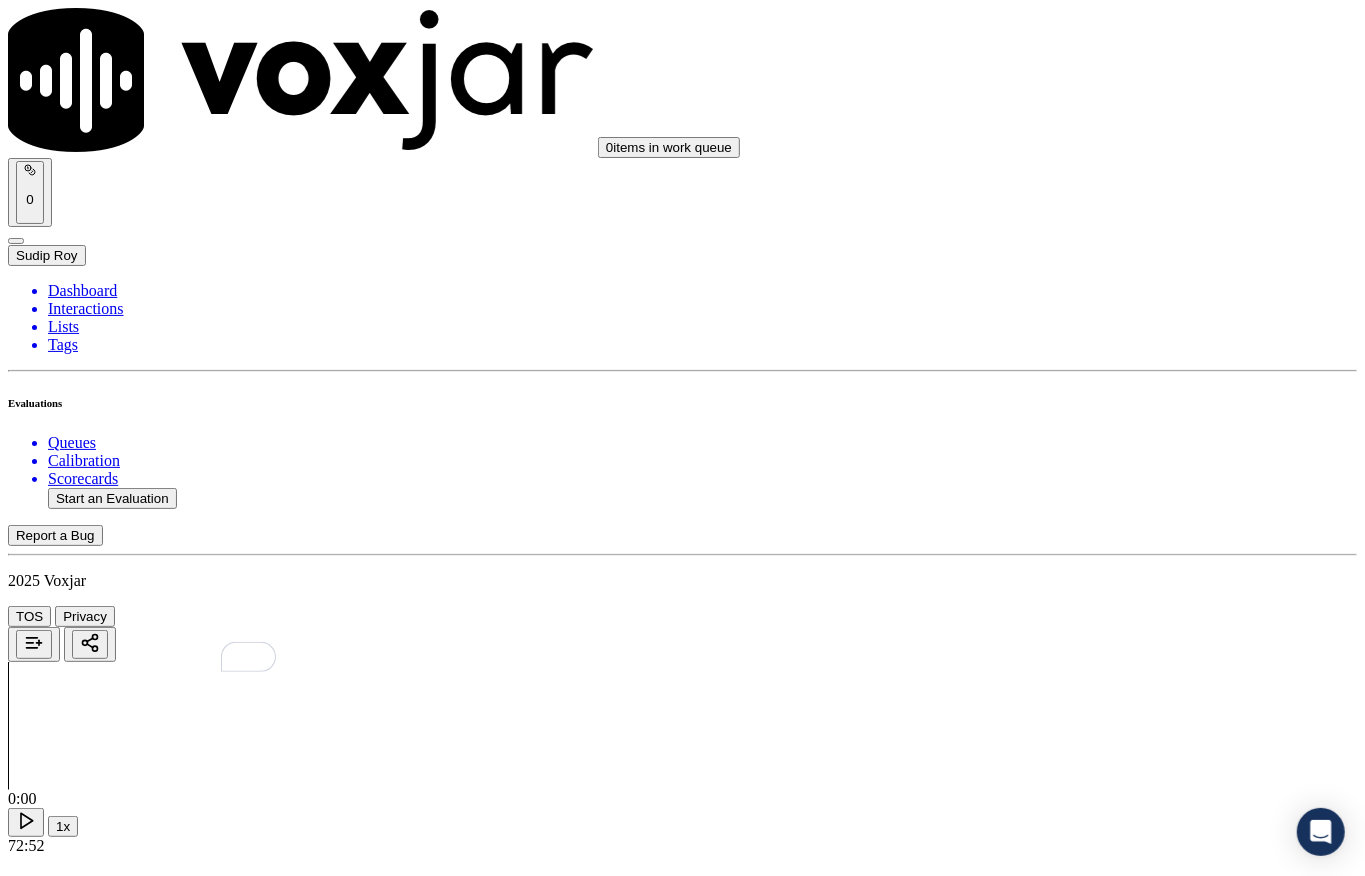 click on "Select an answer" at bounding box center (67, 4278) 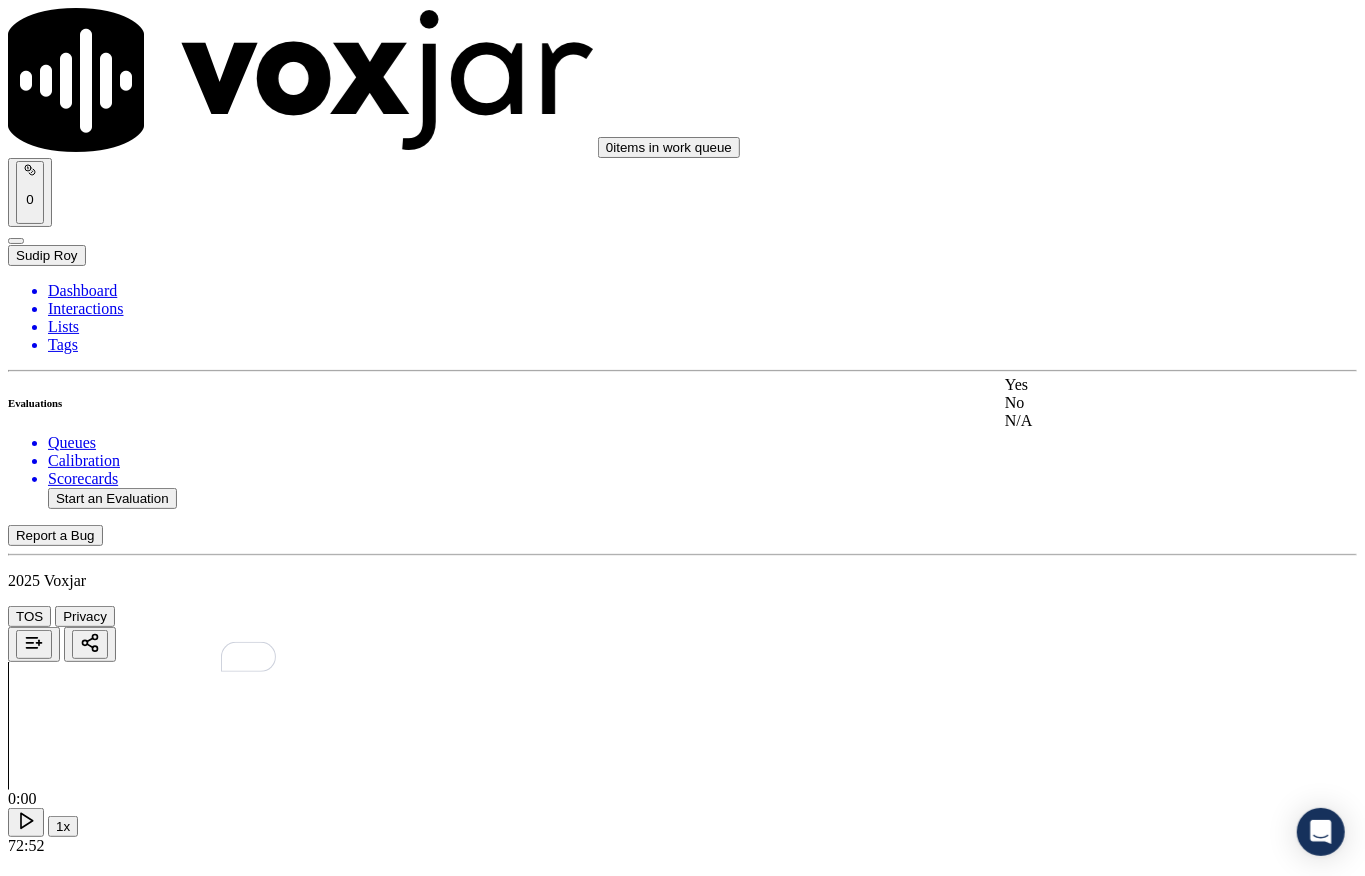 click on "Yes" at bounding box center [1126, 385] 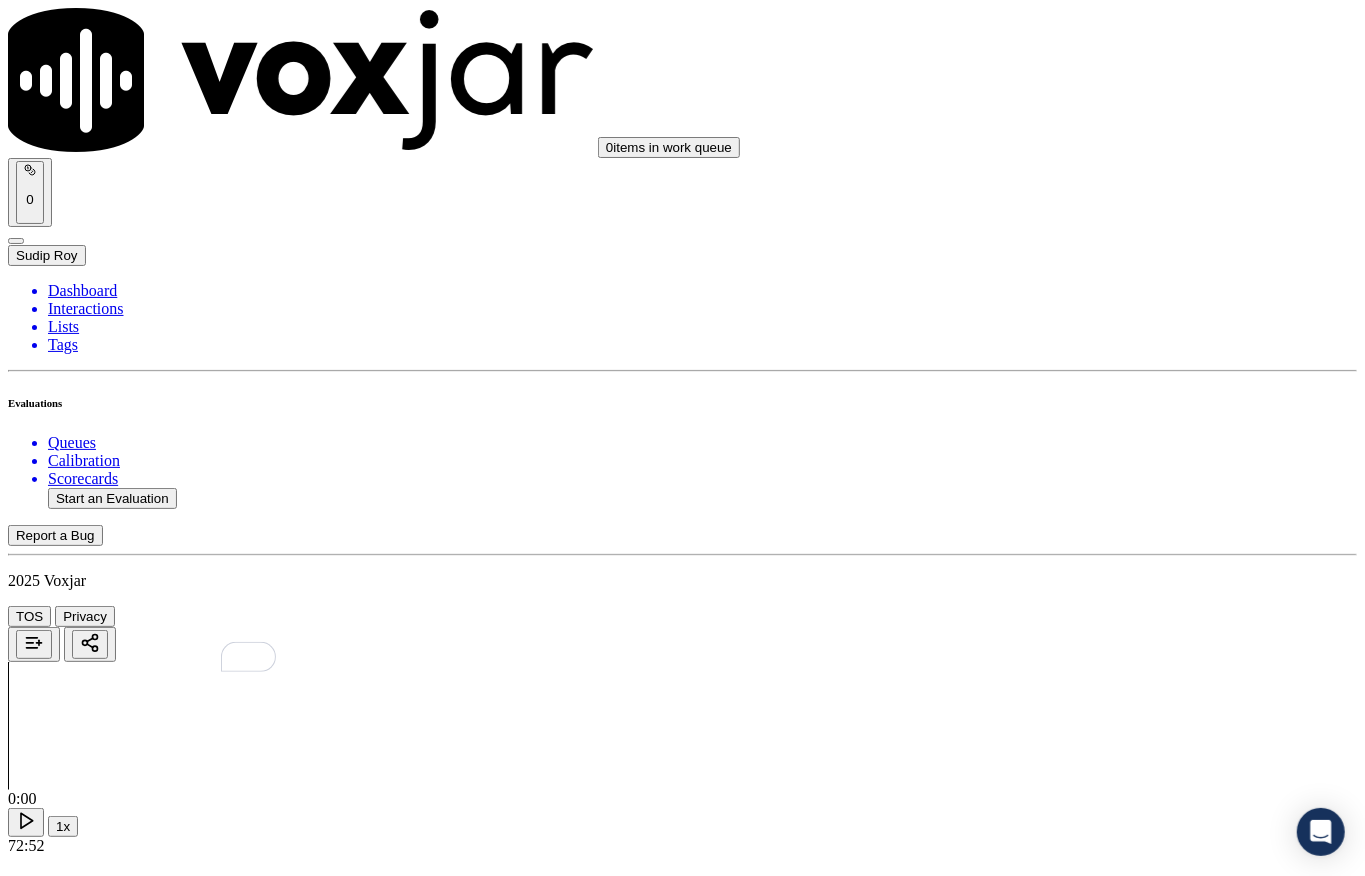 scroll, scrollTop: 1904, scrollLeft: 0, axis: vertical 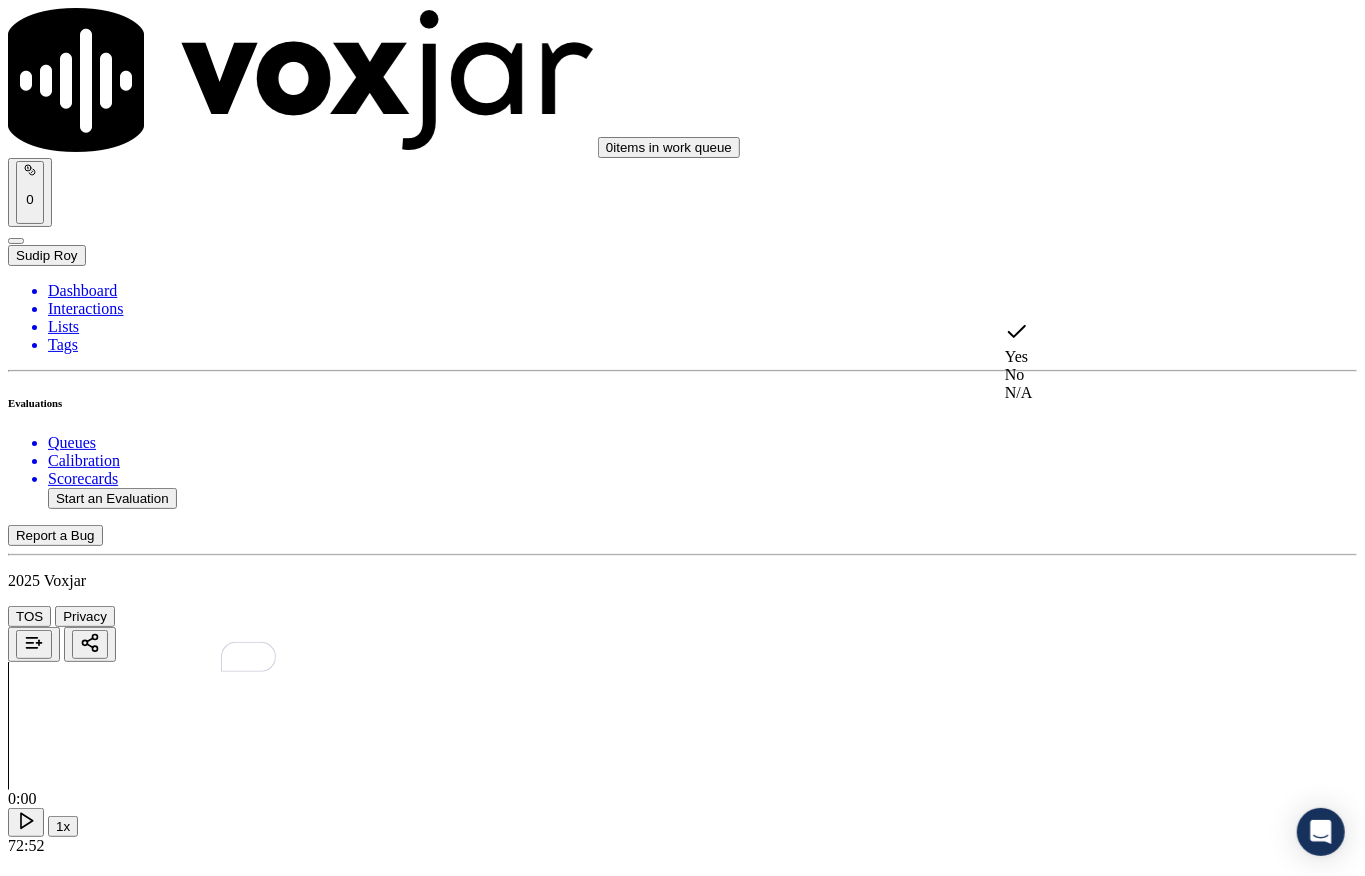 click on "No" 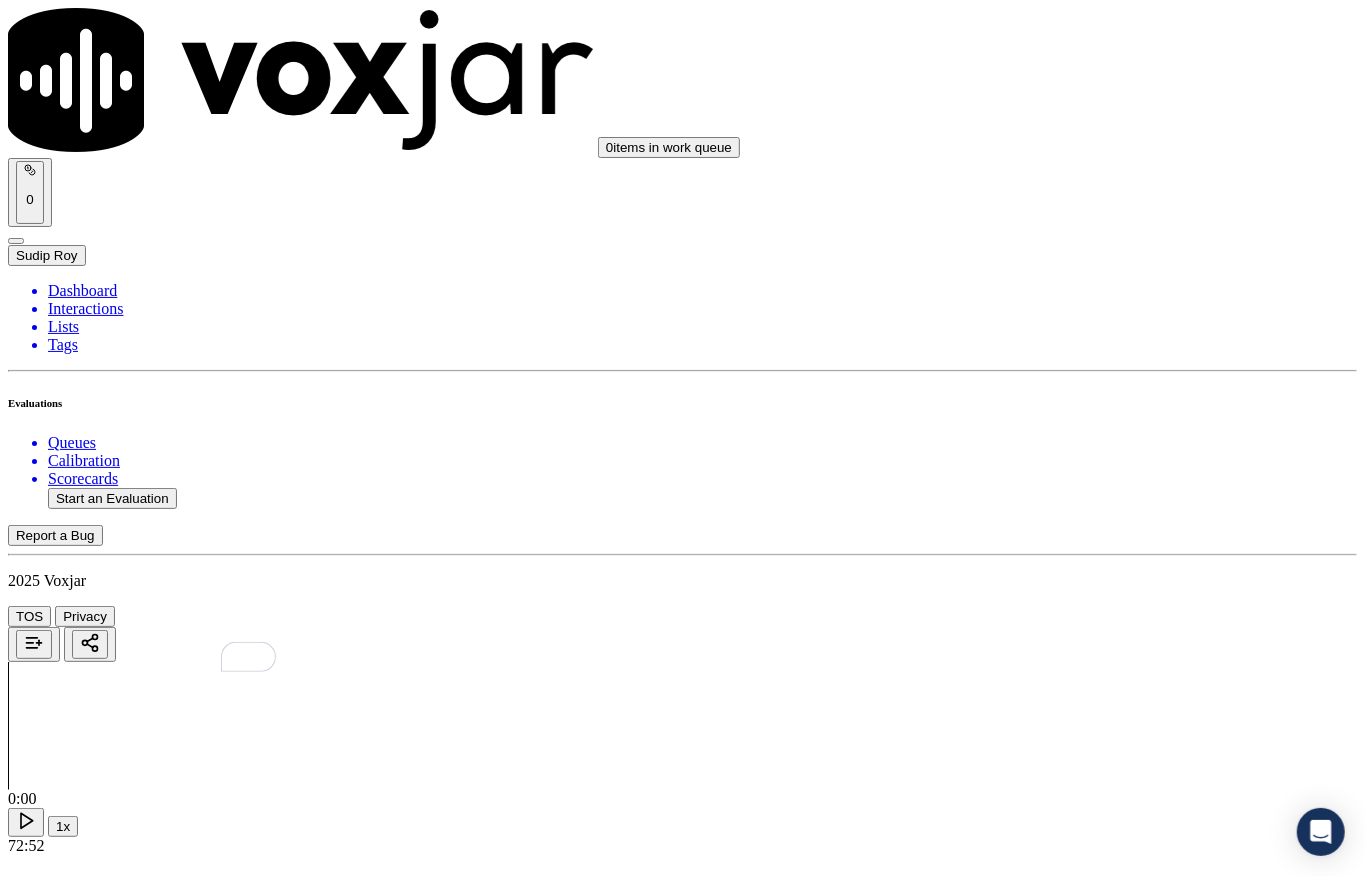 click on "No" at bounding box center (28, 3974) 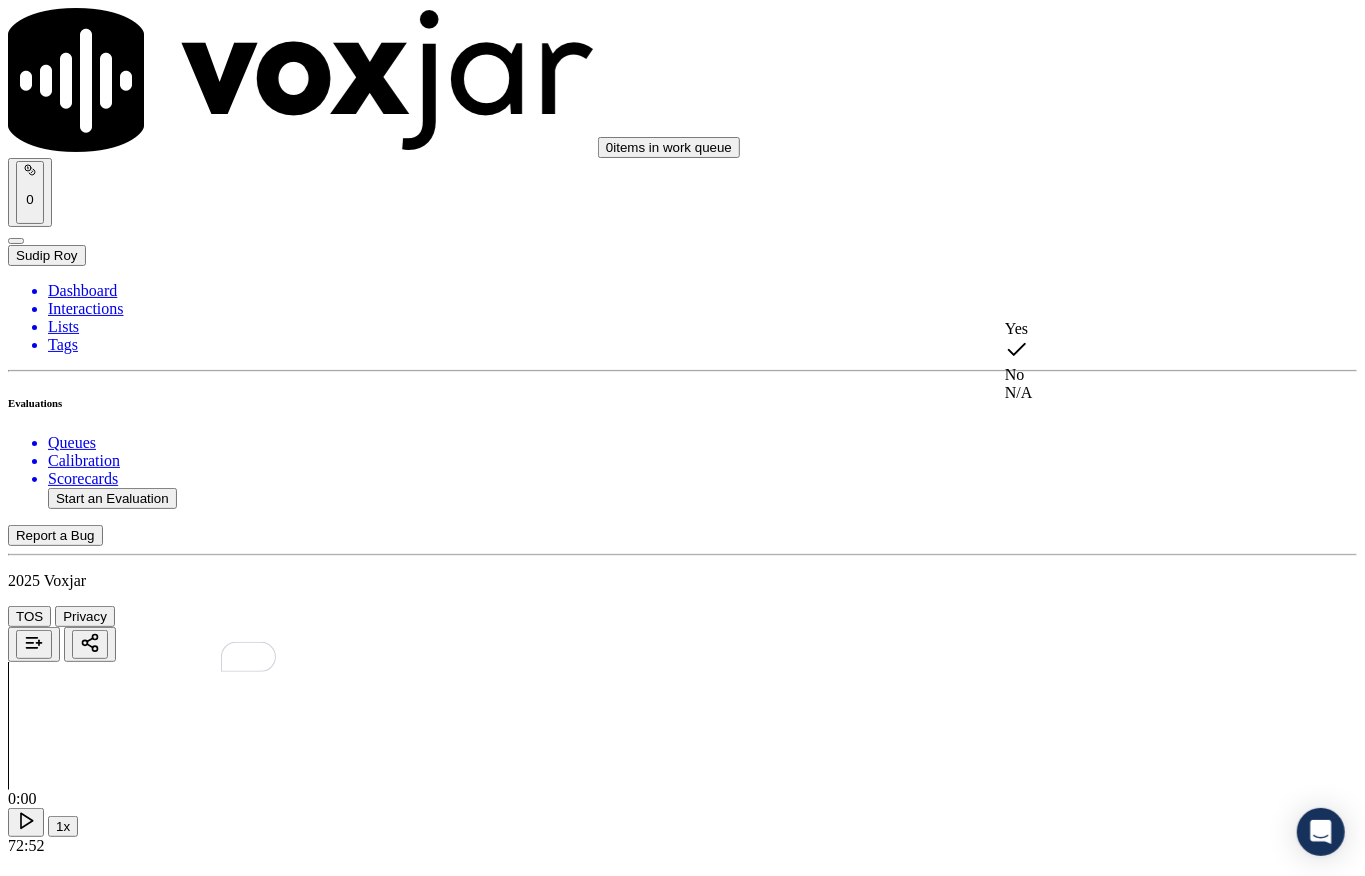 drag, startPoint x: 1034, startPoint y: 346, endPoint x: 1056, endPoint y: 342, distance: 22.36068 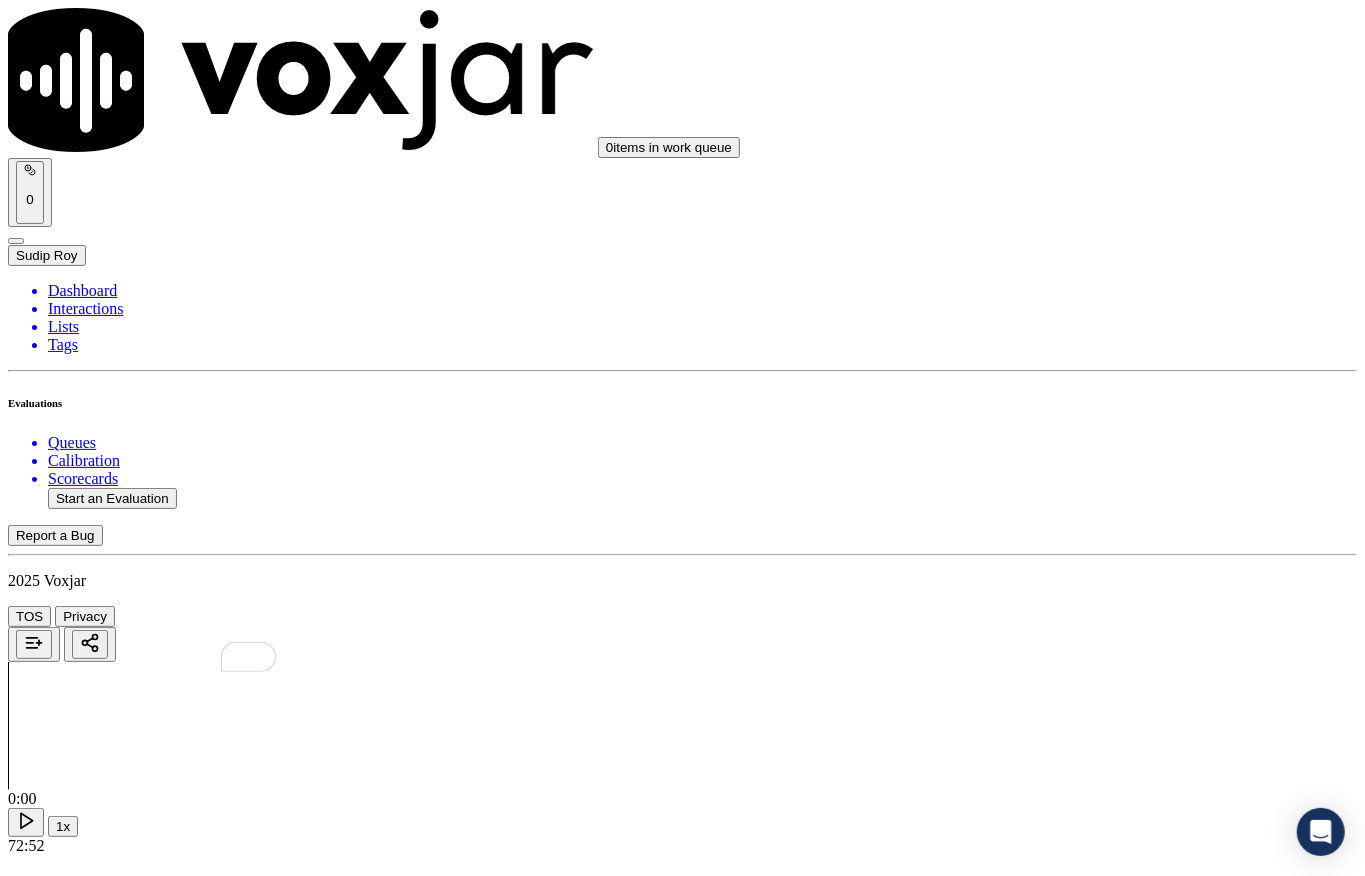 scroll, scrollTop: 1504, scrollLeft: 0, axis: vertical 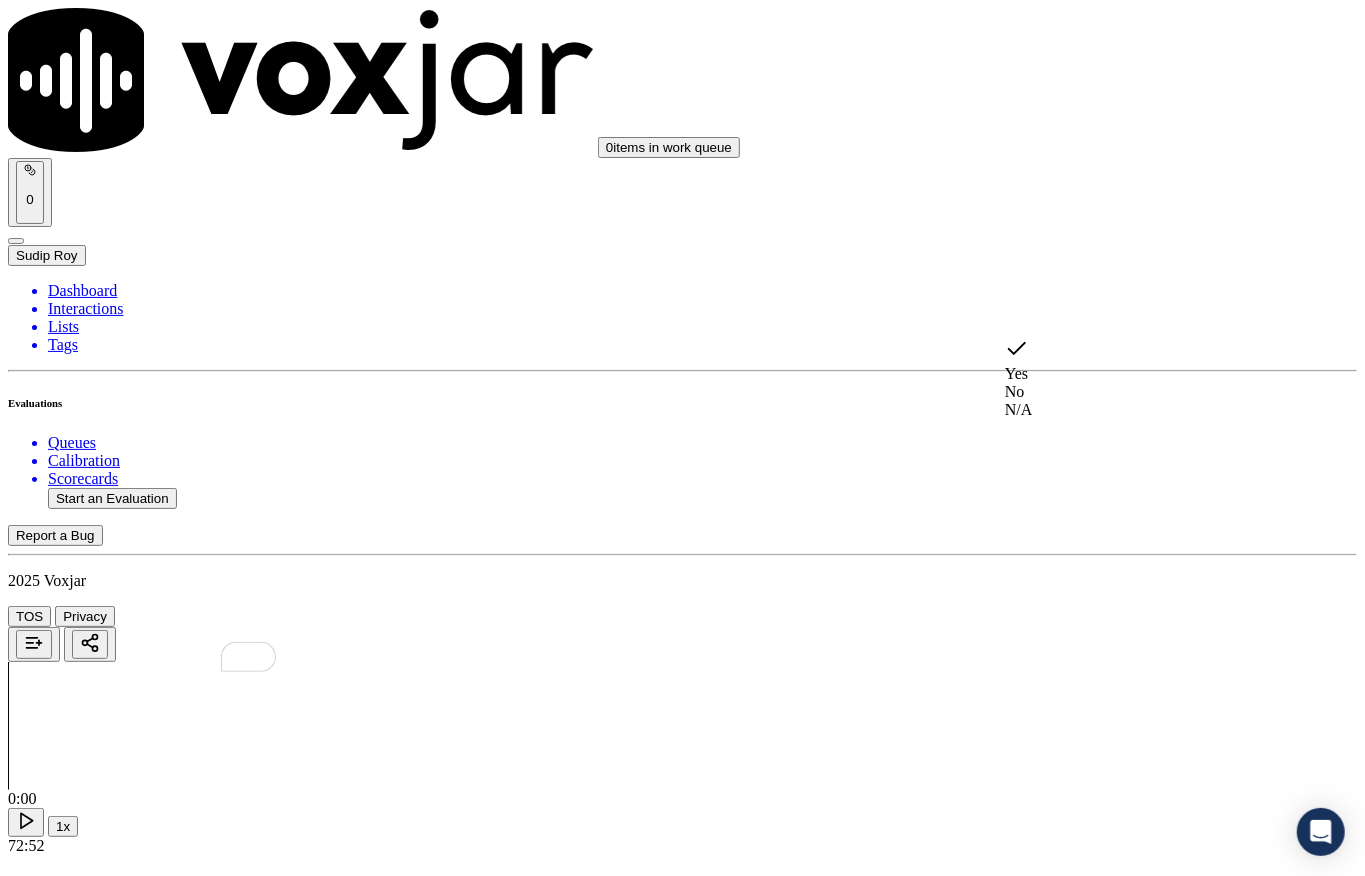 click on "Yes" at bounding box center [1126, 360] 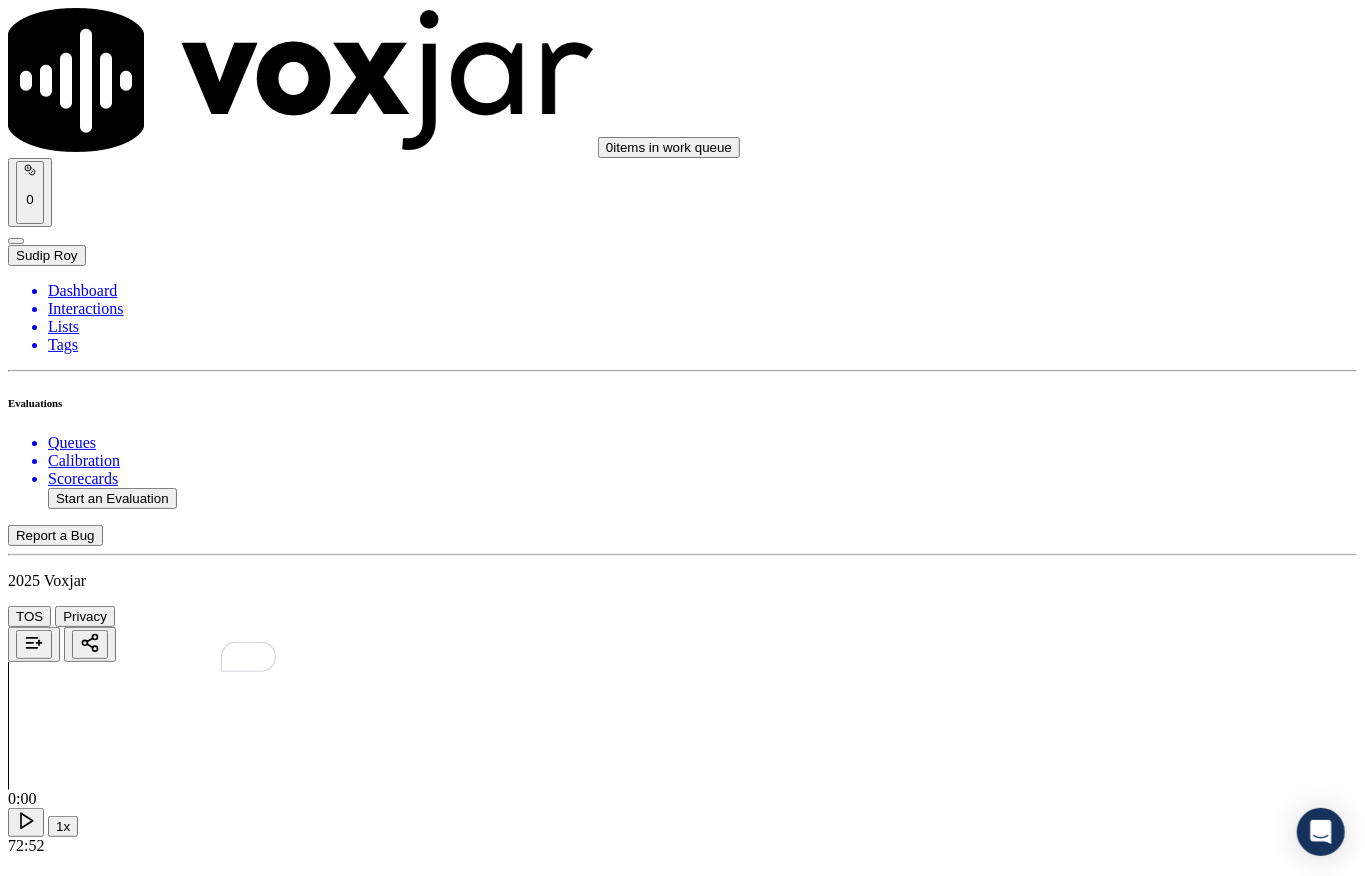 click on "2 .   Did the agent misrepresent themselves as a utility / Supplier company or the customer?   Yes" at bounding box center (682, 3621) 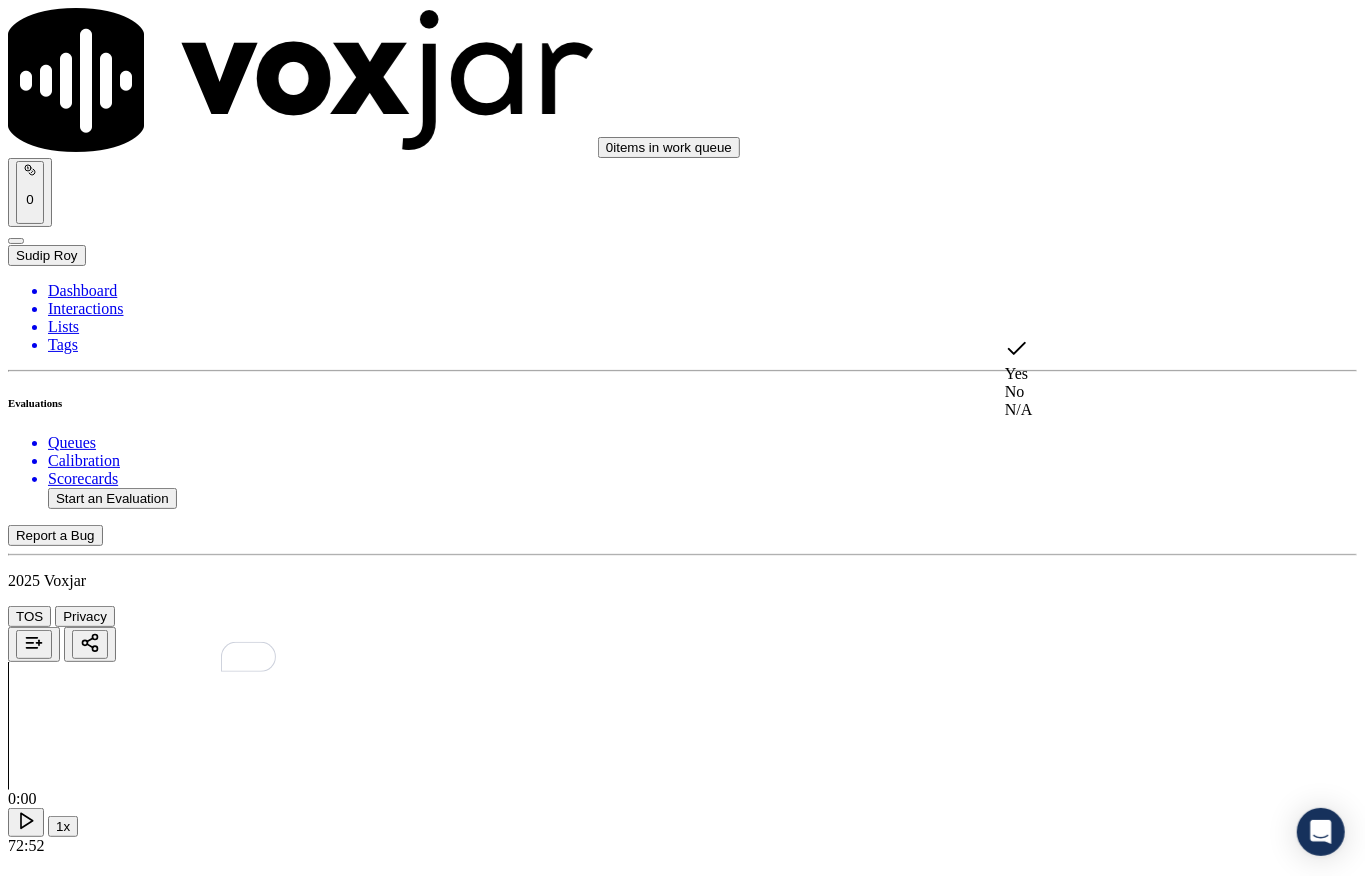 click on "Yes" at bounding box center [1126, 360] 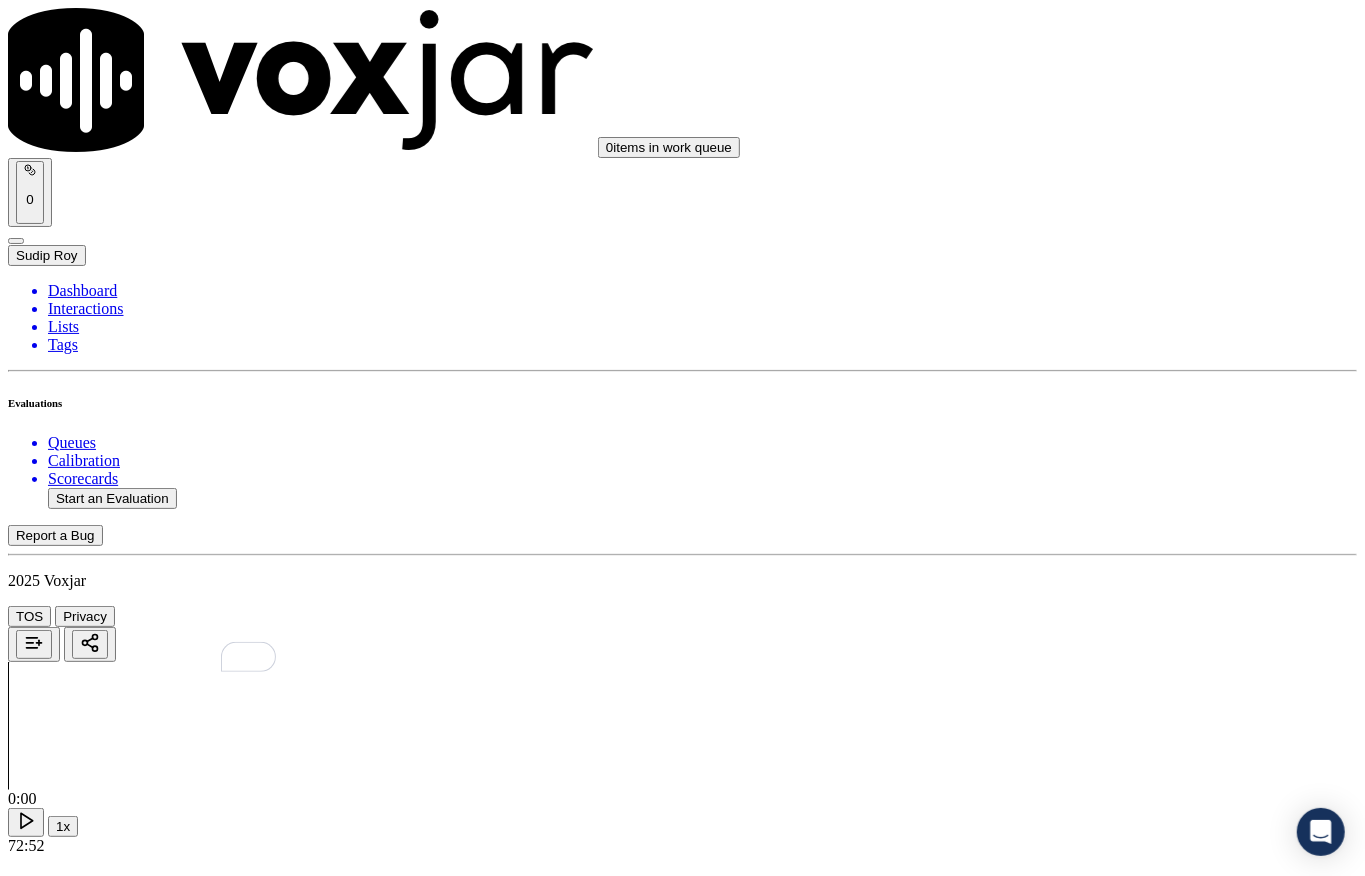 click at bounding box center (88, 3743) 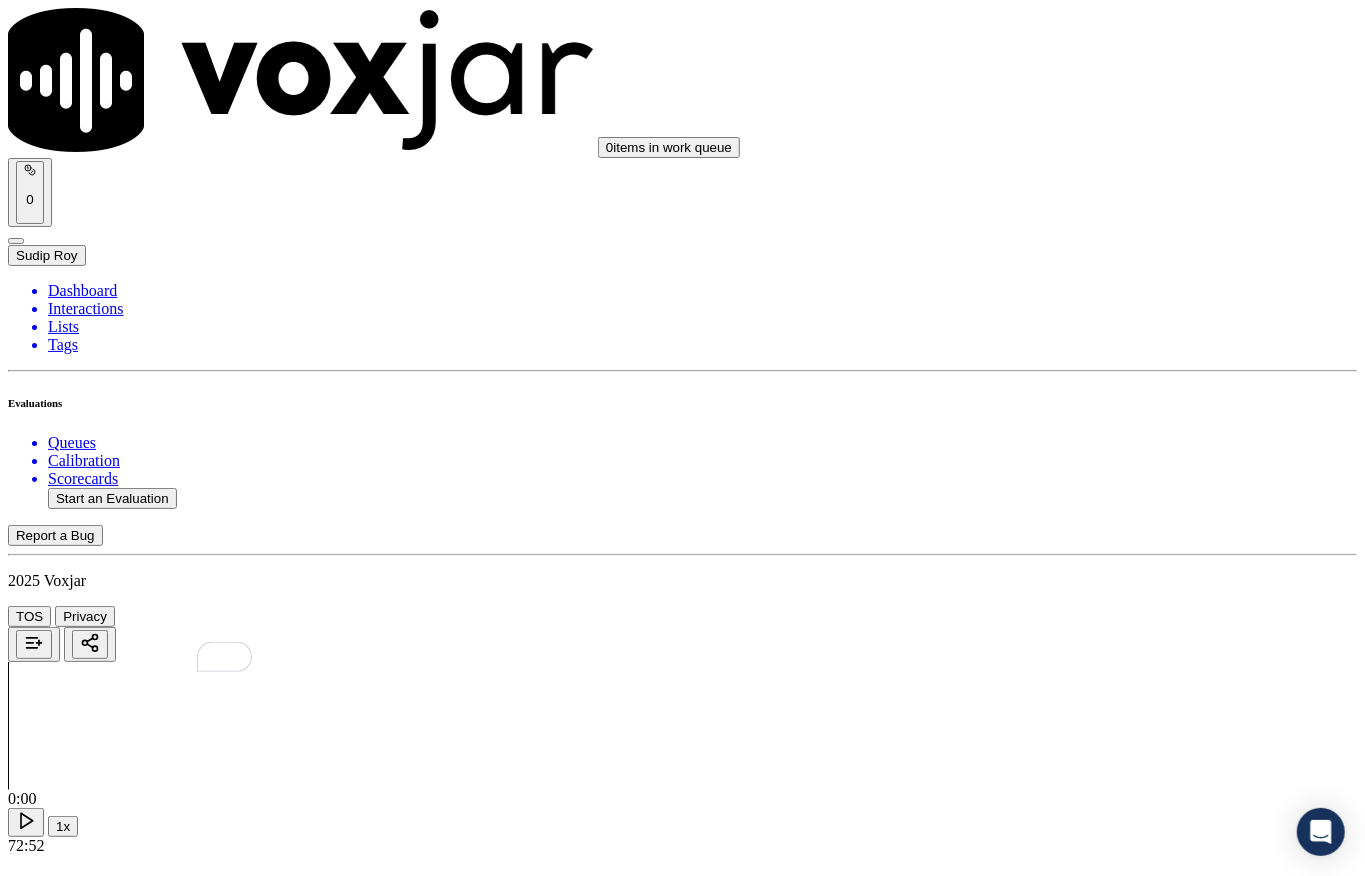 scroll, scrollTop: 70, scrollLeft: 0, axis: vertical 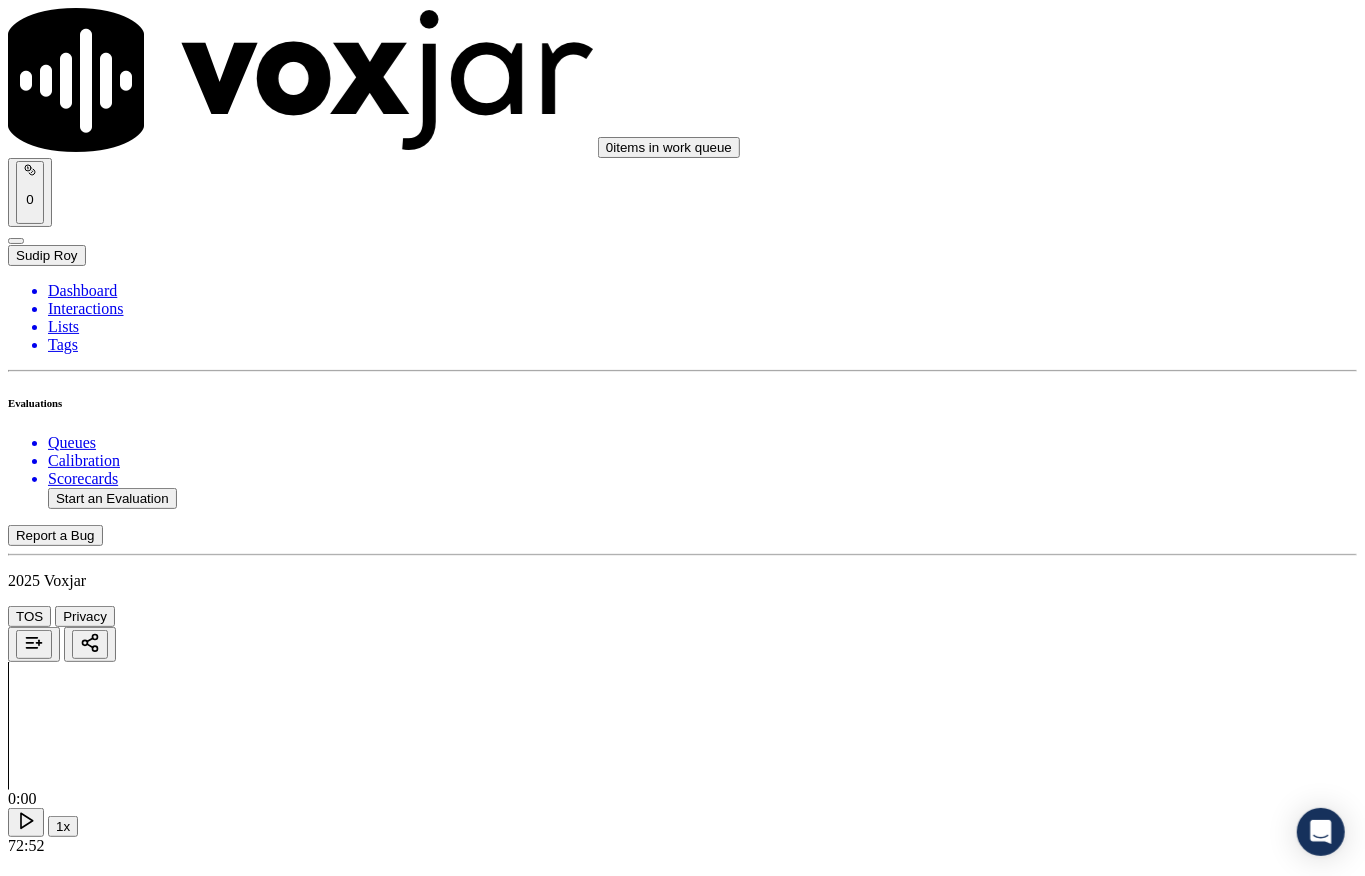 type on "@7:43 - Fronter: Parker informed - I will just provide you the rates and the charges for your account <> I’ll help you review the new rates and charges for your account <> pitch should be in this way //" 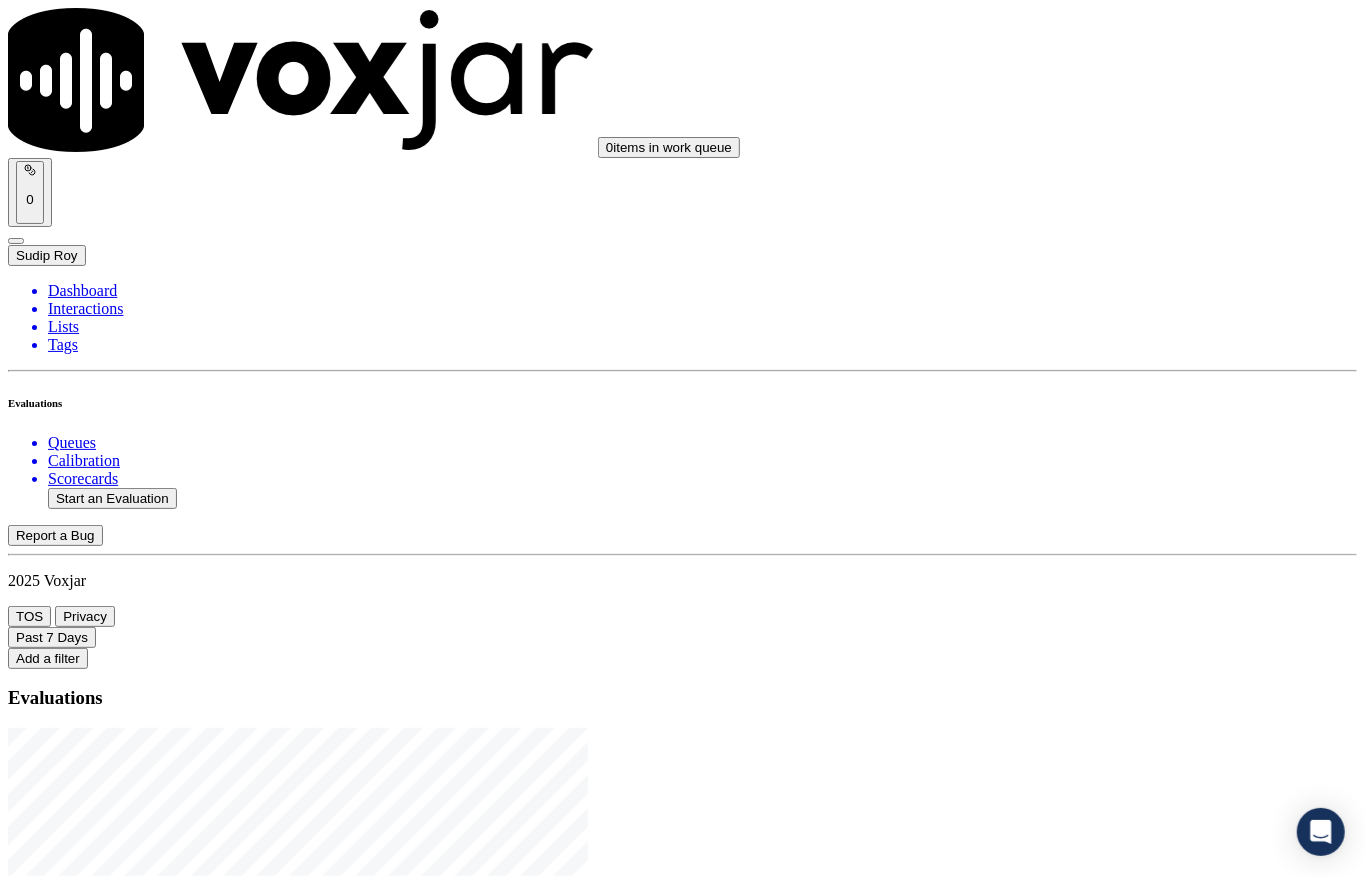 click on "Start an Evaluation" 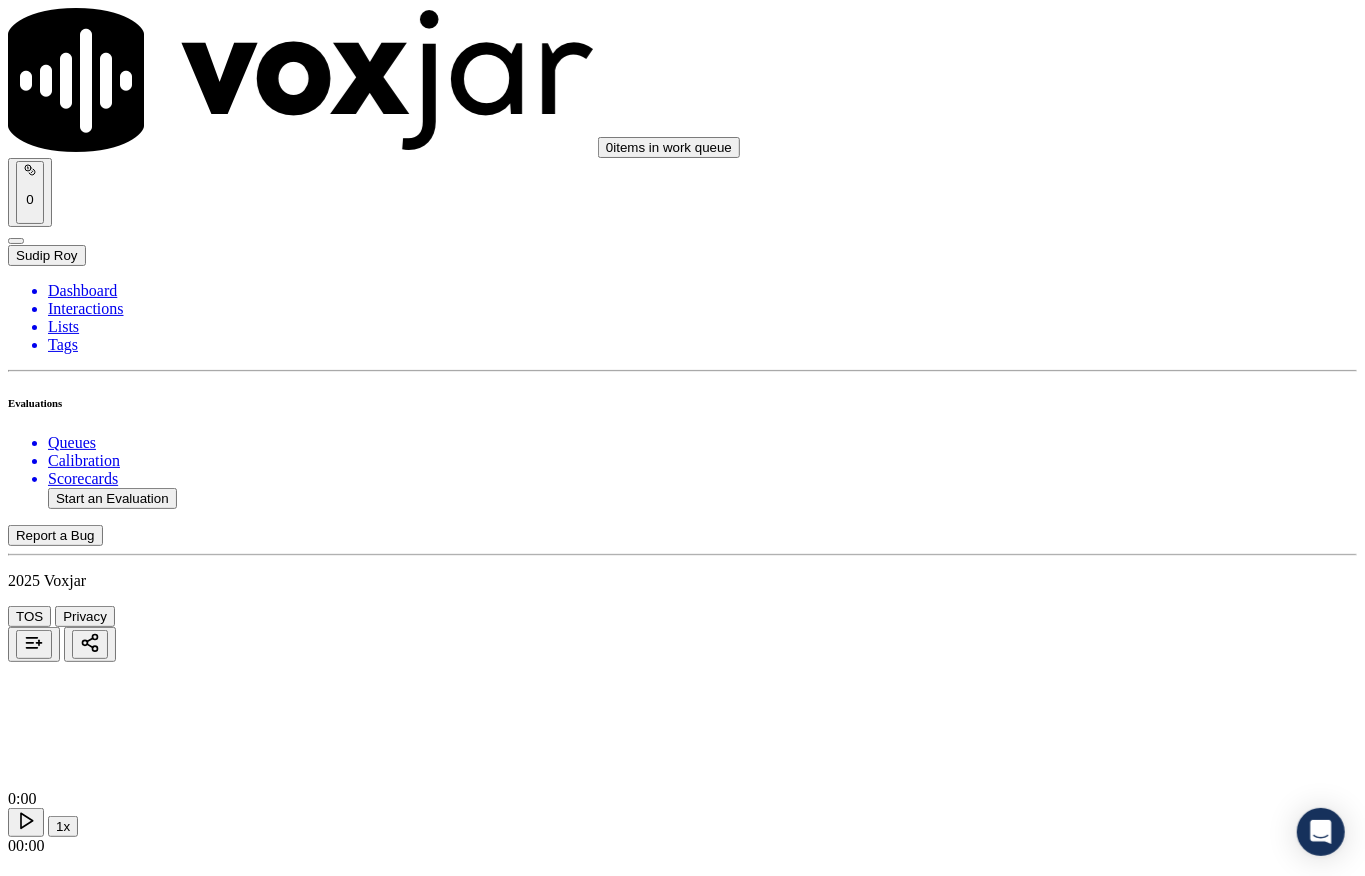 click on "Generate  Transcription" at bounding box center [82, 1666] 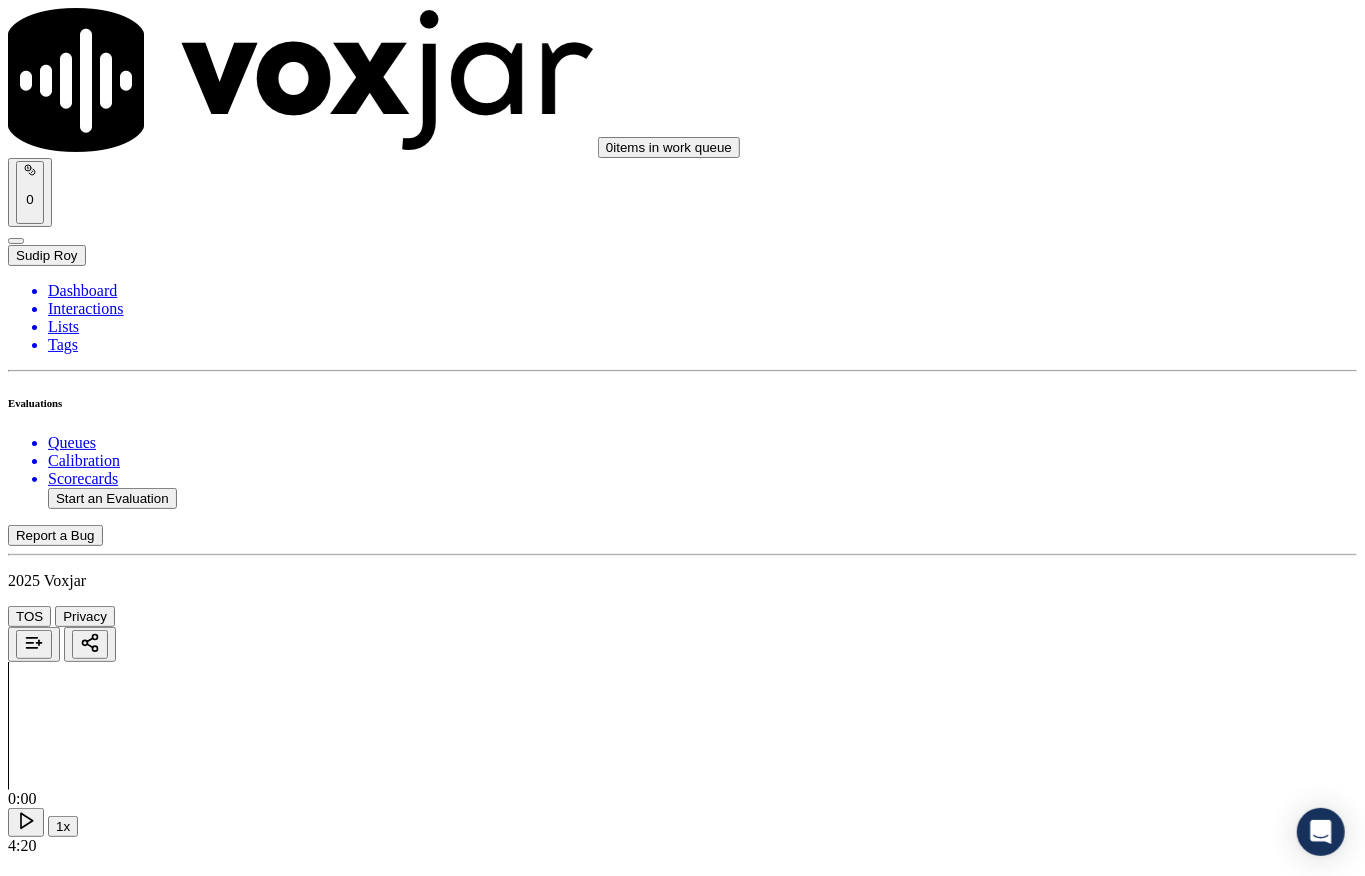 click 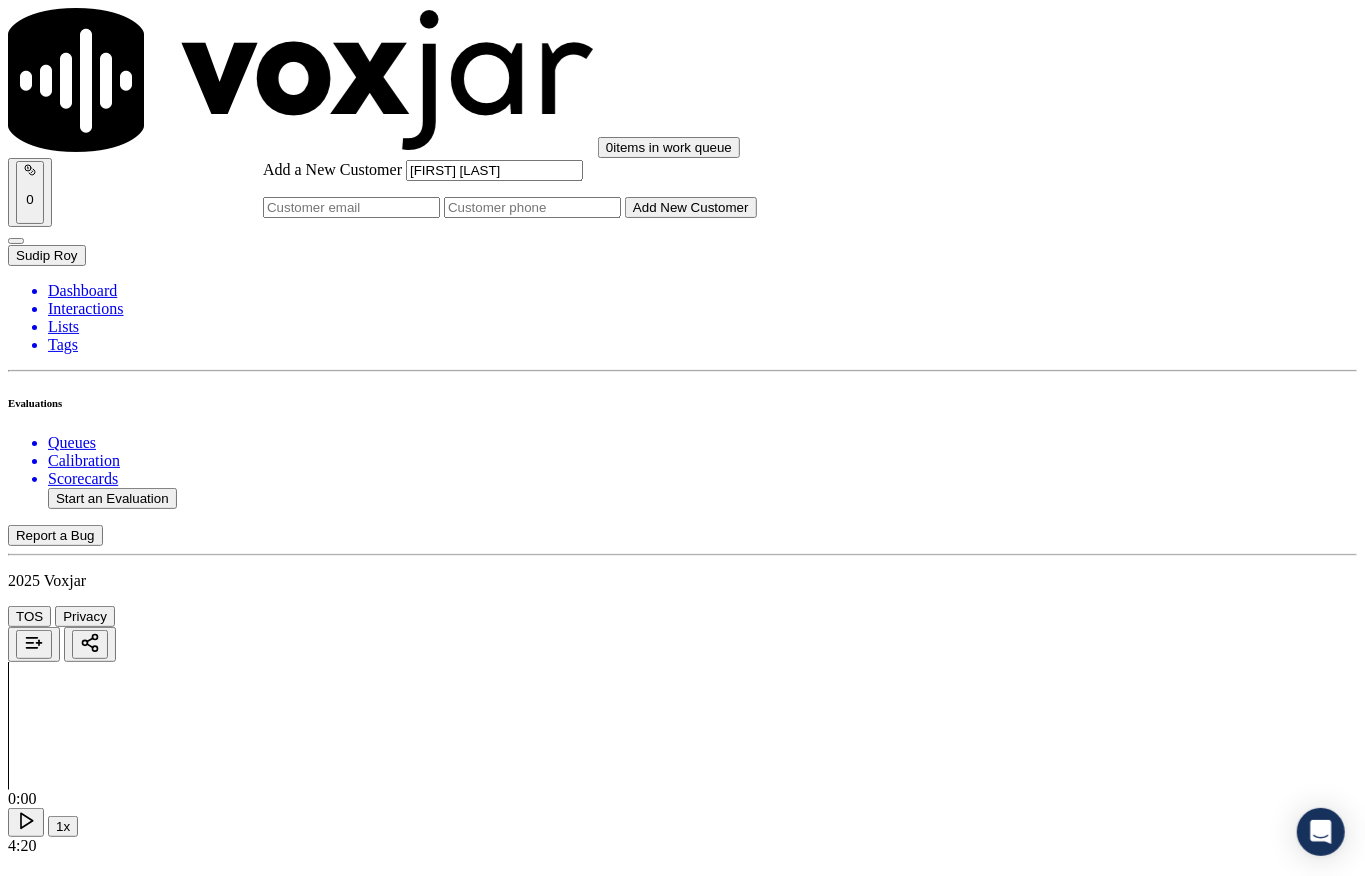 type on "[FIRST] [LAST]" 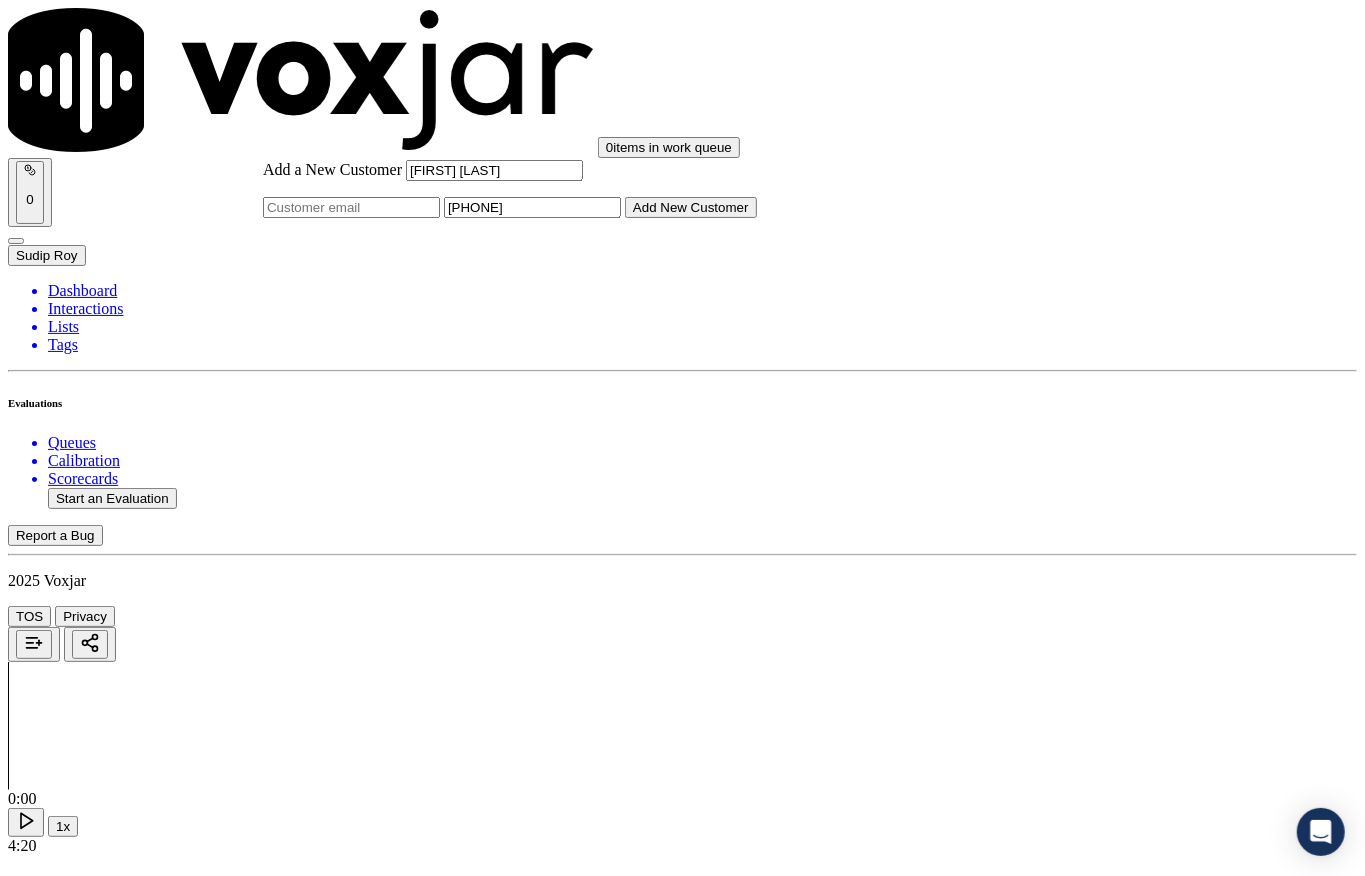 type on "[PHONE]" 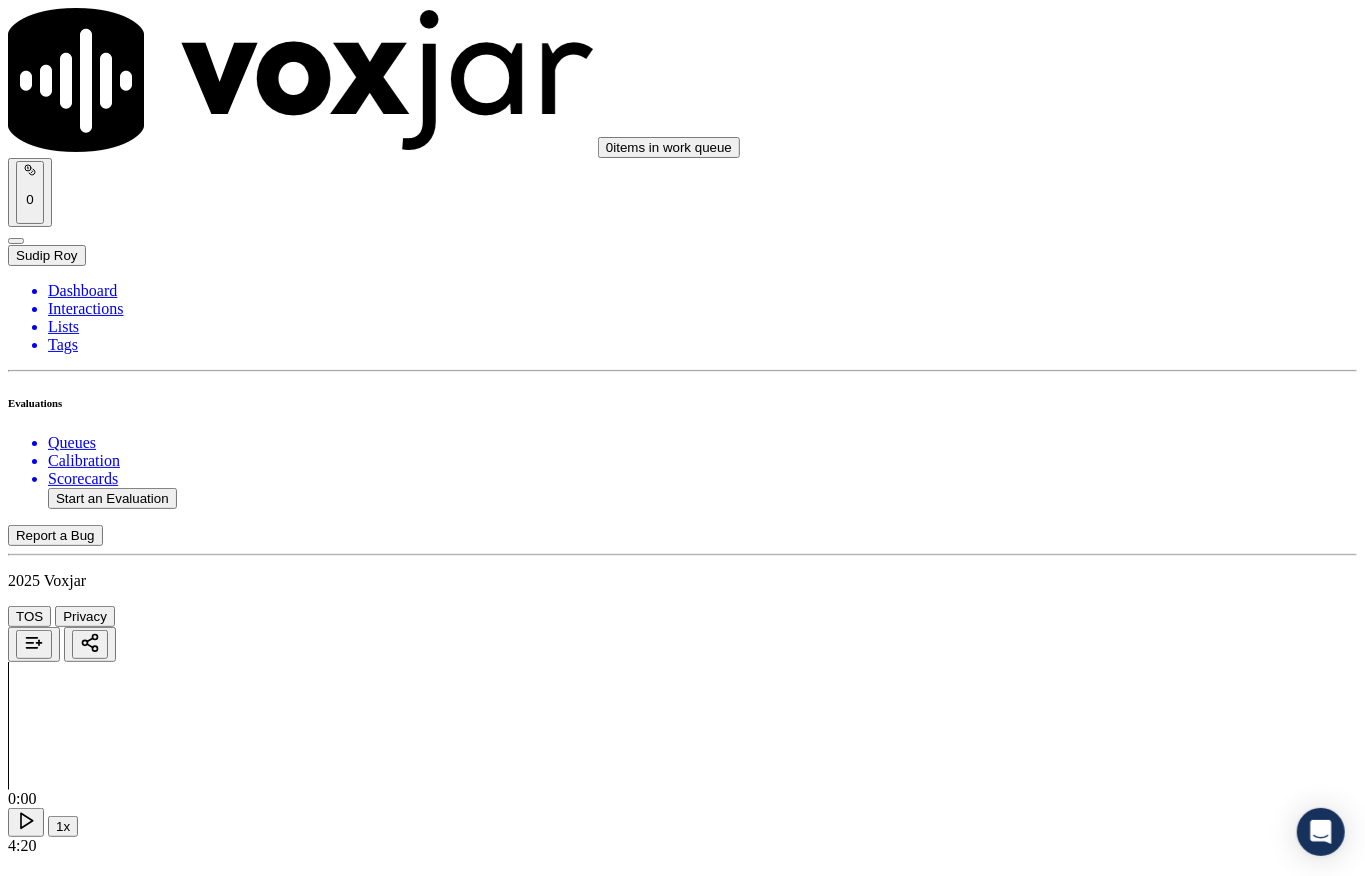 click on "[FIRST] [LAST]" at bounding box center (682, 2198) 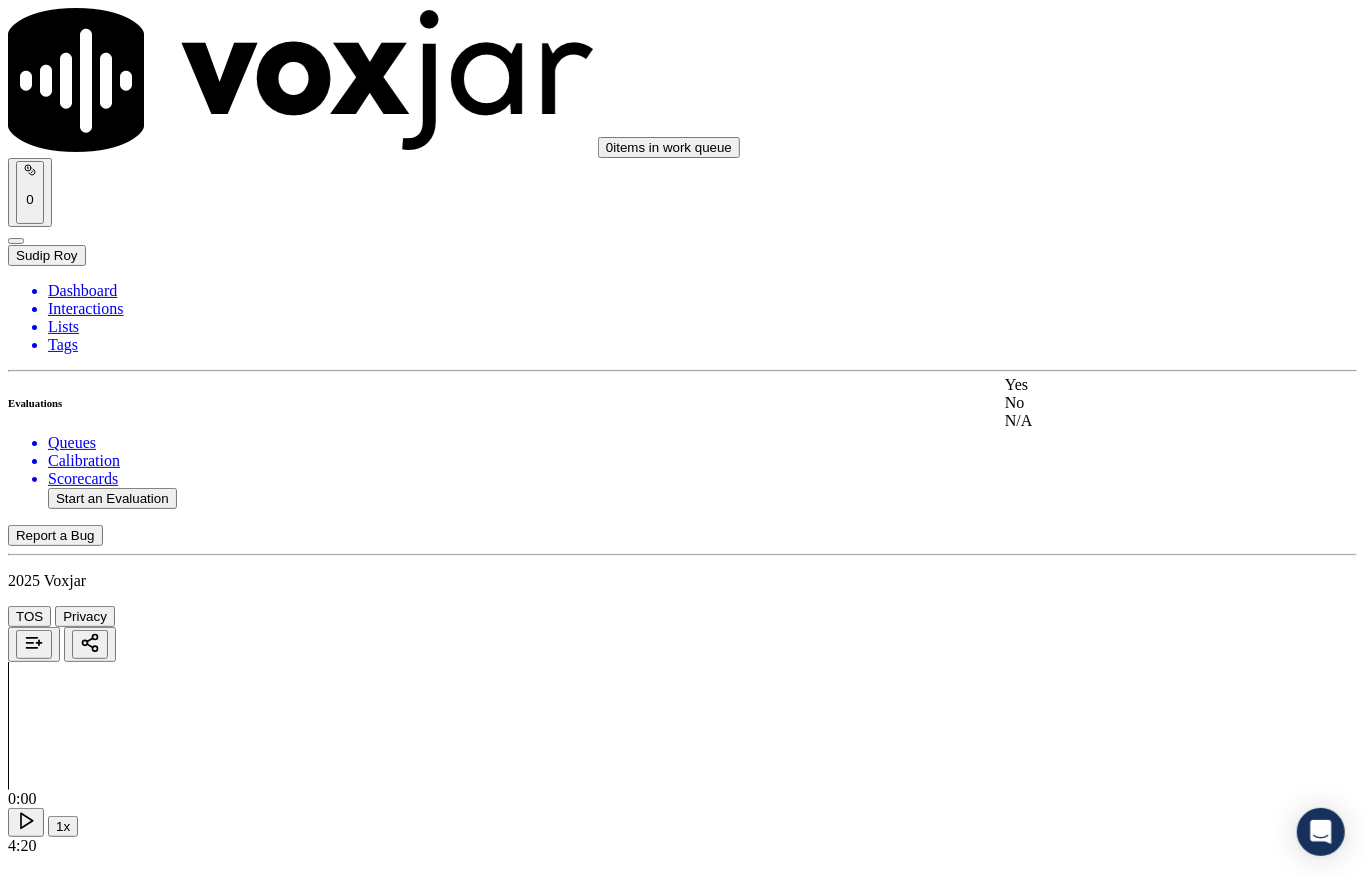 click on "Yes" at bounding box center [1126, 385] 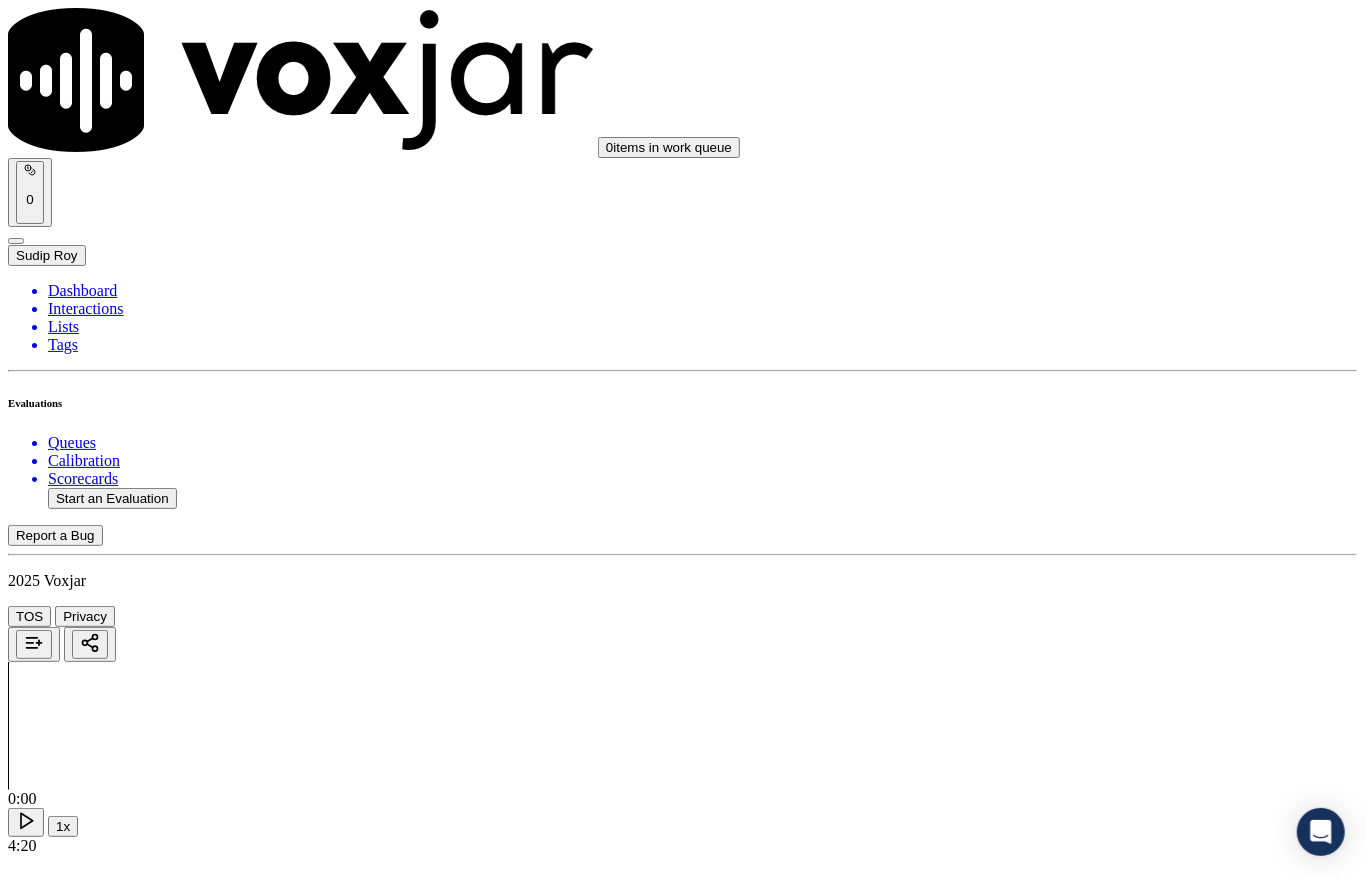 scroll, scrollTop: 133, scrollLeft: 0, axis: vertical 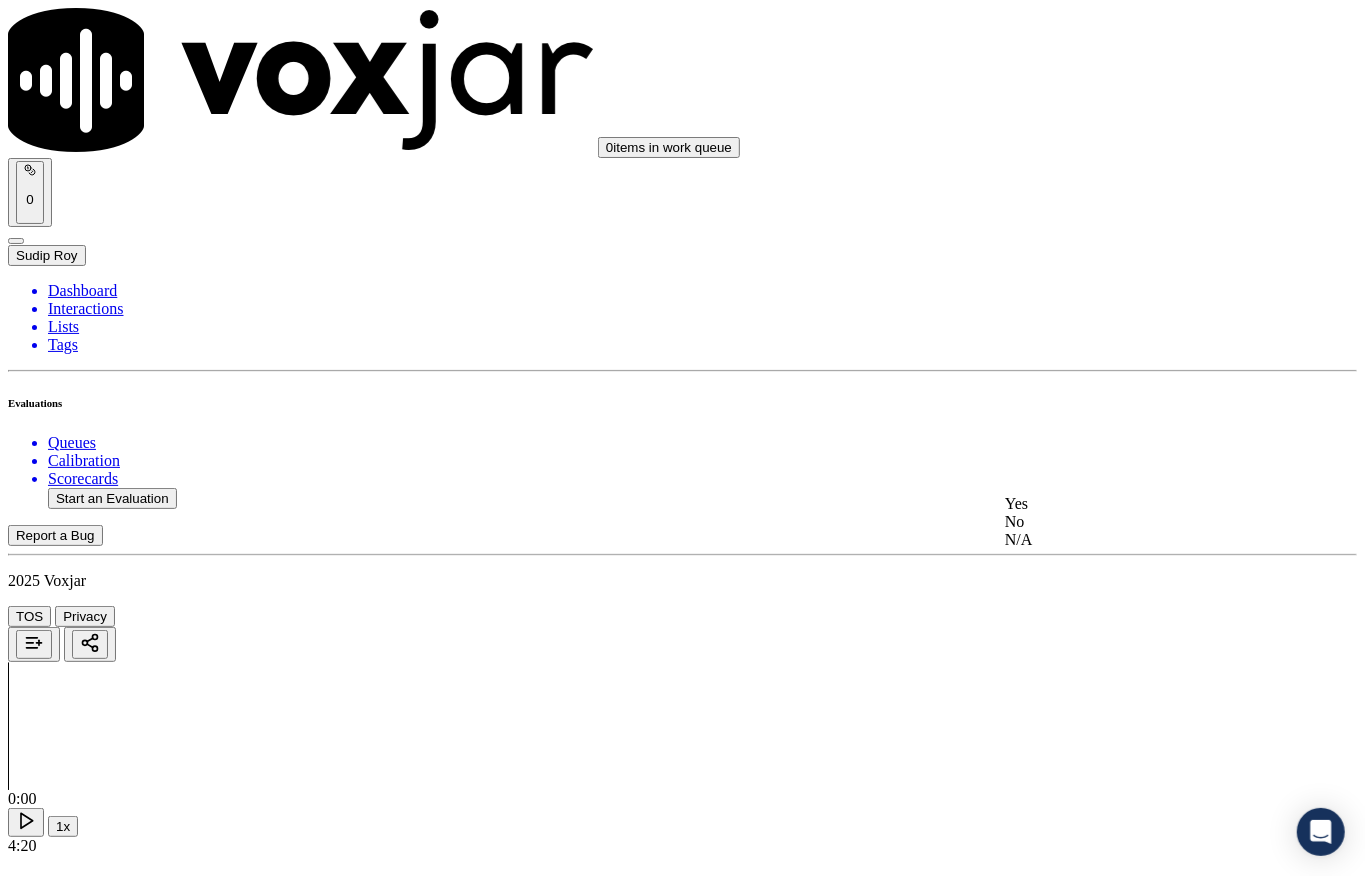 click on "Yes" at bounding box center (1126, 504) 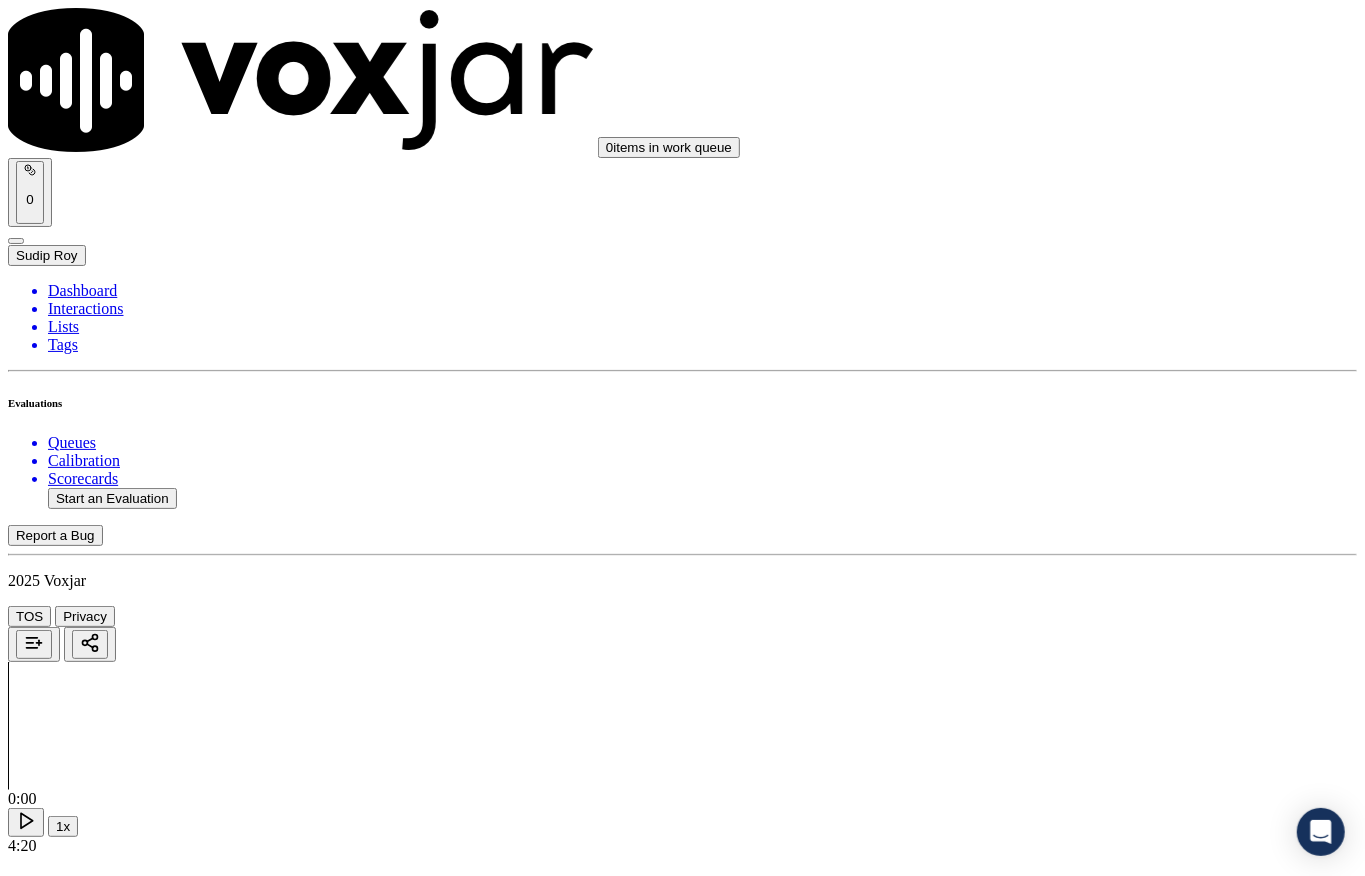 scroll, scrollTop: 533, scrollLeft: 0, axis: vertical 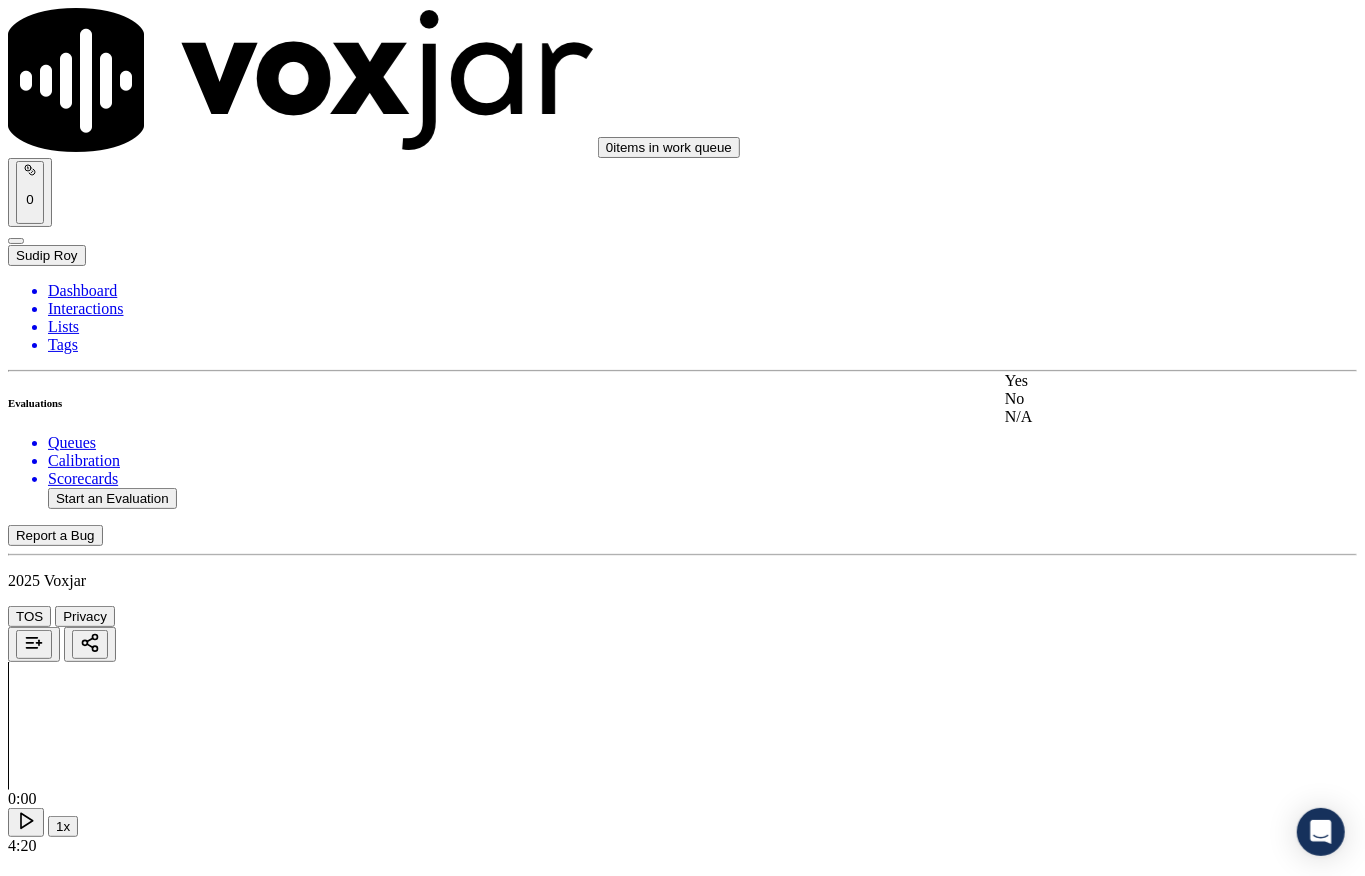 click on "Yes" at bounding box center [1126, 381] 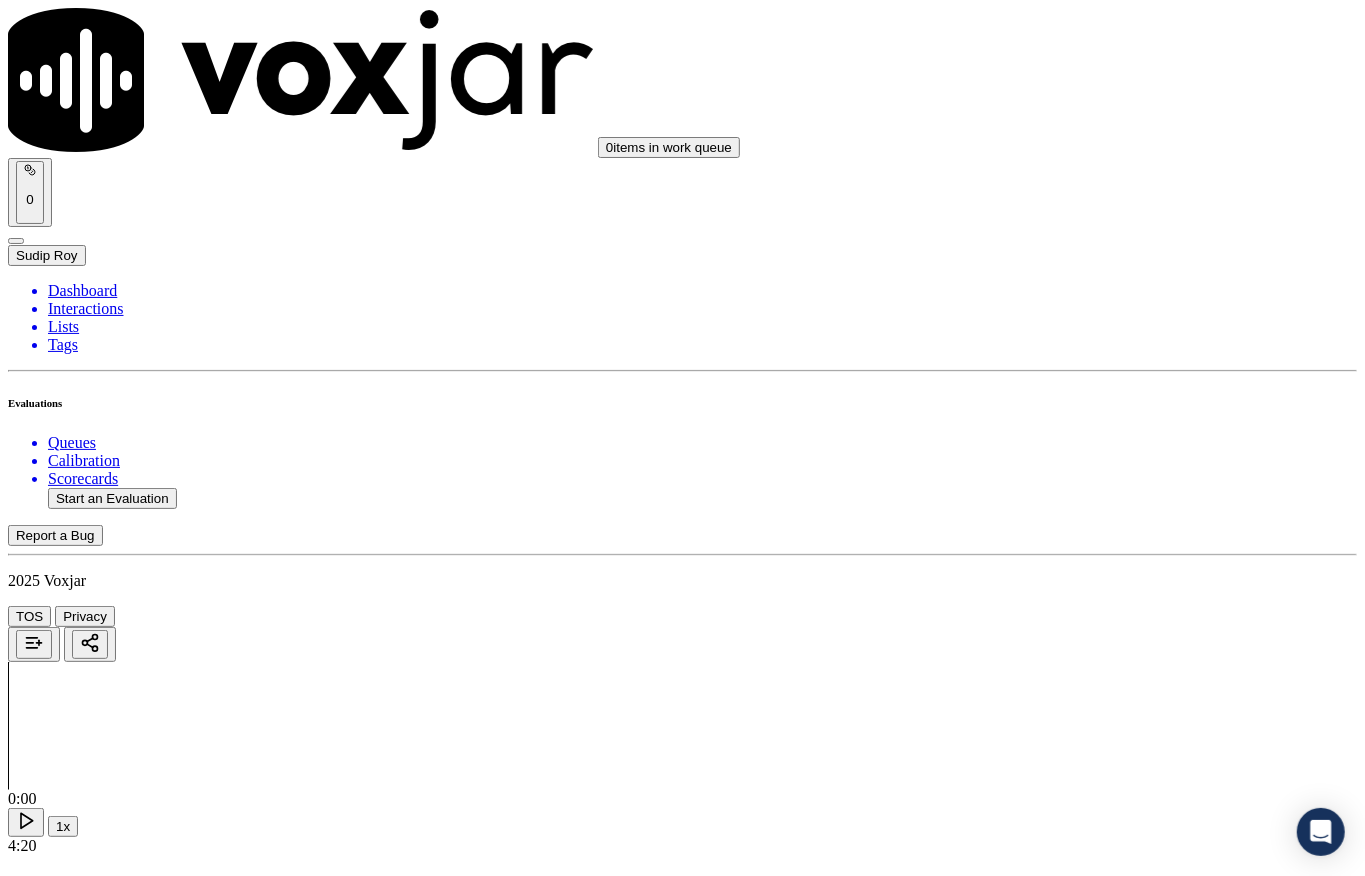 scroll, scrollTop: 800, scrollLeft: 0, axis: vertical 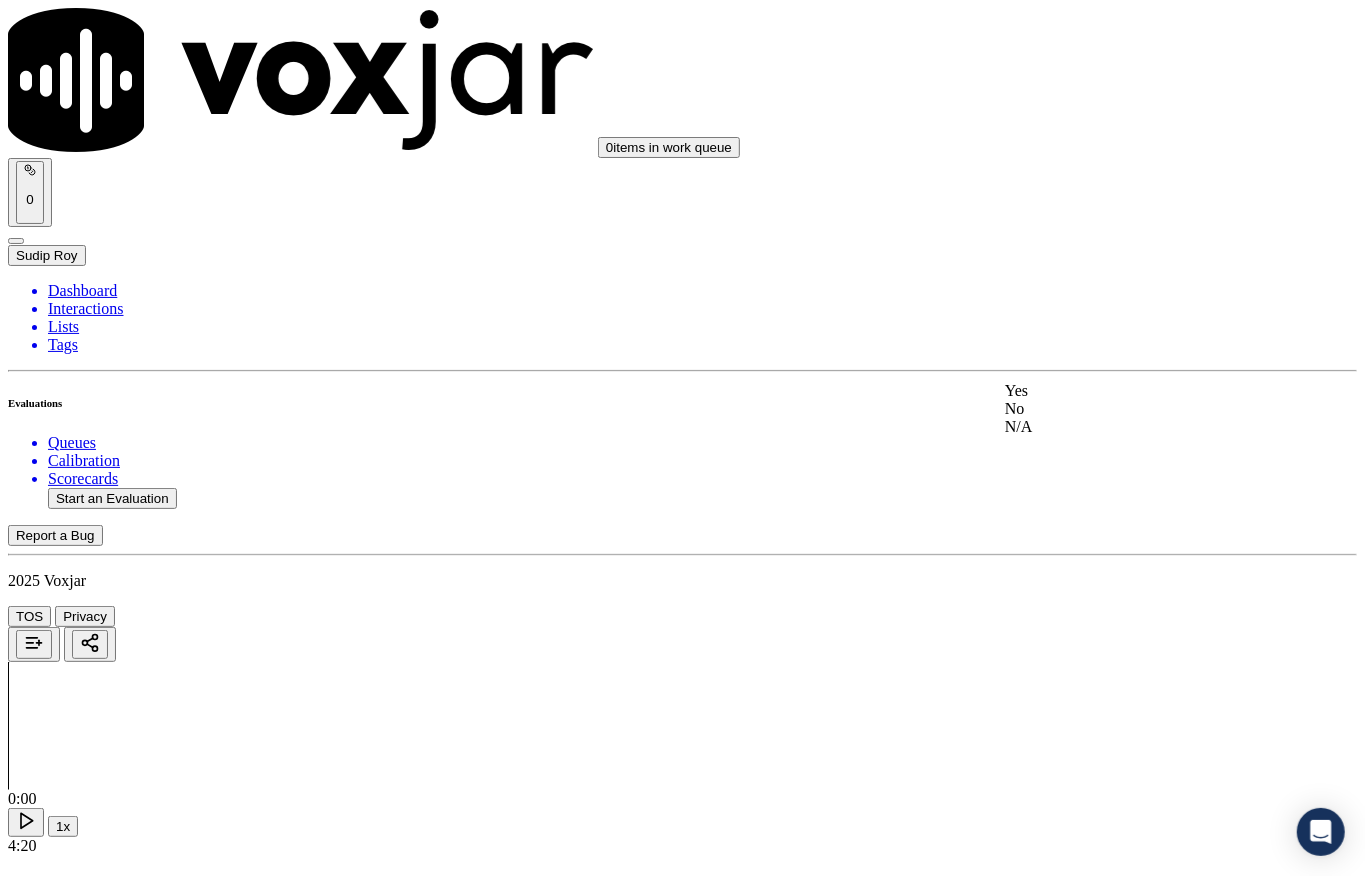 click on "N/A" 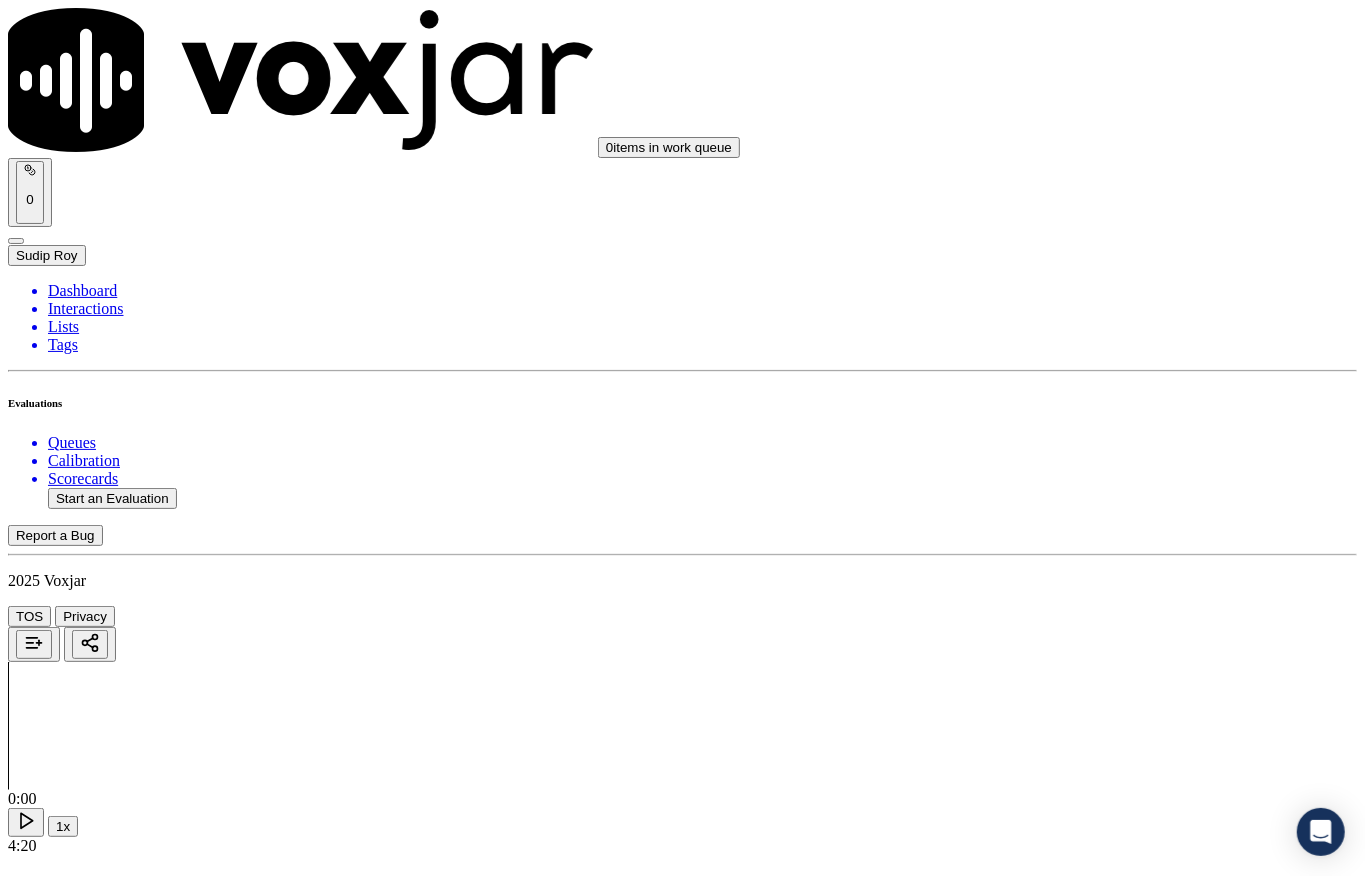 scroll, scrollTop: 1066, scrollLeft: 0, axis: vertical 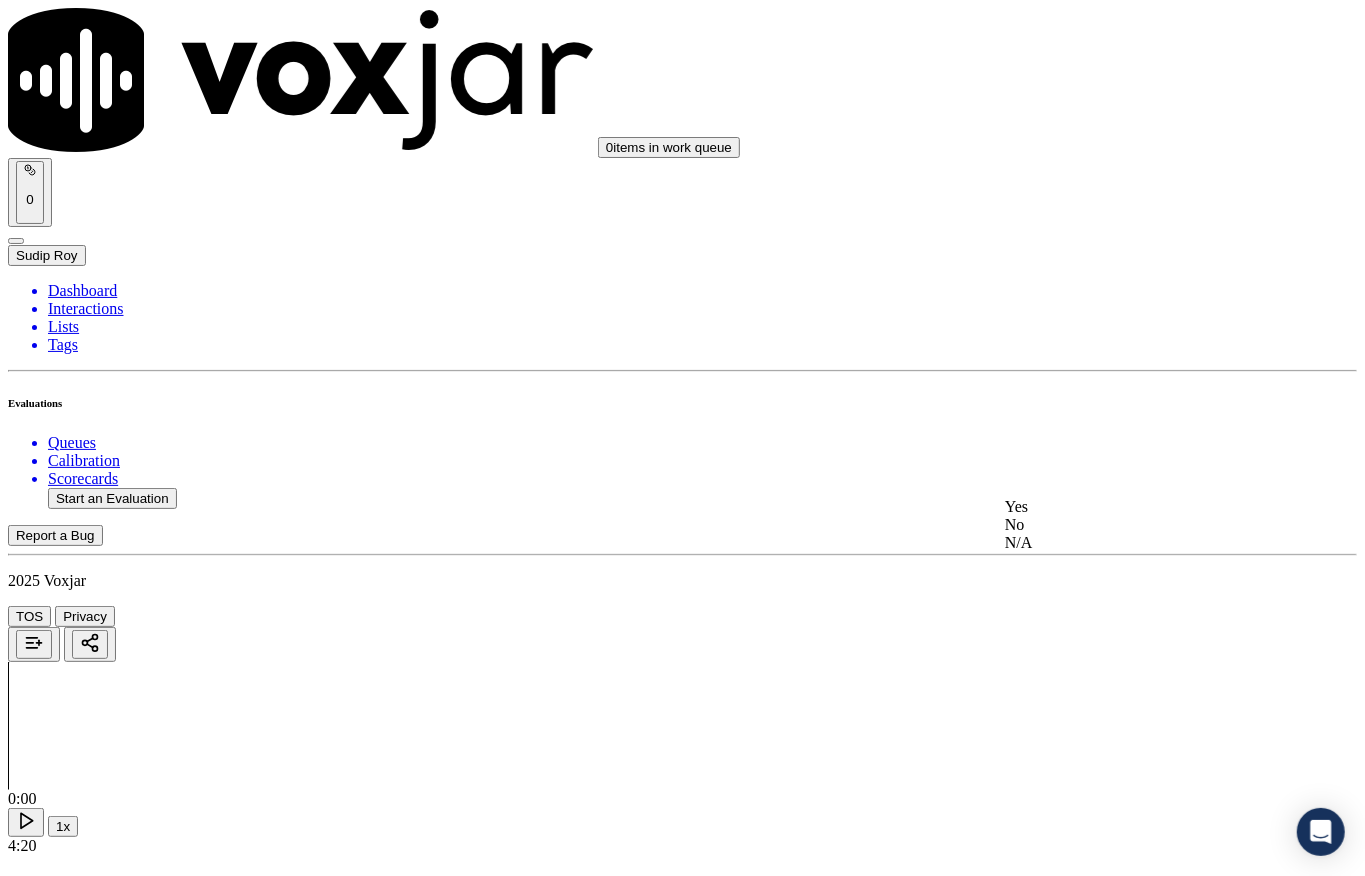 click on "Yes" at bounding box center (1126, 507) 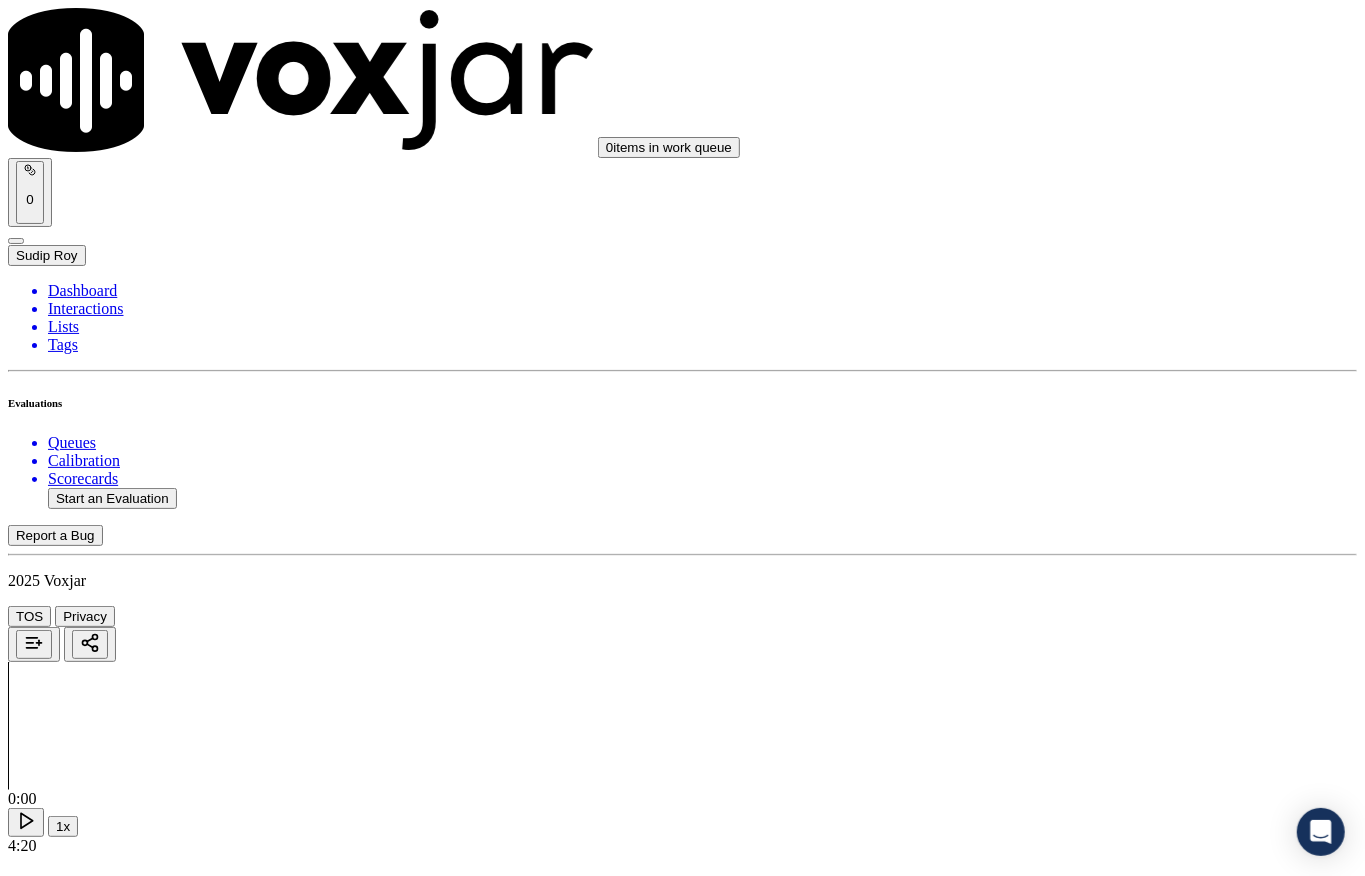 scroll, scrollTop: 1466, scrollLeft: 0, axis: vertical 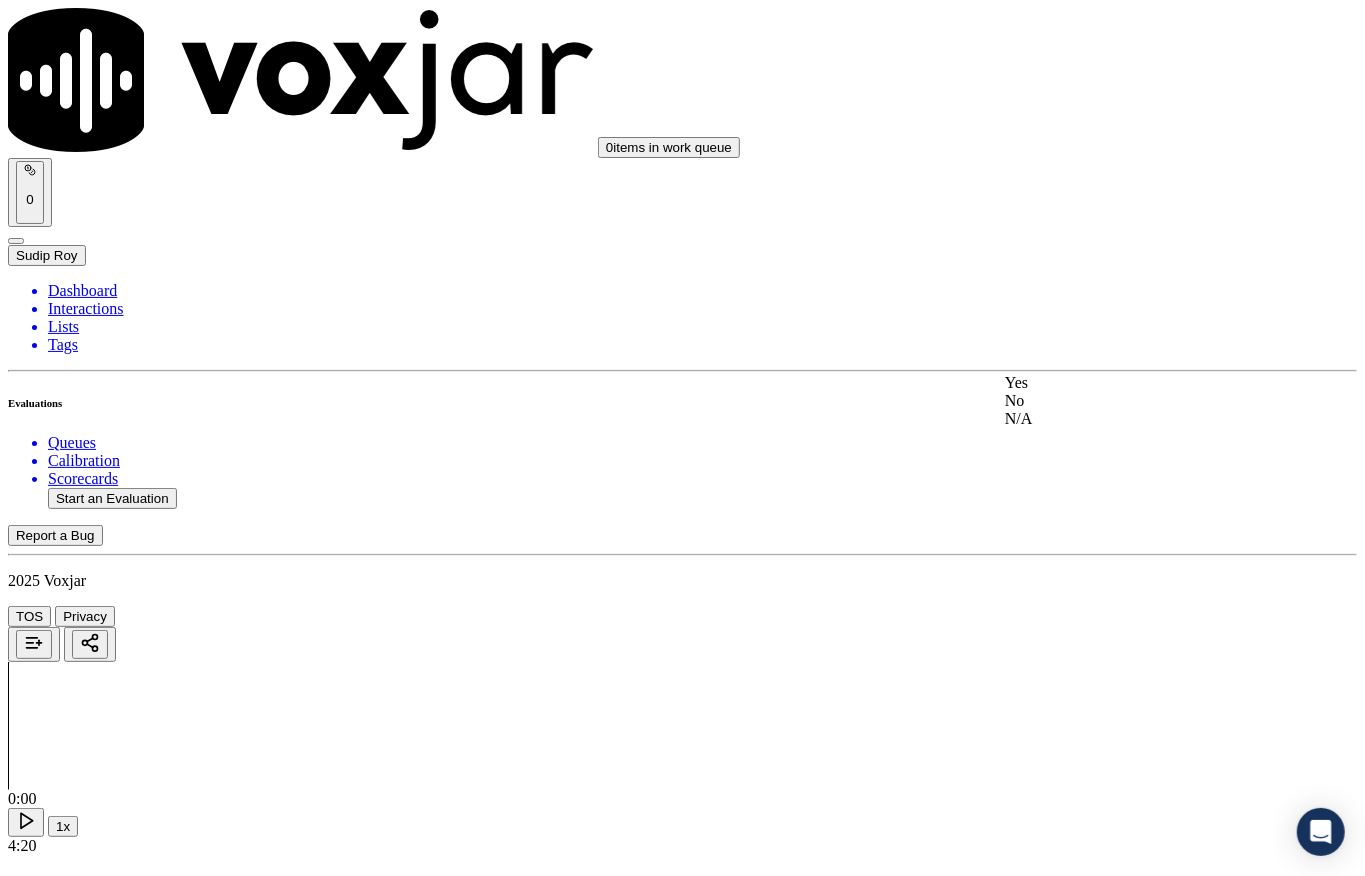 click on "Select an answer" at bounding box center [67, 3655] 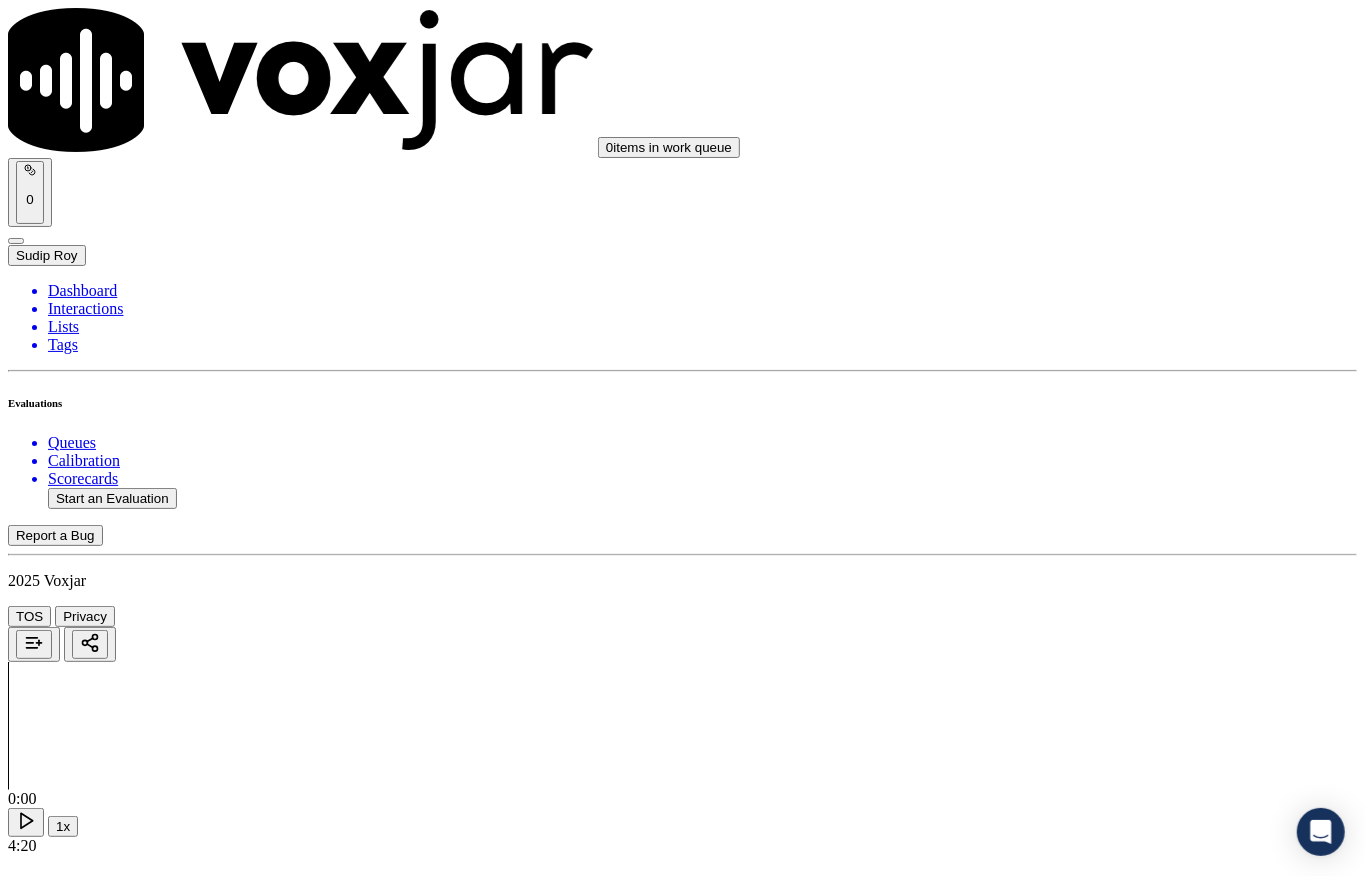 scroll, scrollTop: 2100, scrollLeft: 0, axis: vertical 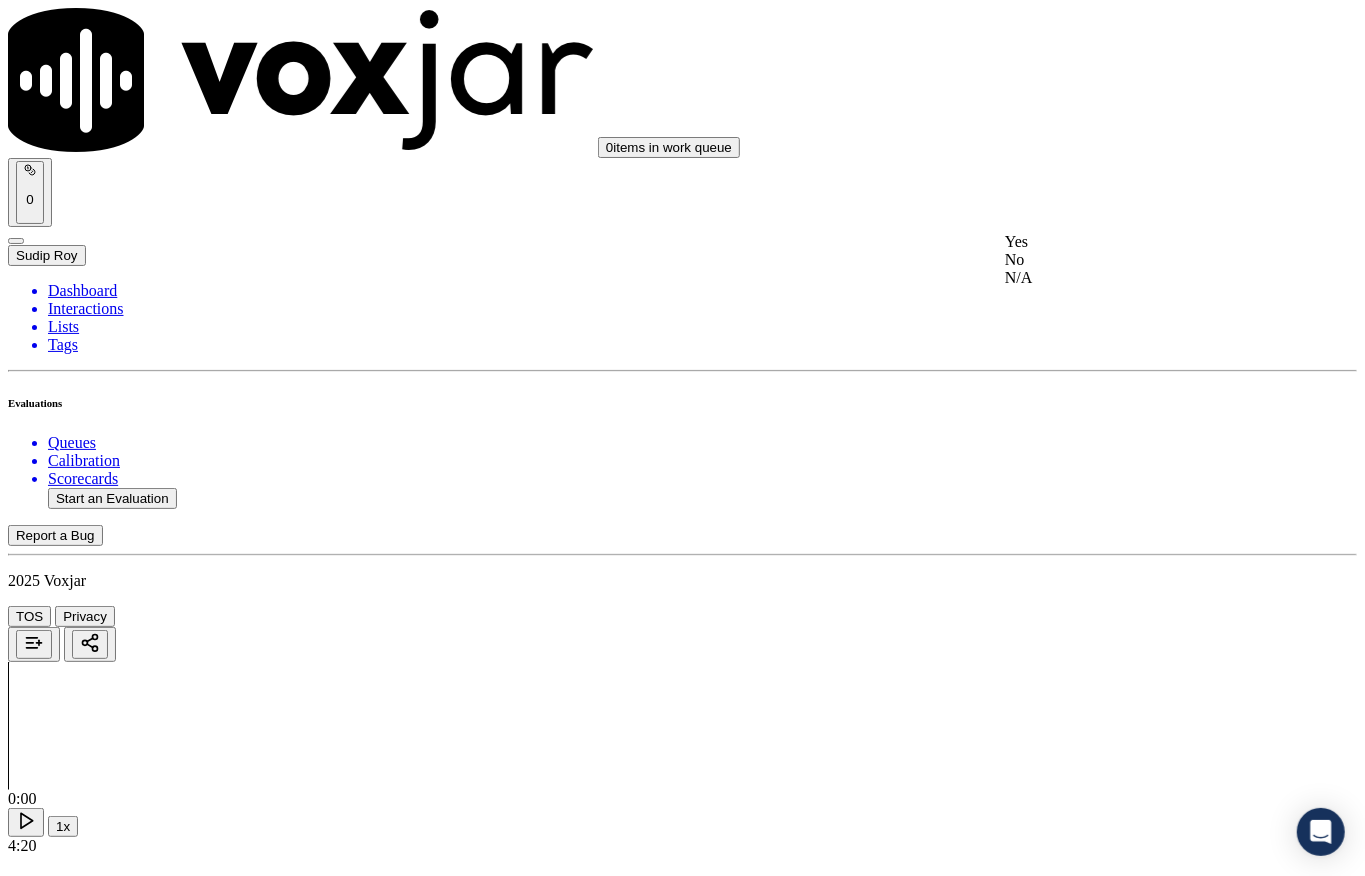 click on "Yes" at bounding box center (1126, 242) 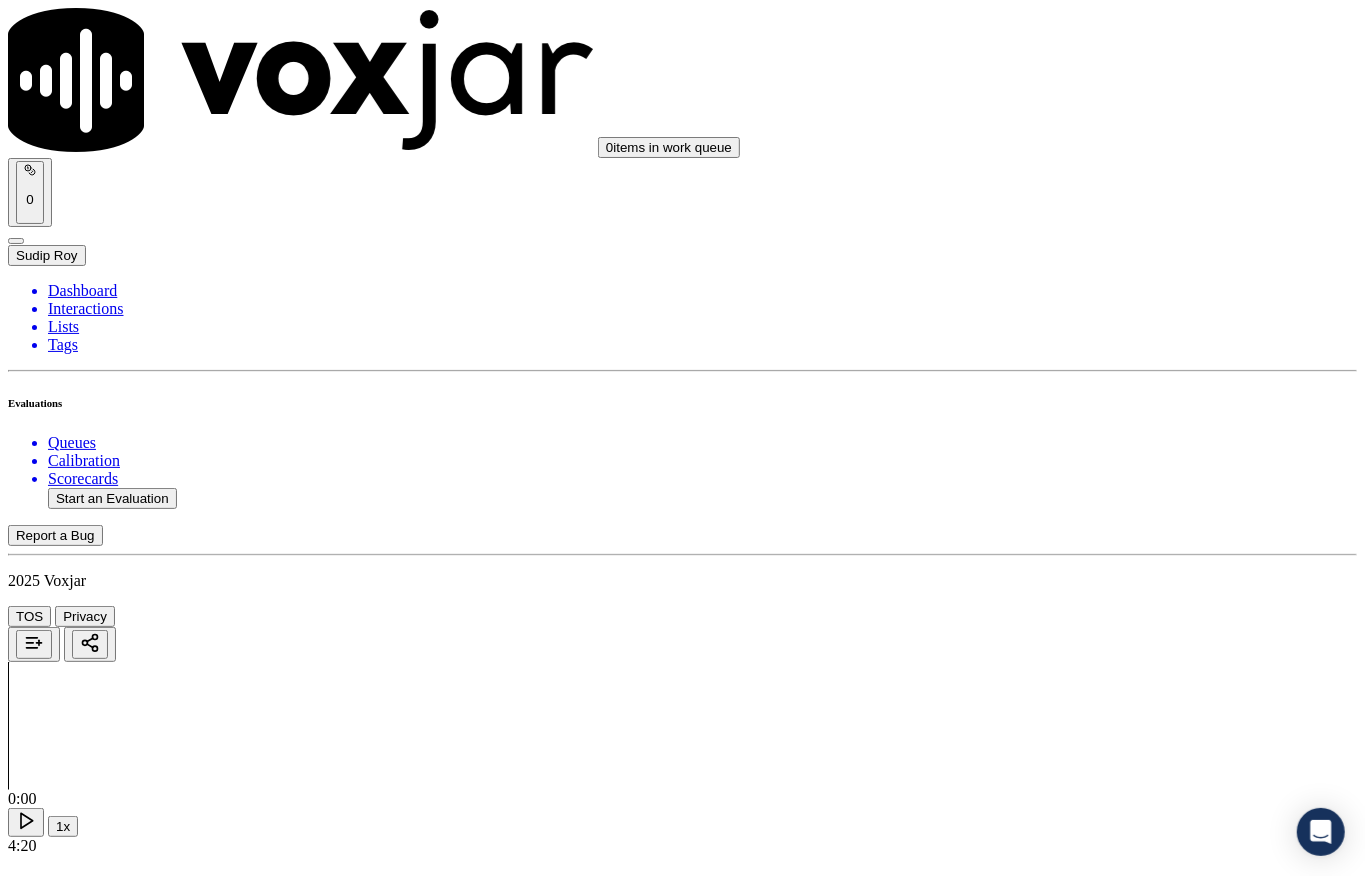 drag, startPoint x: 1076, startPoint y: 454, endPoint x: 1072, endPoint y: 482, distance: 28.284271 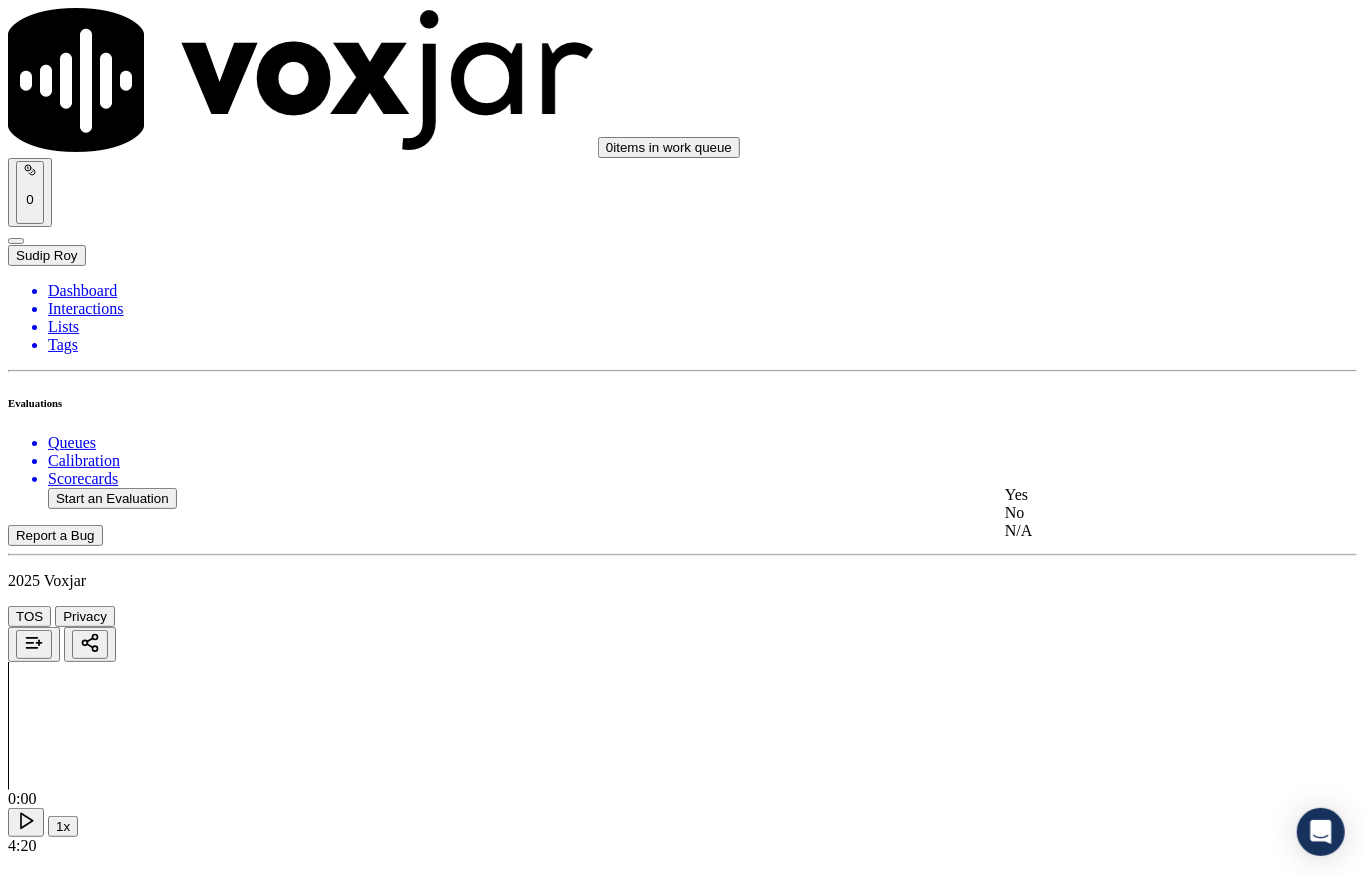 click on "Yes" at bounding box center (1126, 495) 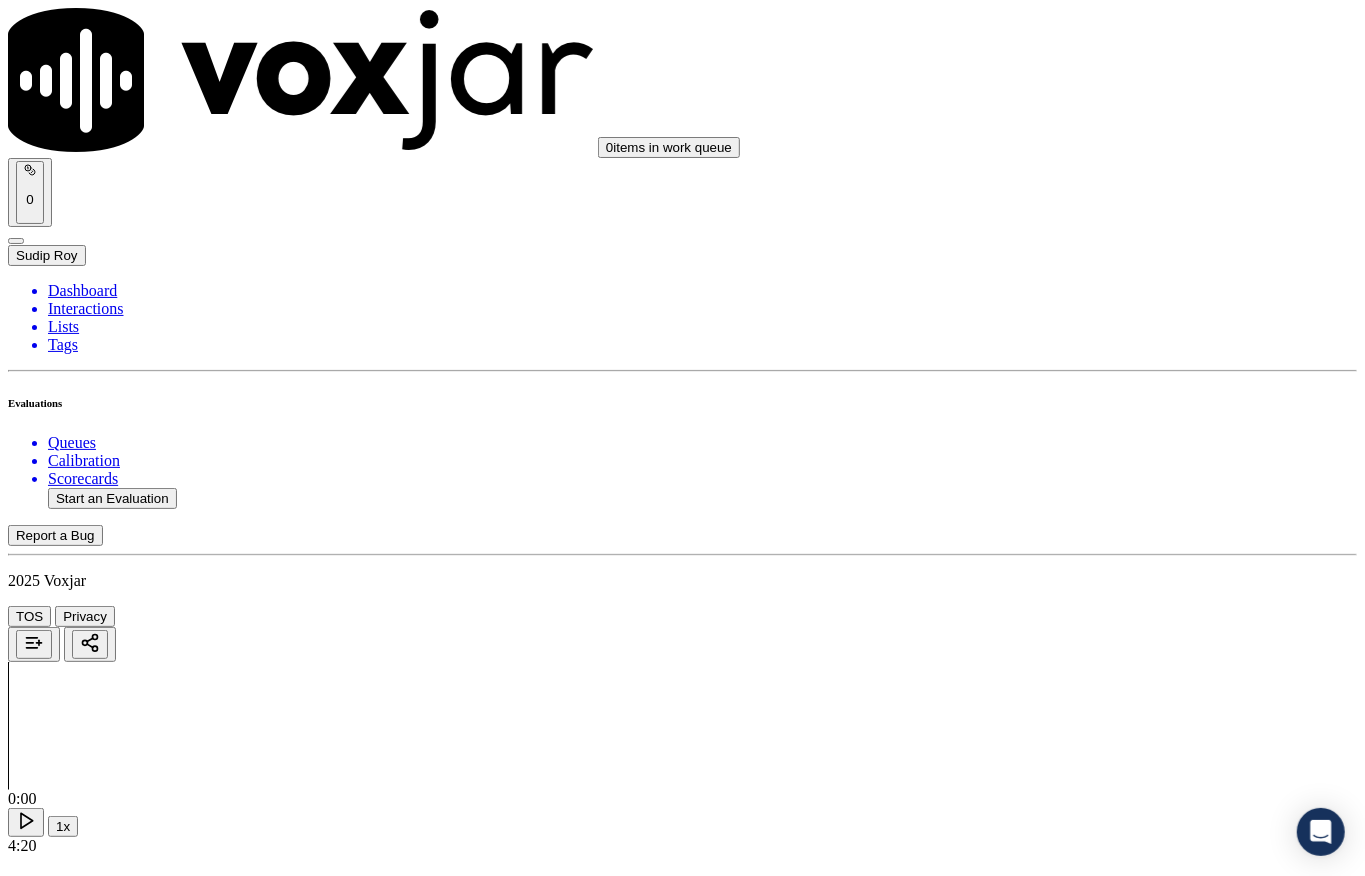scroll, scrollTop: 4366, scrollLeft: 0, axis: vertical 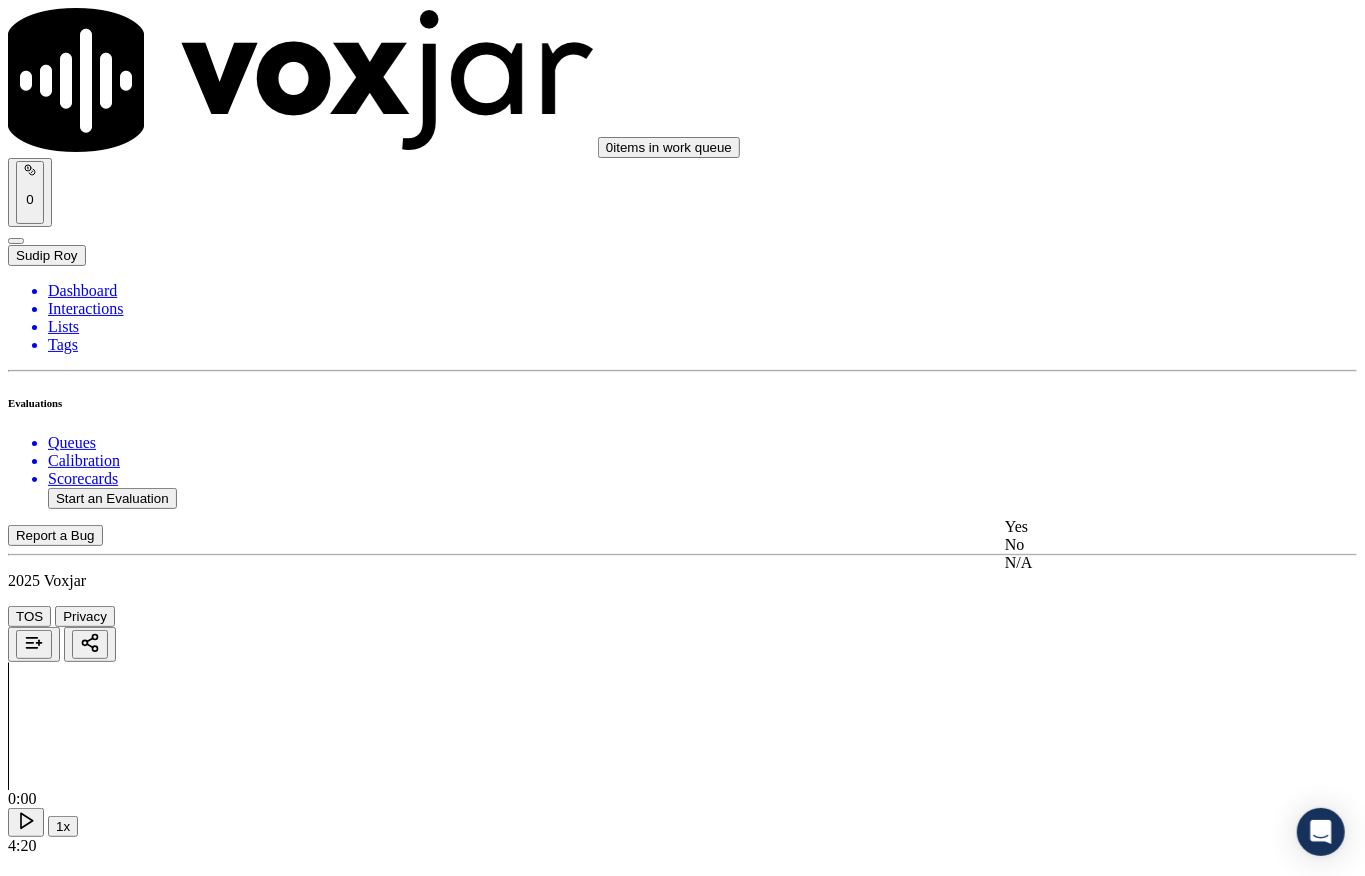 click on "Yes" at bounding box center [1126, 527] 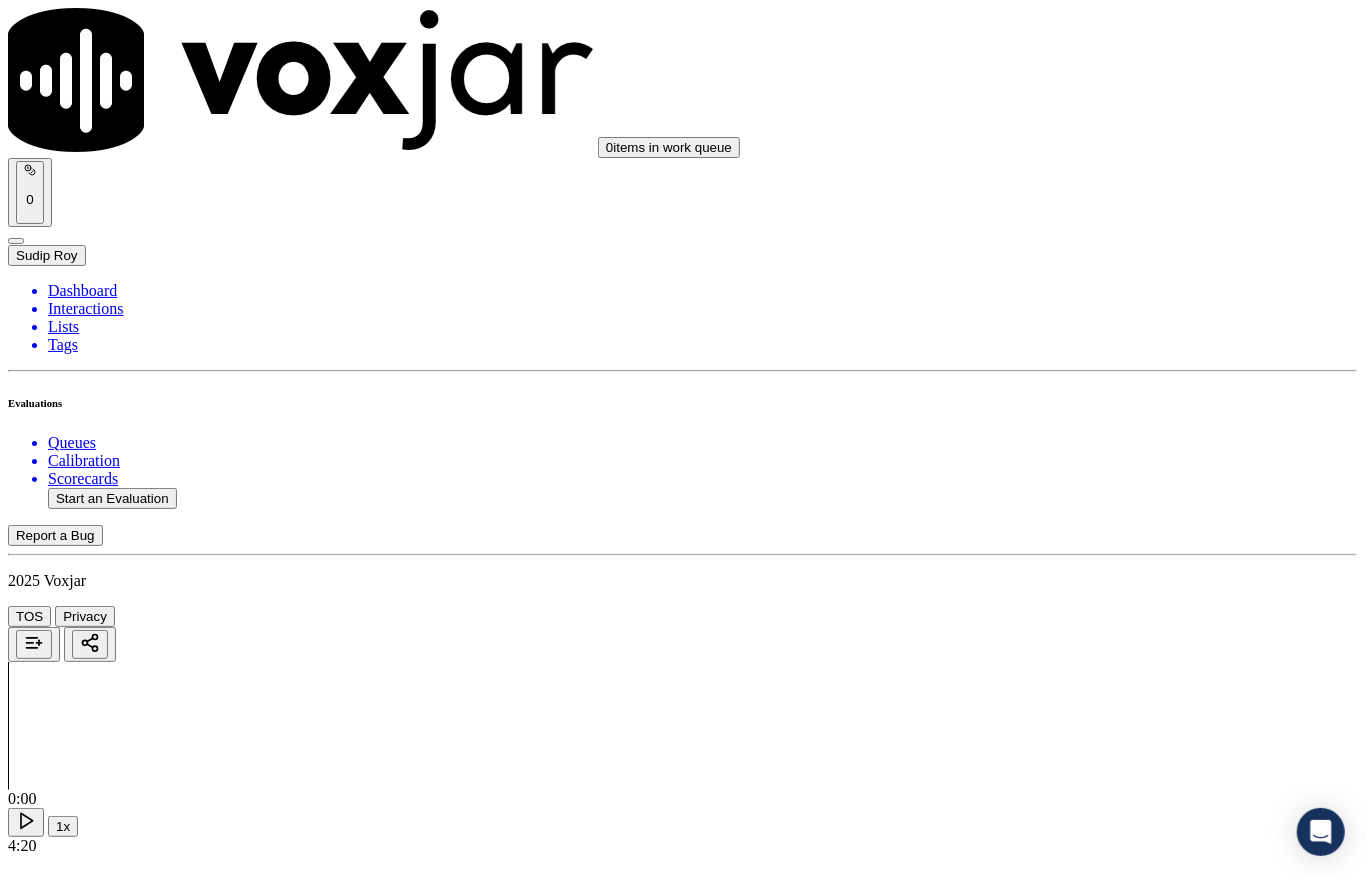 scroll, scrollTop: 2666, scrollLeft: 0, axis: vertical 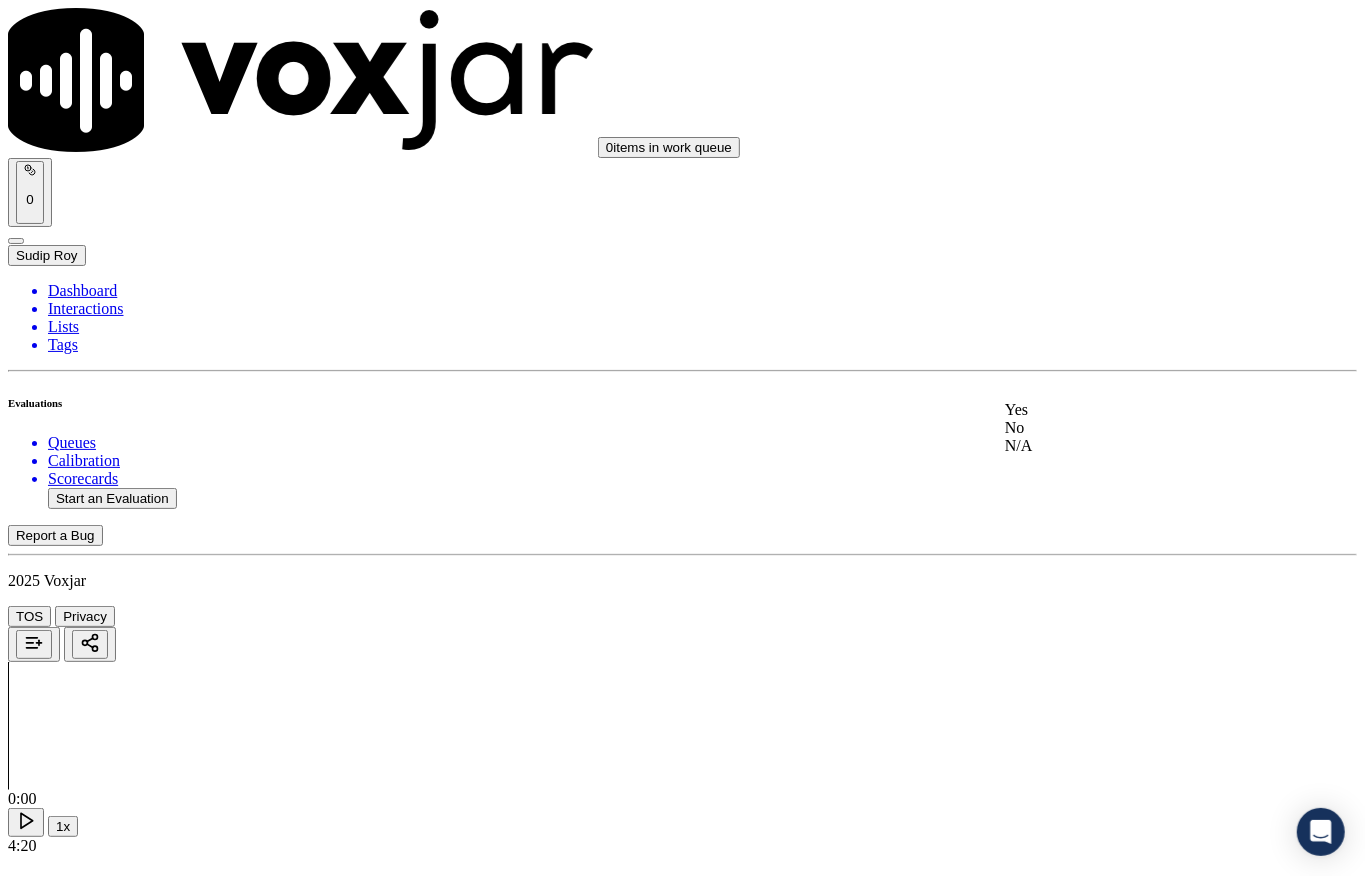 click on "Yes" at bounding box center (1126, 410) 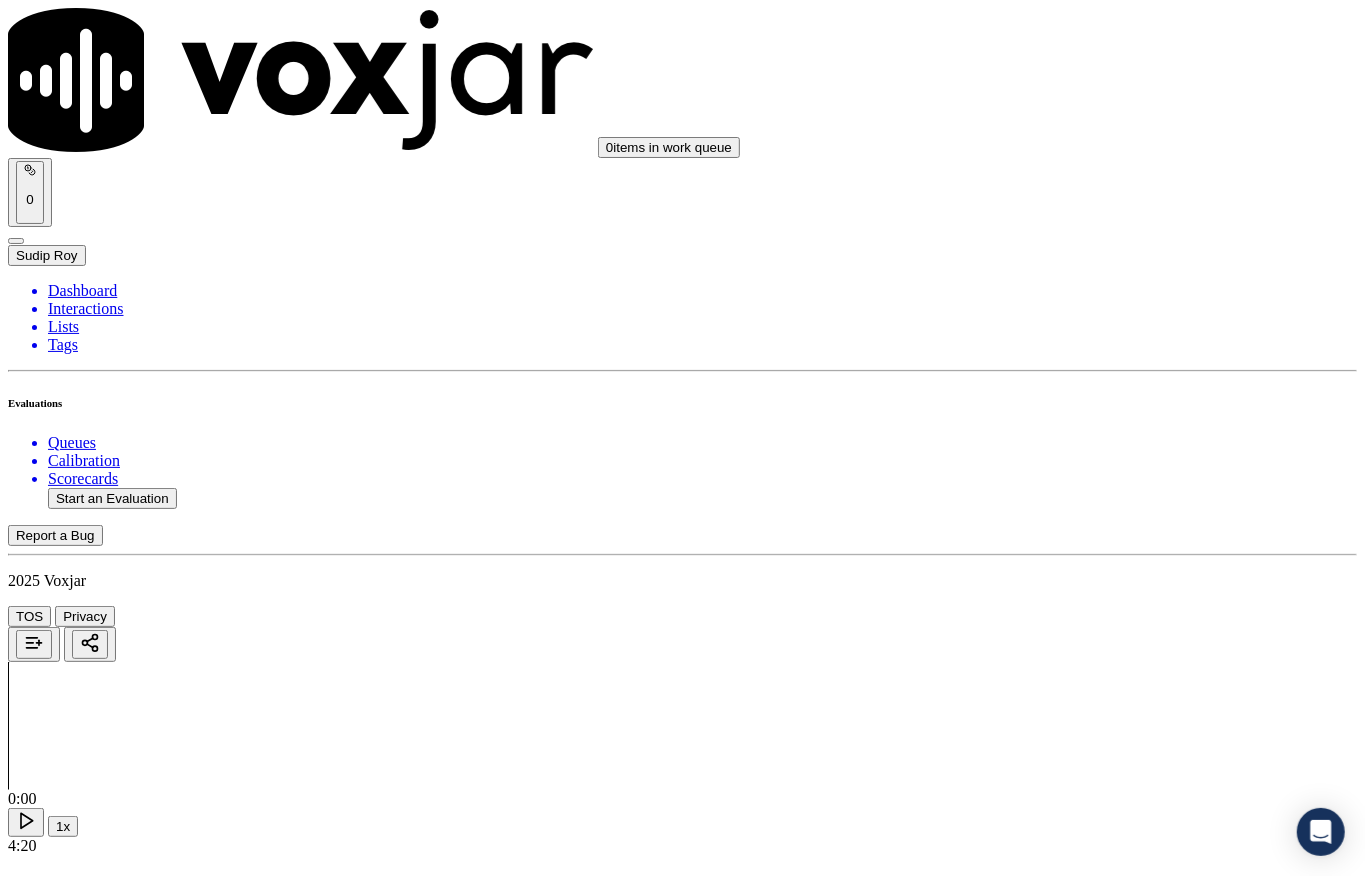 scroll, scrollTop: 2933, scrollLeft: 0, axis: vertical 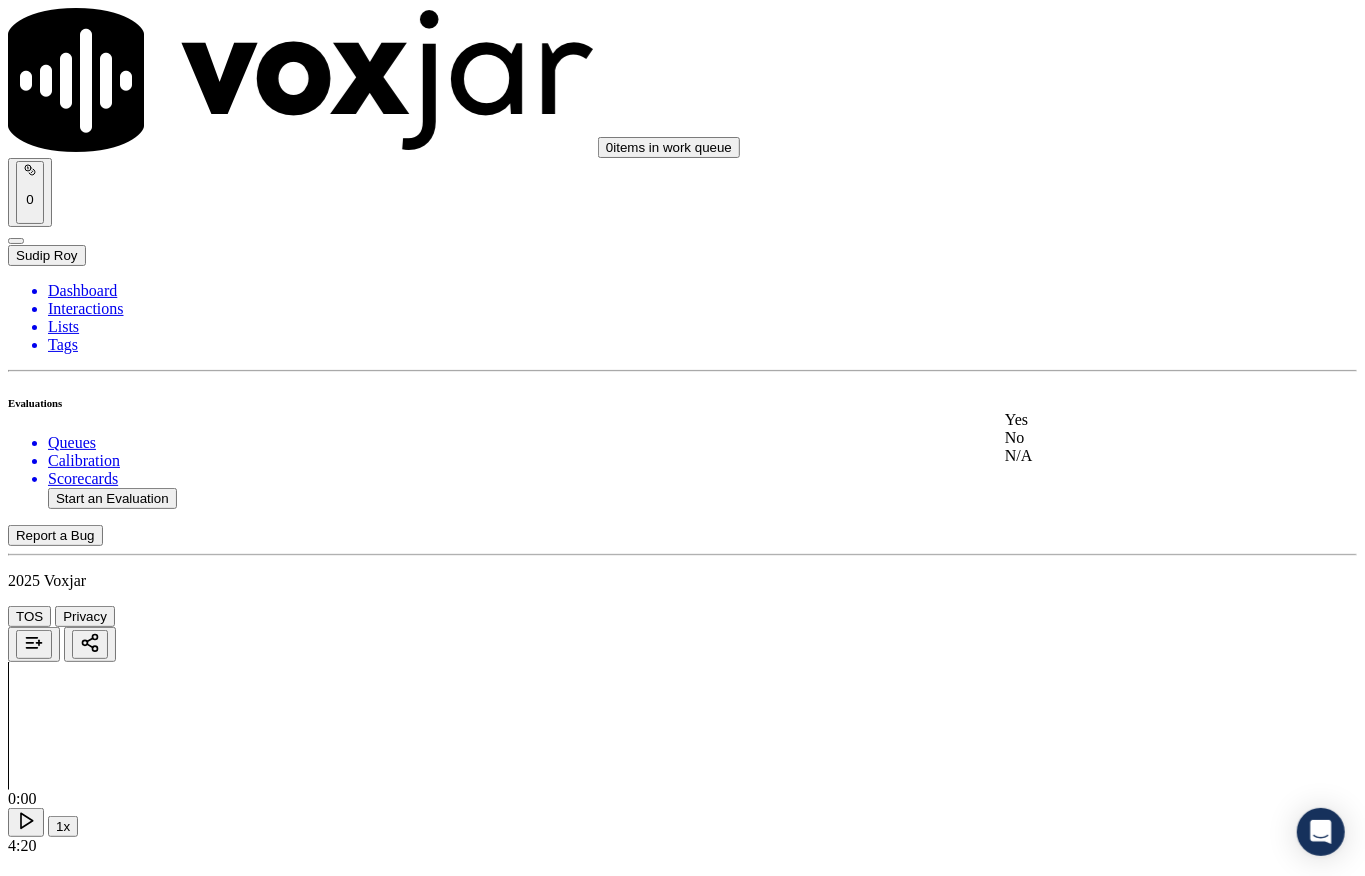 click on "No" 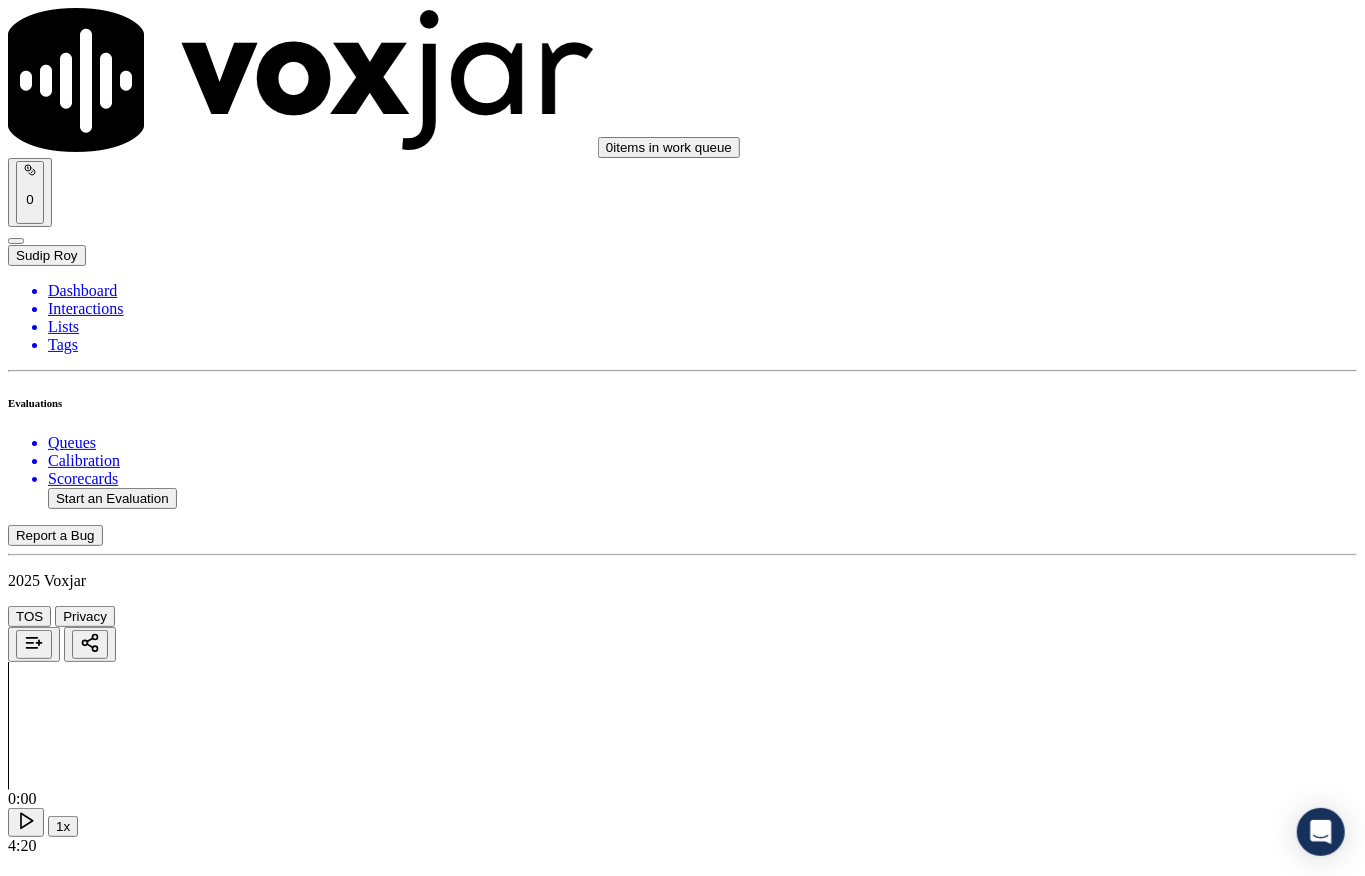 scroll, scrollTop: 0, scrollLeft: 0, axis: both 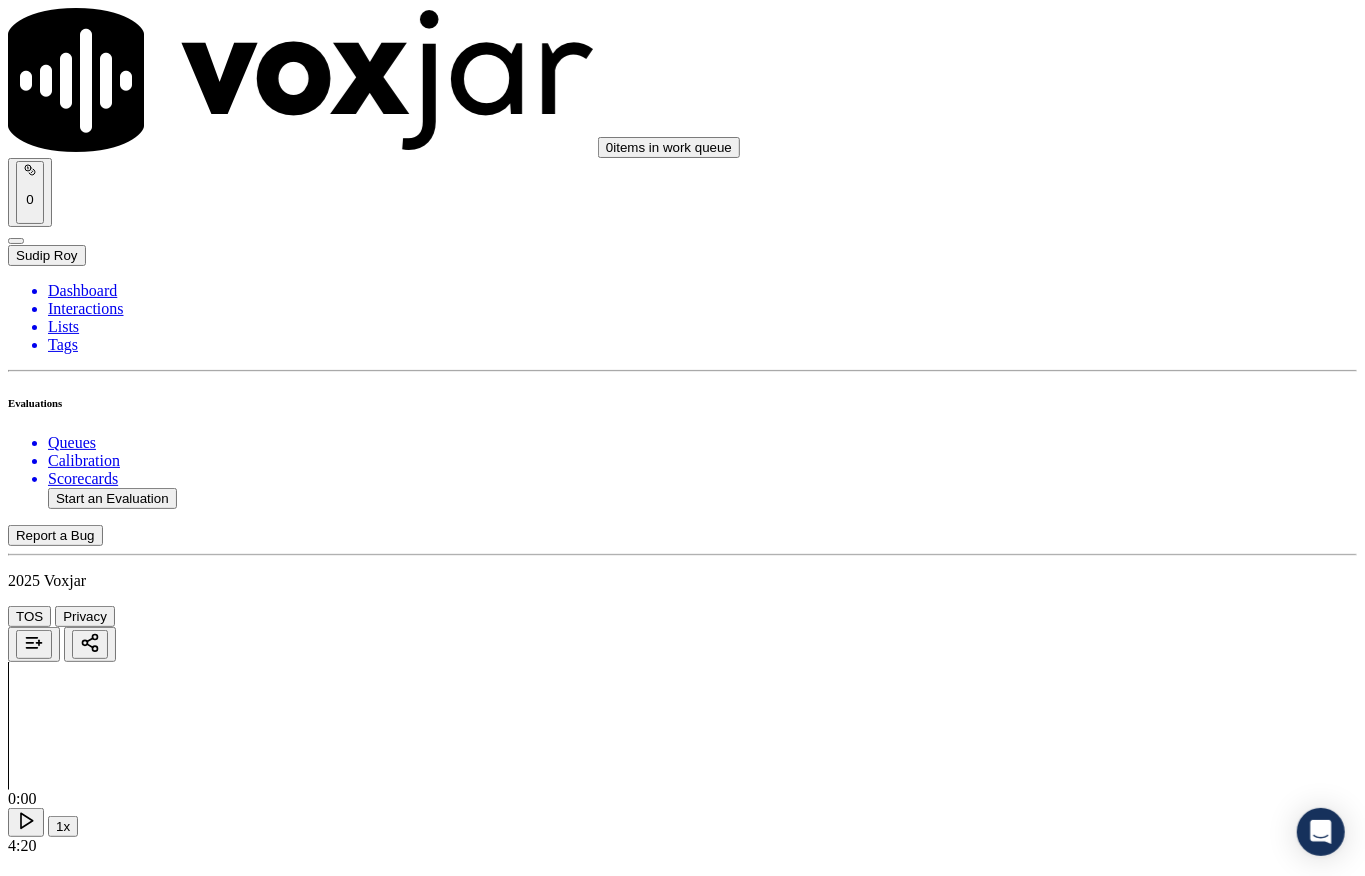 click on "Select an answer" at bounding box center [67, 3655] 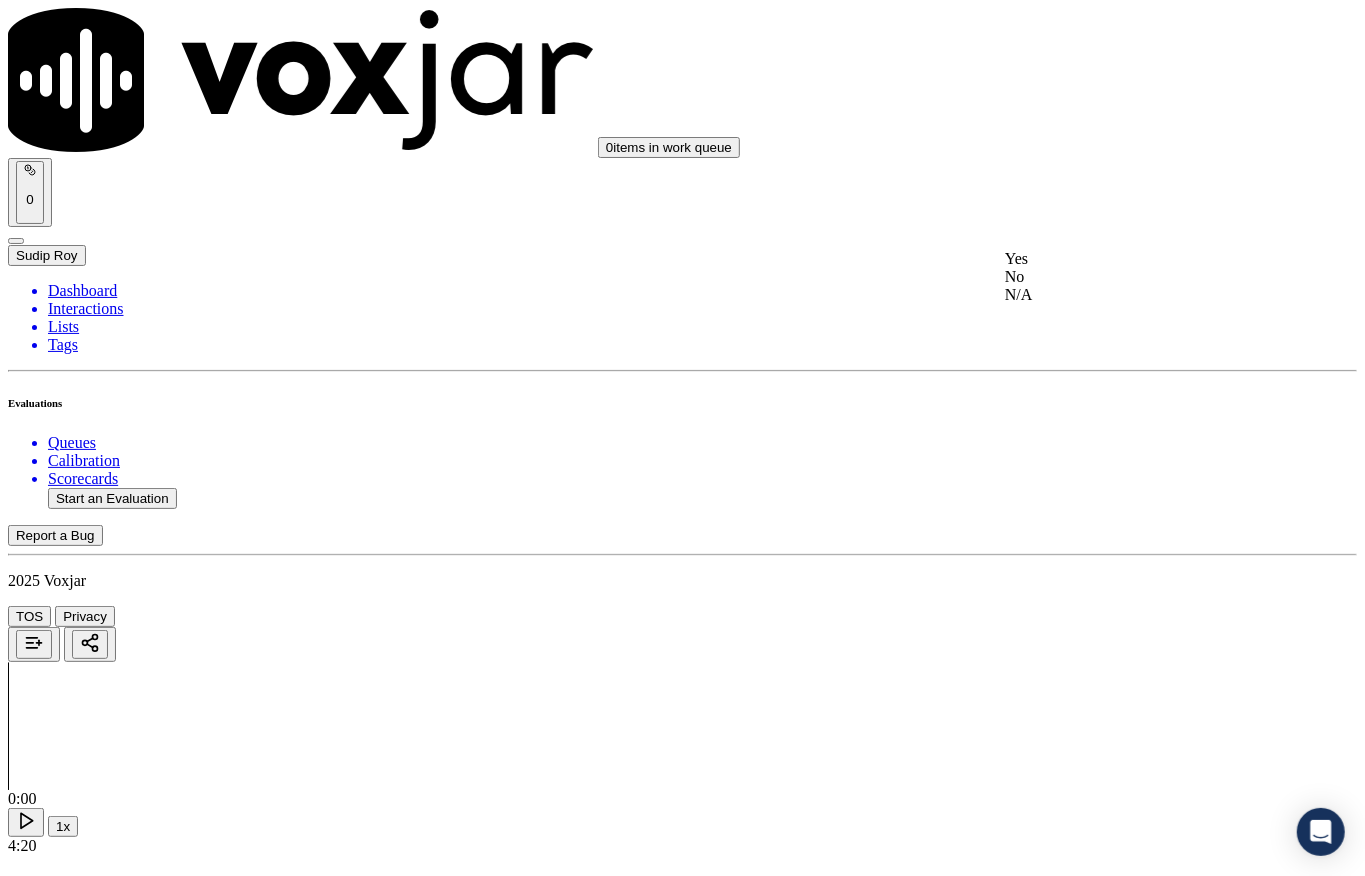 click on "Yes" at bounding box center (1126, 259) 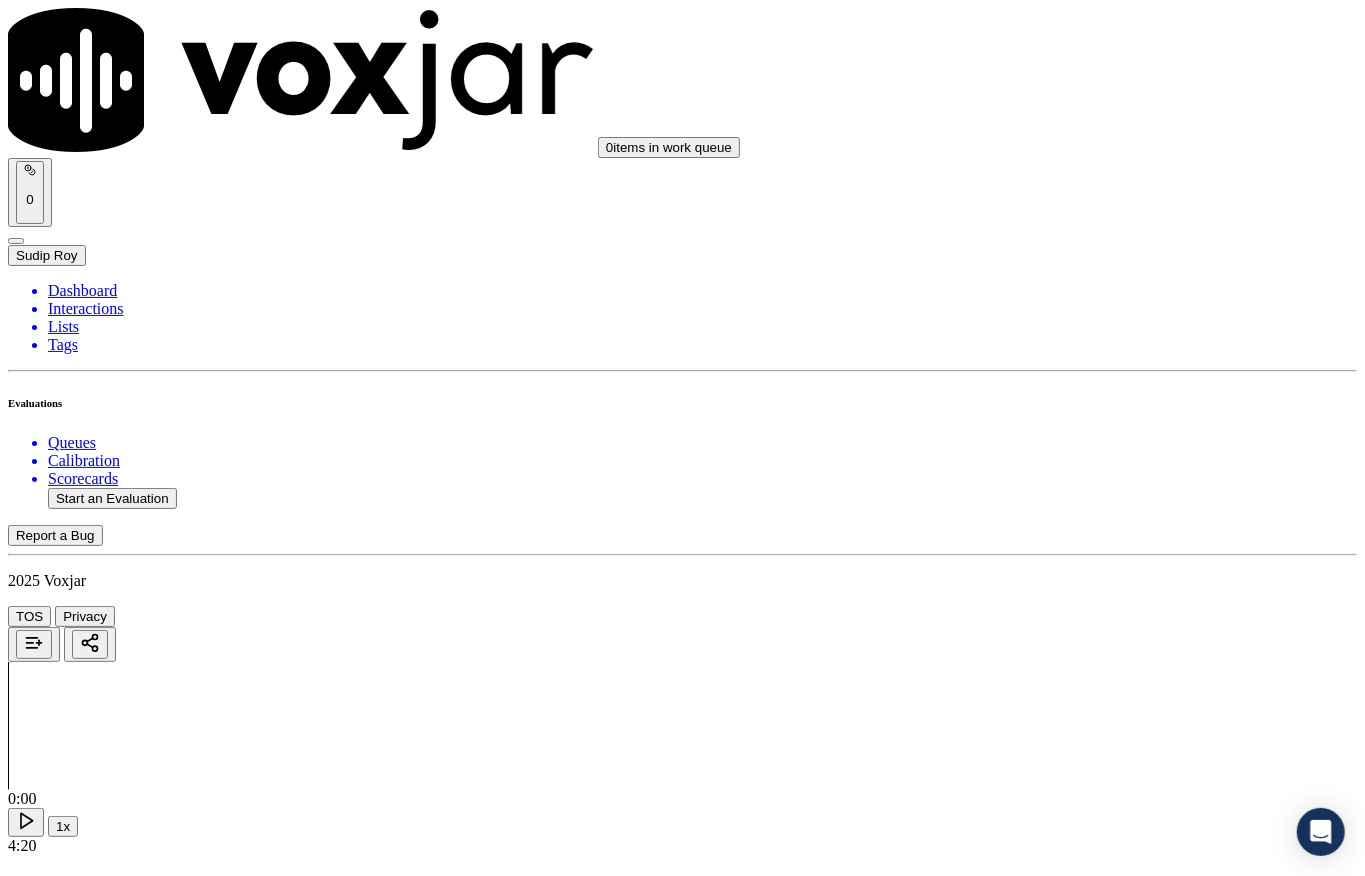 scroll, scrollTop: 1457, scrollLeft: 0, axis: vertical 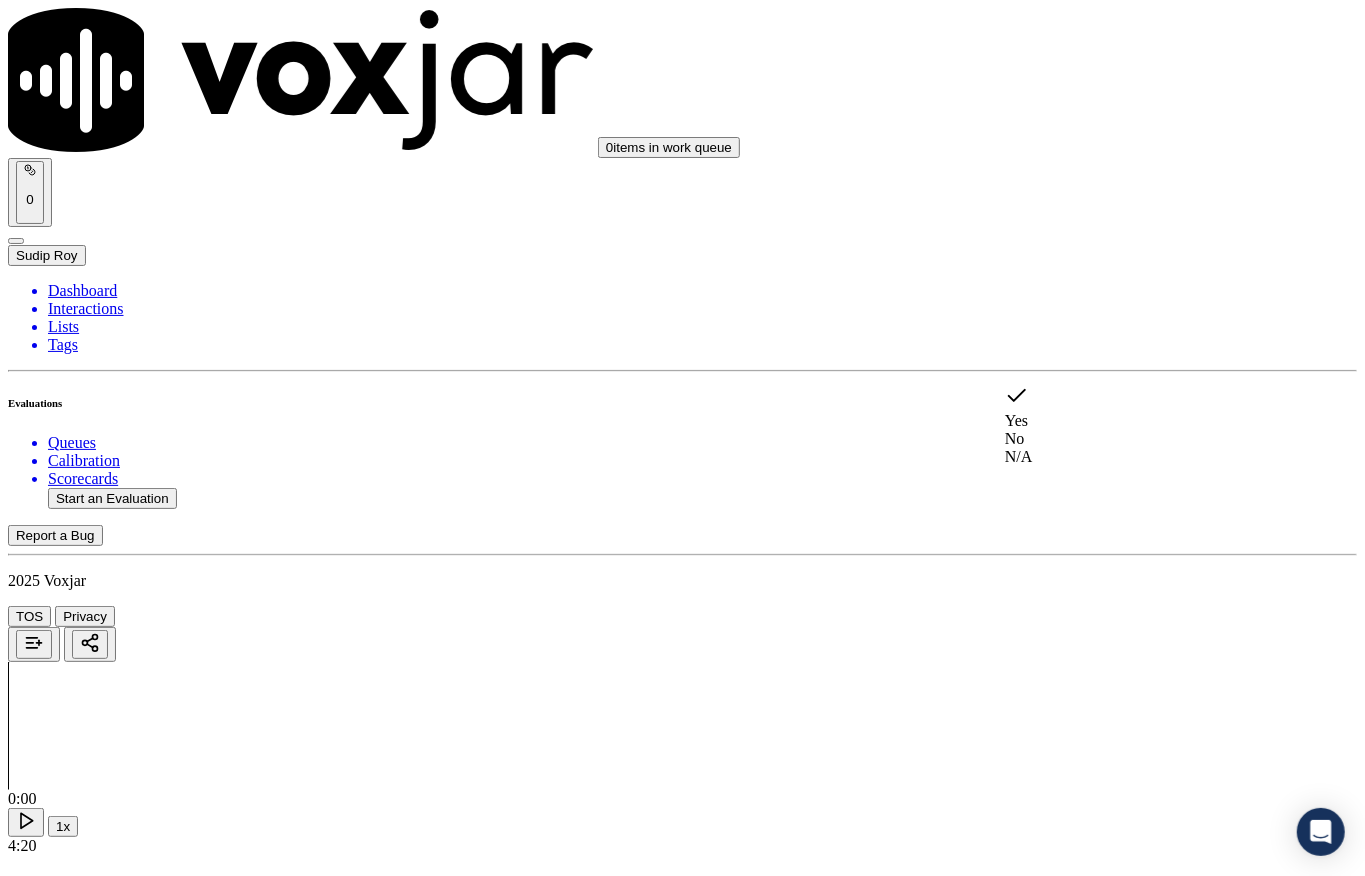 click on "No" 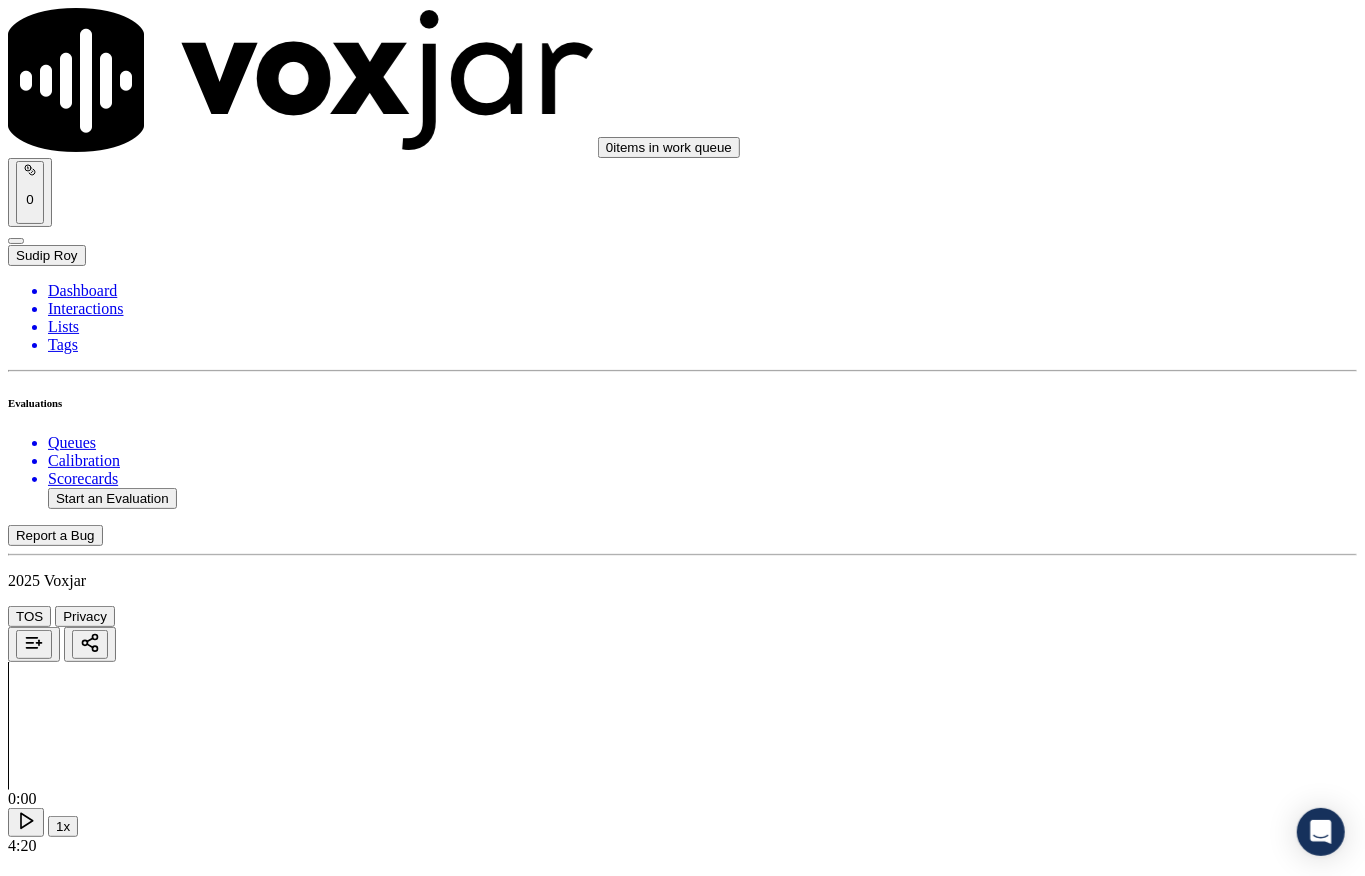 scroll, scrollTop: 3324, scrollLeft: 0, axis: vertical 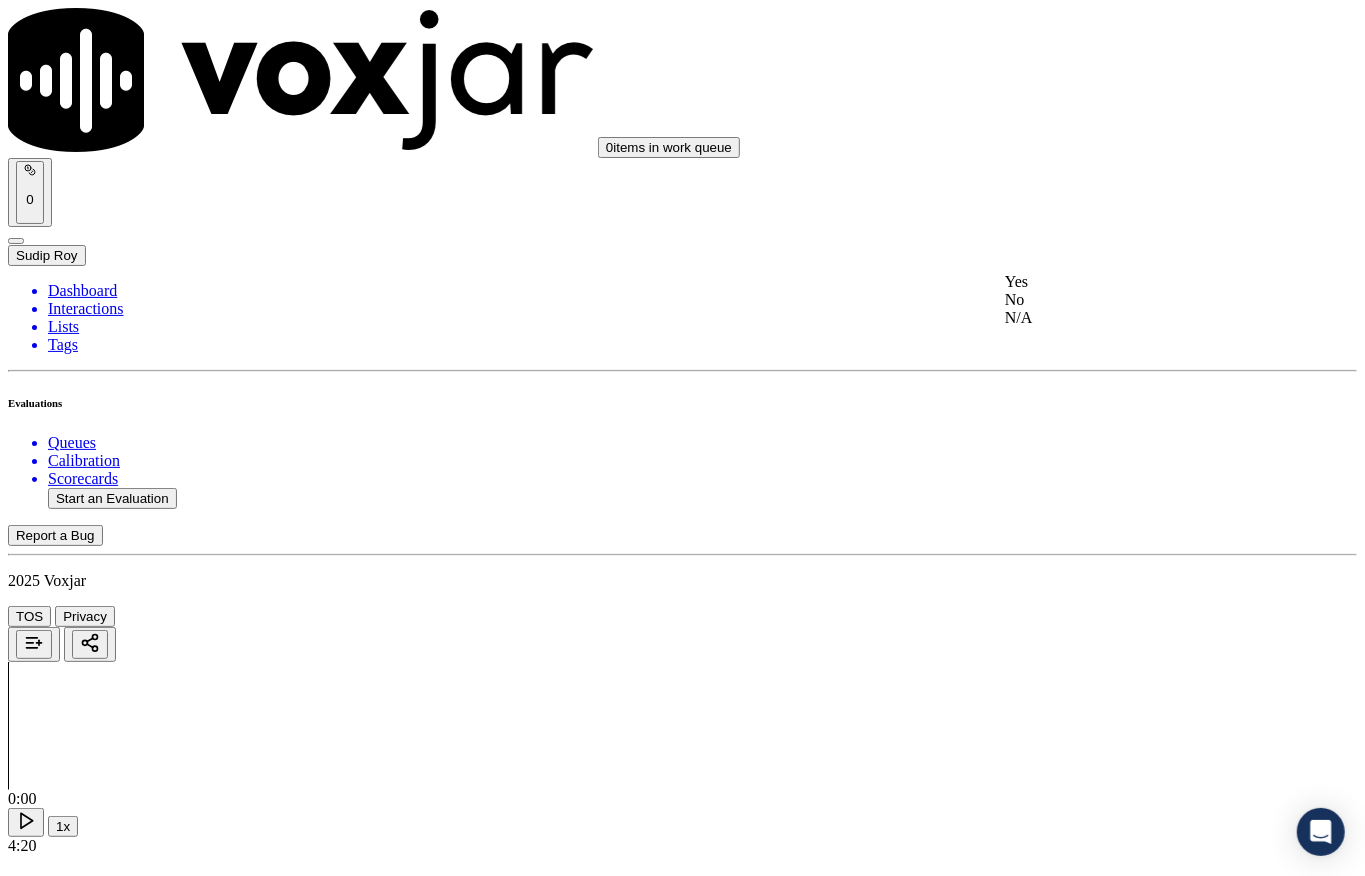 click on "Yes" at bounding box center (1126, 282) 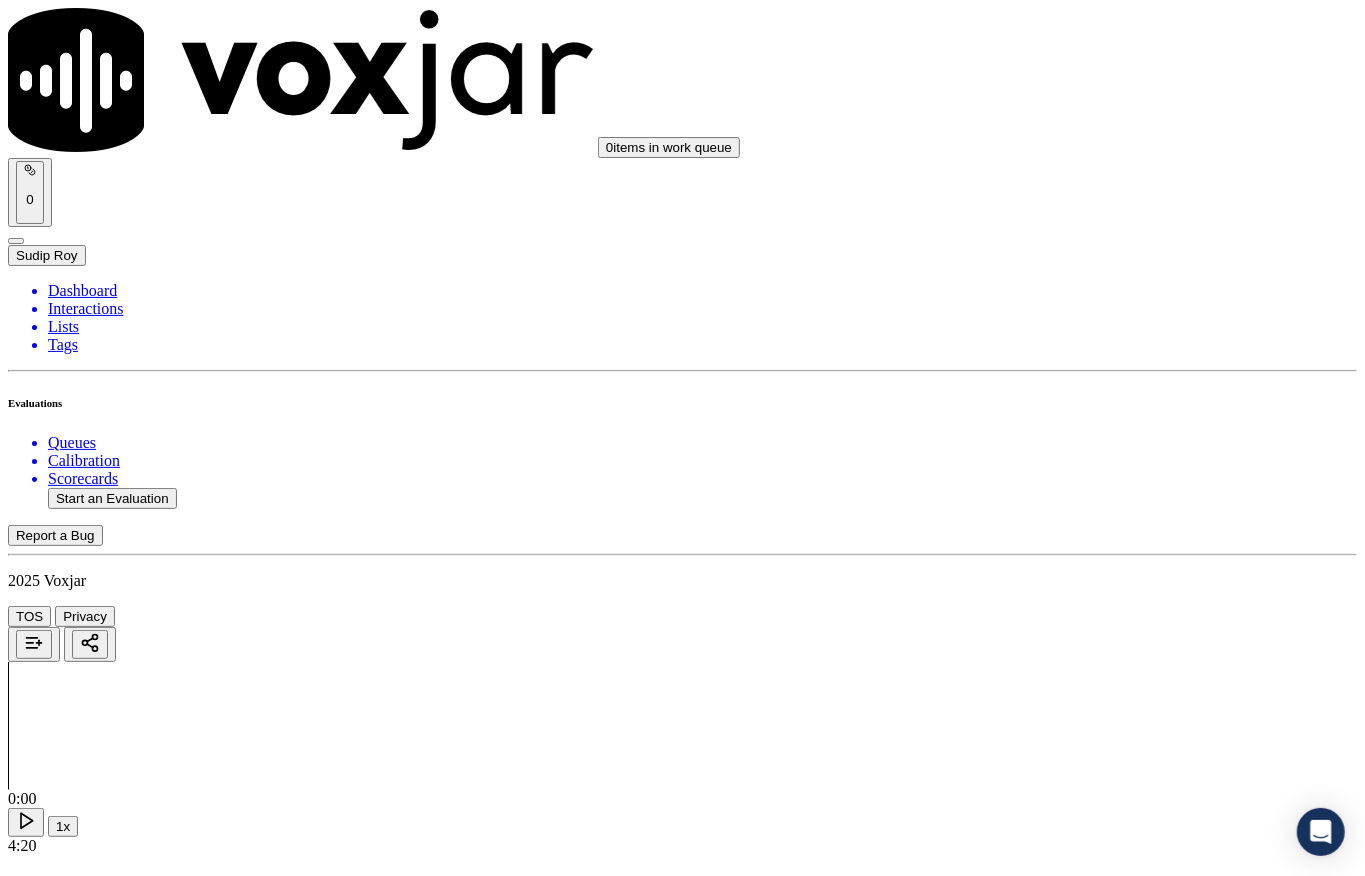 click on "Select an answer" at bounding box center (67, 5296) 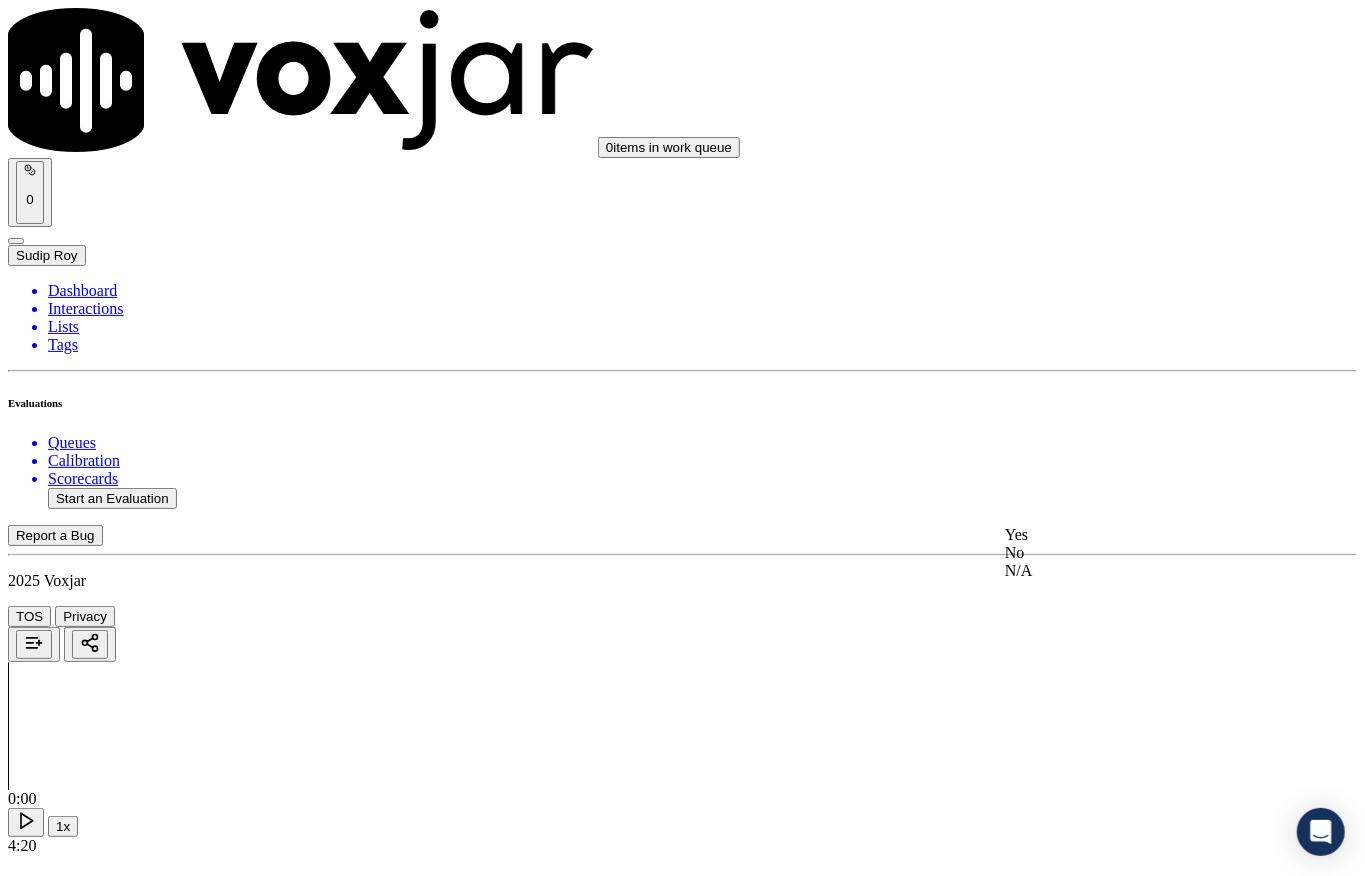 click on "Yes" at bounding box center (1126, 535) 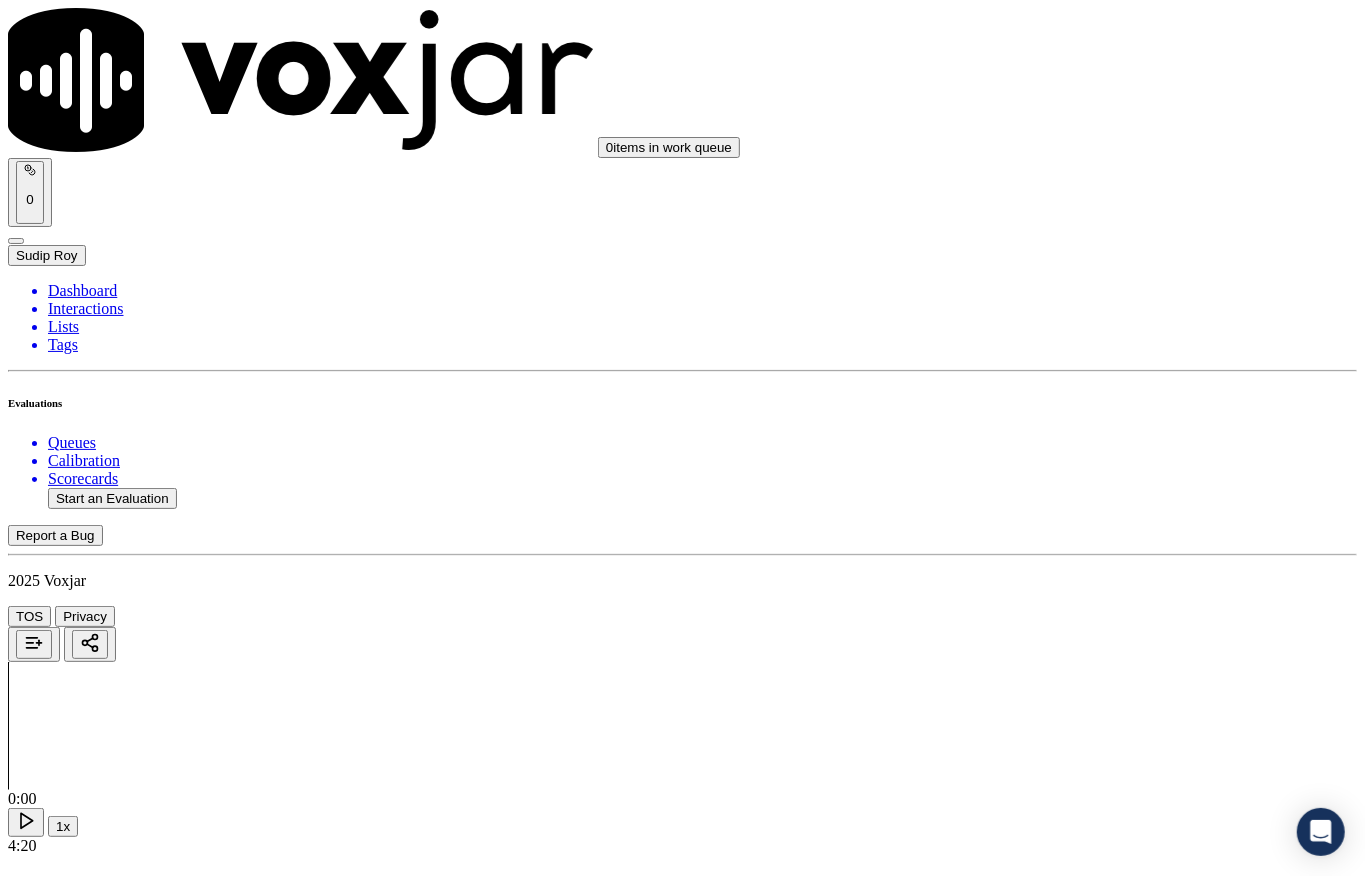 scroll, scrollTop: 3724, scrollLeft: 0, axis: vertical 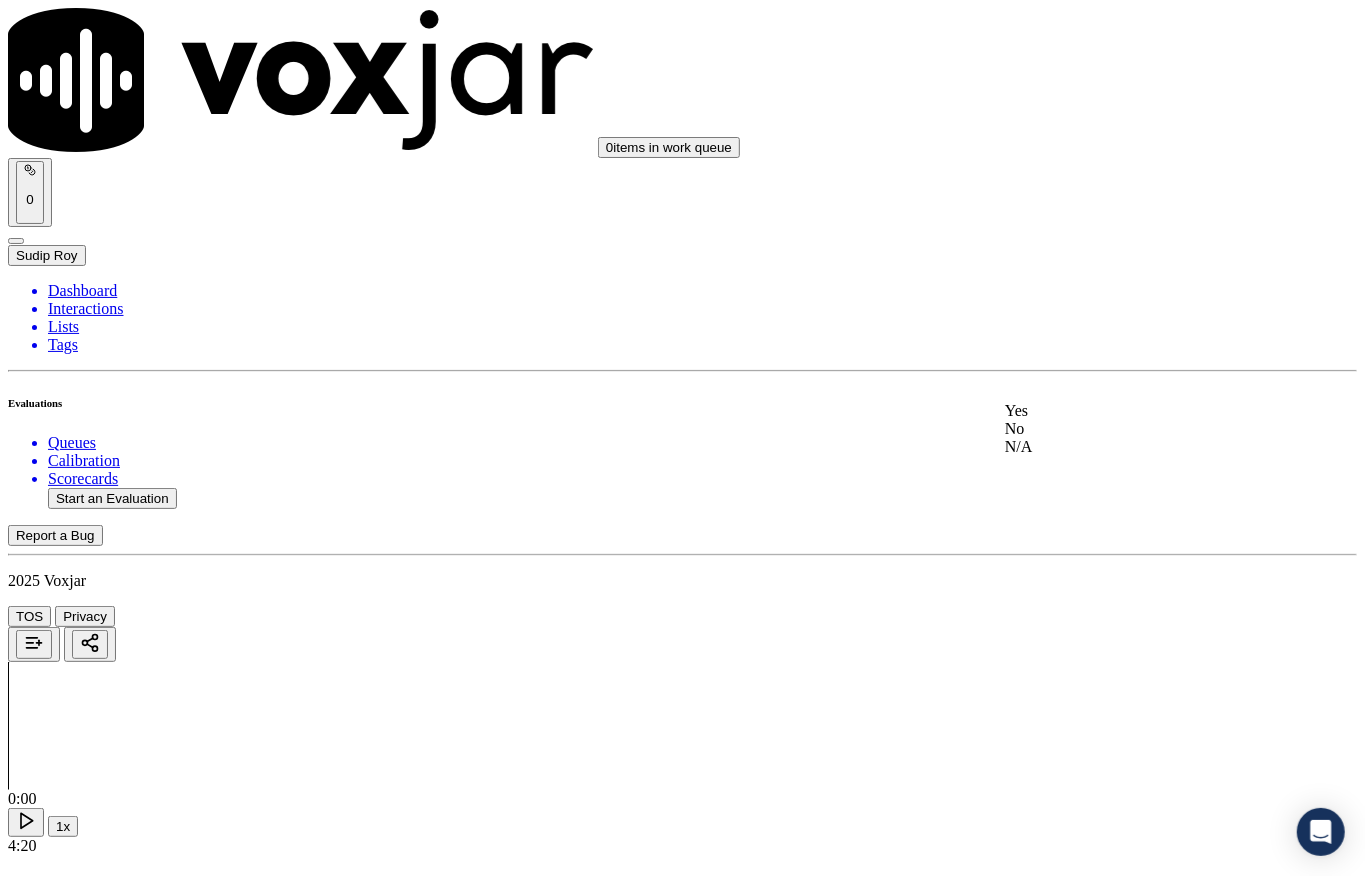 click on "Yes" at bounding box center (1126, 411) 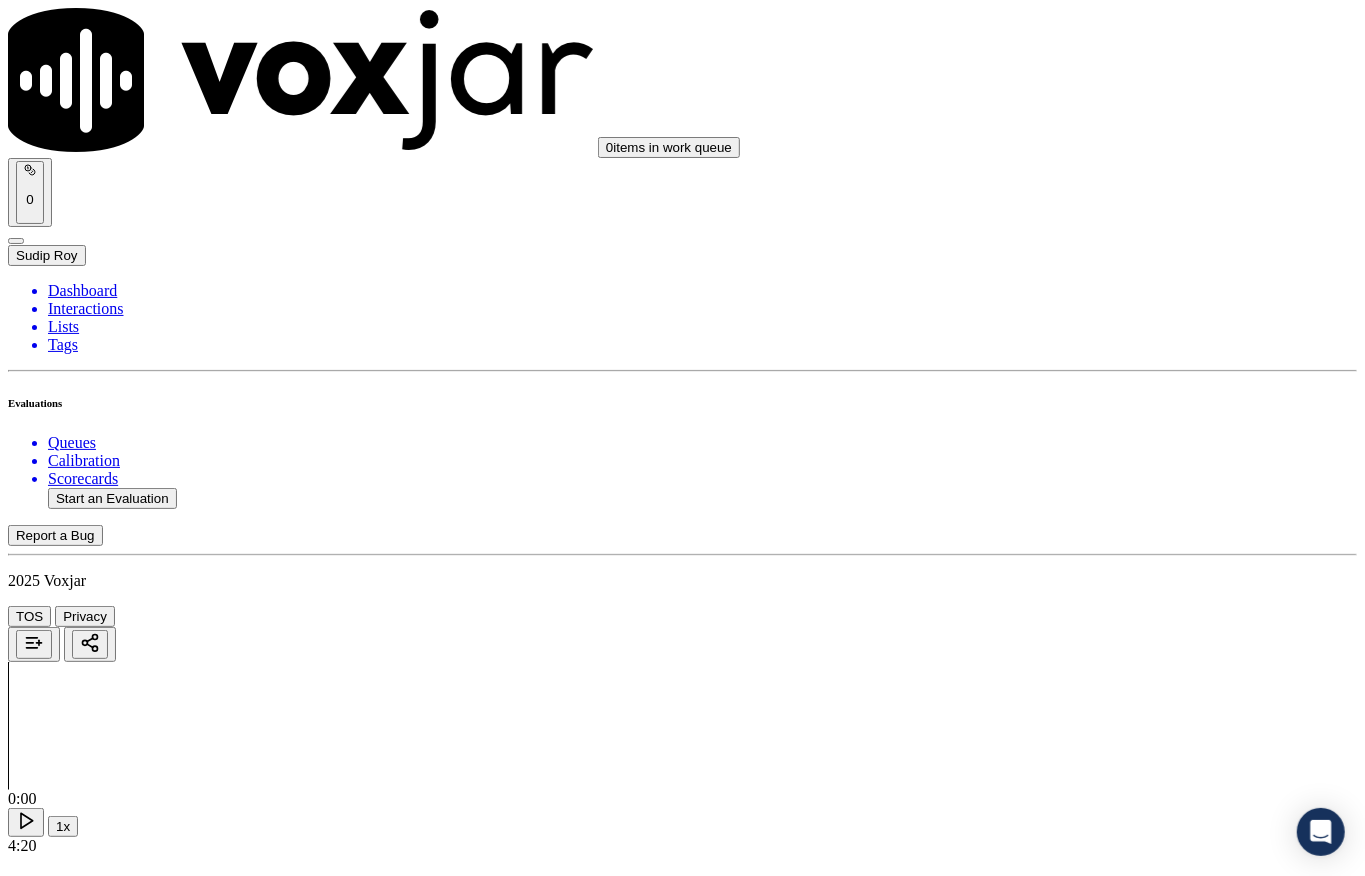 click on "Yes" at bounding box center (28, 5588) 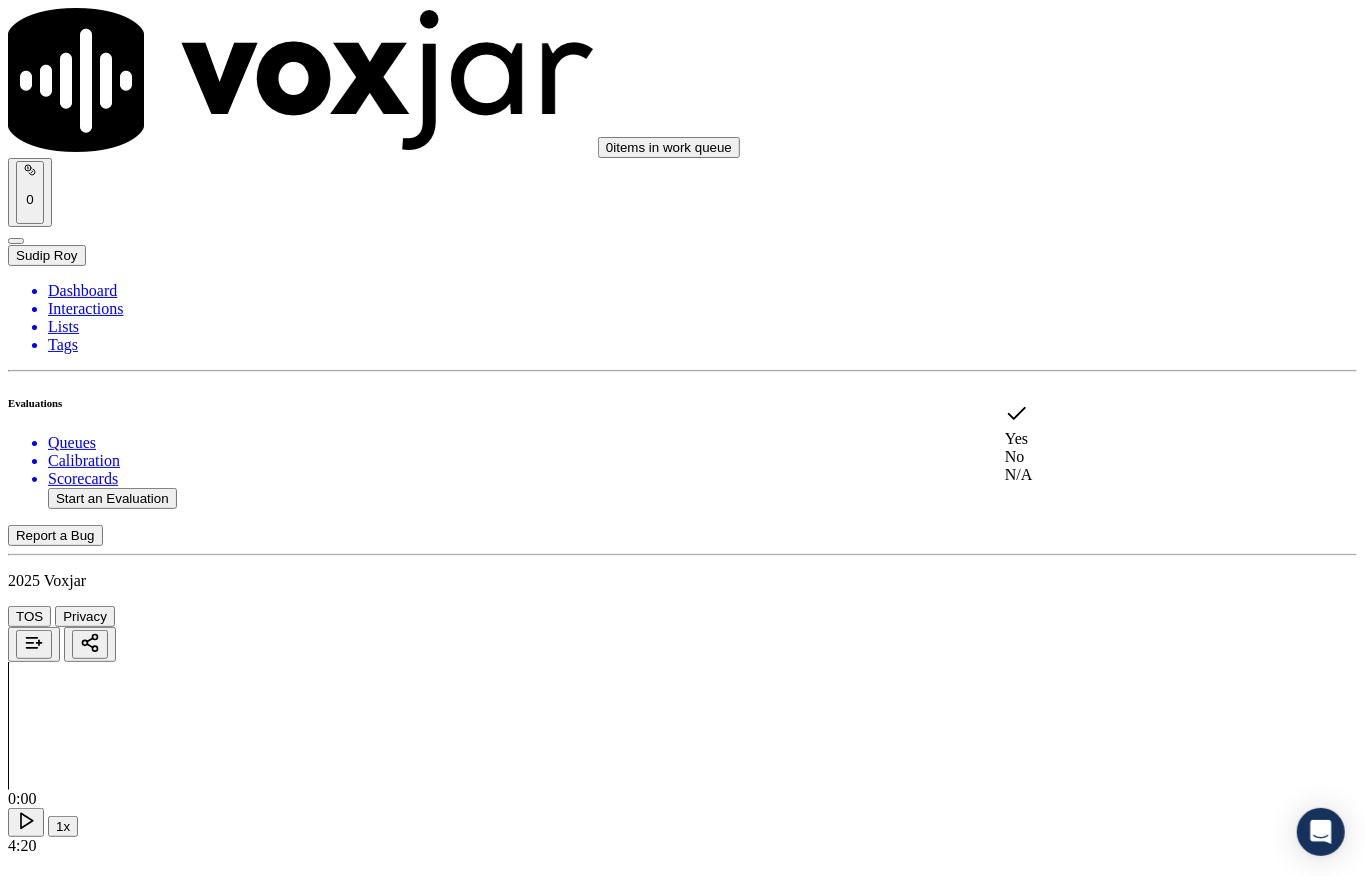 click on "No" 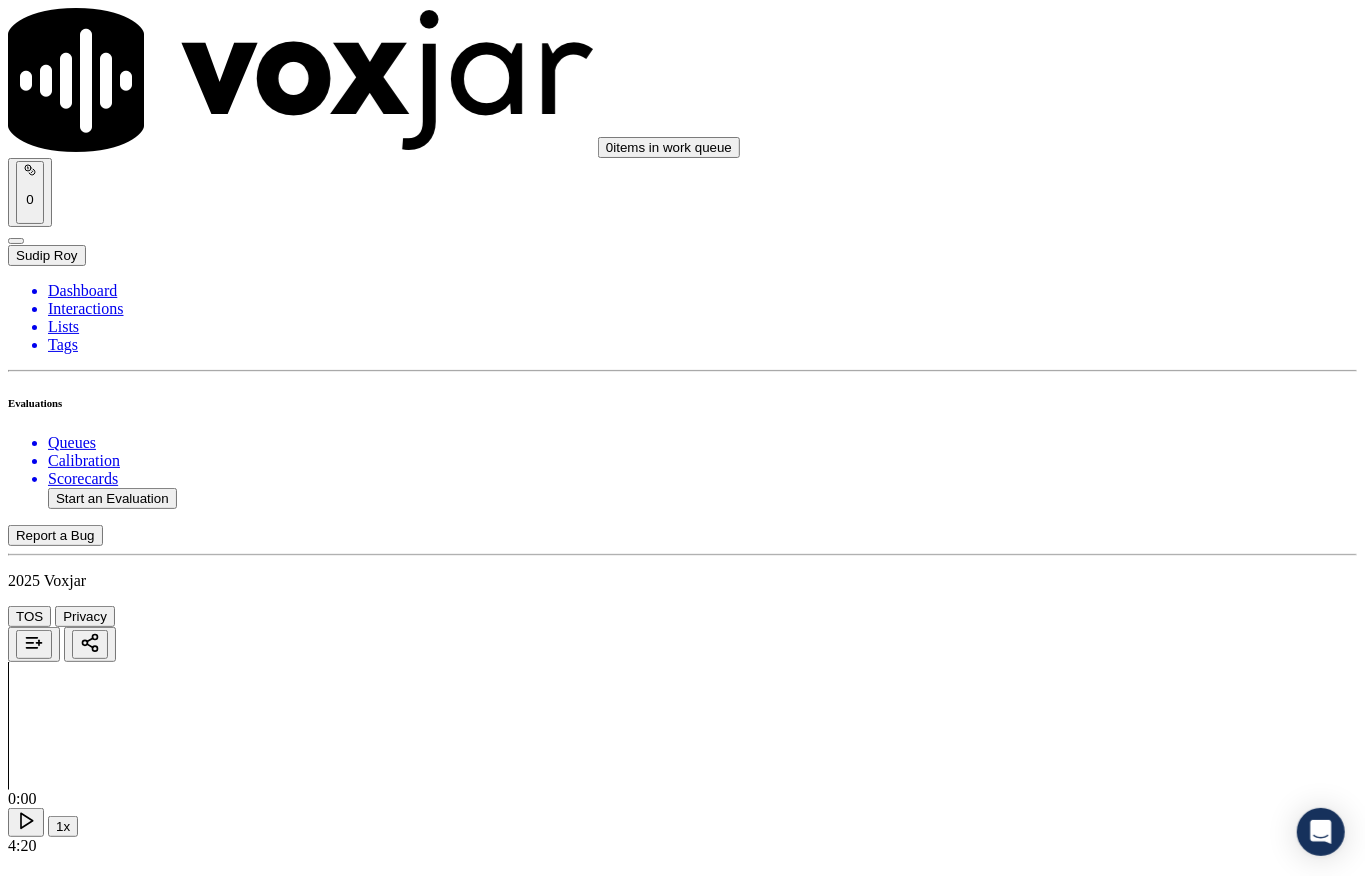 scroll, scrollTop: 3990, scrollLeft: 0, axis: vertical 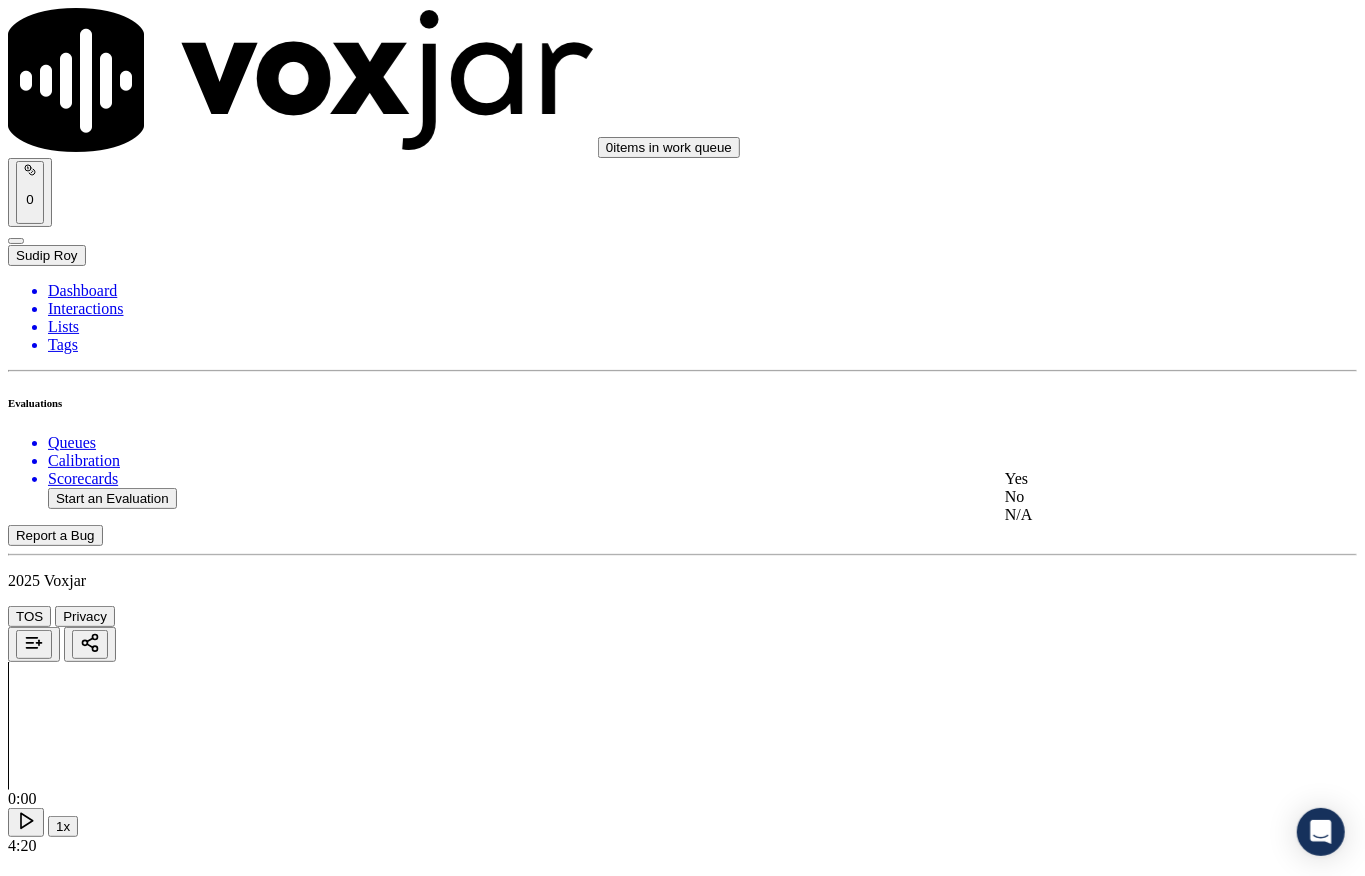 click on "Yes" at bounding box center (1126, 479) 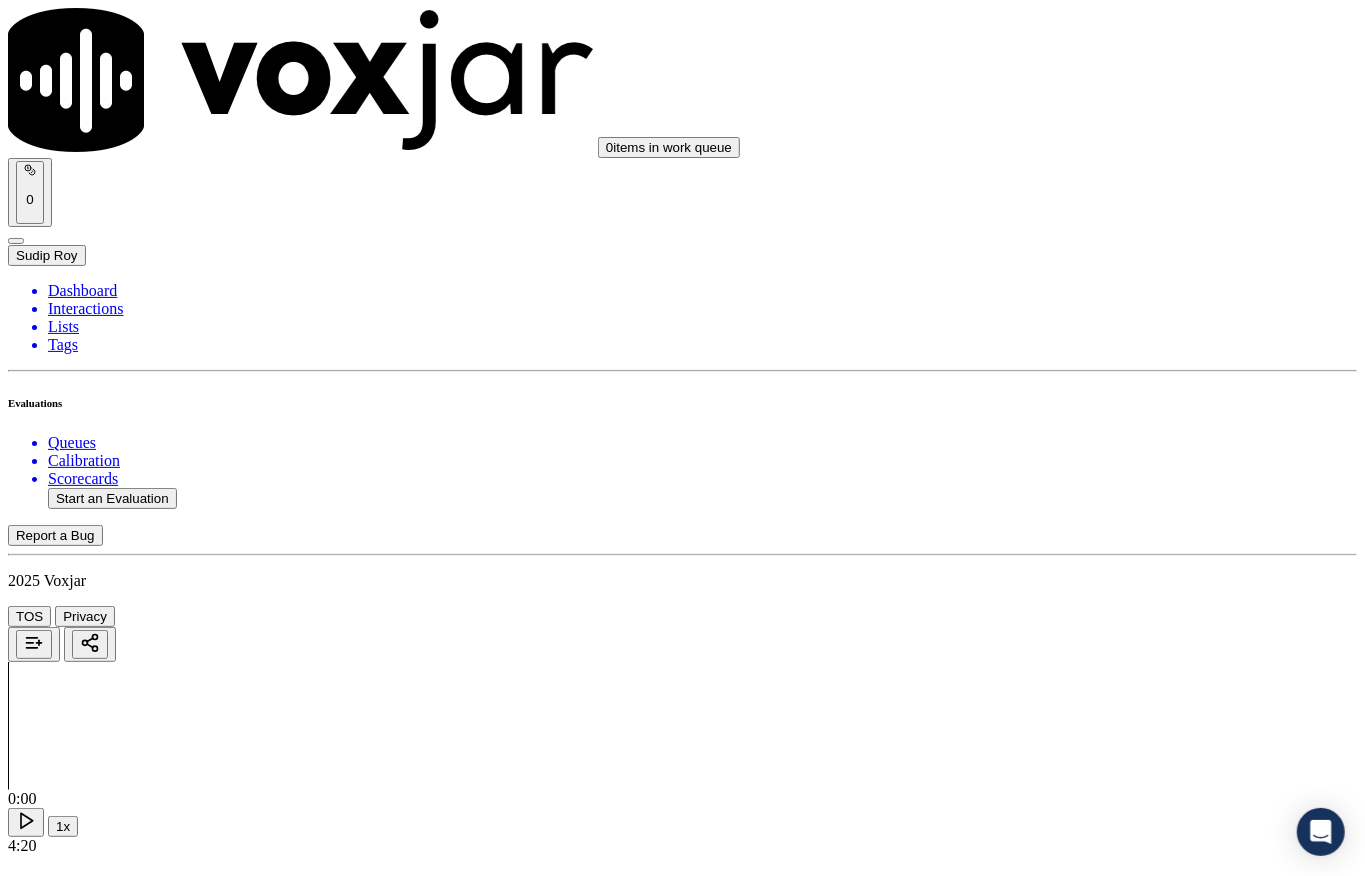 scroll, scrollTop: 4390, scrollLeft: 0, axis: vertical 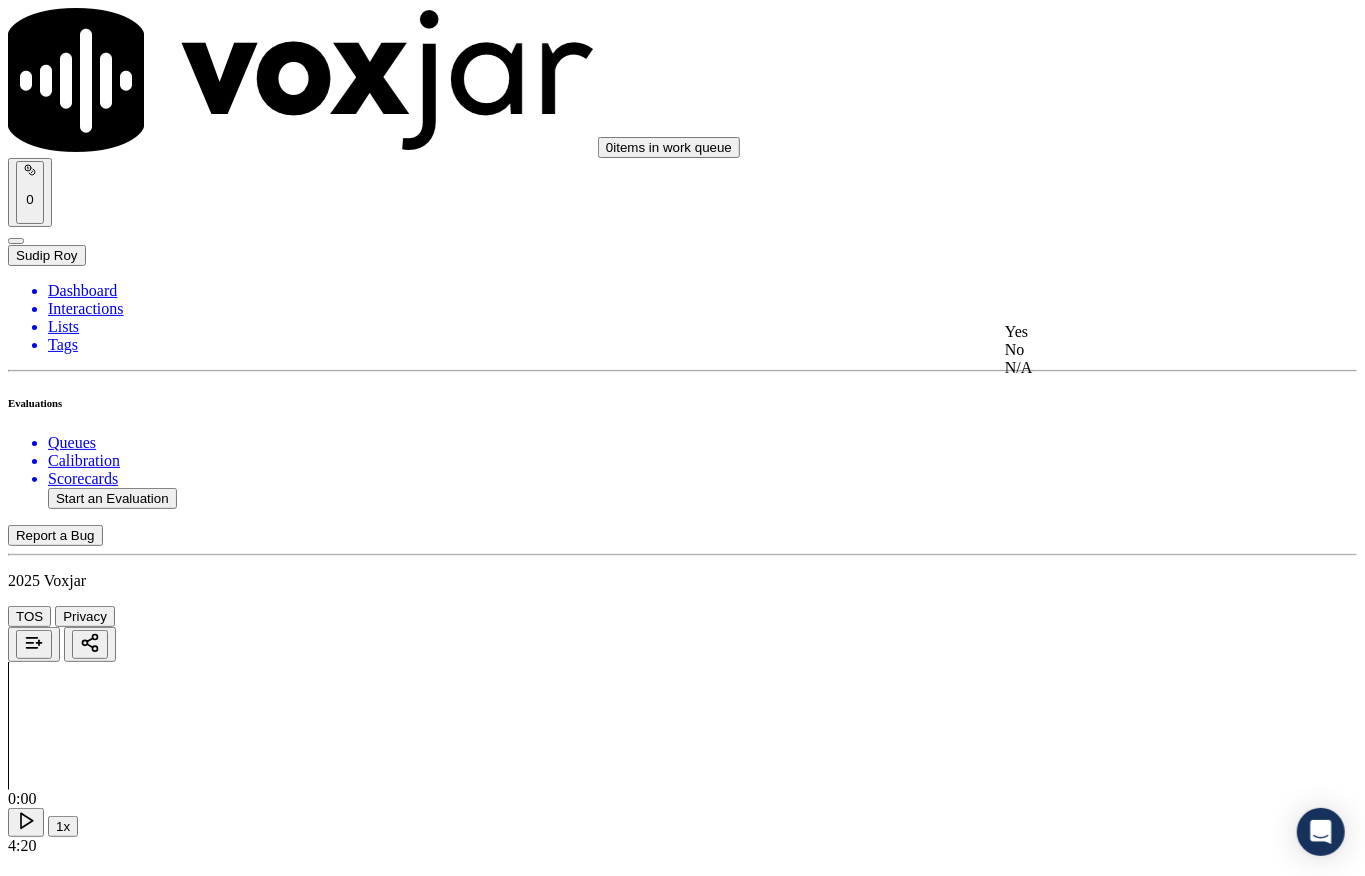 click on "Yes   No     N/A" at bounding box center [1126, 350] 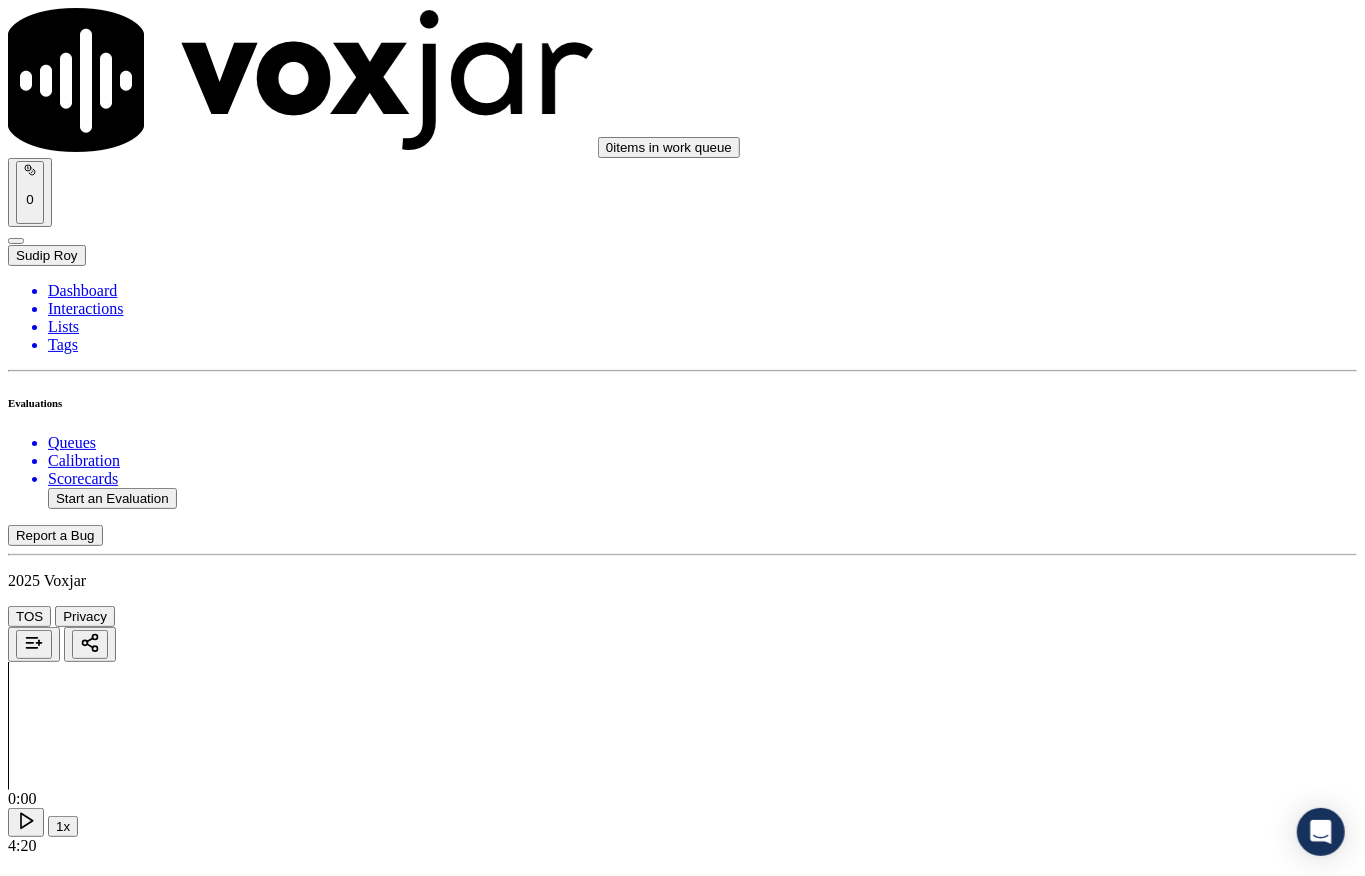 click on "Select an answer" at bounding box center (67, 6334) 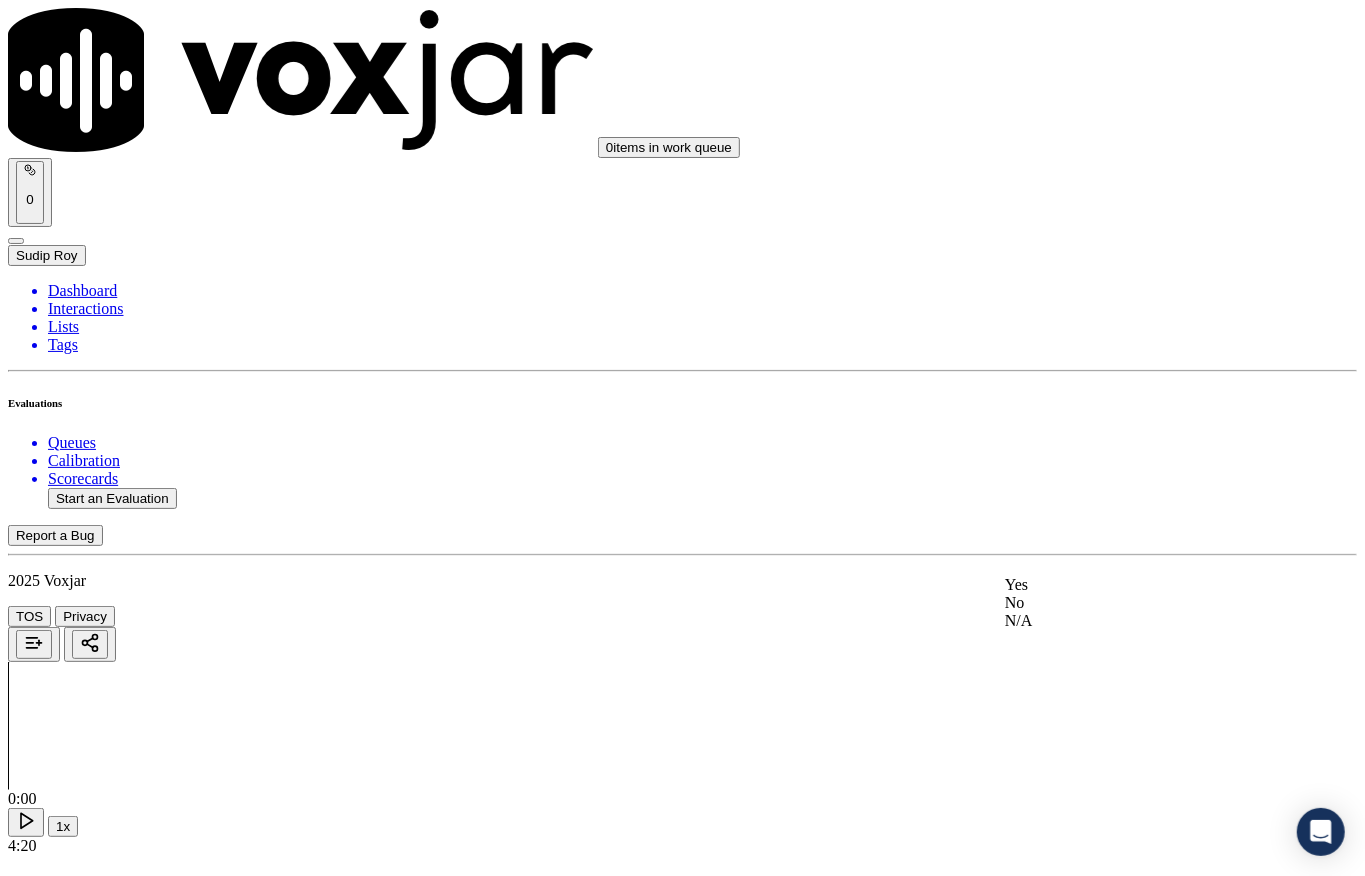 click on "No" 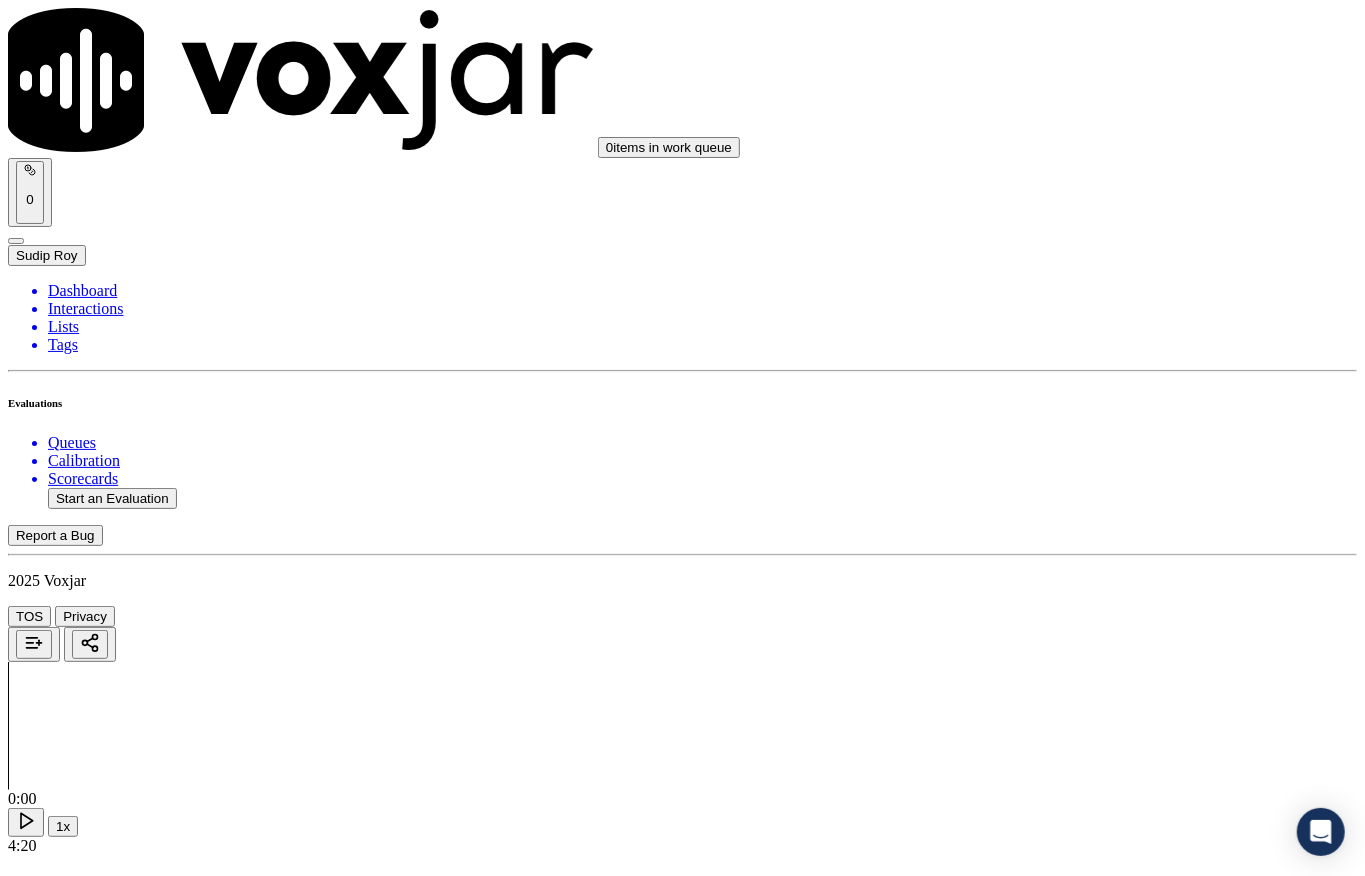 scroll, scrollTop: 4790, scrollLeft: 0, axis: vertical 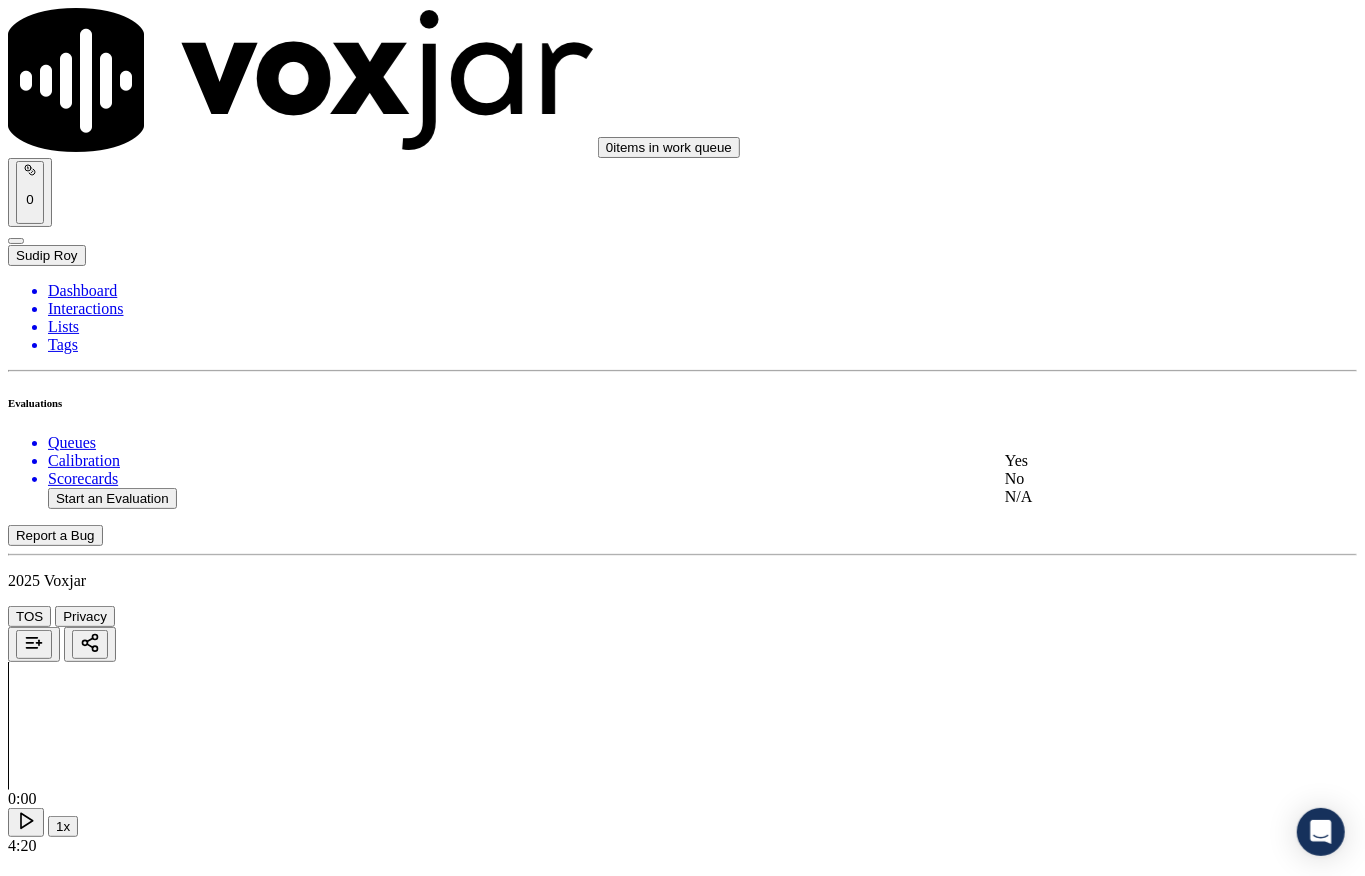 click on "Yes" at bounding box center [1126, 461] 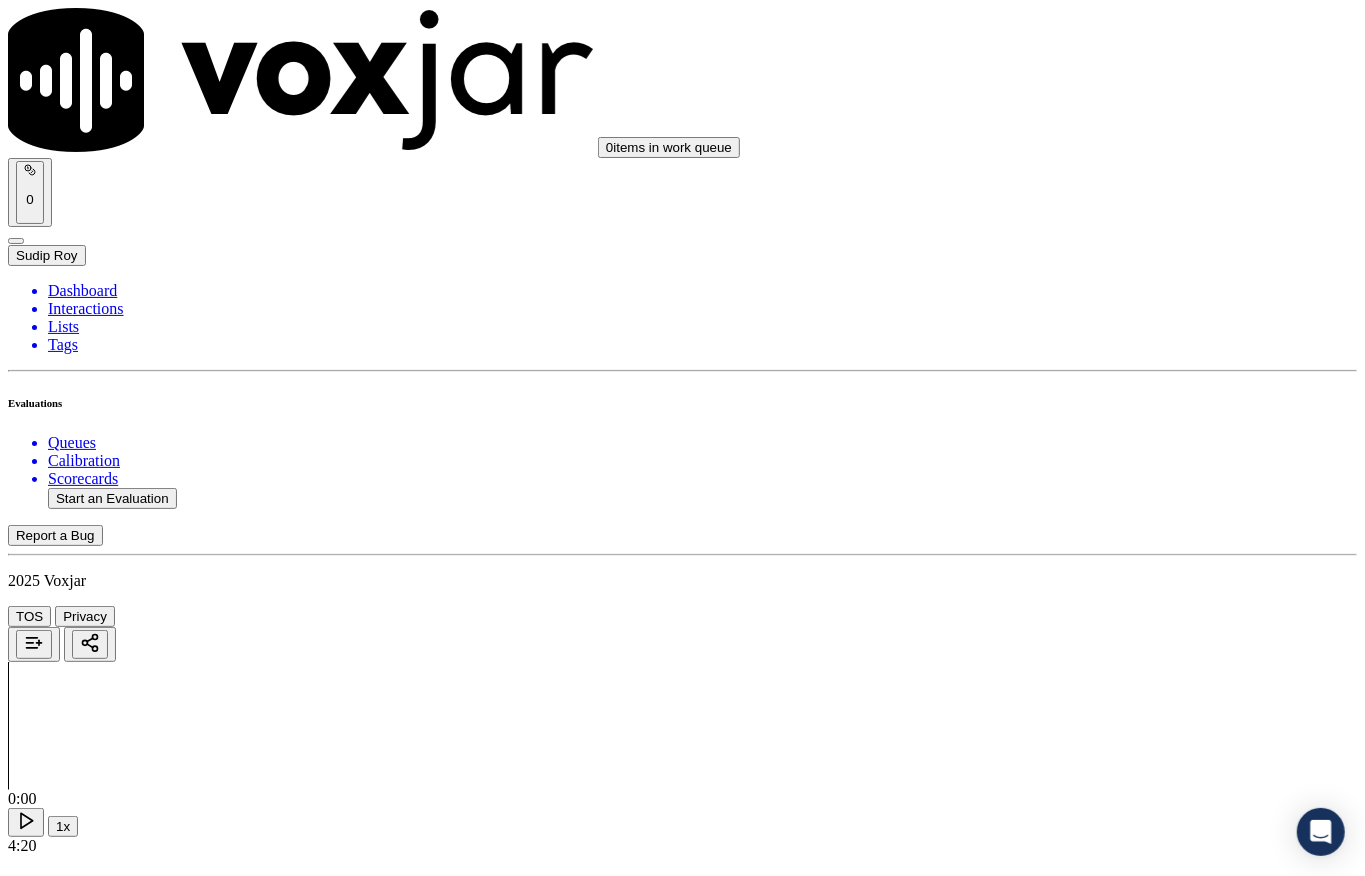scroll, scrollTop: 5190, scrollLeft: 0, axis: vertical 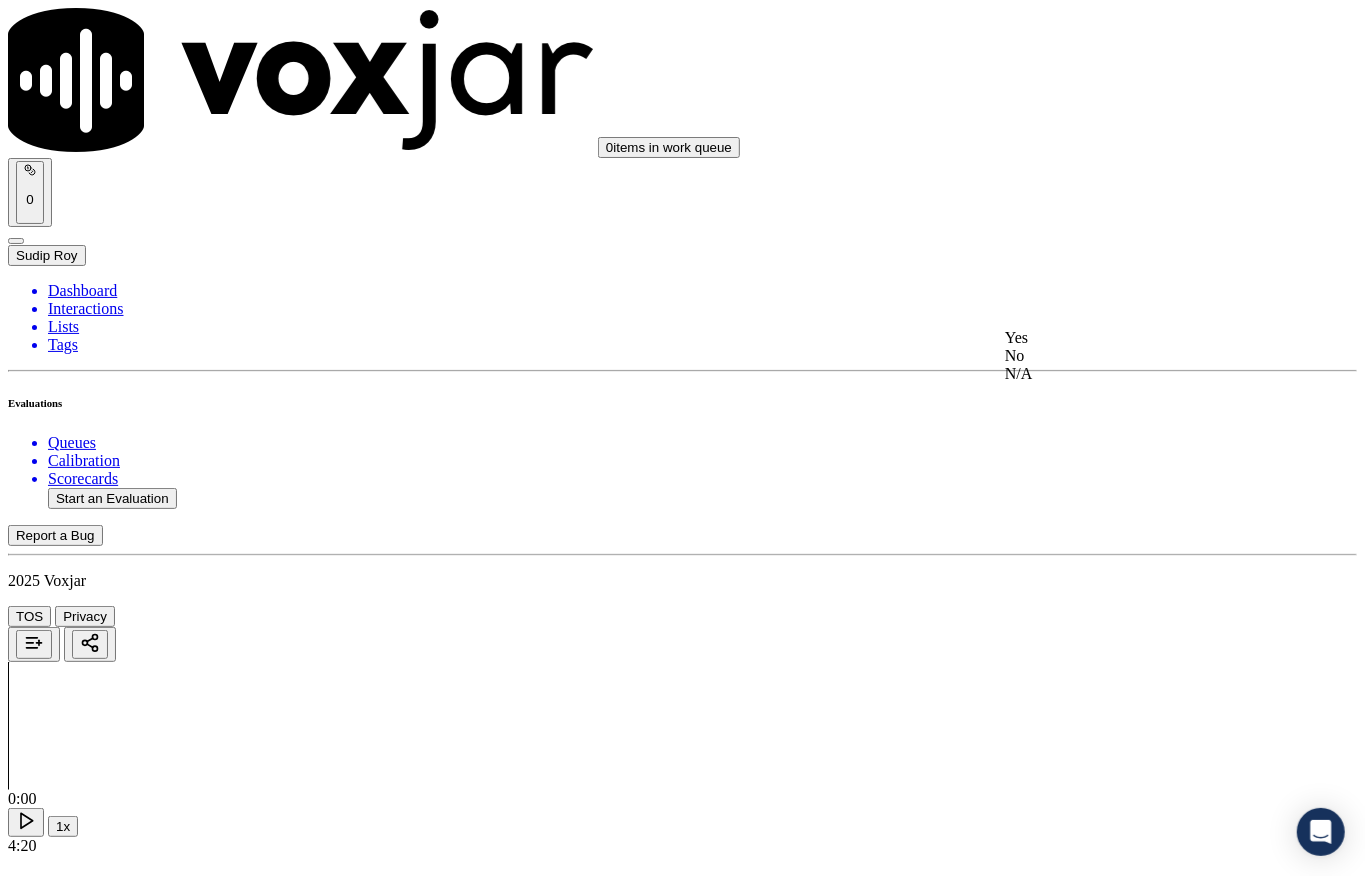 click on "Yes" at bounding box center (1126, 338) 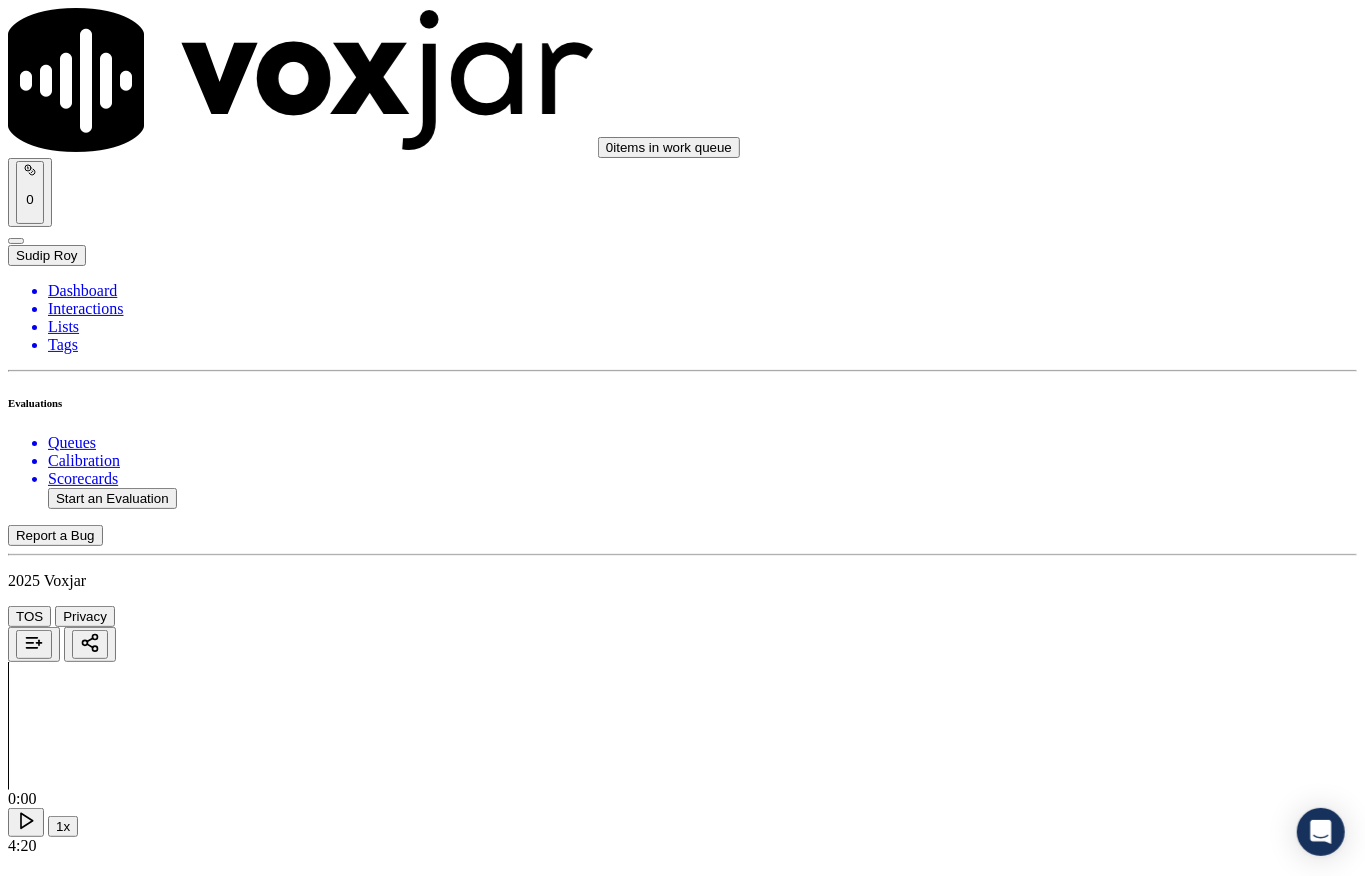 scroll, scrollTop: 5450, scrollLeft: 0, axis: vertical 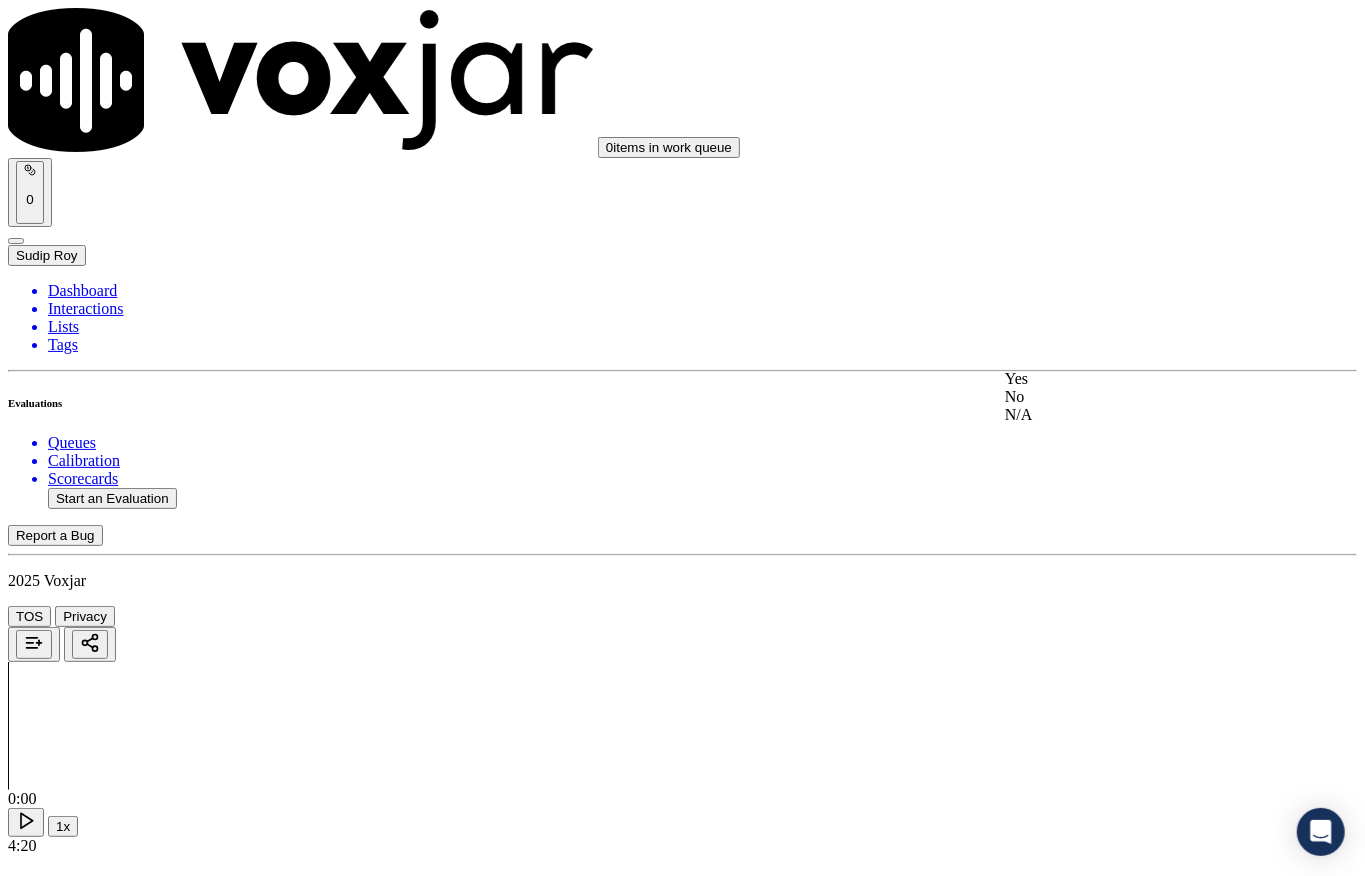 click on "No" 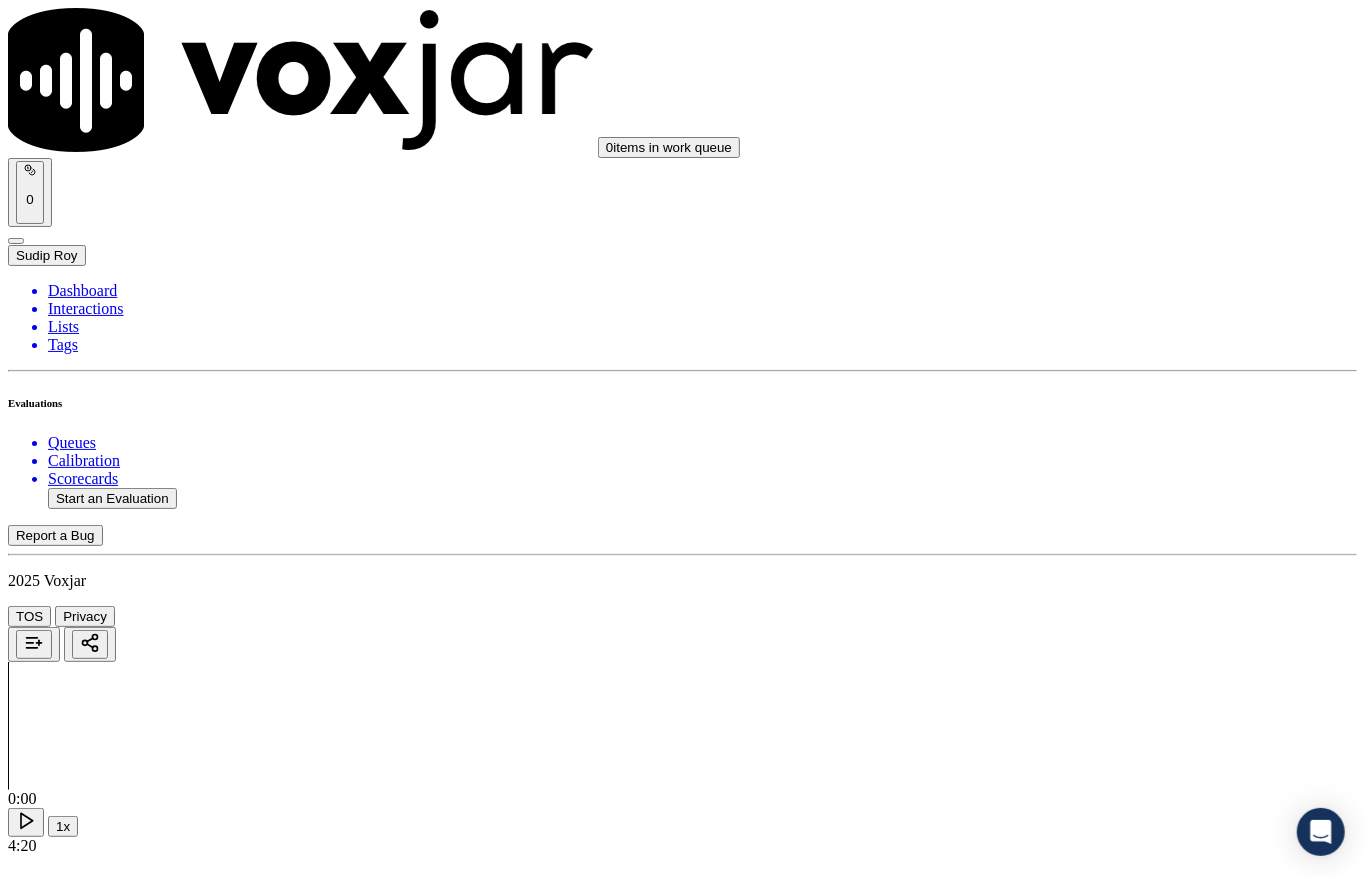 click on "Select an answer" at bounding box center [67, 7265] 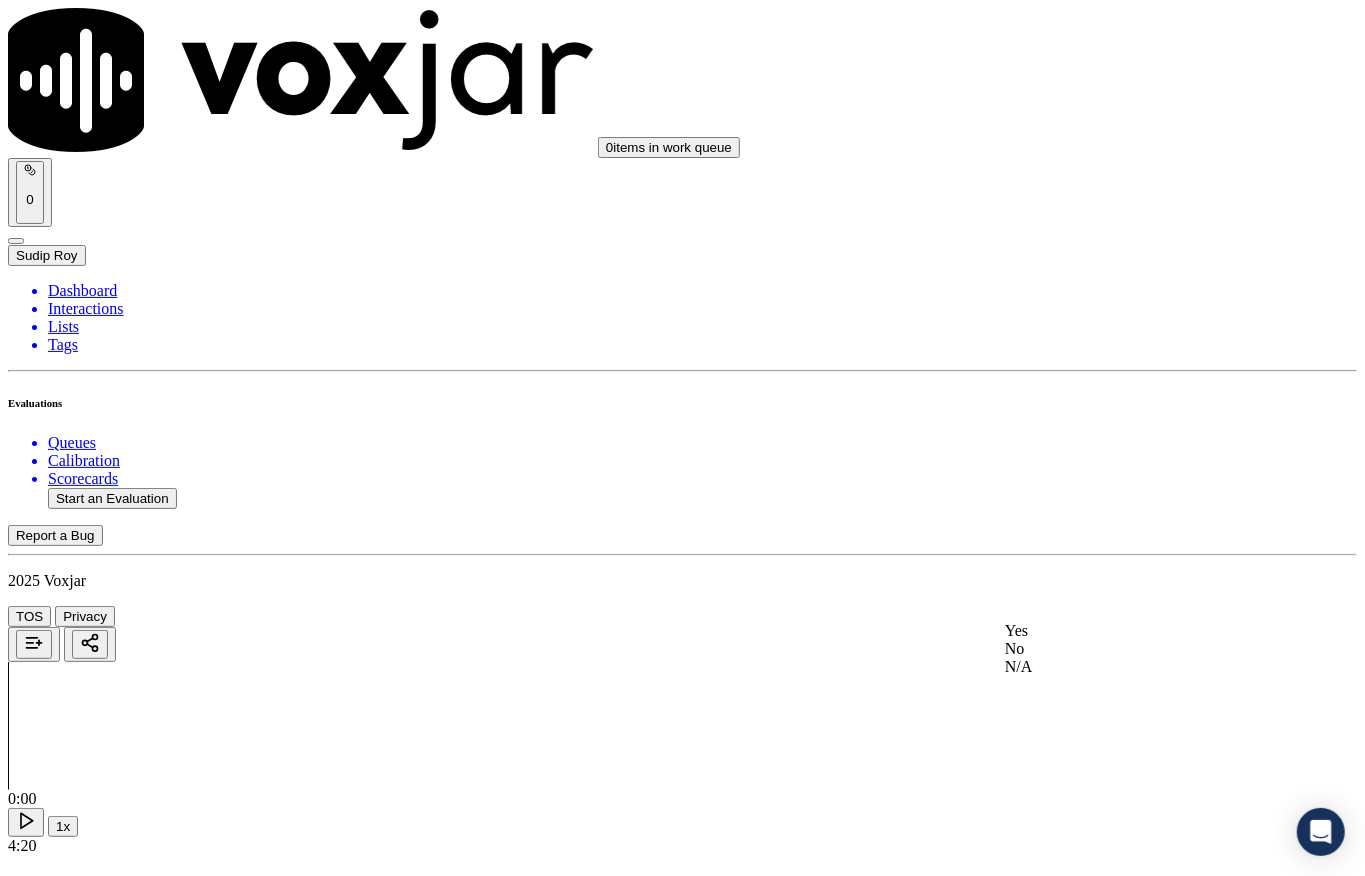 click on "Yes" at bounding box center [1126, 631] 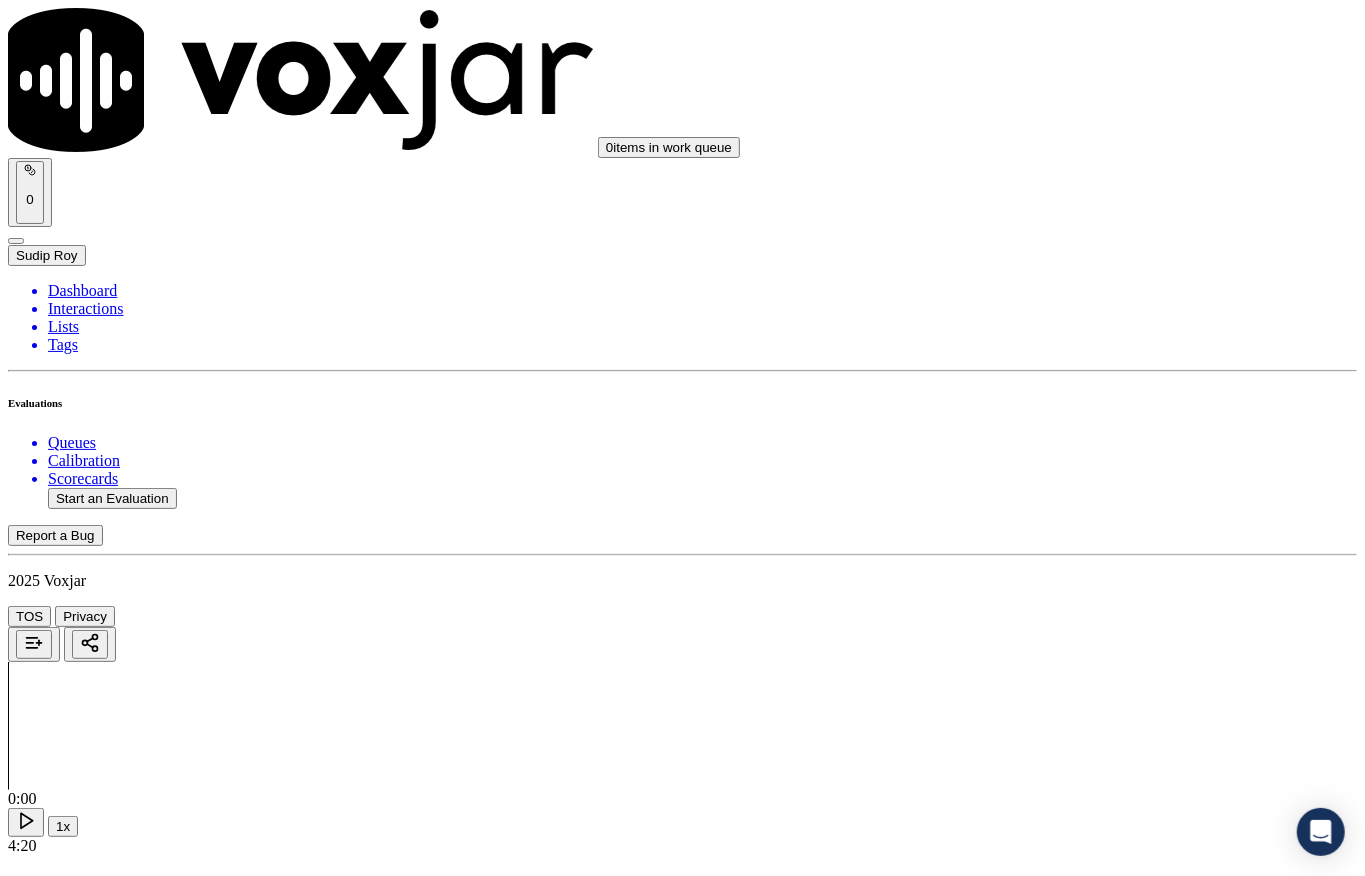 click on "Yes" at bounding box center [28, 7320] 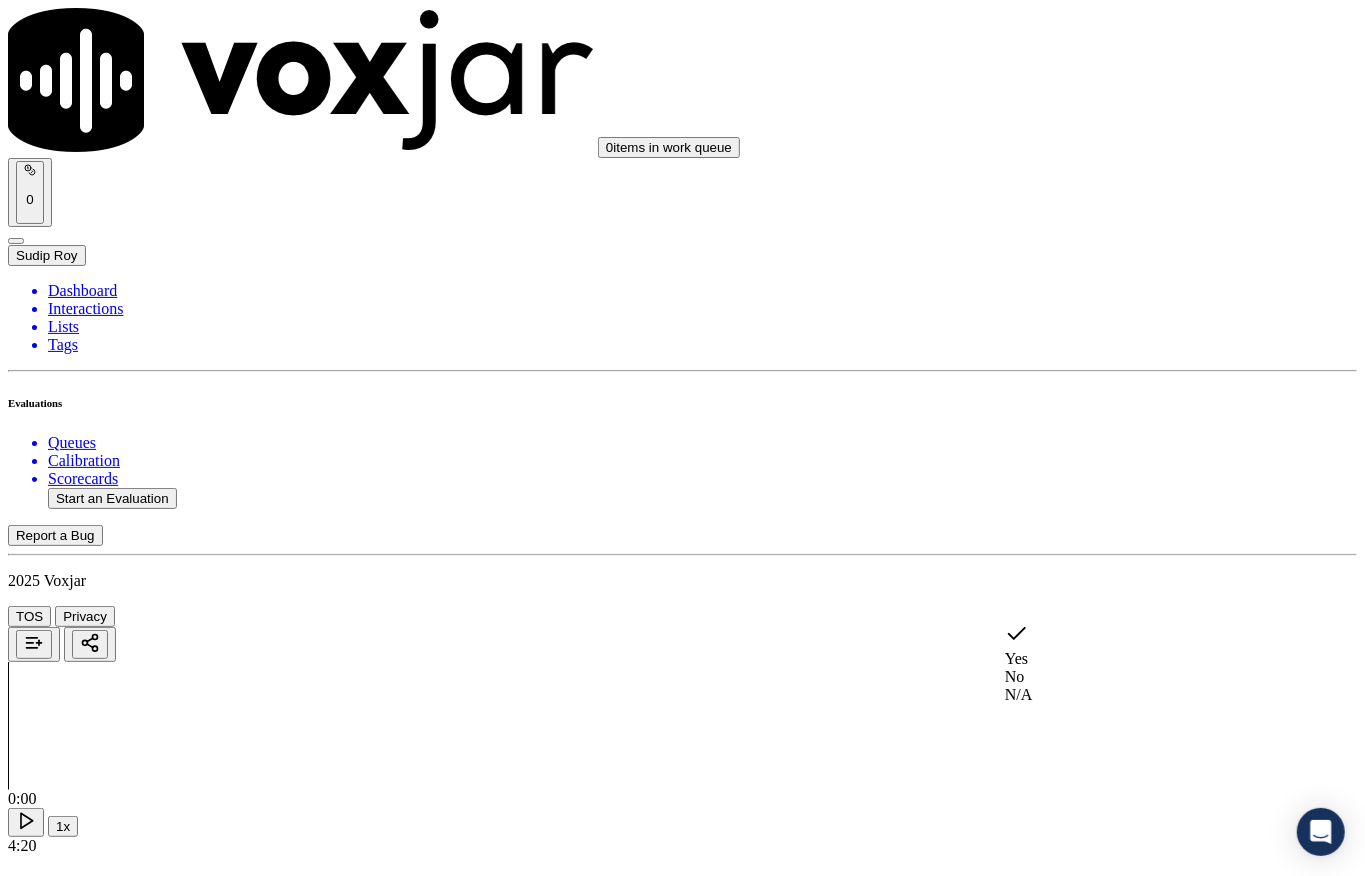 drag, startPoint x: 1054, startPoint y: 666, endPoint x: 1044, endPoint y: 692, distance: 27.856777 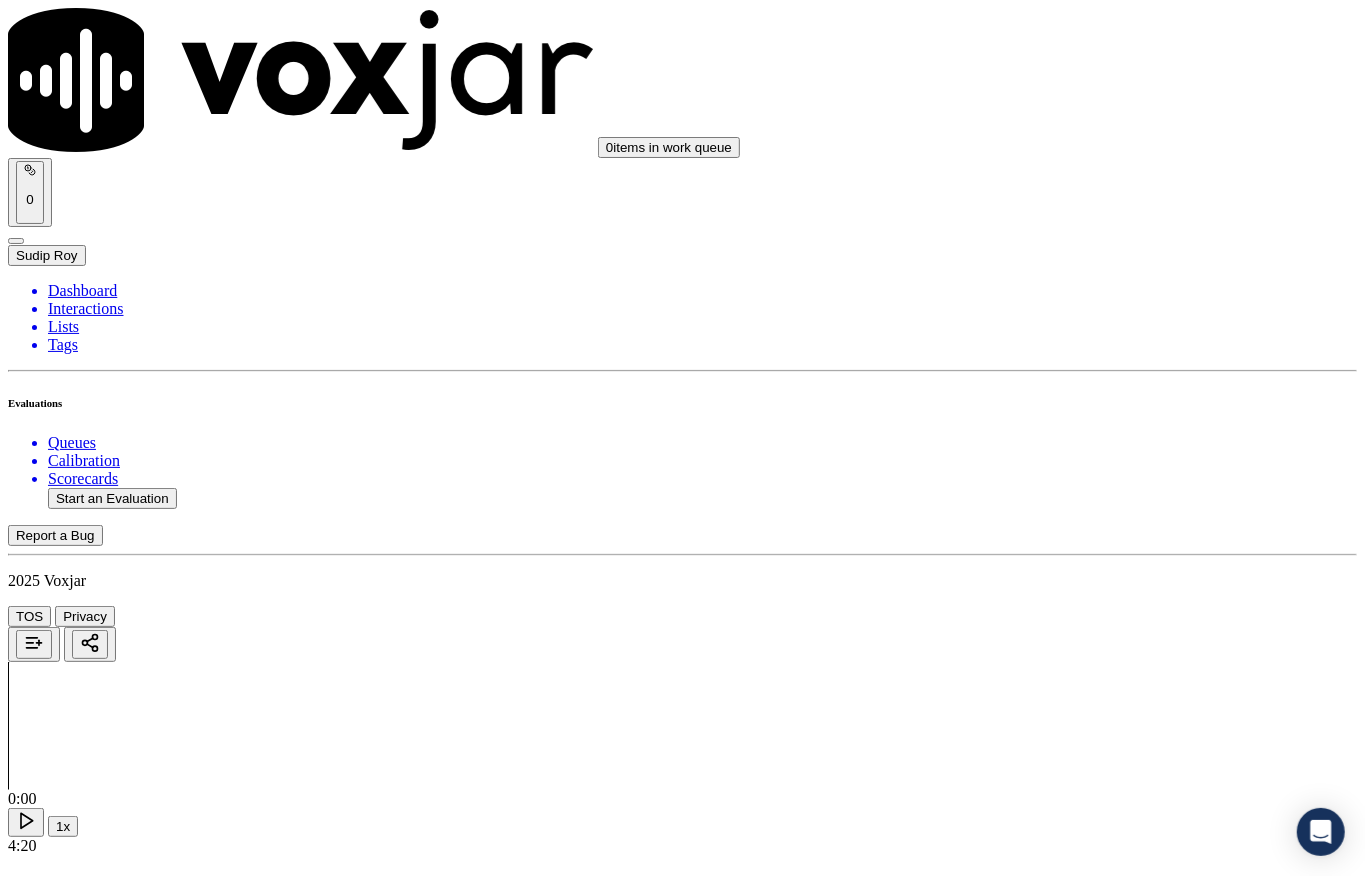 click on "Submit Scores" at bounding box center (59, 7338) 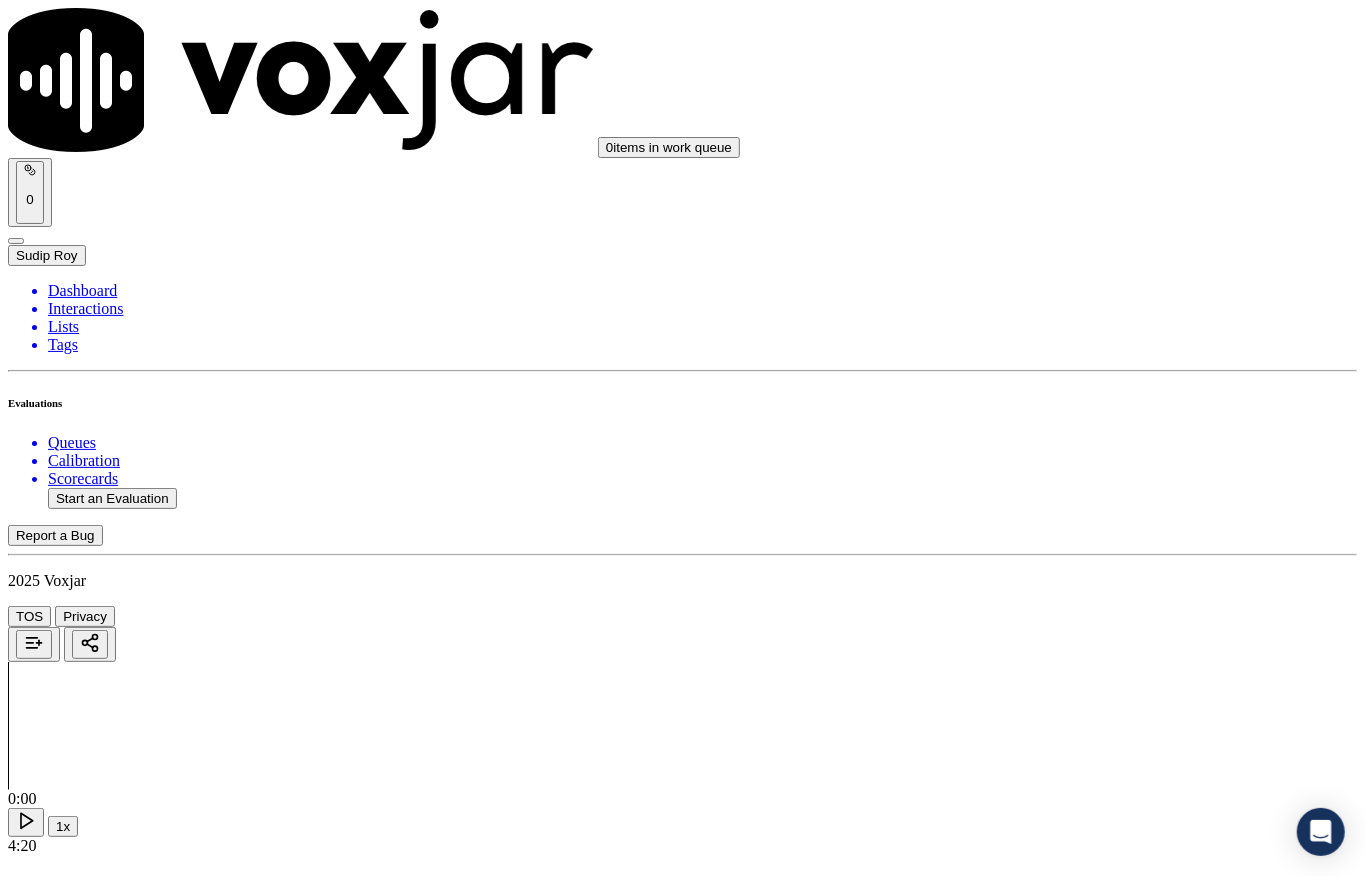 click on "100 %" at bounding box center (682, 2088) 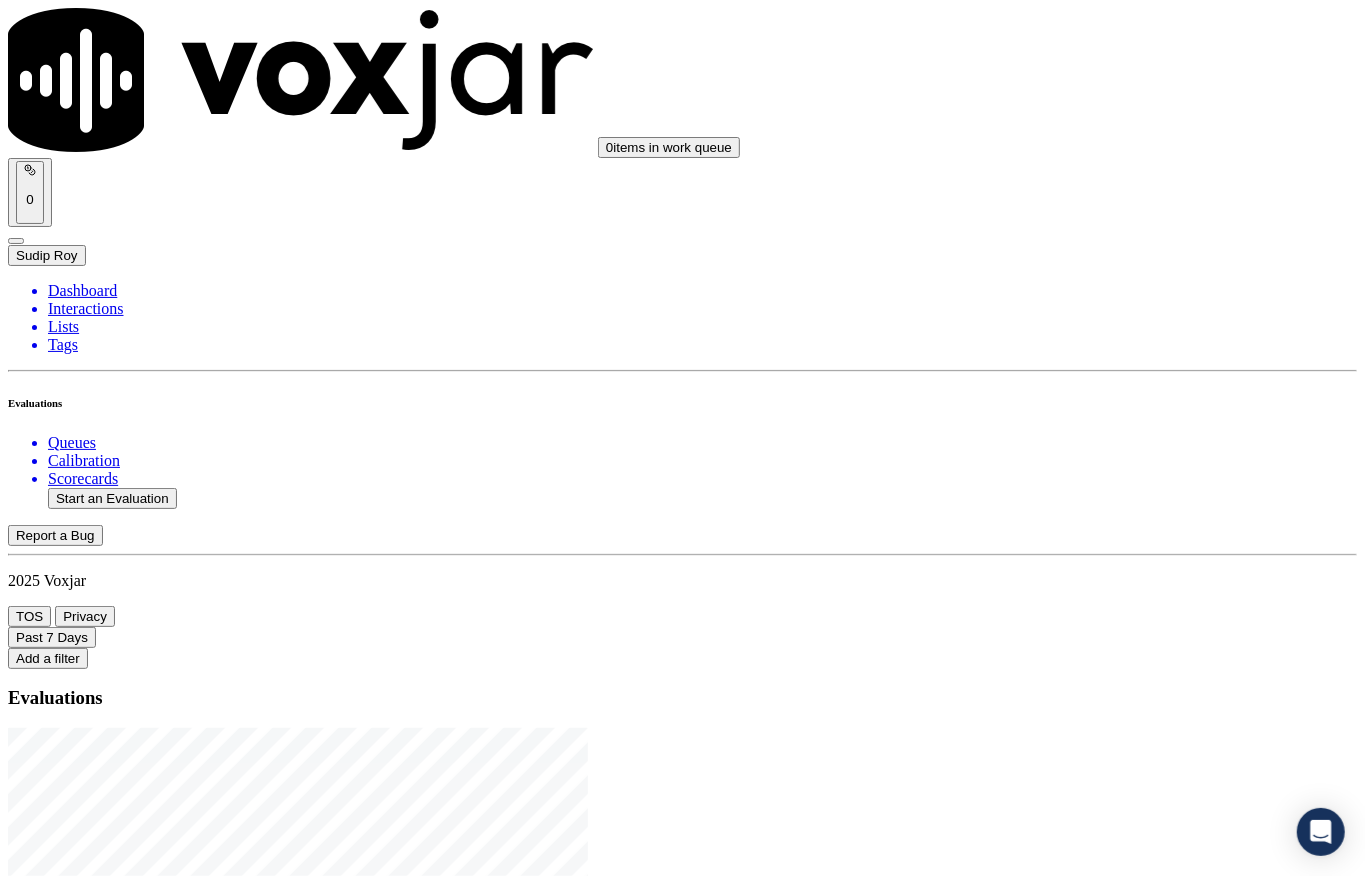 click on "Interactions" at bounding box center (702, 309) 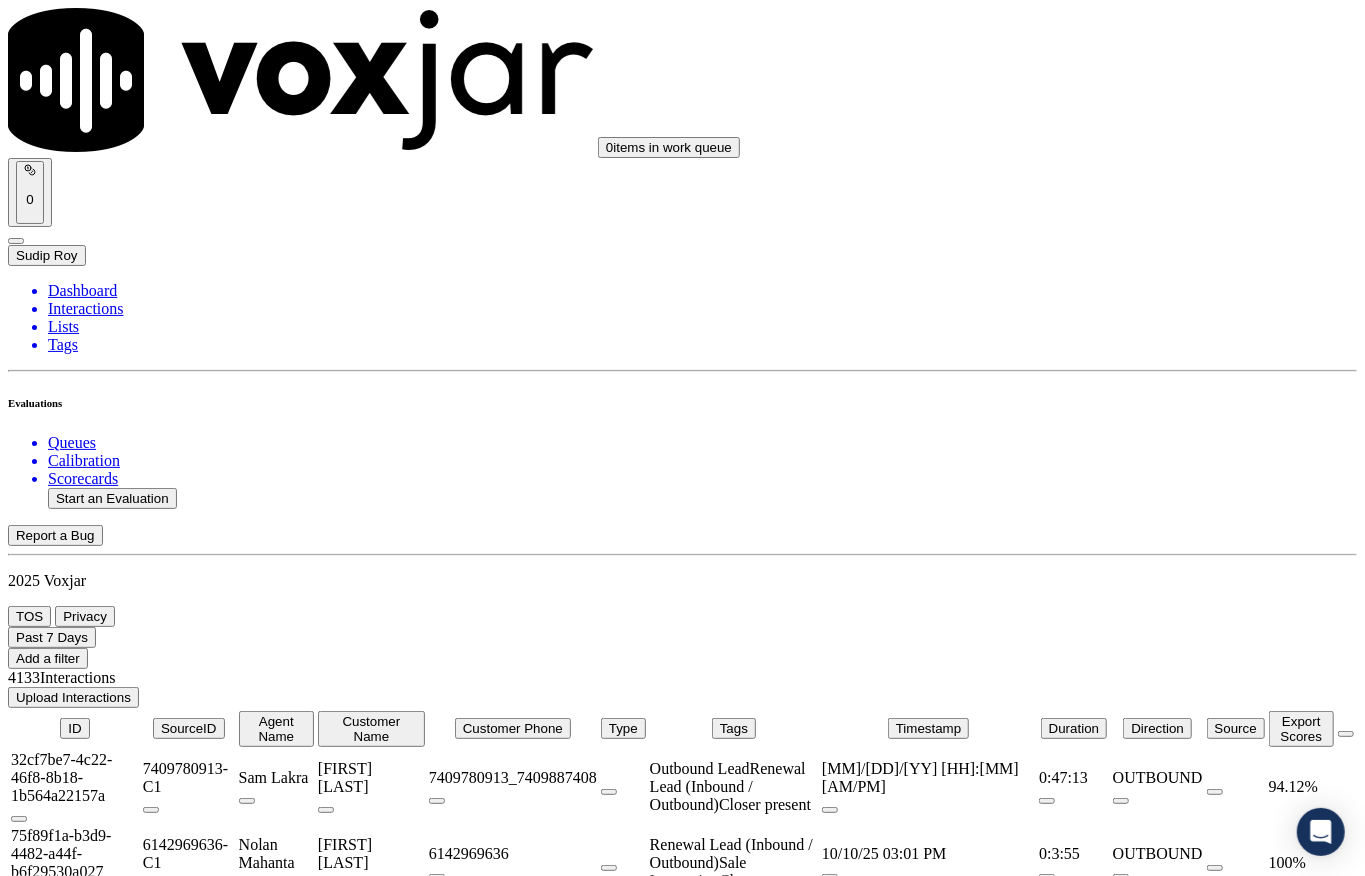 scroll, scrollTop: 400, scrollLeft: 0, axis: vertical 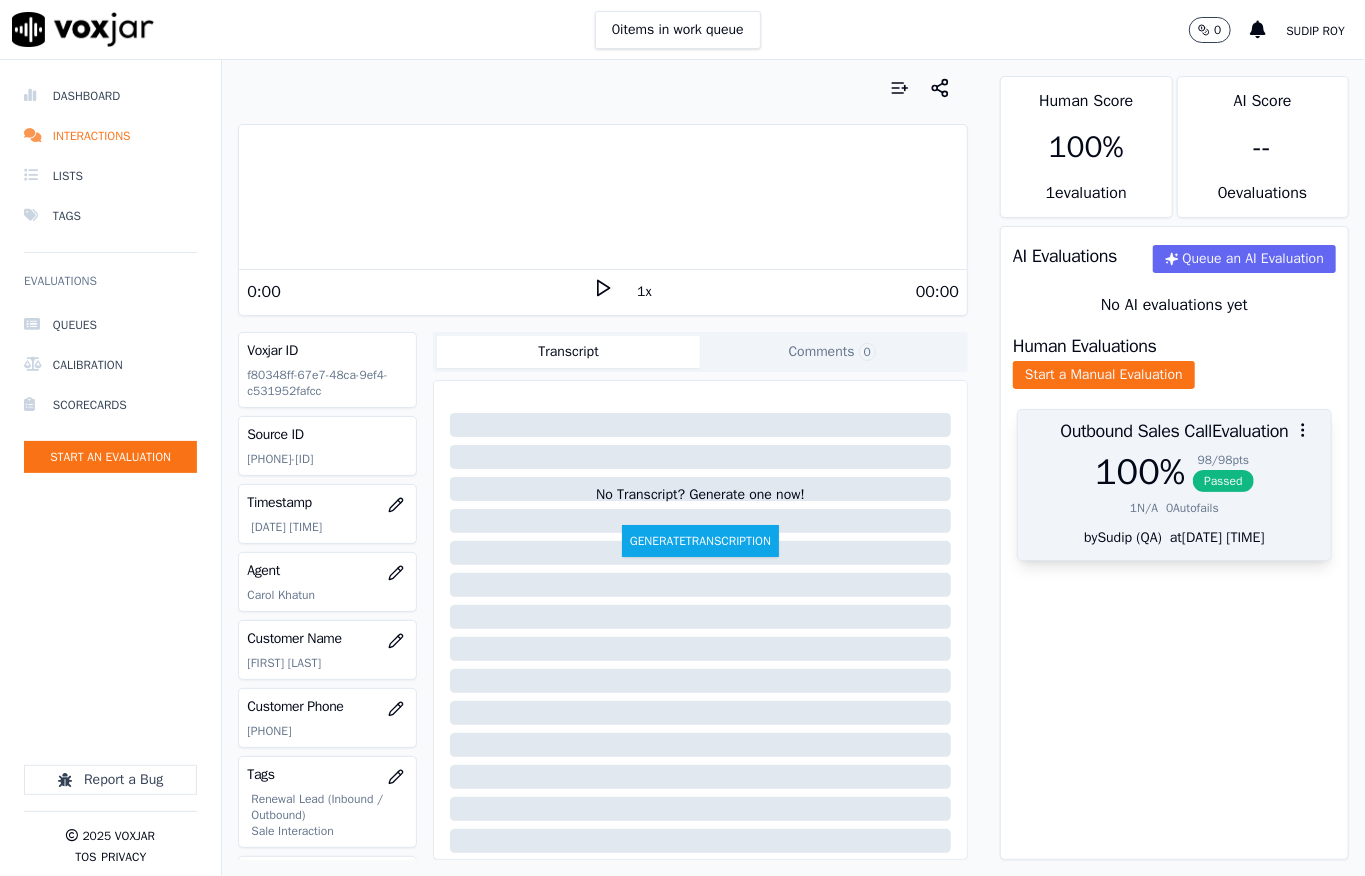 click on "98 / 98  pts   Passed" at bounding box center (1223, 472) 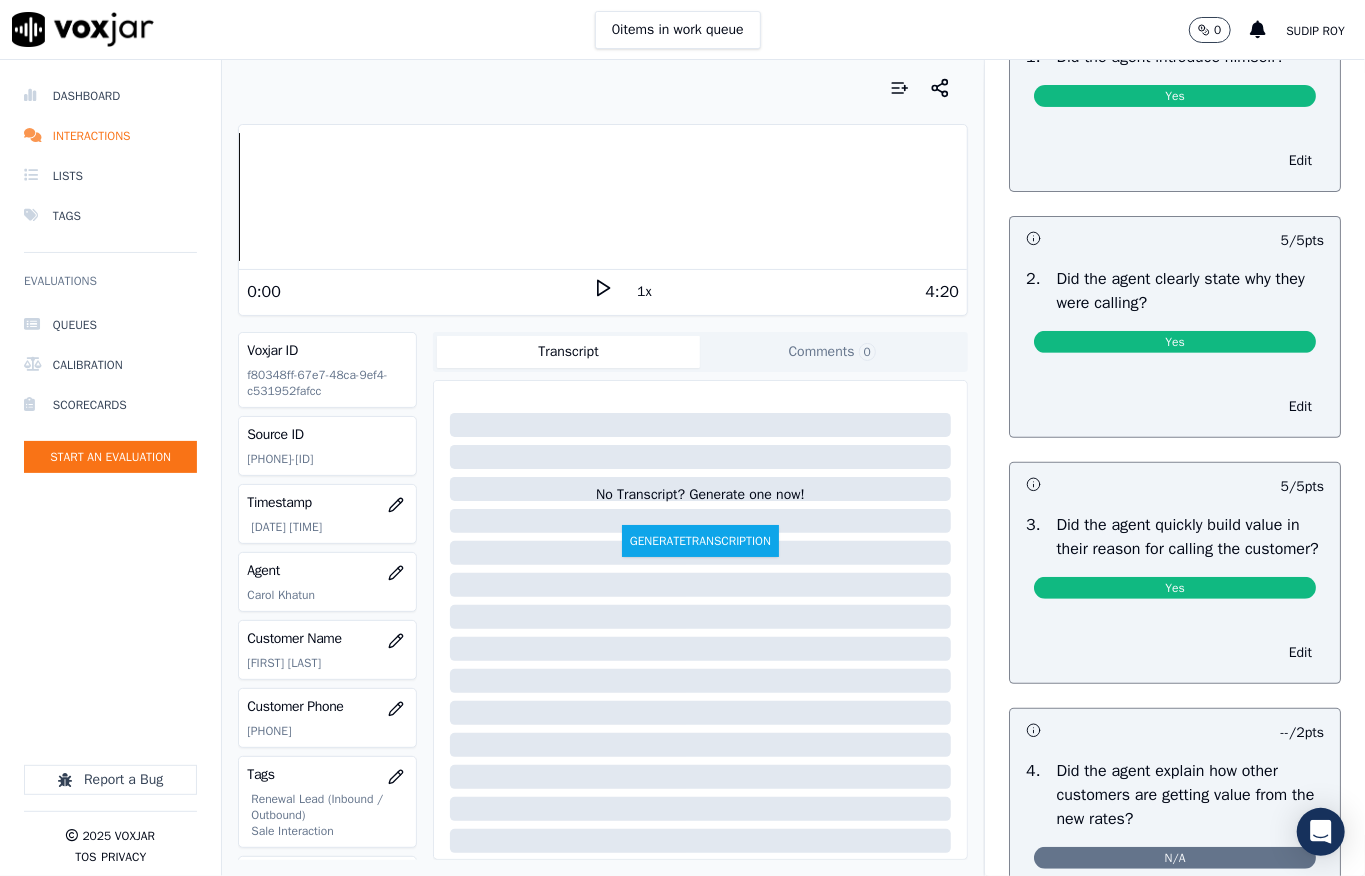 scroll, scrollTop: 400, scrollLeft: 0, axis: vertical 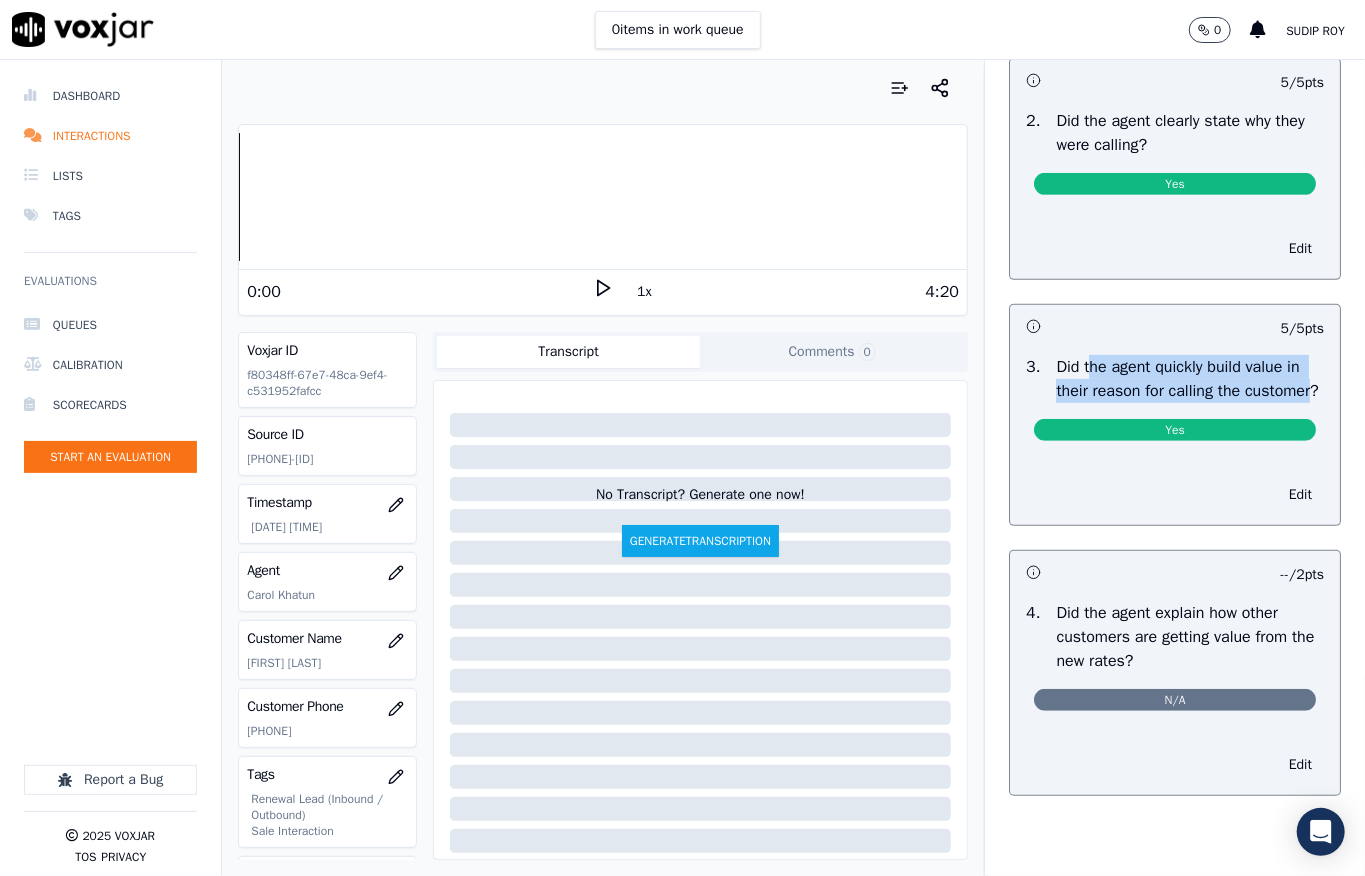 drag, startPoint x: 1057, startPoint y: 372, endPoint x: 1116, endPoint y: 422, distance: 77.33692 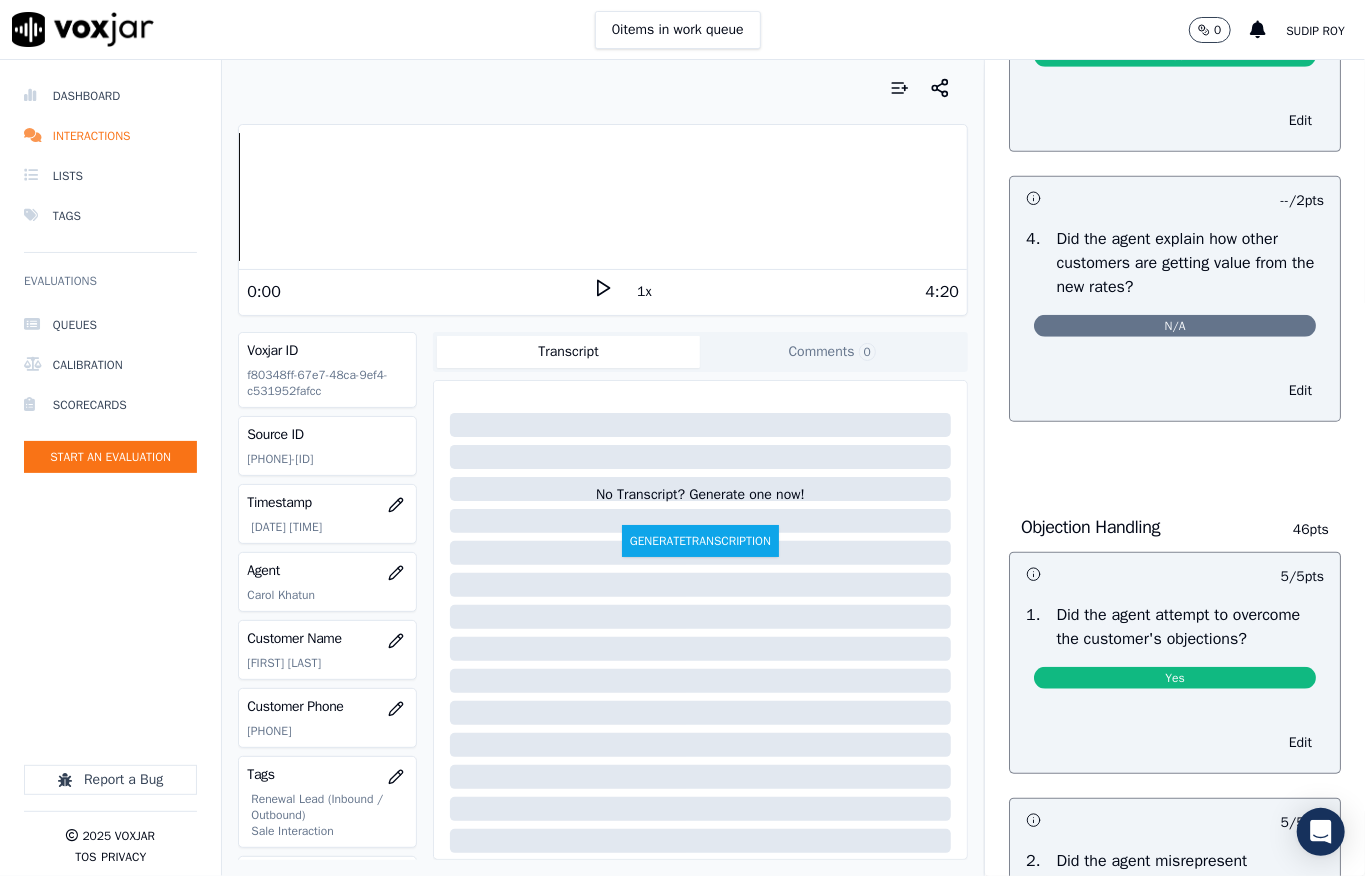 scroll, scrollTop: 933, scrollLeft: 0, axis: vertical 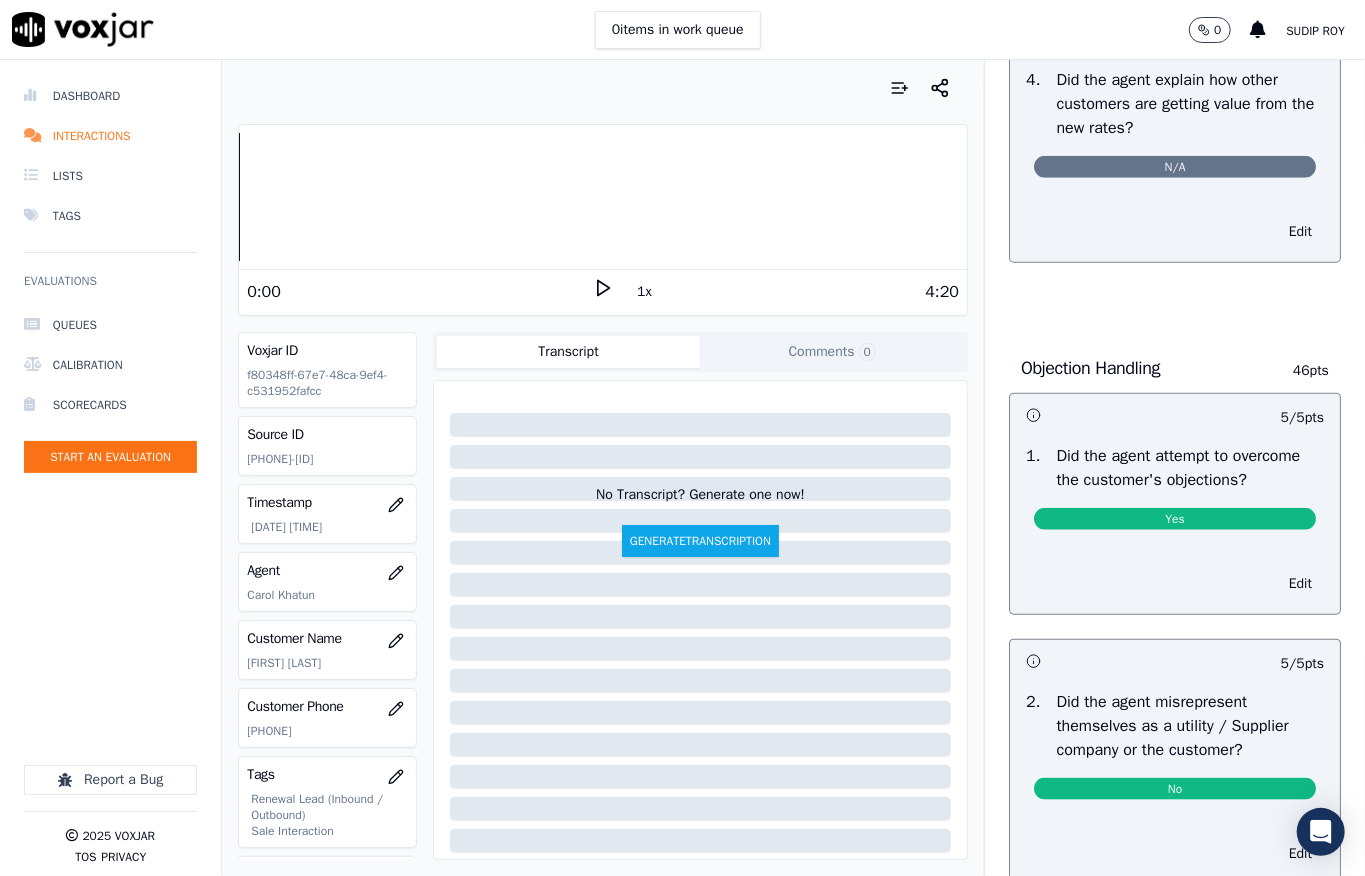 click on "46  pts" 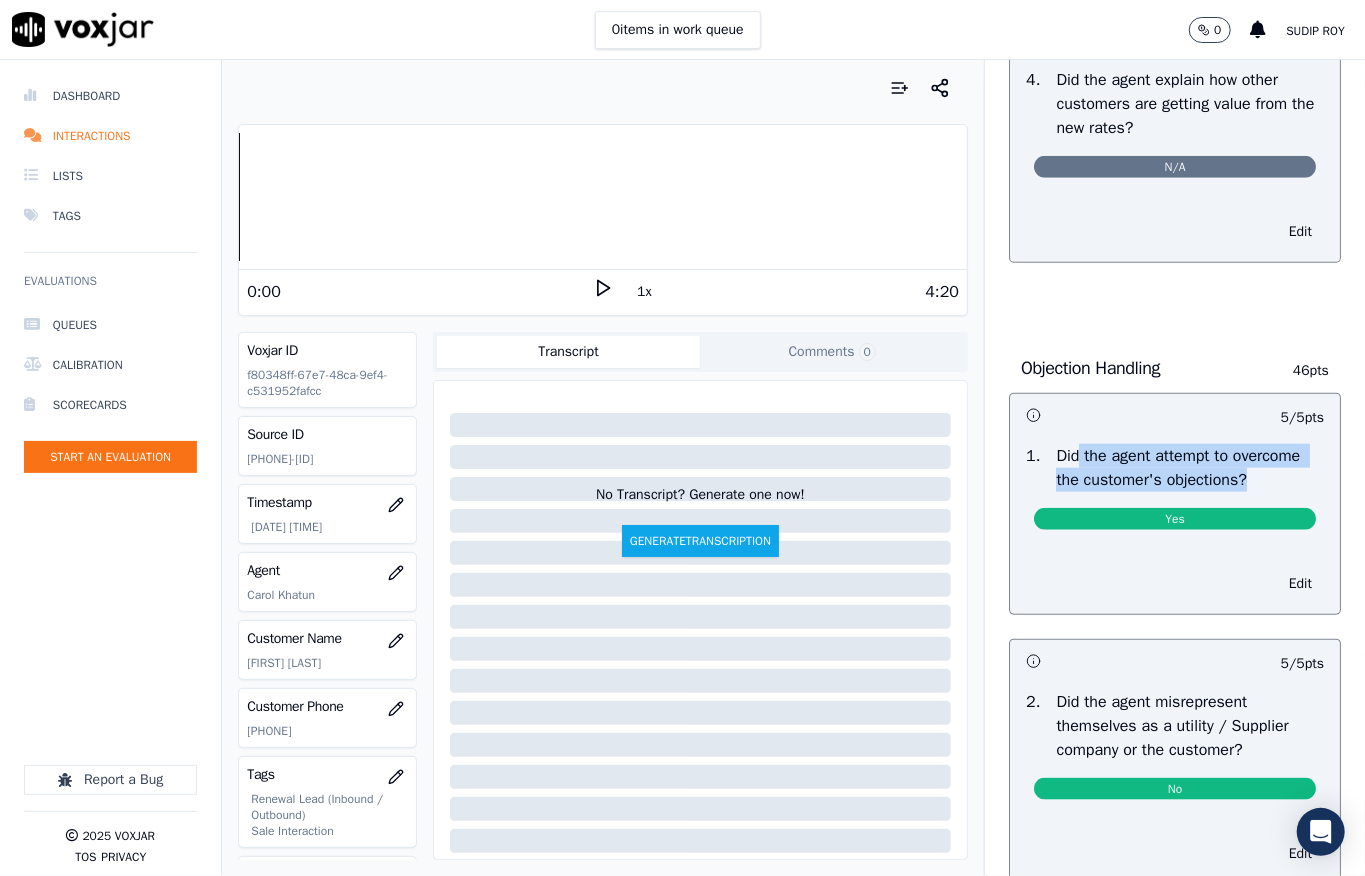 drag, startPoint x: 1049, startPoint y: 485, endPoint x: 1101, endPoint y: 534, distance: 71.44928 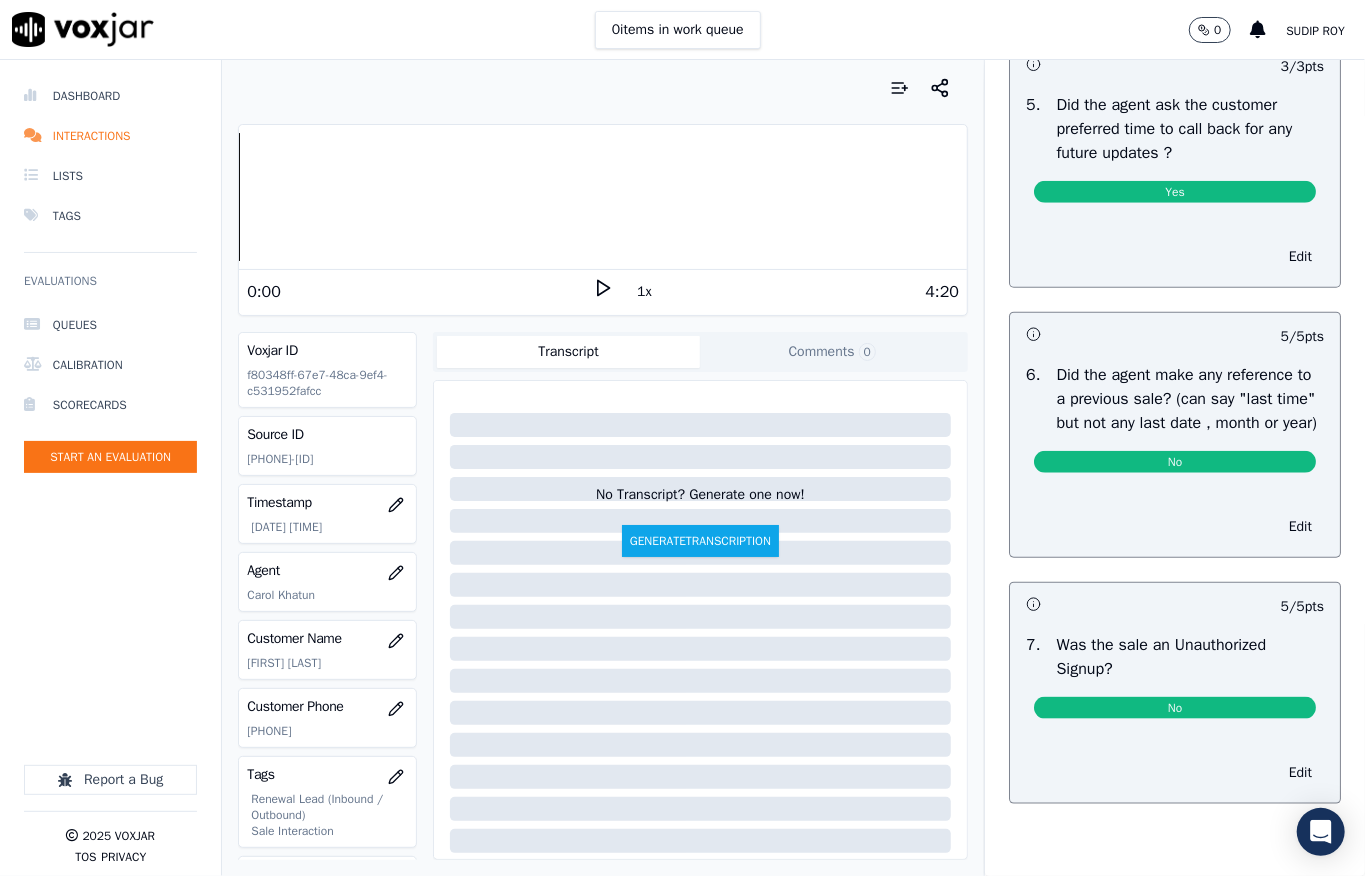 scroll, scrollTop: 0, scrollLeft: 0, axis: both 